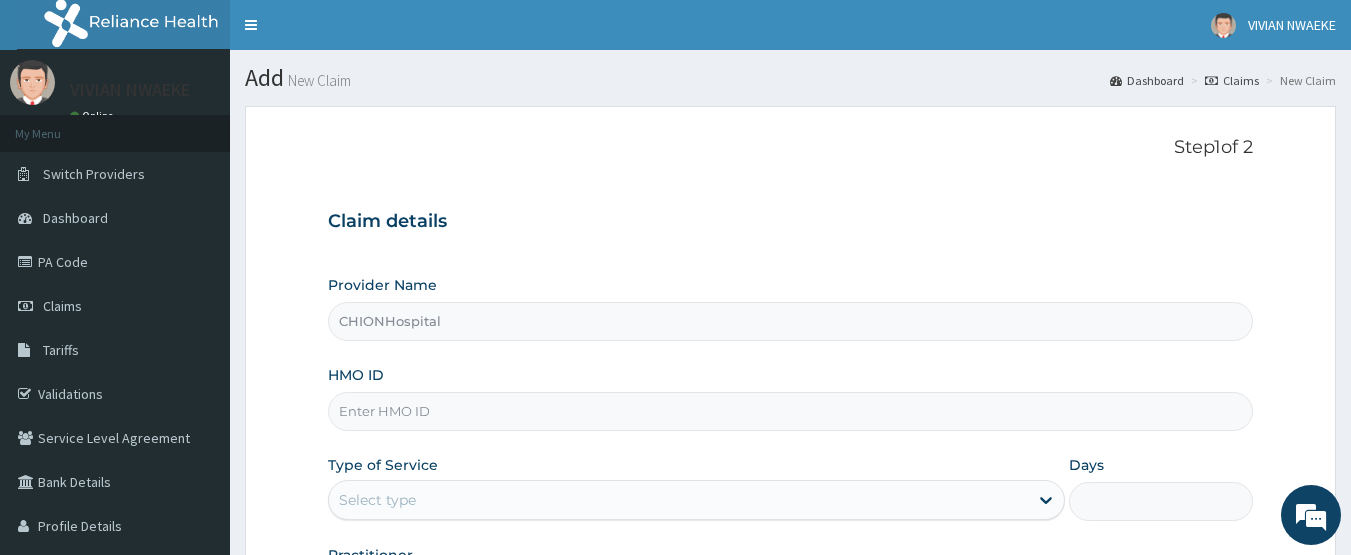scroll, scrollTop: 0, scrollLeft: 0, axis: both 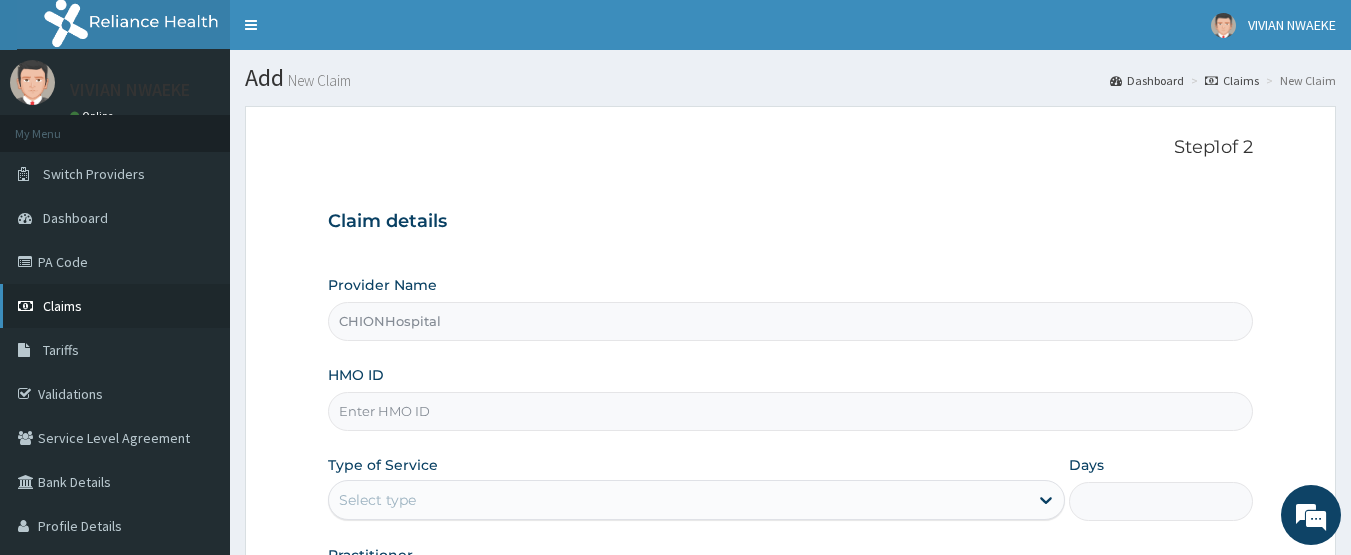 click on "Claims" at bounding box center [115, 306] 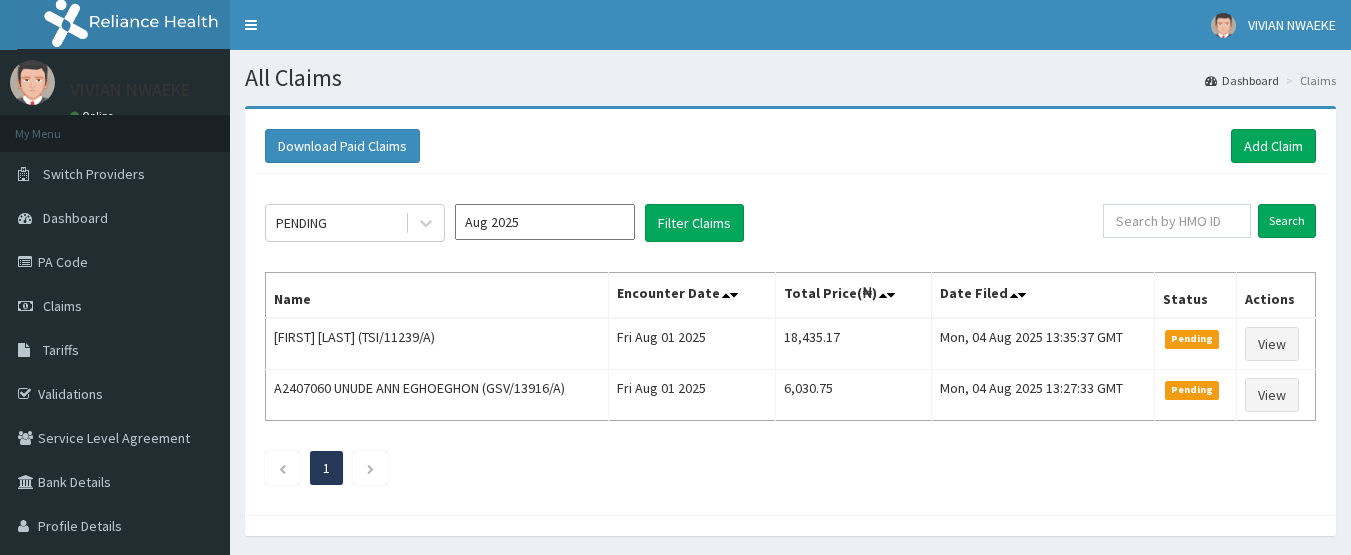 scroll, scrollTop: 0, scrollLeft: 0, axis: both 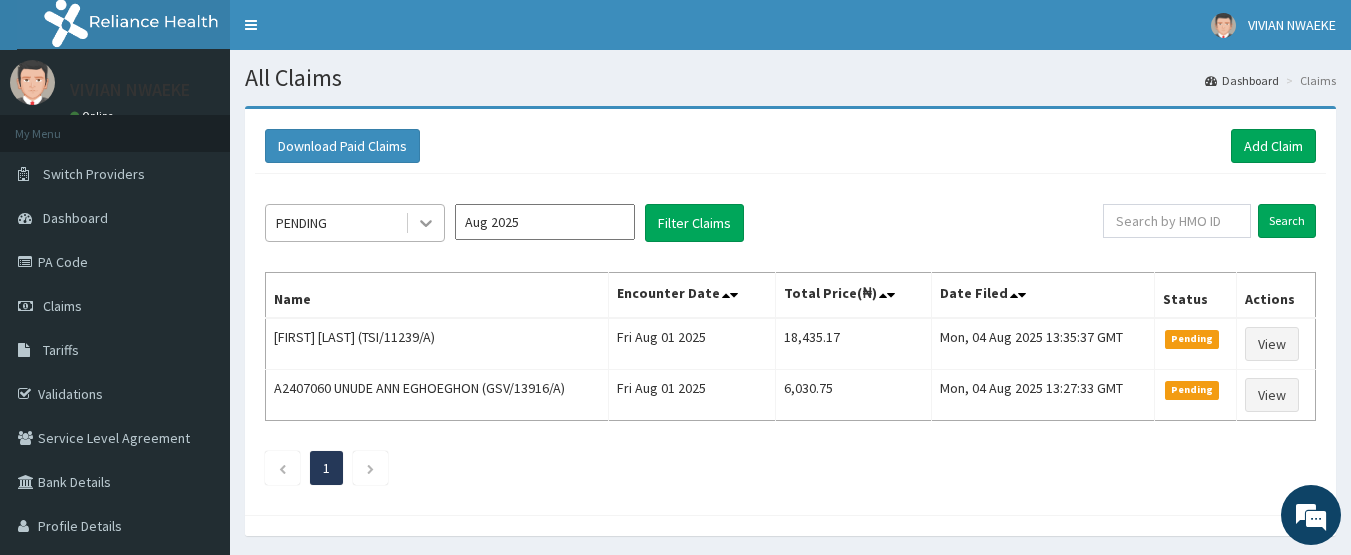 click 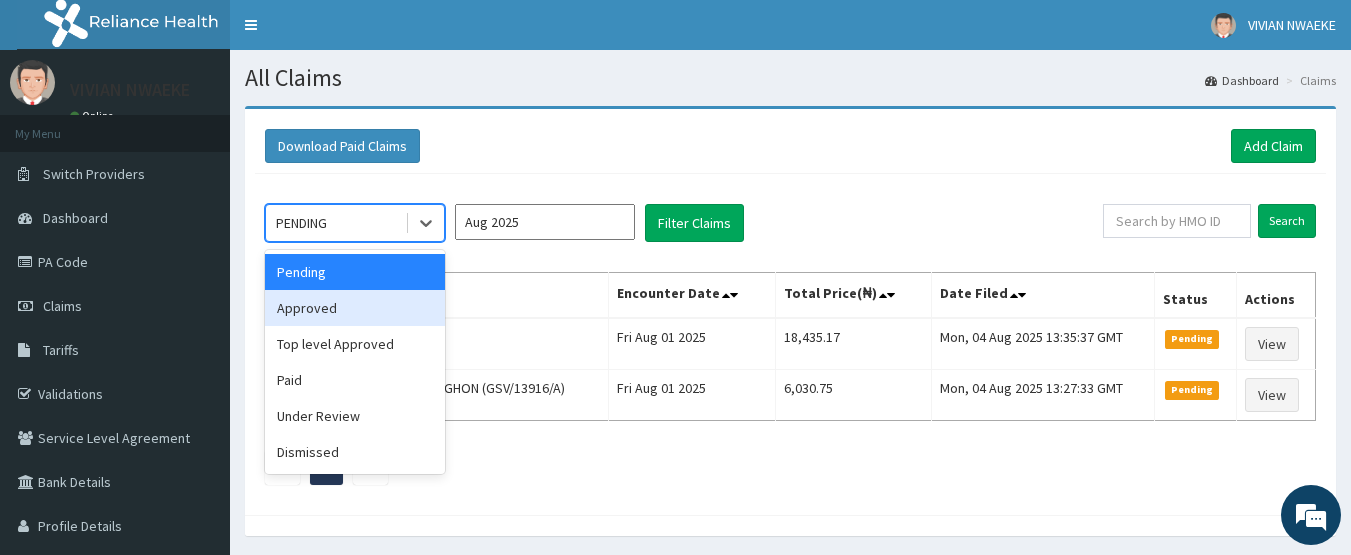 drag, startPoint x: 361, startPoint y: 312, endPoint x: 543, endPoint y: 233, distance: 198.40614 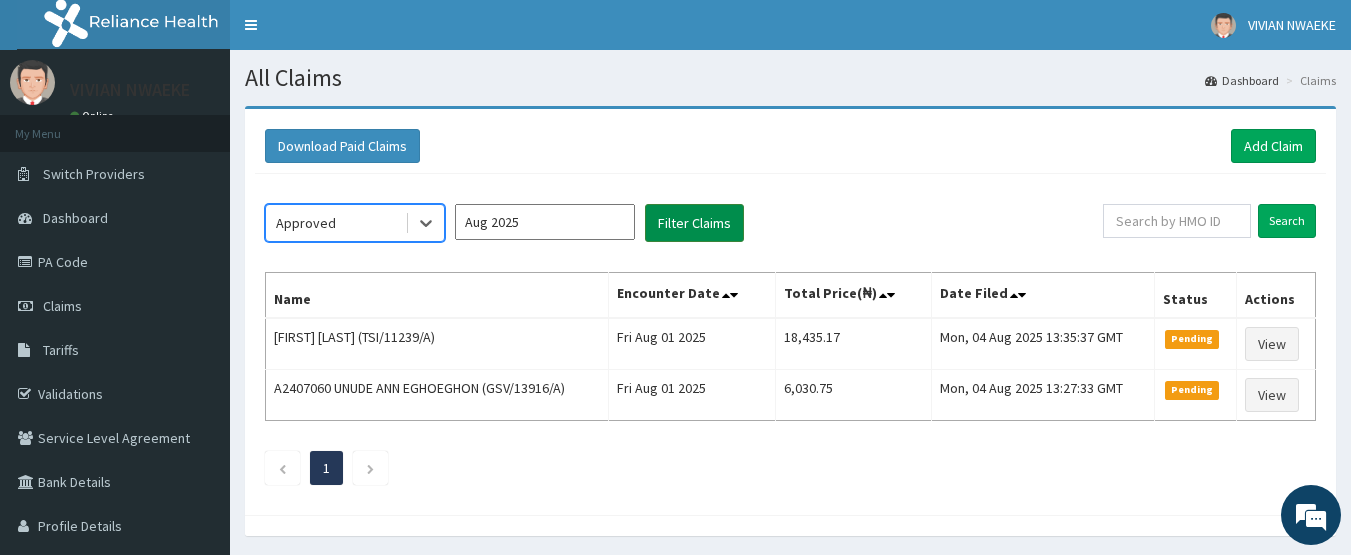 click on "Filter Claims" at bounding box center [694, 223] 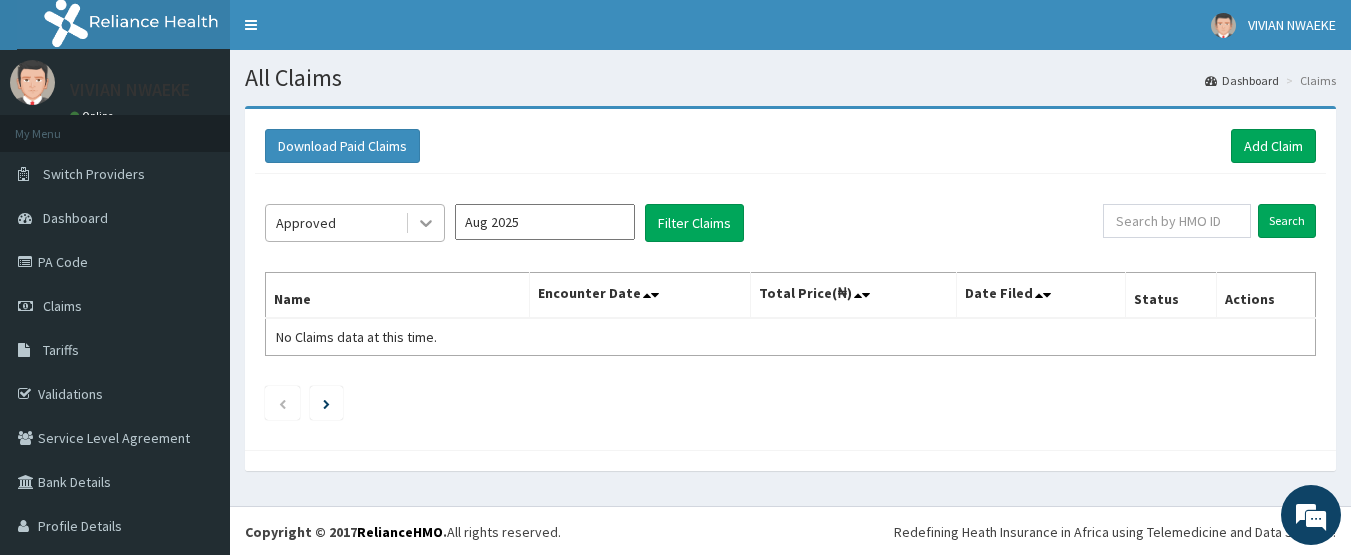 click 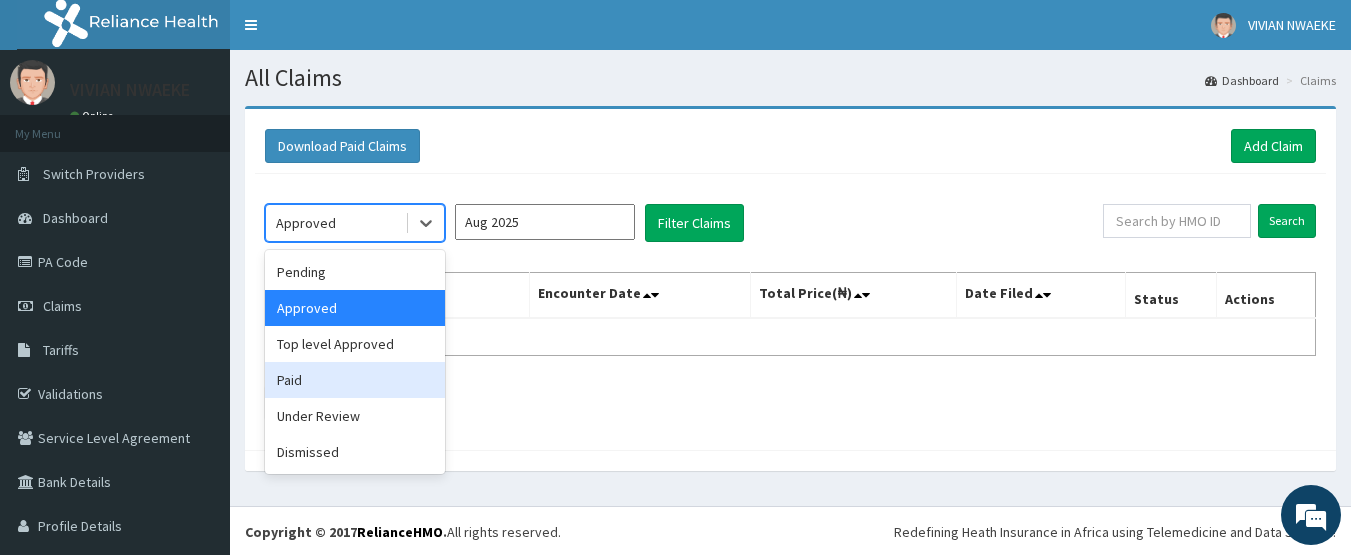 drag, startPoint x: 359, startPoint y: 377, endPoint x: 709, endPoint y: 265, distance: 367.48334 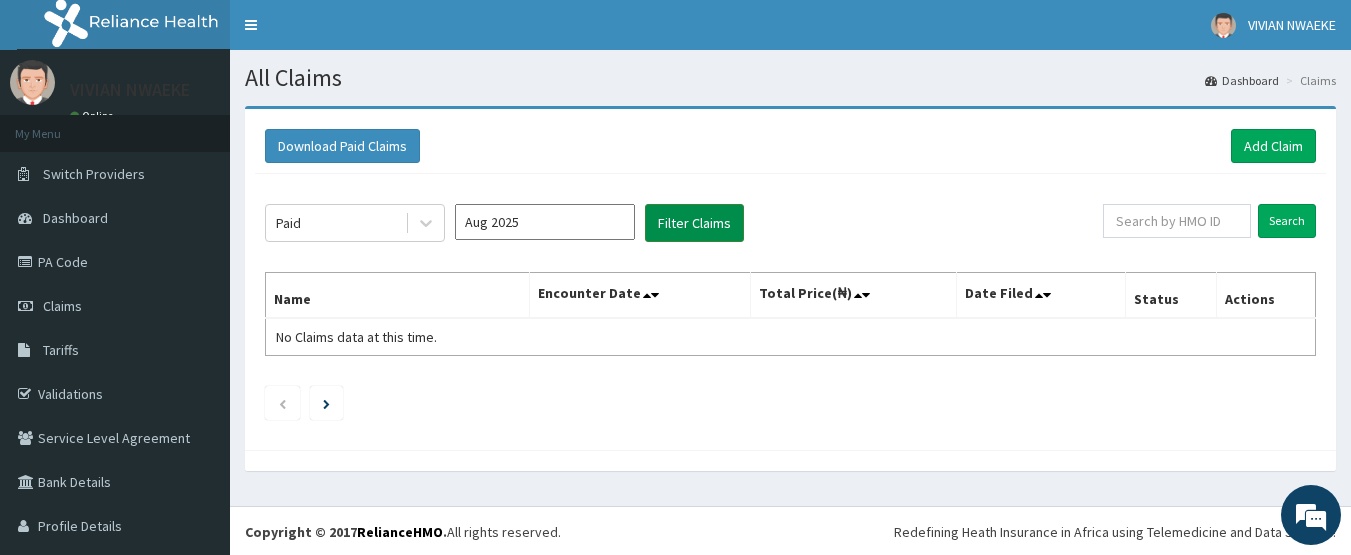 click on "Filter Claims" at bounding box center [694, 223] 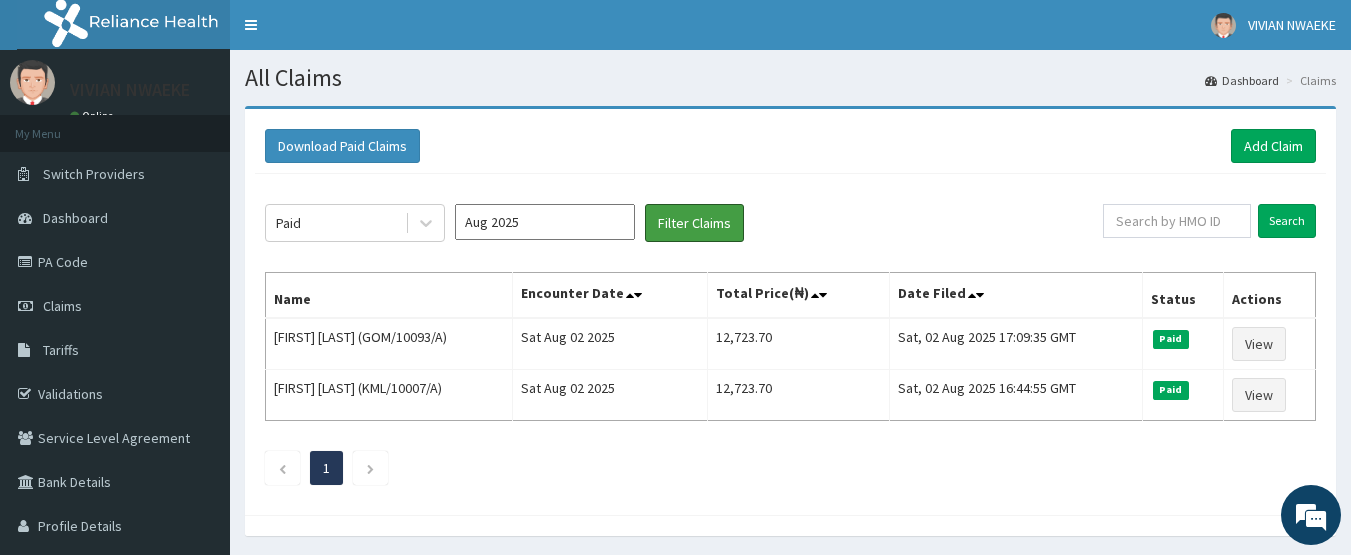 scroll, scrollTop: 0, scrollLeft: 0, axis: both 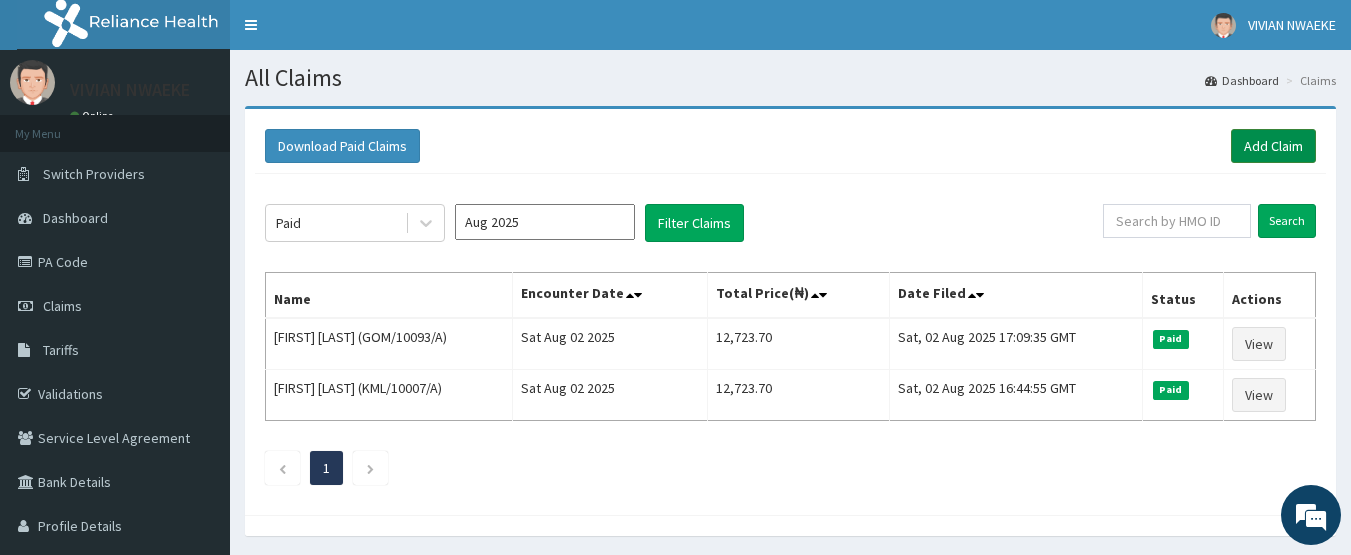 click on "Add Claim" at bounding box center [1273, 146] 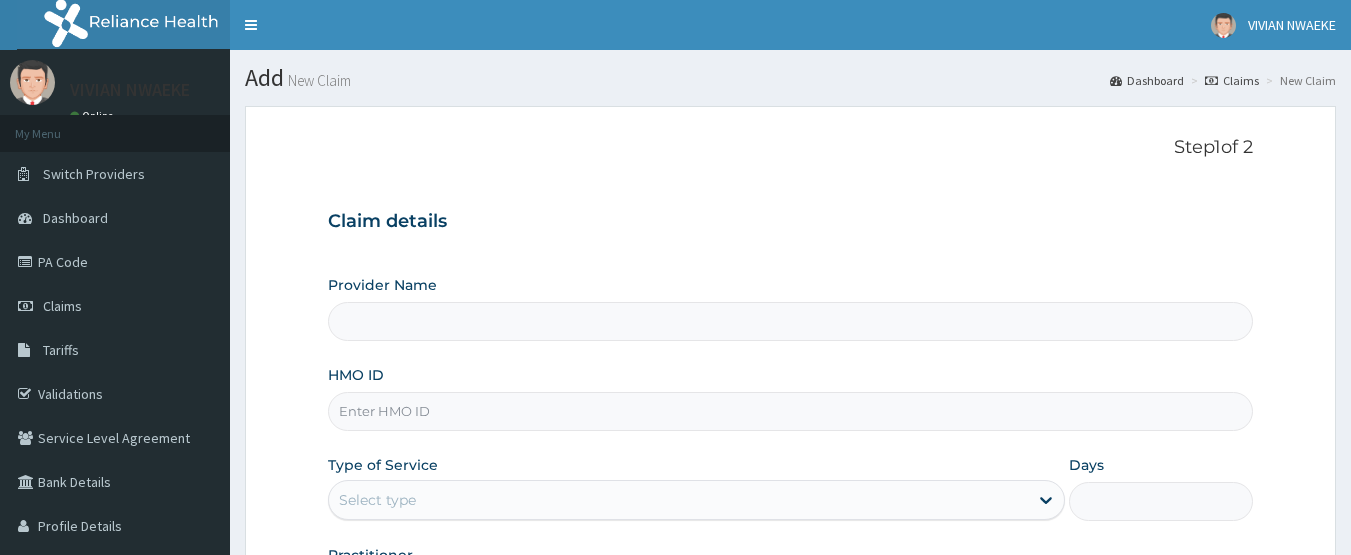 scroll, scrollTop: 0, scrollLeft: 0, axis: both 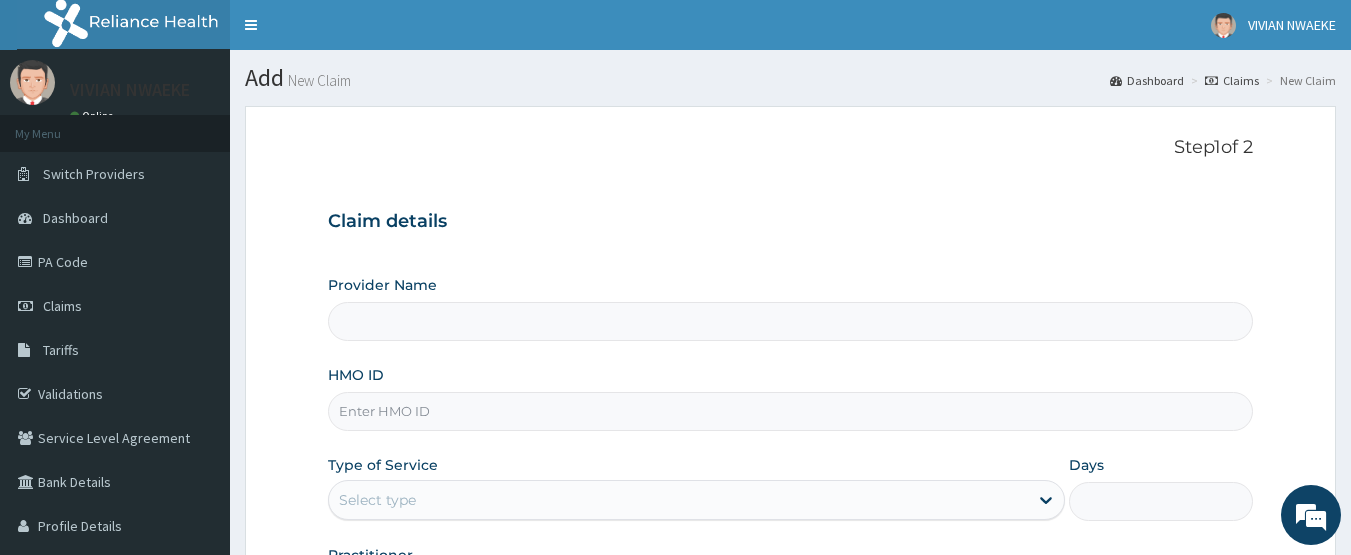 type on "CHIONHospital" 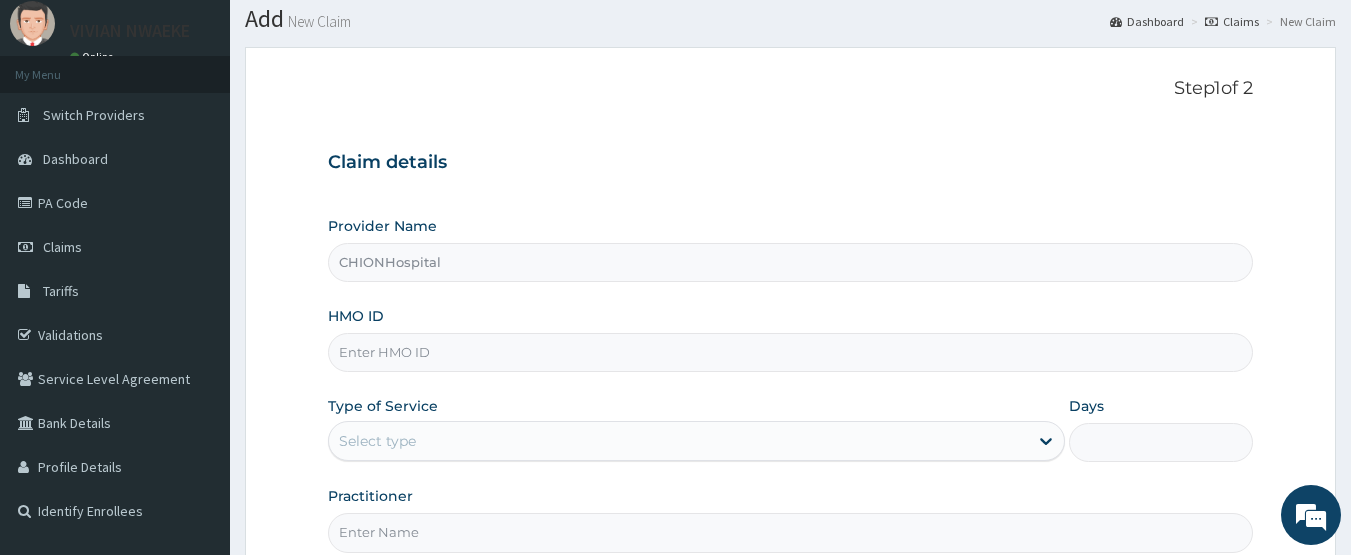 scroll, scrollTop: 100, scrollLeft: 0, axis: vertical 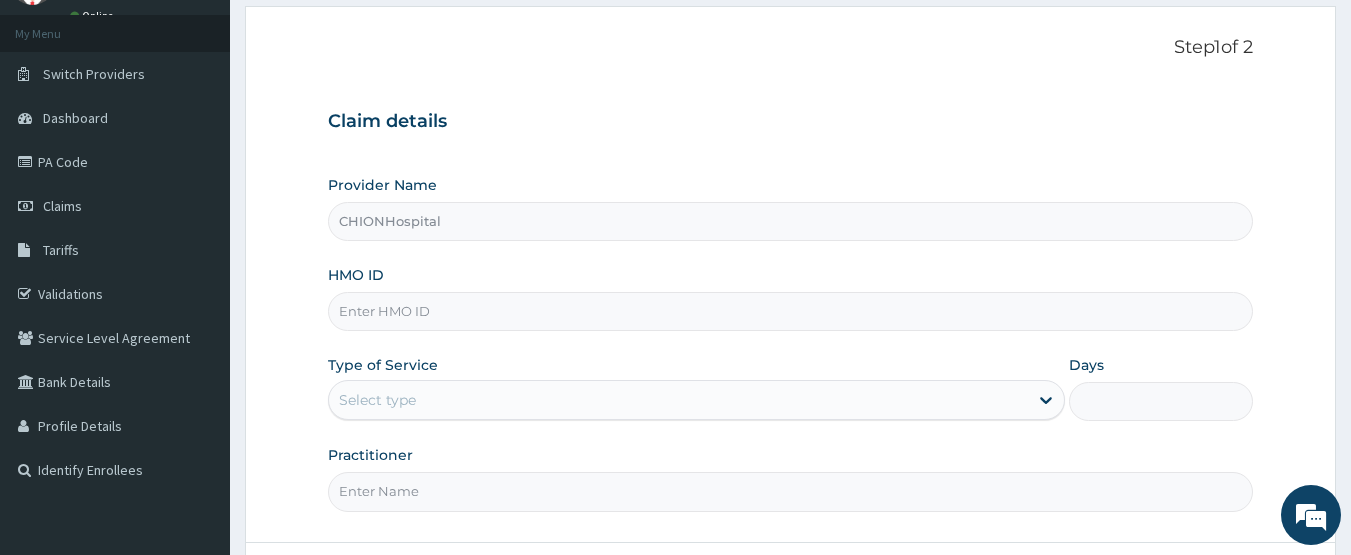 click on "HMO ID" at bounding box center [791, 311] 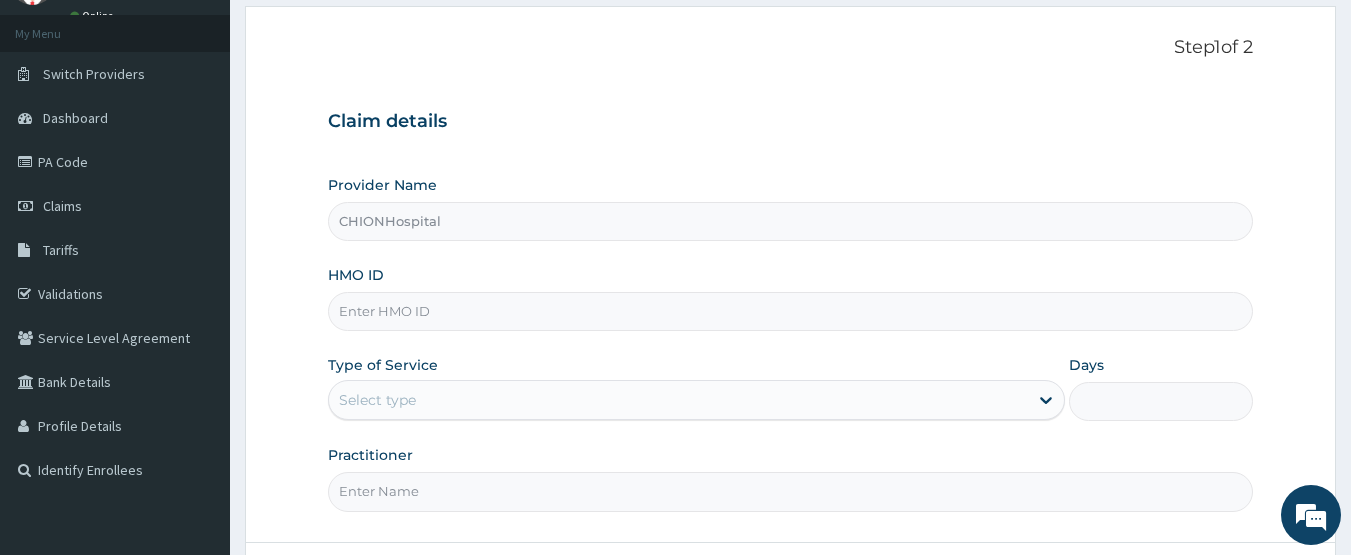 paste on "KML/10007/A" 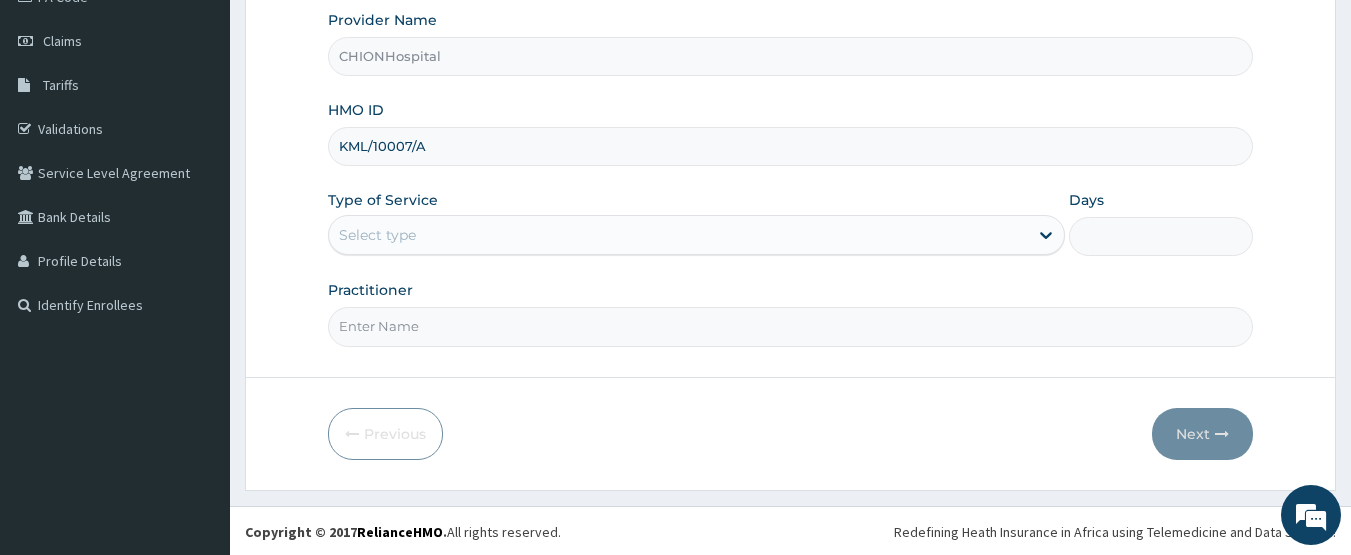 scroll, scrollTop: 267, scrollLeft: 0, axis: vertical 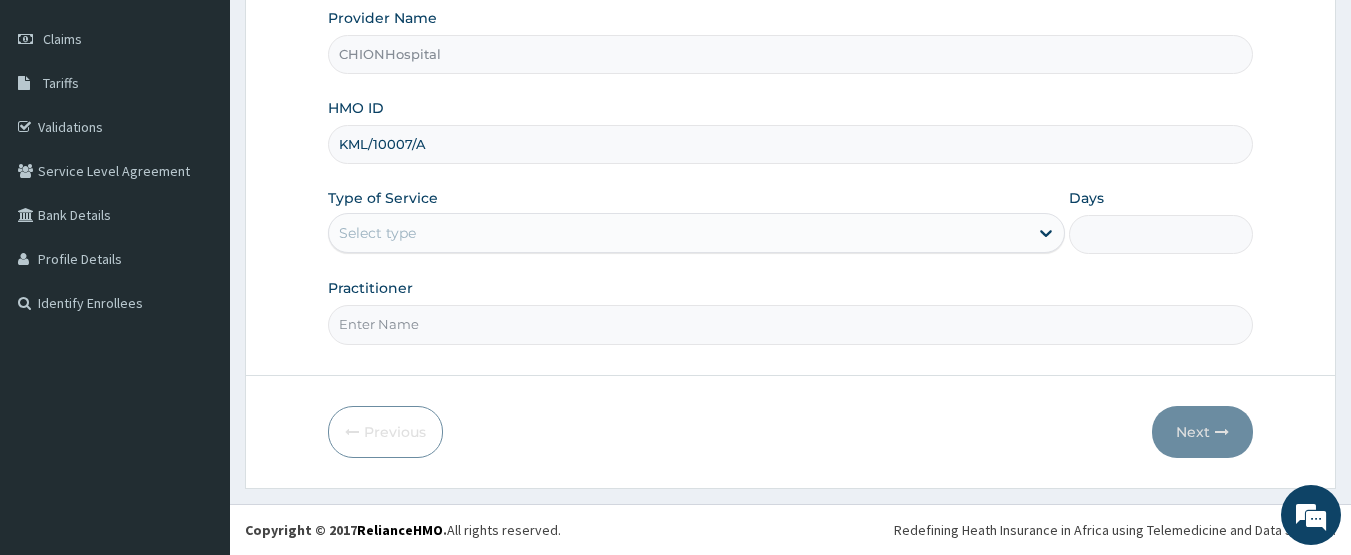 type on "KML/10007/A" 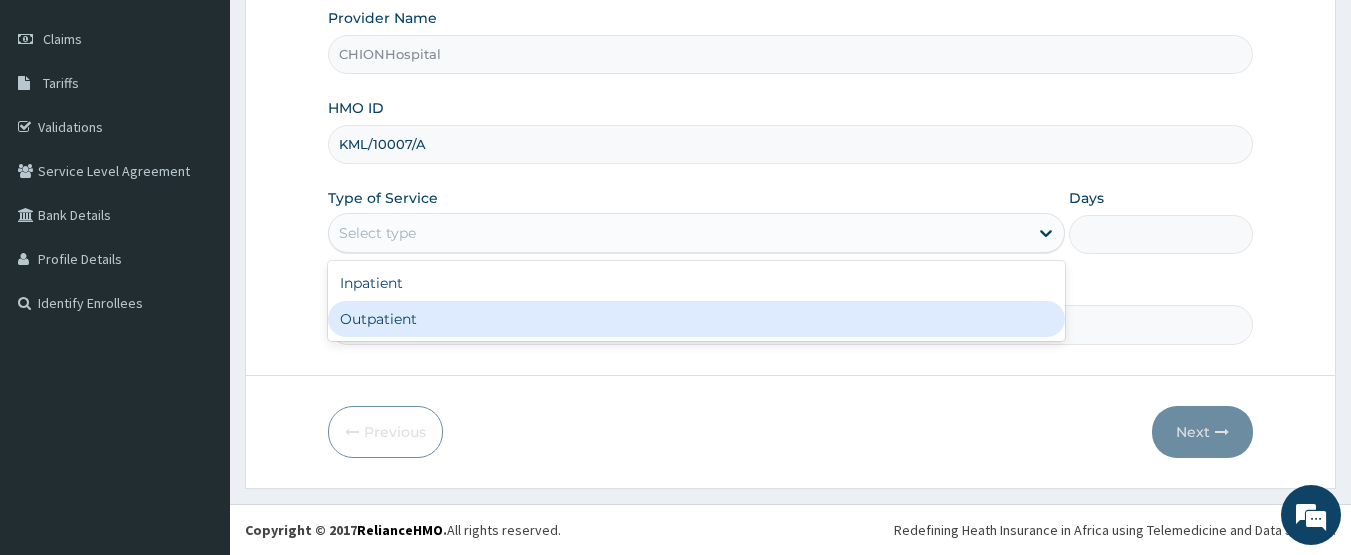click on "Outpatient" at bounding box center (696, 319) 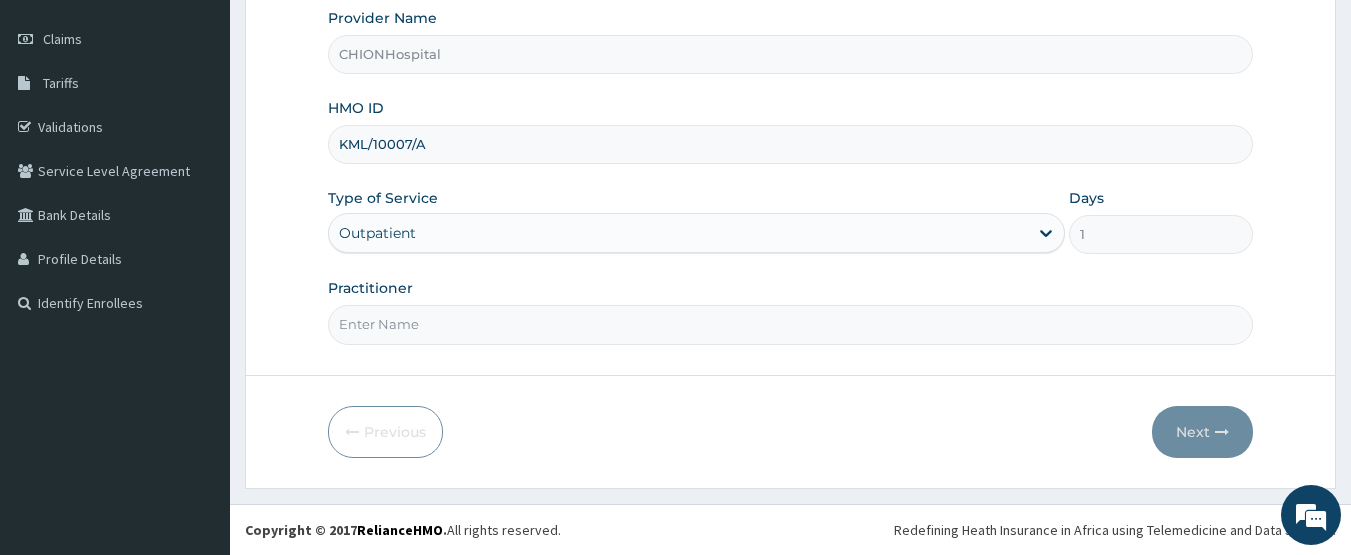 click on "Step  1  of 2 Claim details Provider Name CHIONHospital HMO ID KML/10007/A Type of Service option Outpatient, selected.   Select is focused ,type to refine list, press Down to open the menu,  Outpatient Days 1 Practitioner     Previous   Next" at bounding box center (790, 163) 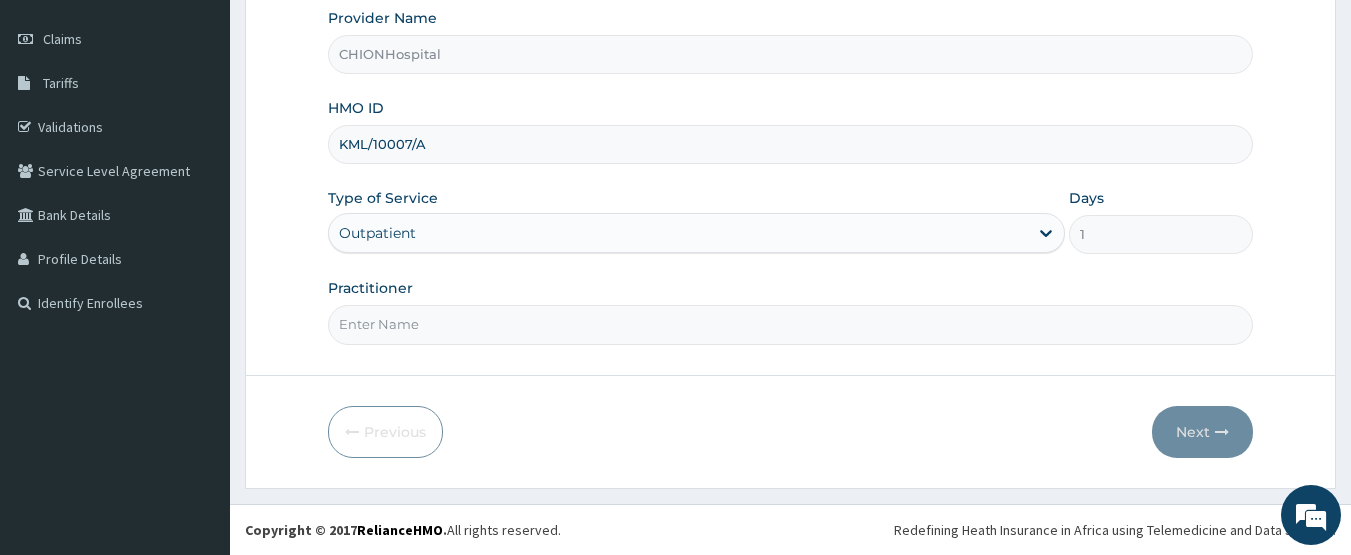 scroll, scrollTop: 0, scrollLeft: 0, axis: both 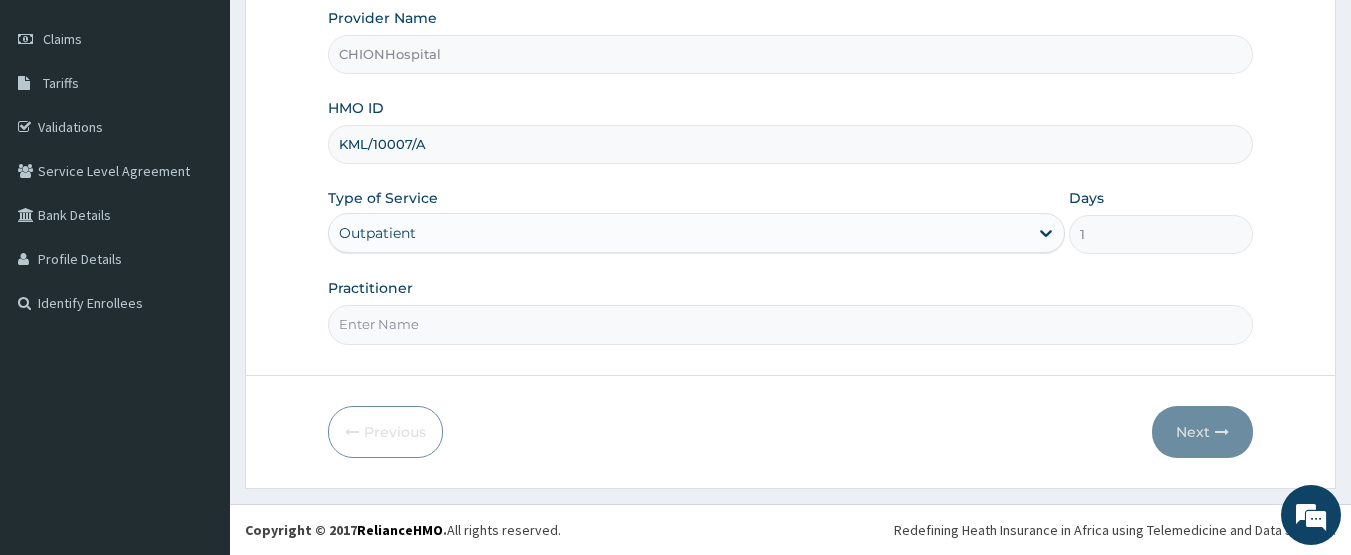 type on "DR EZE JONAH" 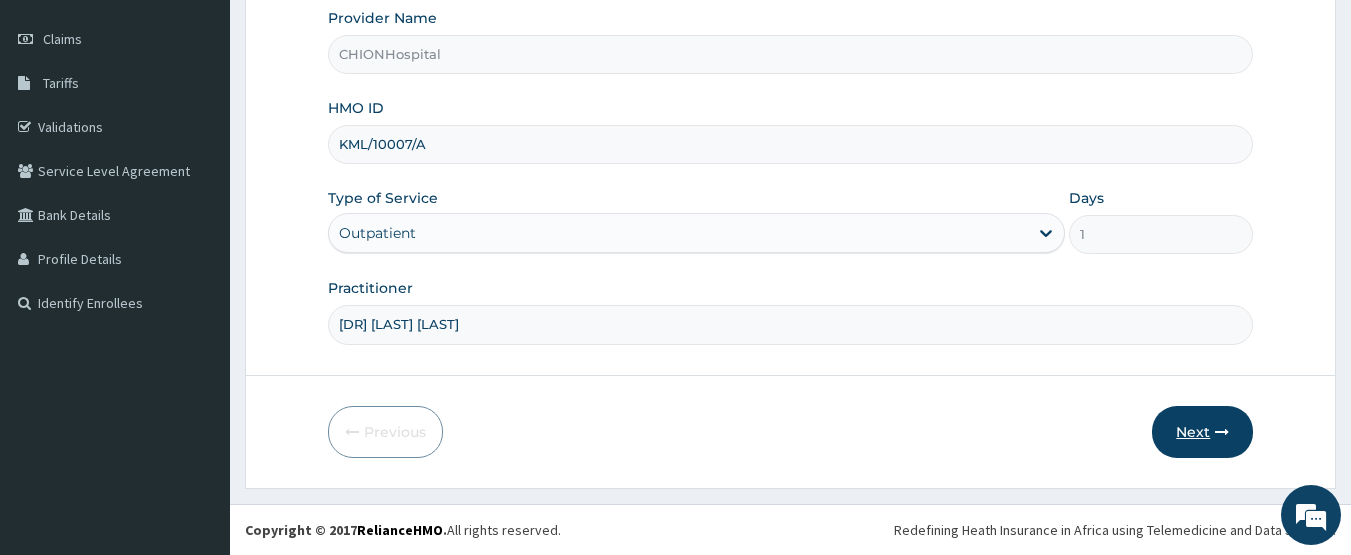 click on "Next" at bounding box center (1202, 432) 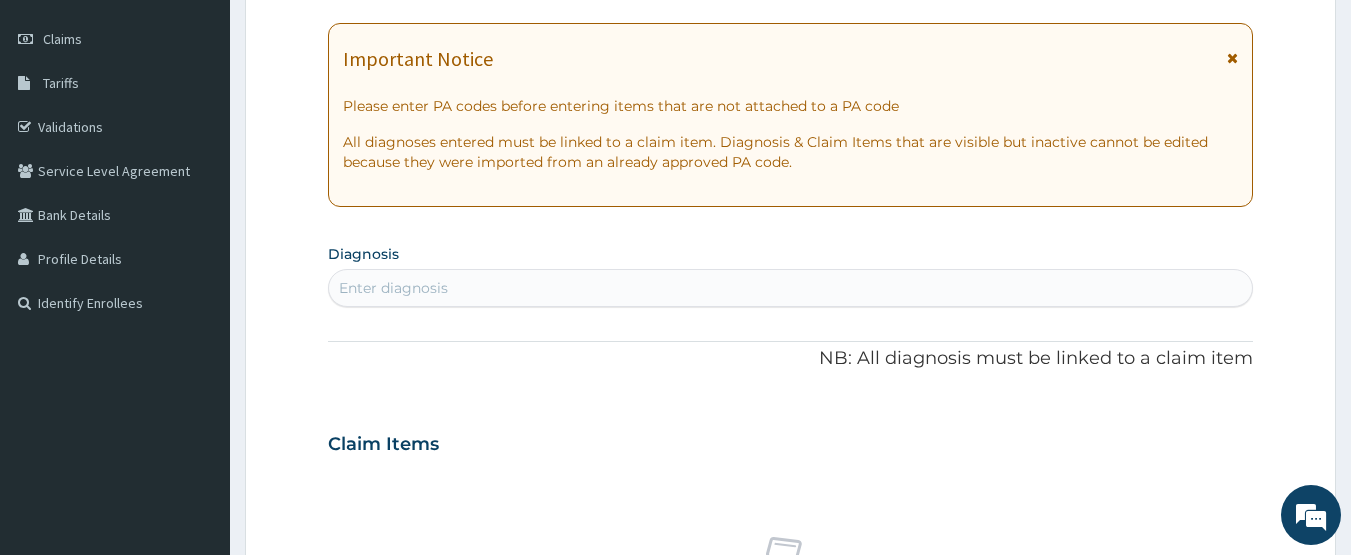 scroll, scrollTop: 67, scrollLeft: 0, axis: vertical 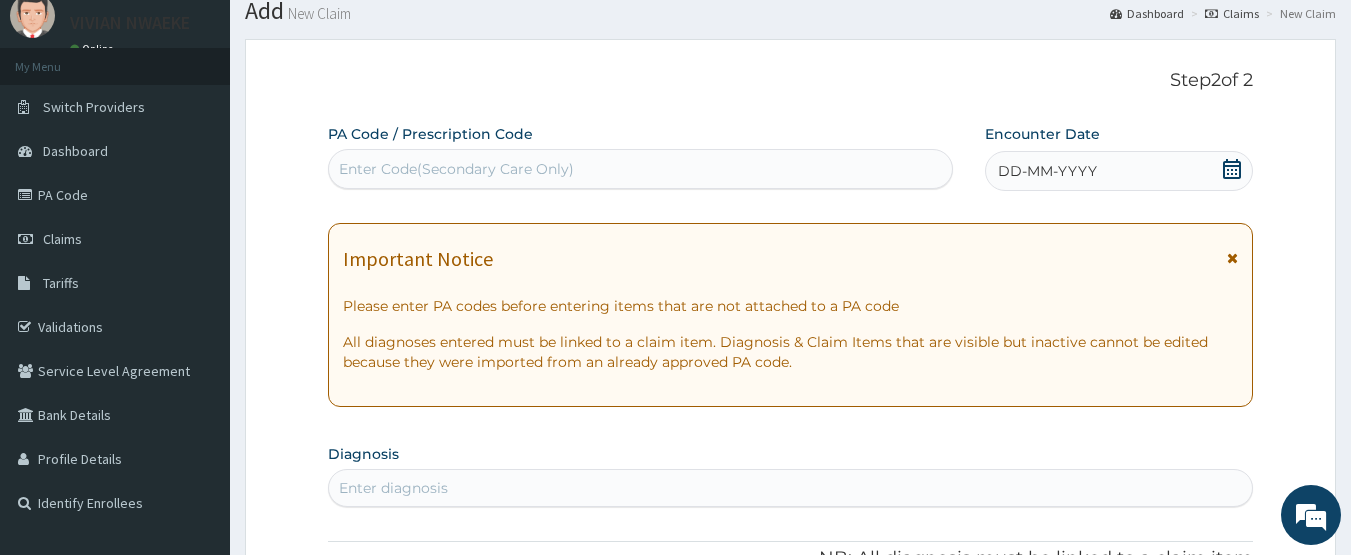 click 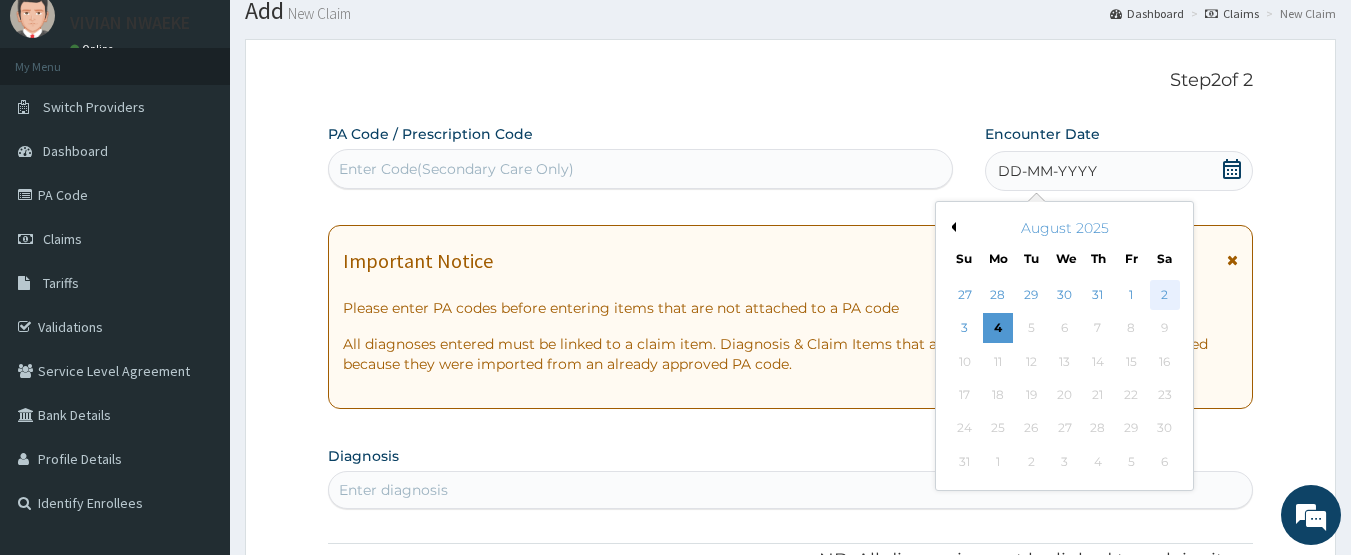 click on "2" at bounding box center [1165, 295] 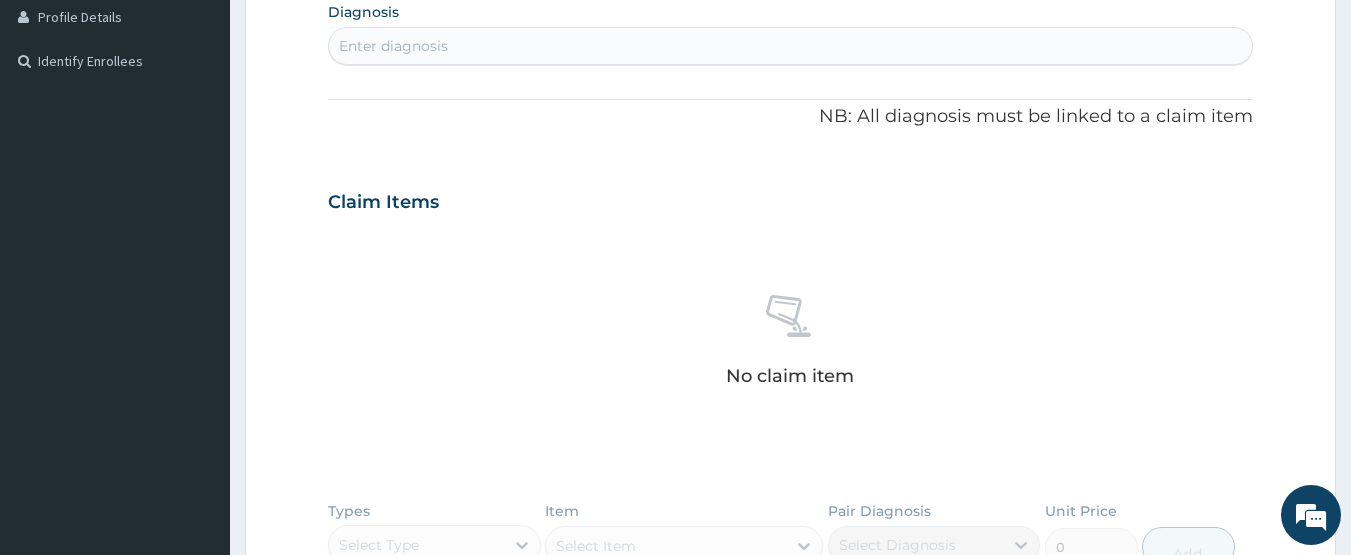 scroll, scrollTop: 467, scrollLeft: 0, axis: vertical 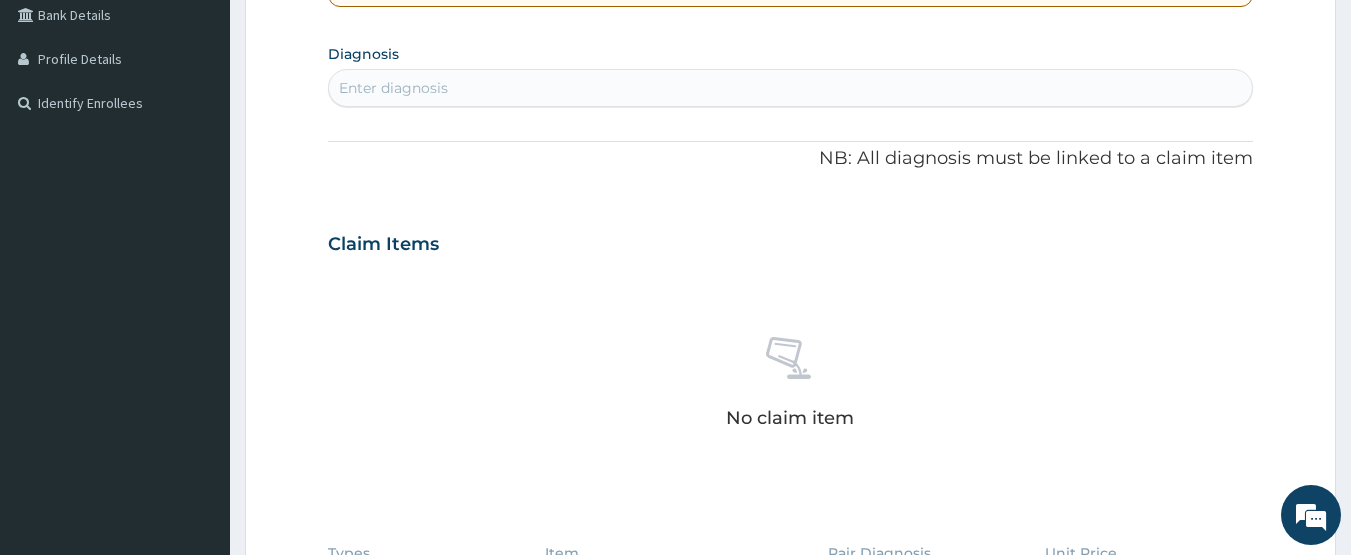 click on "Enter diagnosis" at bounding box center [393, 88] 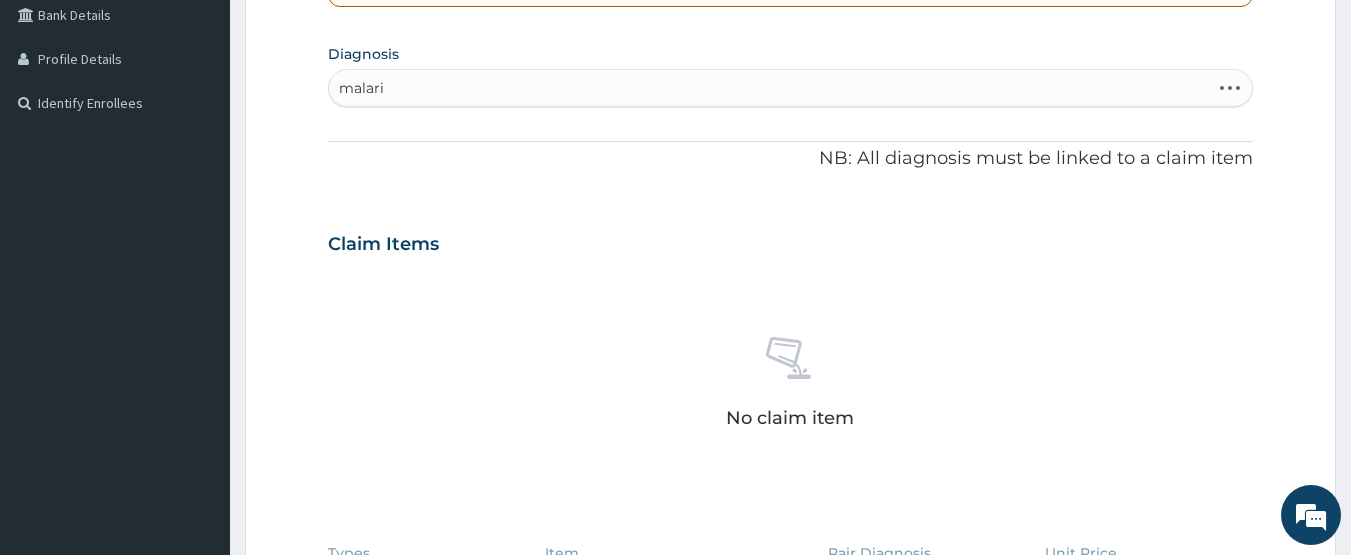 type on "malaria" 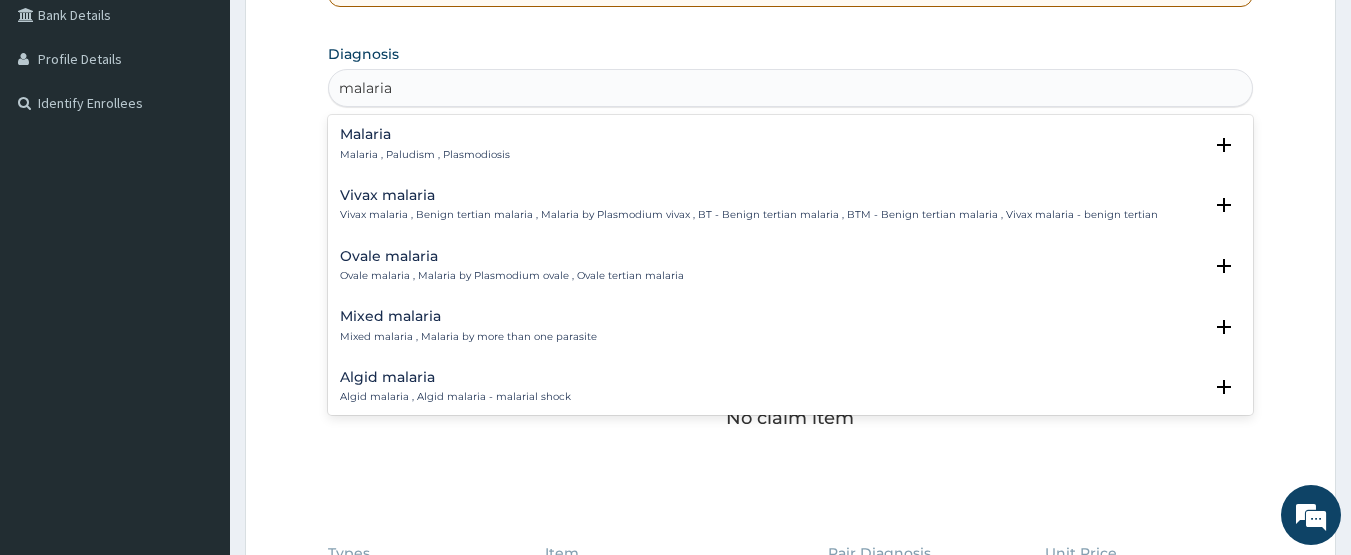 click on "Malaria" at bounding box center [425, 134] 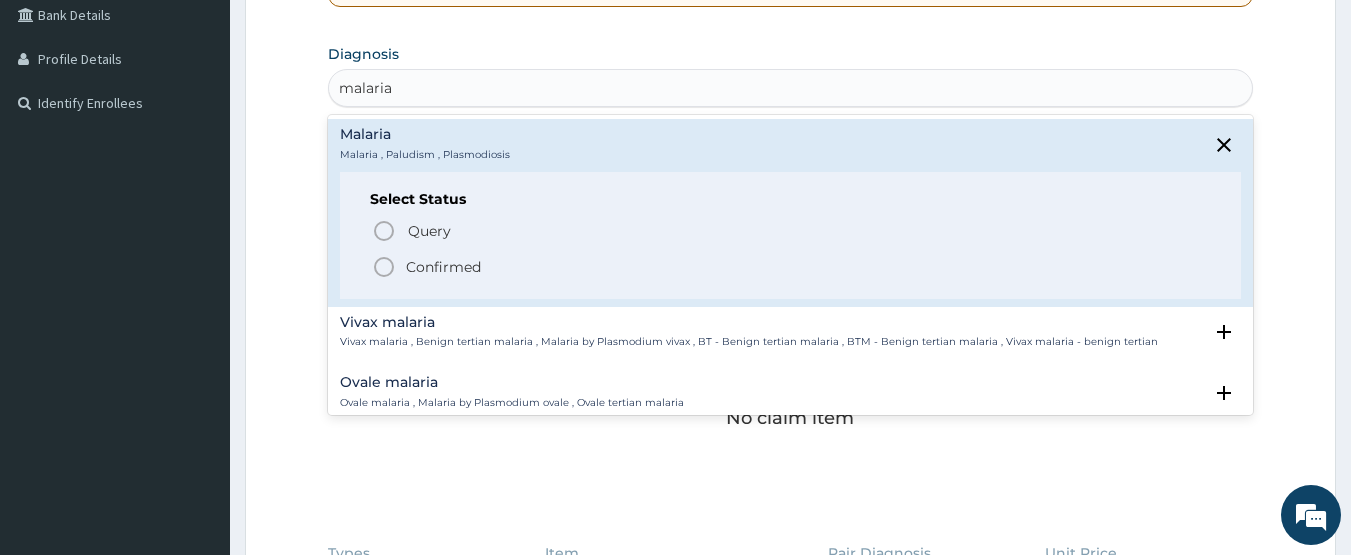 click 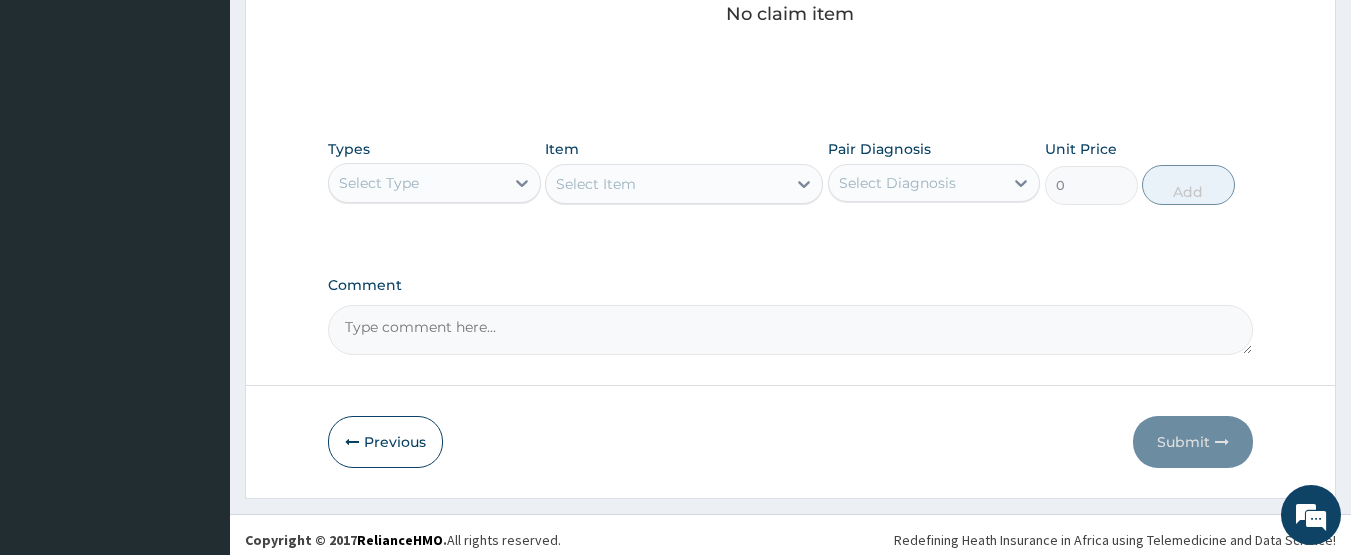 scroll, scrollTop: 887, scrollLeft: 0, axis: vertical 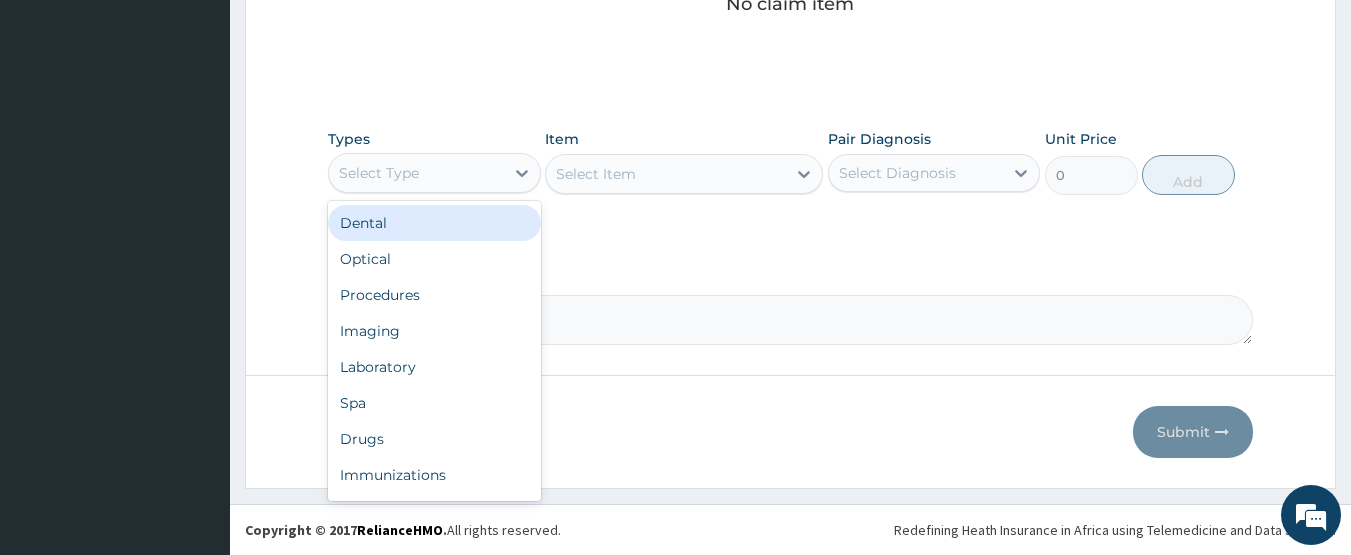 click on "Select Type" at bounding box center [416, 173] 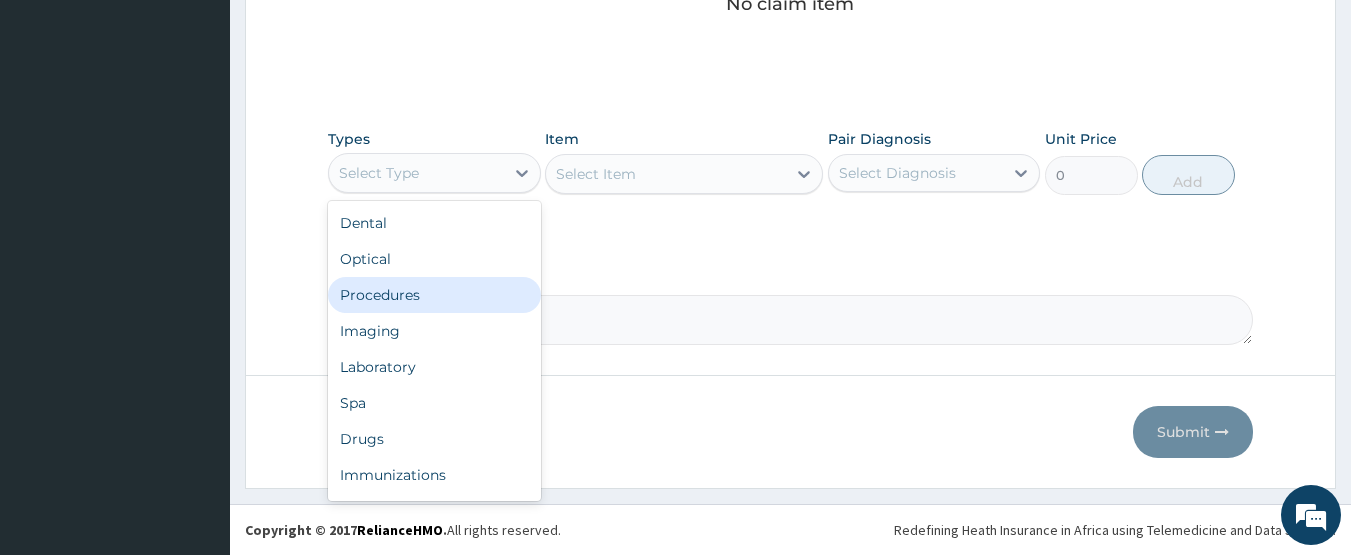 click on "Procedures" at bounding box center [434, 295] 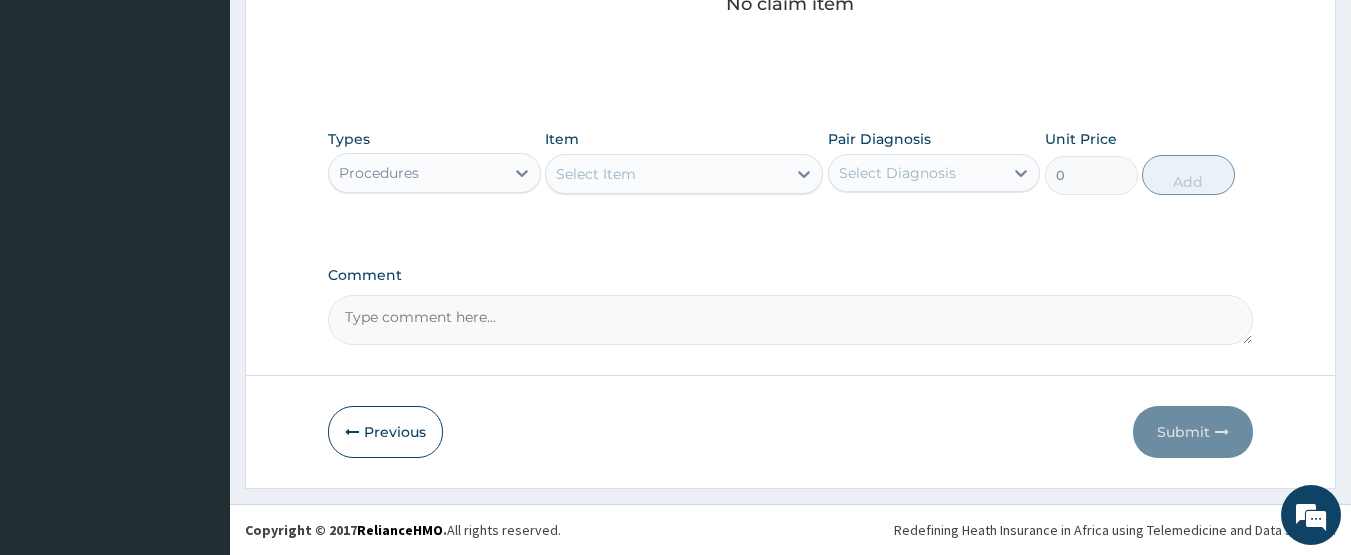 click on "Select Item" at bounding box center [666, 174] 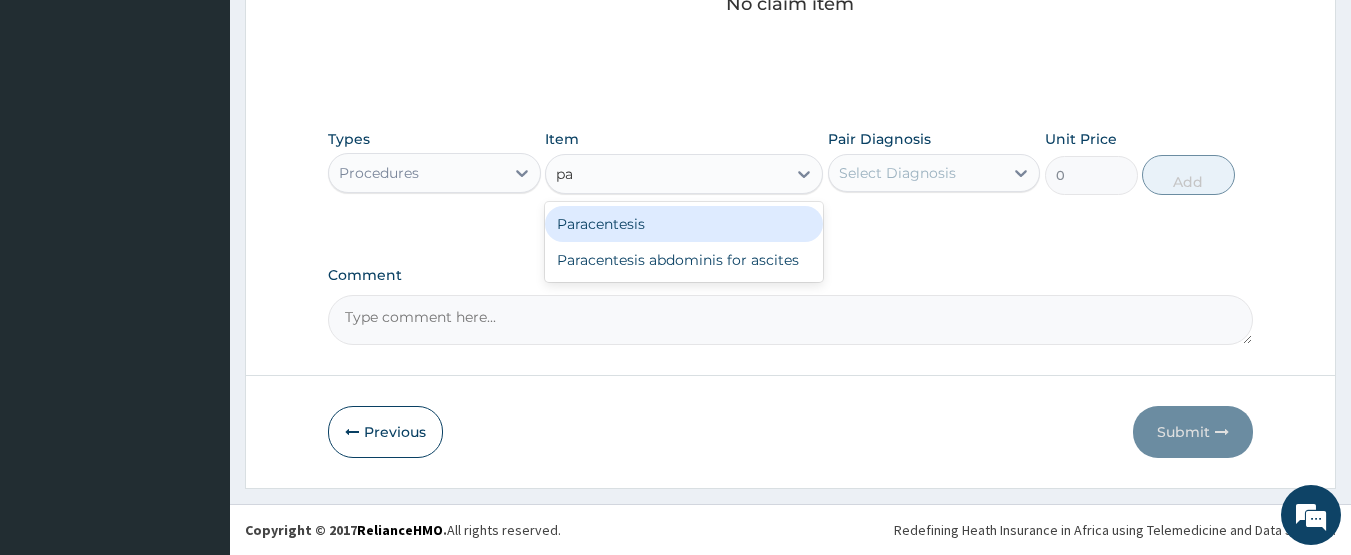 type on "p" 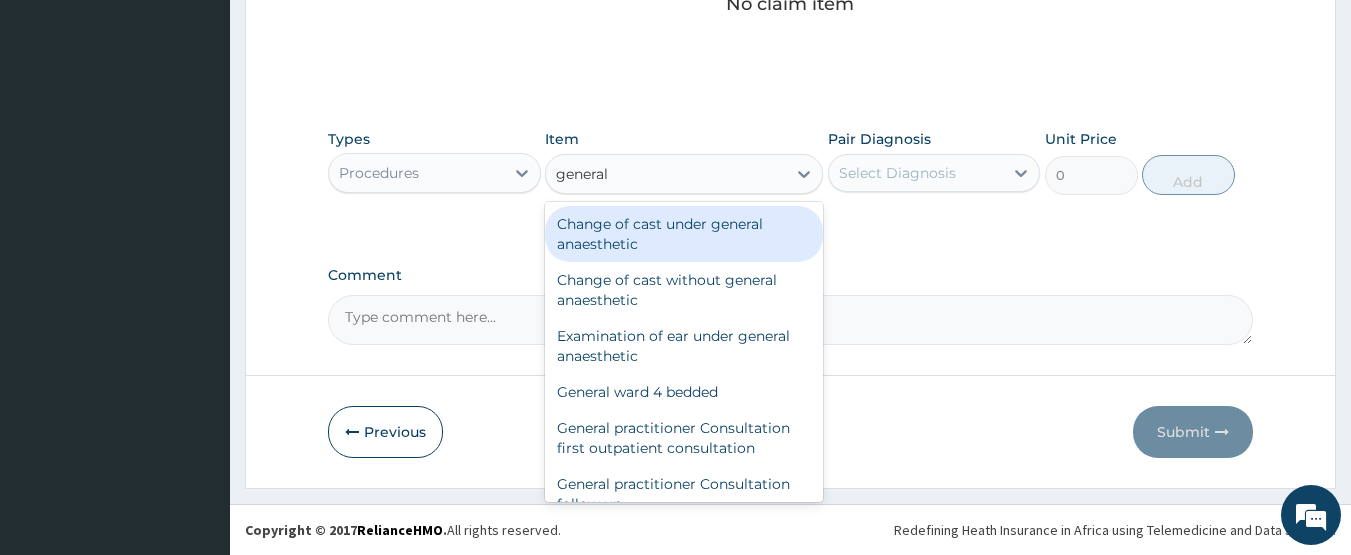 type on "general p" 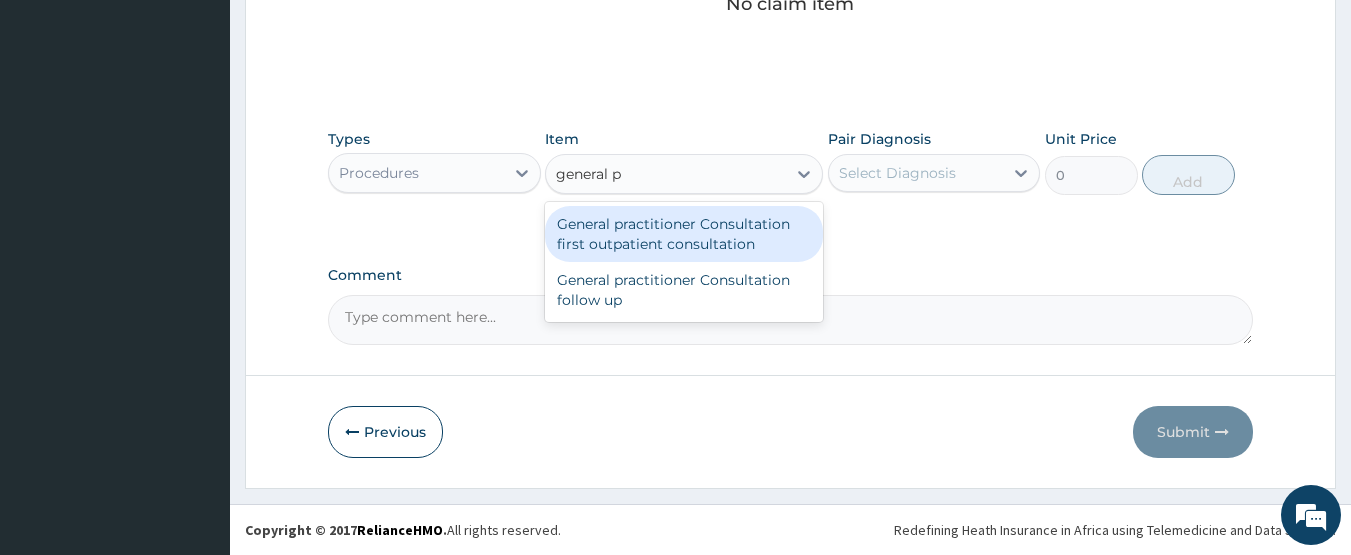 click on "General practitioner Consultation first outpatient consultation" at bounding box center [684, 234] 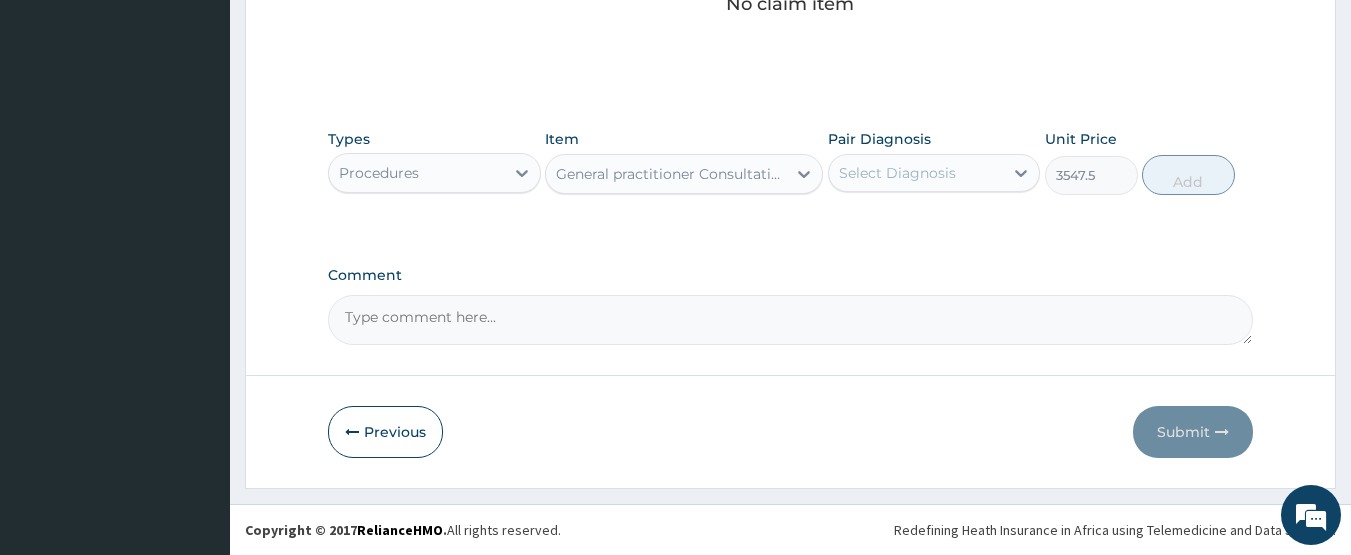 drag, startPoint x: 929, startPoint y: 172, endPoint x: 913, endPoint y: 194, distance: 27.202942 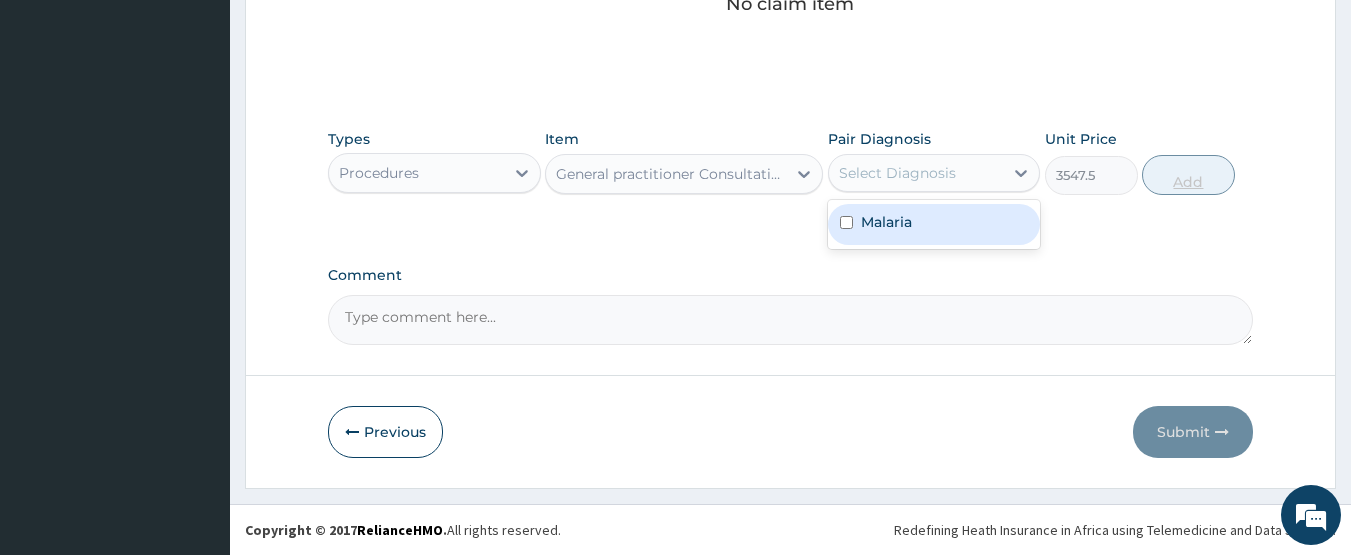drag, startPoint x: 899, startPoint y: 217, endPoint x: 1181, endPoint y: 180, distance: 284.41696 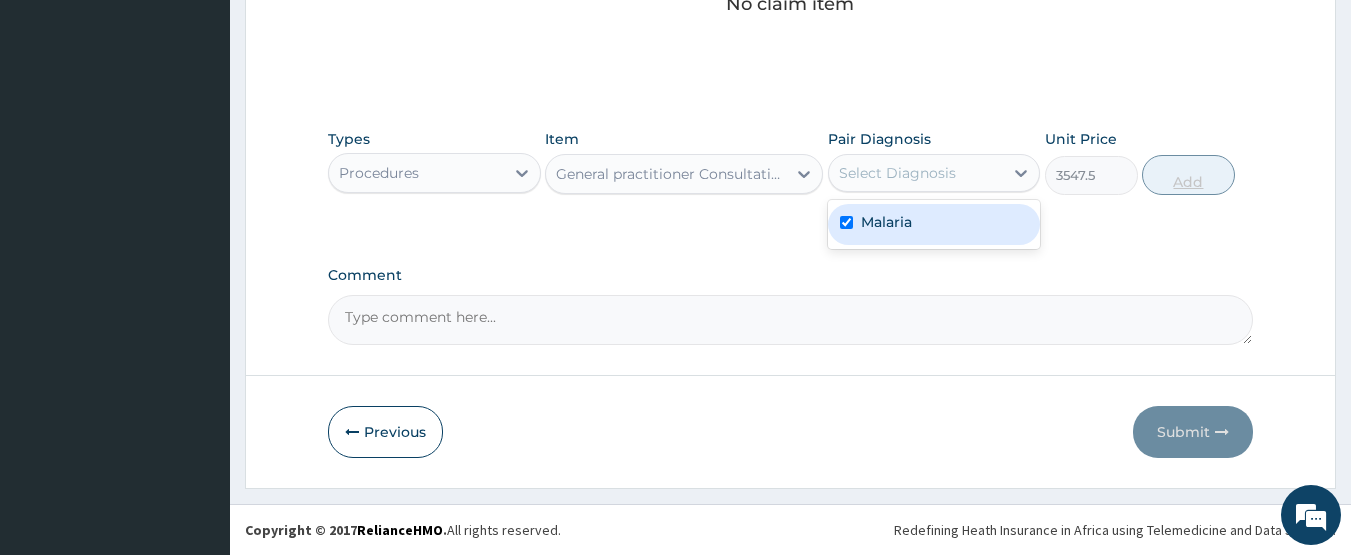 checkbox on "true" 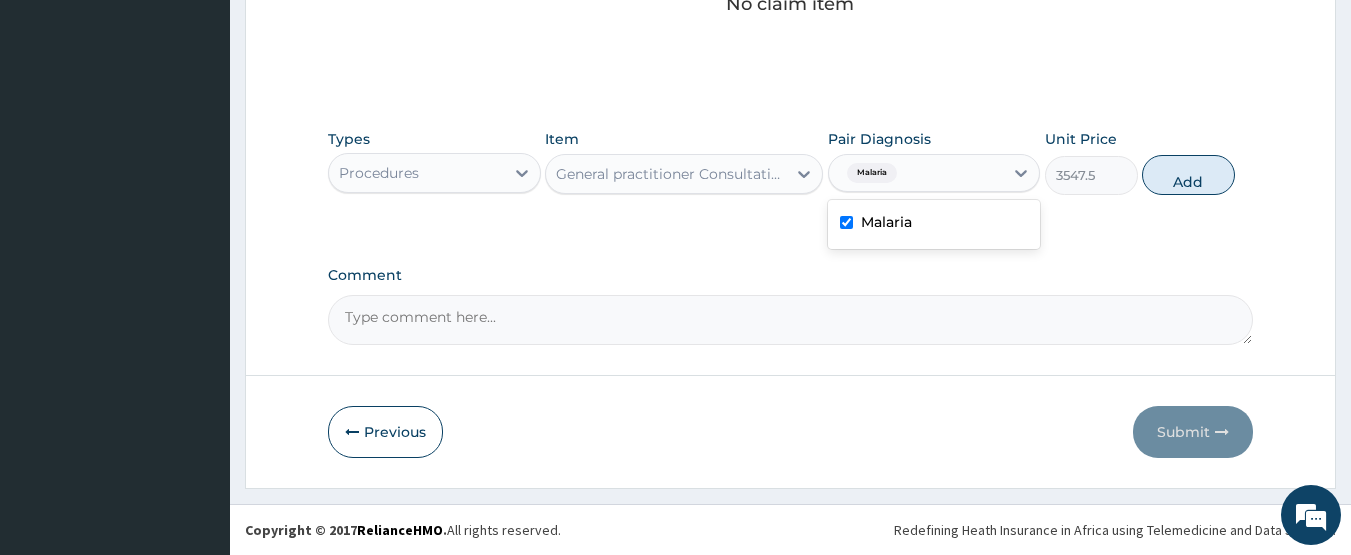 drag, startPoint x: 1184, startPoint y: 173, endPoint x: 723, endPoint y: 183, distance: 461.10846 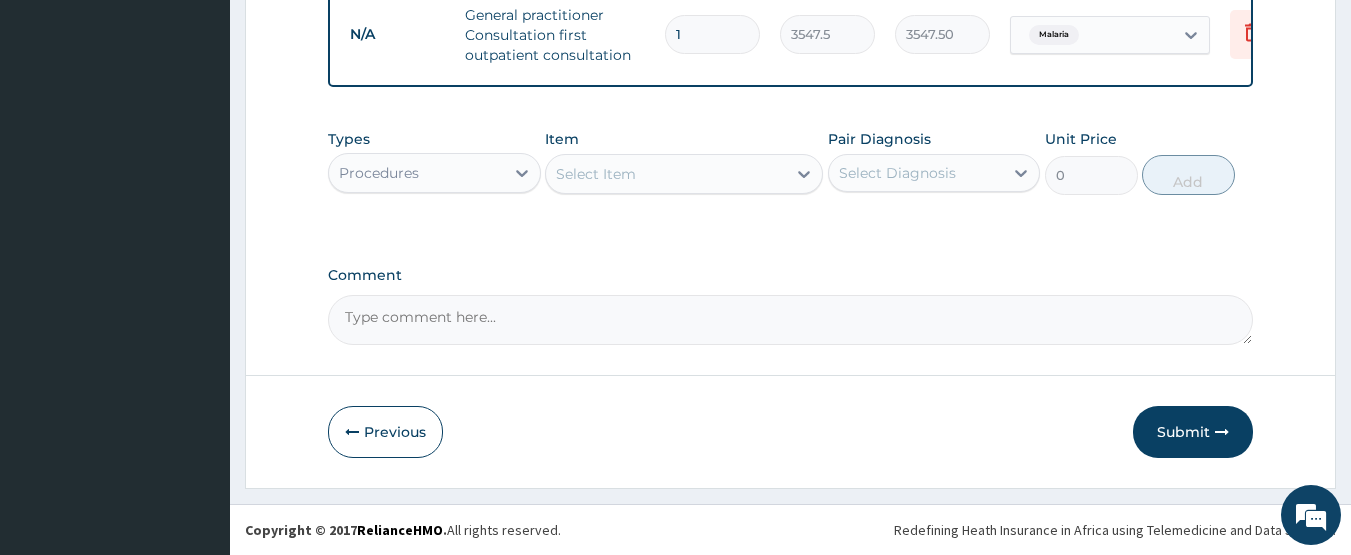 scroll, scrollTop: 818, scrollLeft: 0, axis: vertical 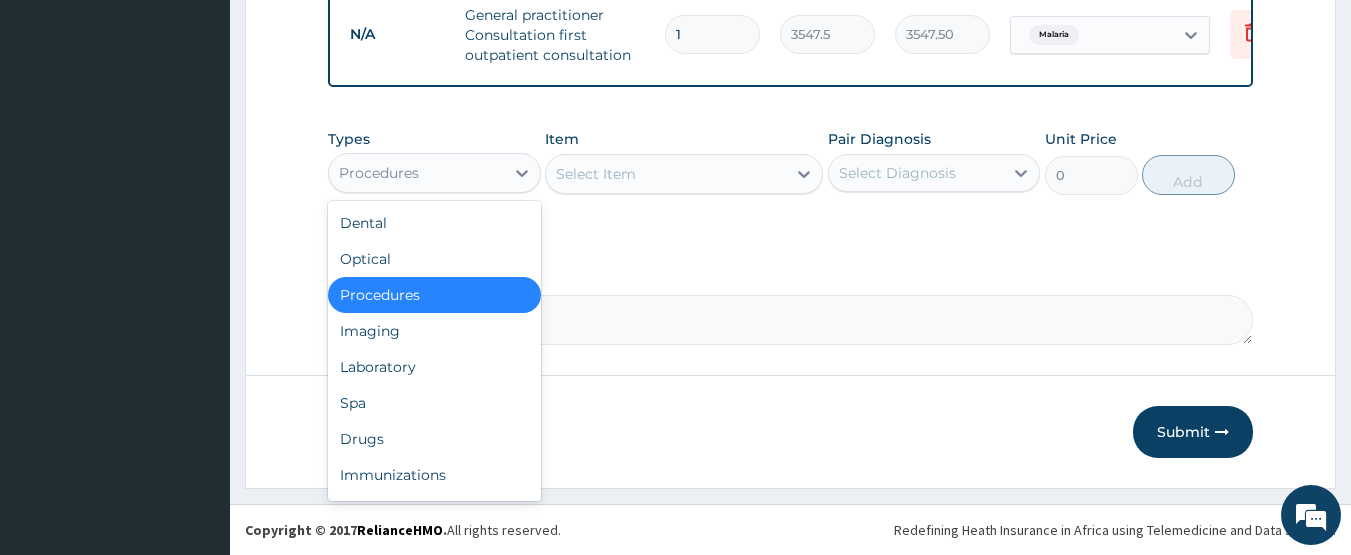 click at bounding box center (522, 173) 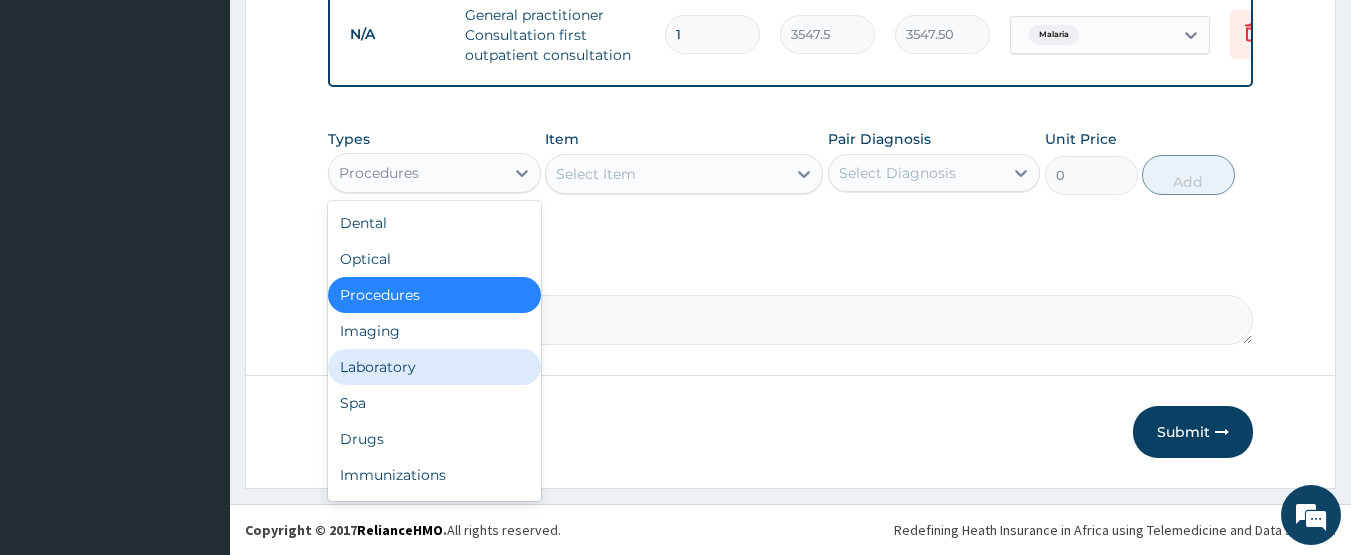 click on "Laboratory" at bounding box center [434, 367] 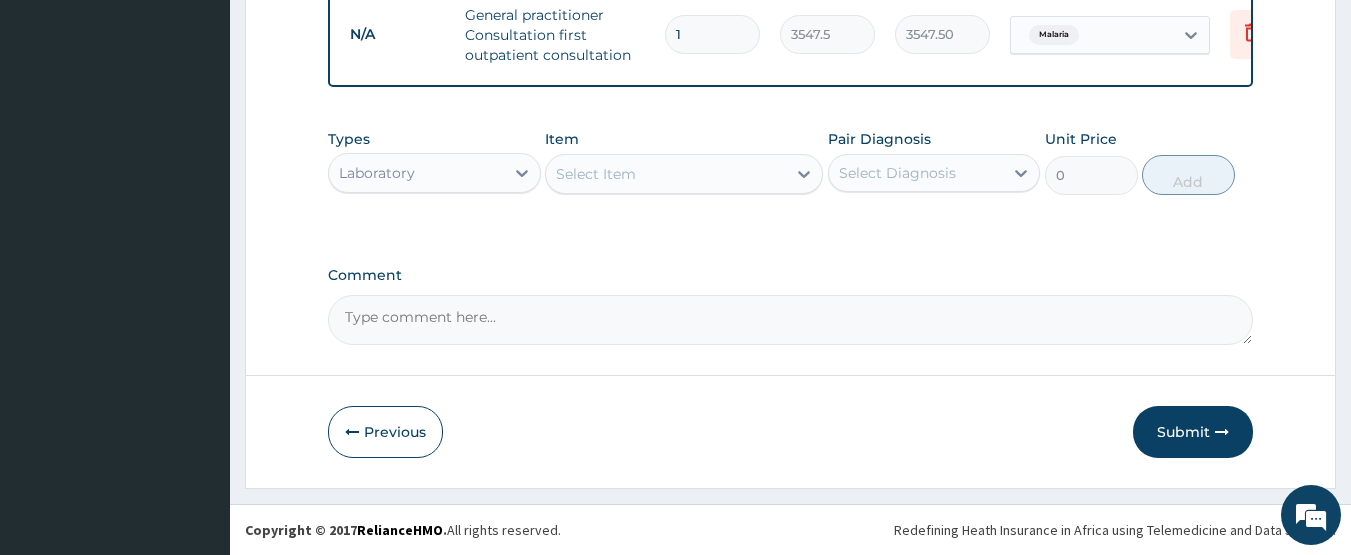 click on "Select Item" at bounding box center (666, 174) 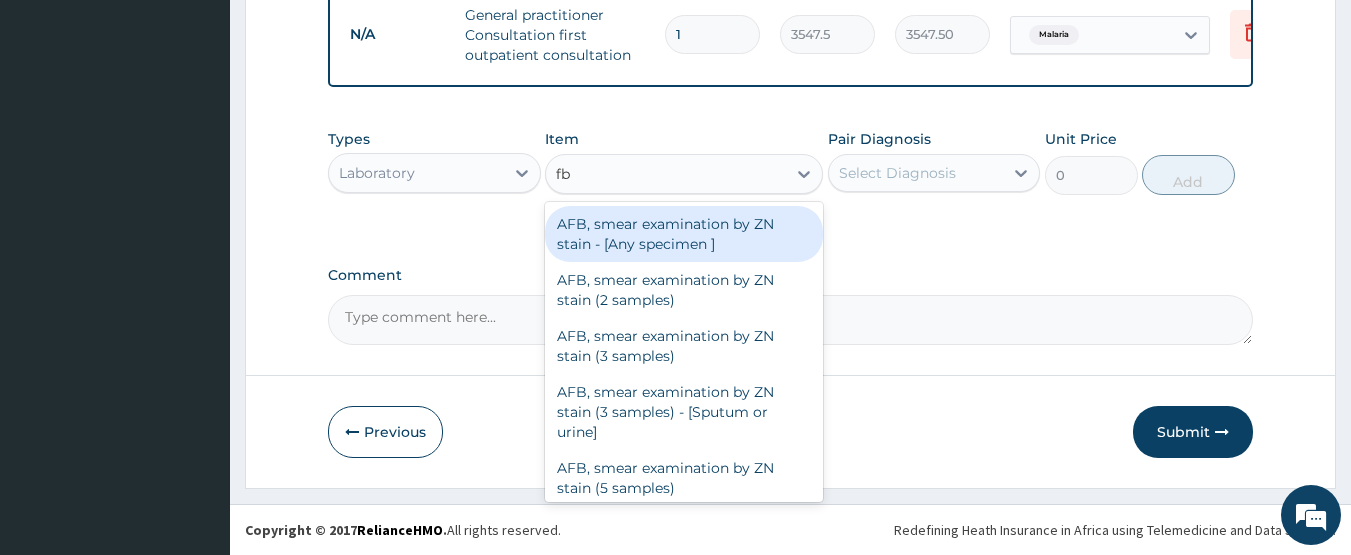 type on "fbc" 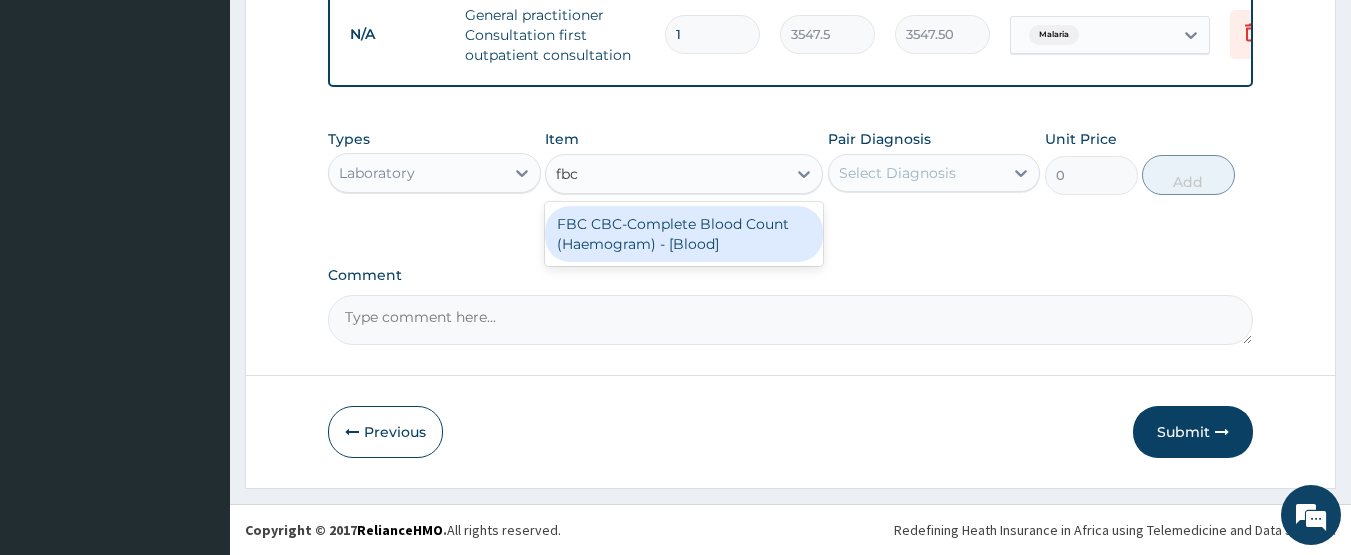 click on "FBC CBC-Complete Blood Count (Haemogram) - [Blood]" at bounding box center [684, 234] 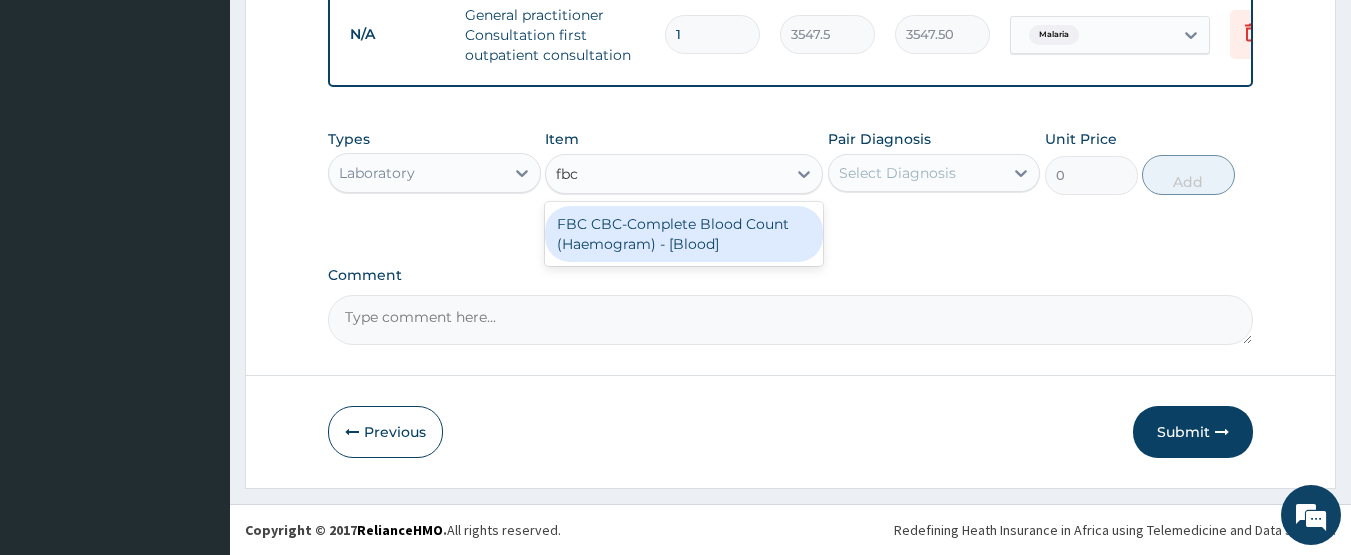 type 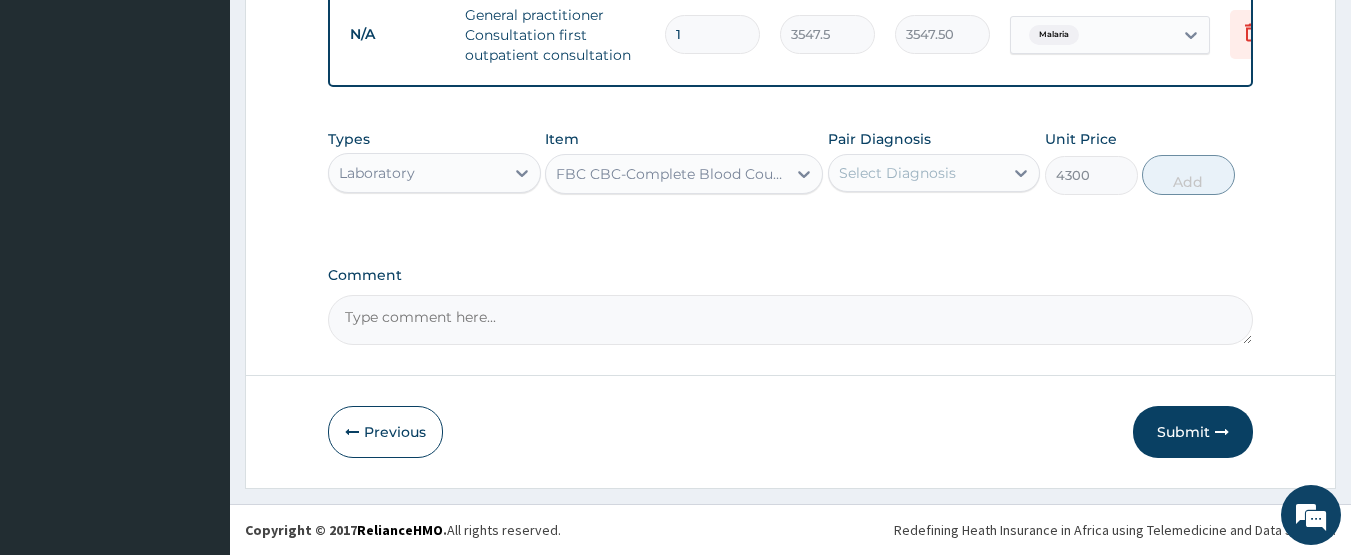 click on "Select Diagnosis" at bounding box center [897, 173] 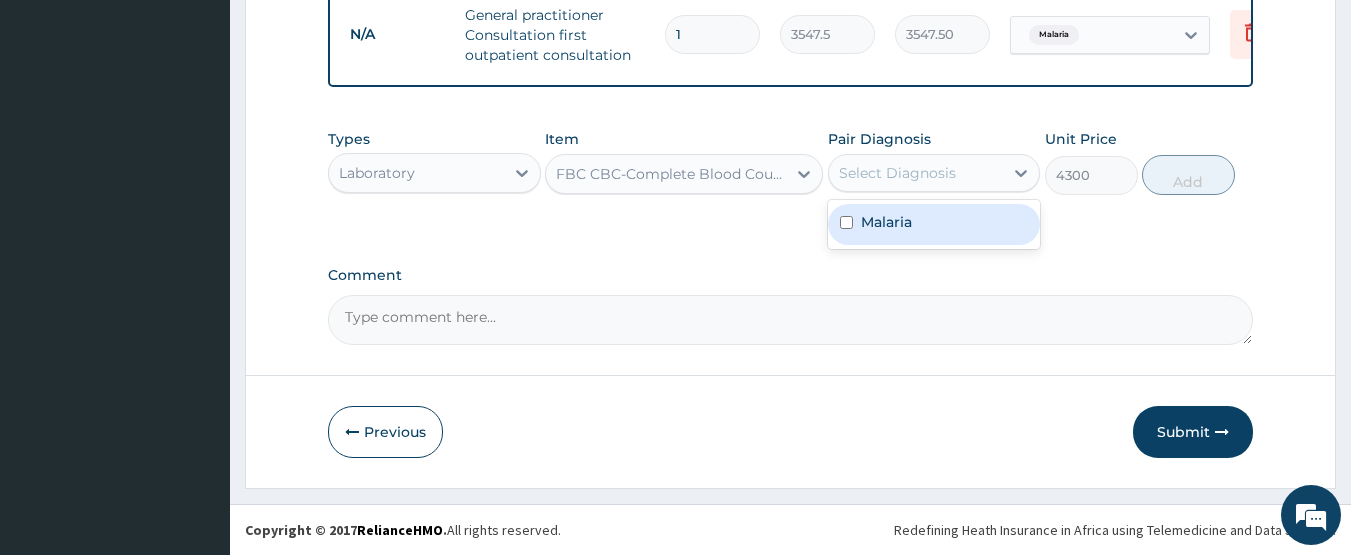 drag, startPoint x: 866, startPoint y: 226, endPoint x: 1170, endPoint y: 202, distance: 304.9459 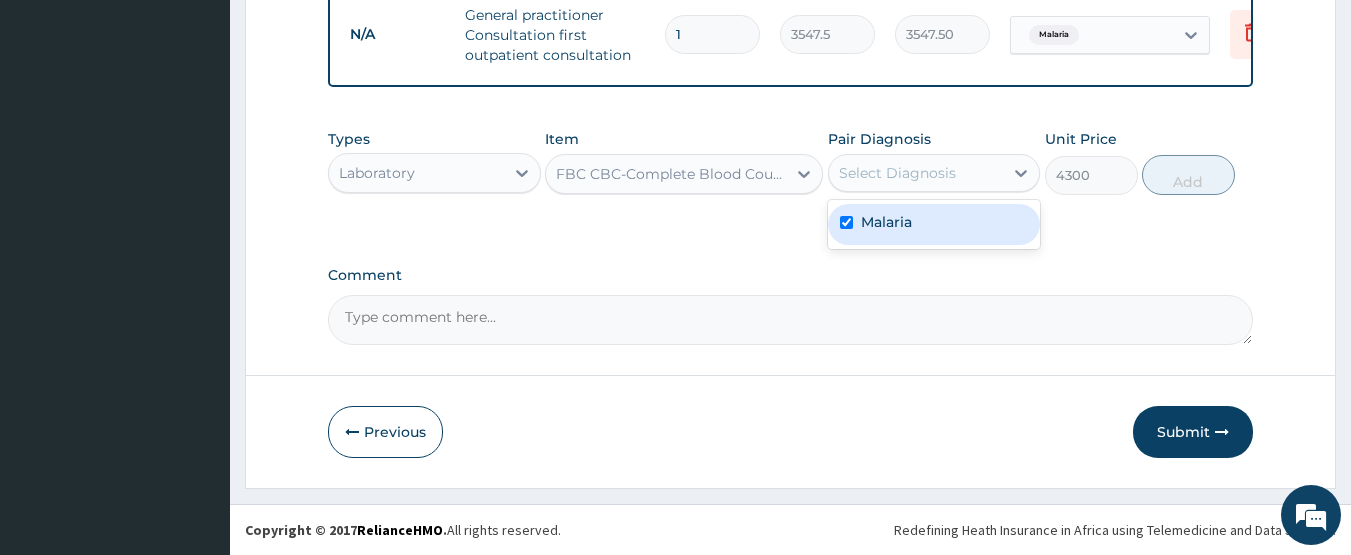 checkbox on "true" 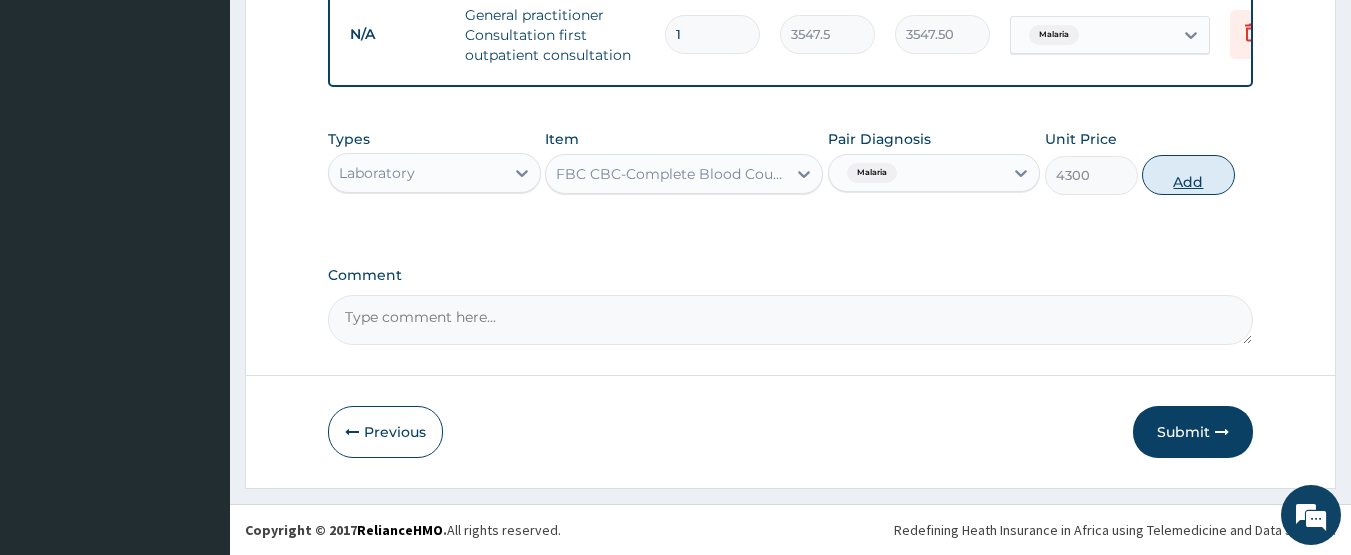 click on "Add" at bounding box center [1188, 175] 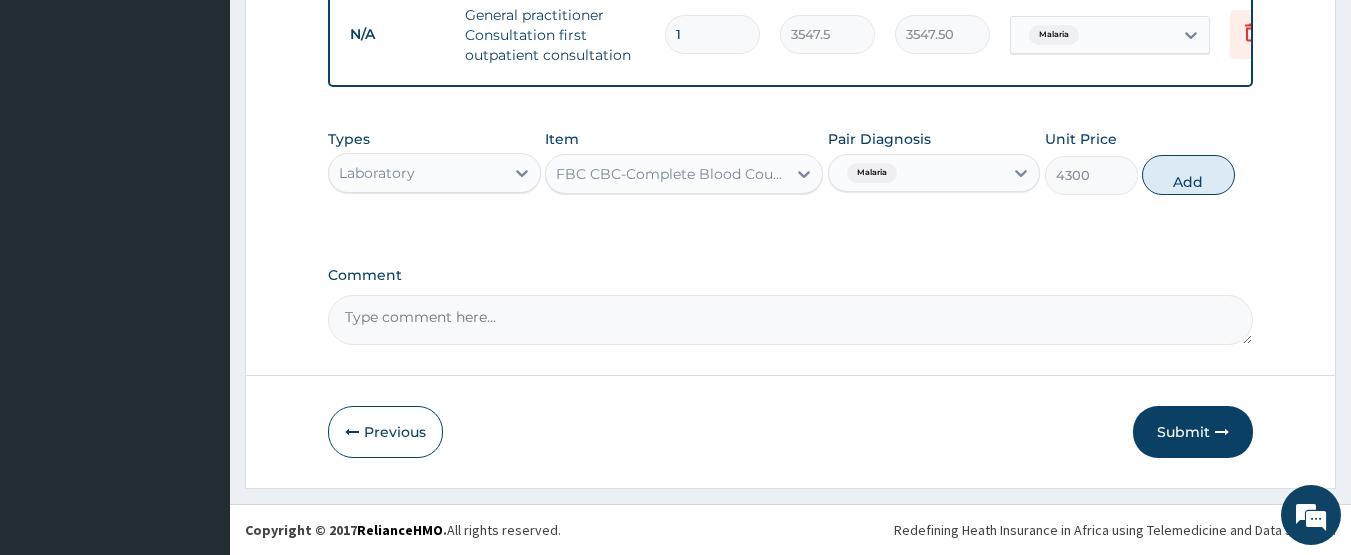 type on "0" 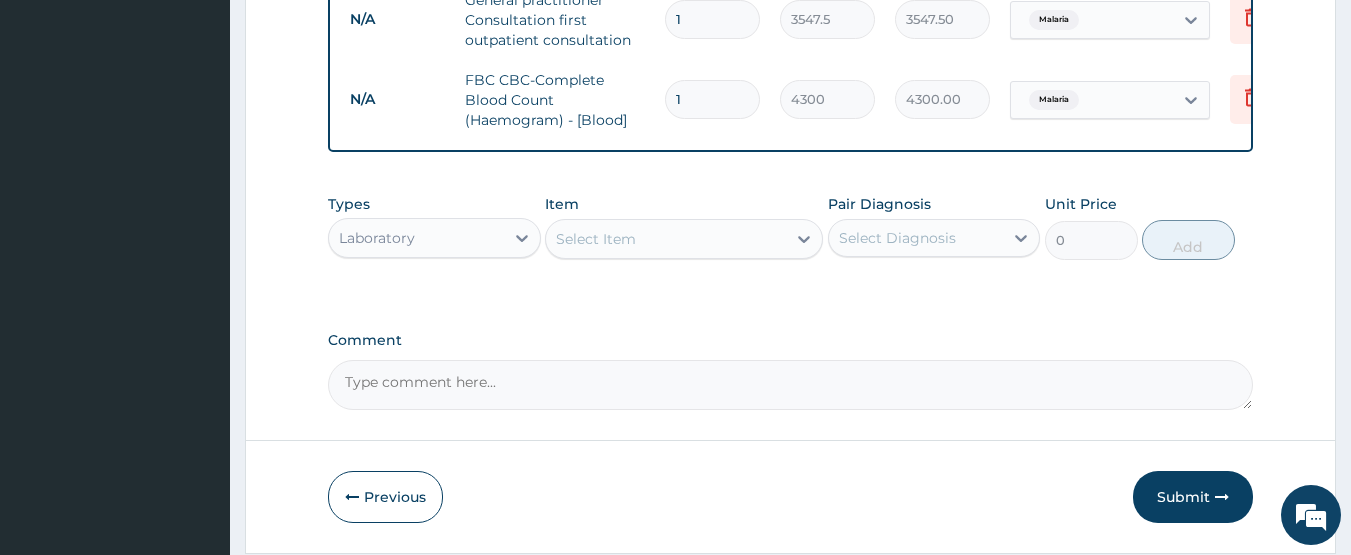 click on "Select Item" at bounding box center (666, 239) 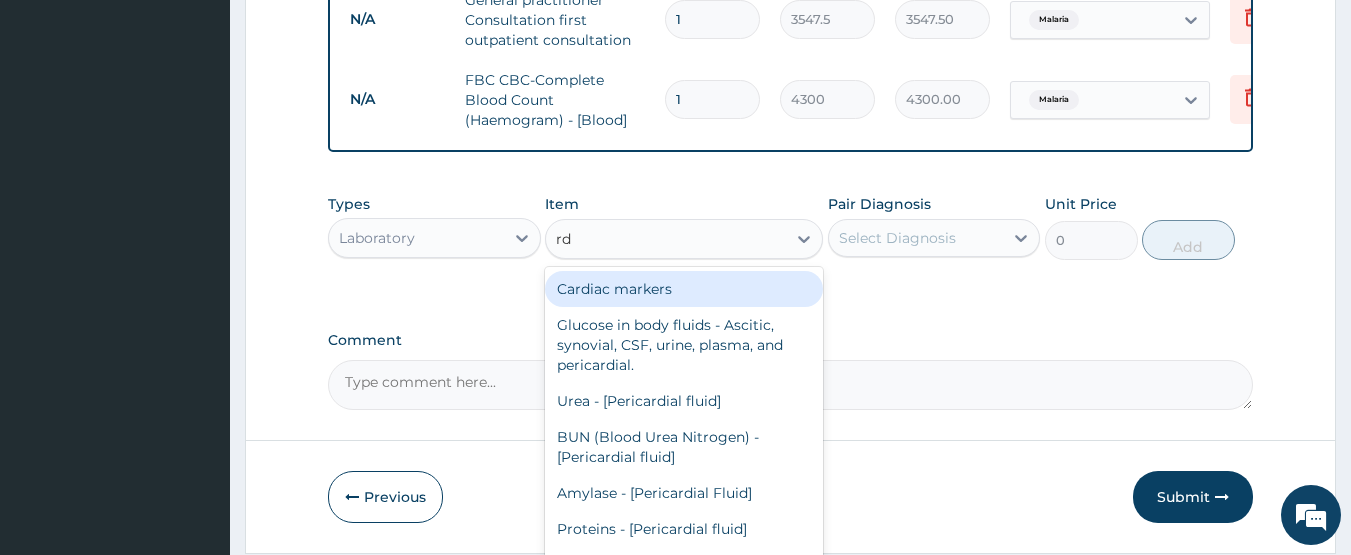 type on "rdt" 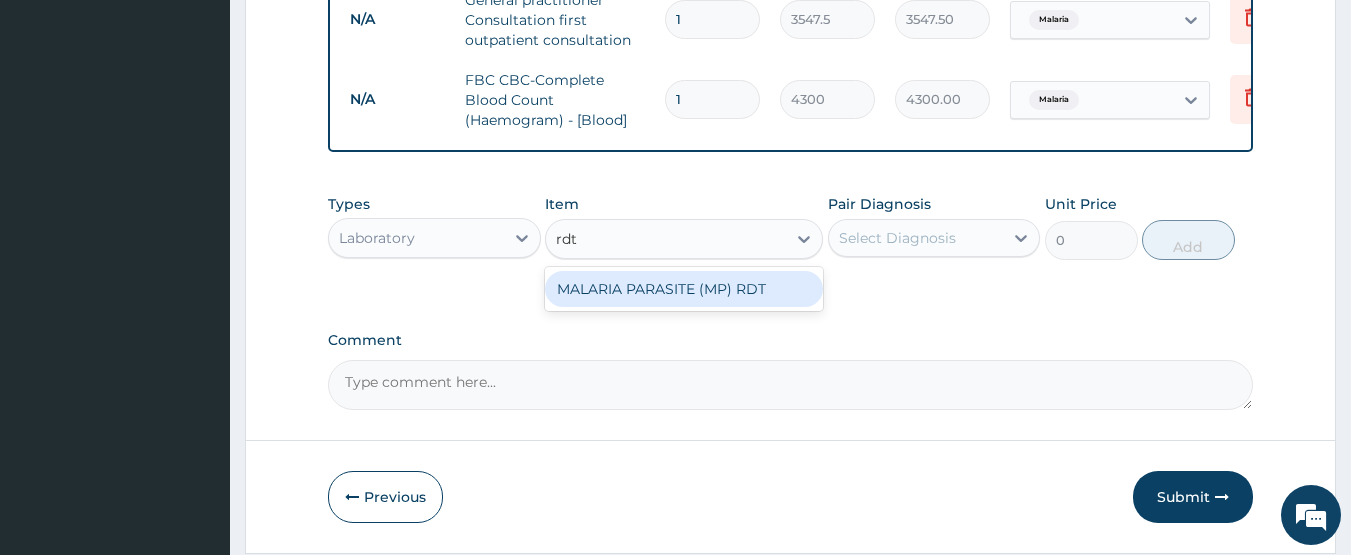 click on "MALARIA PARASITE (MP) RDT" at bounding box center [684, 289] 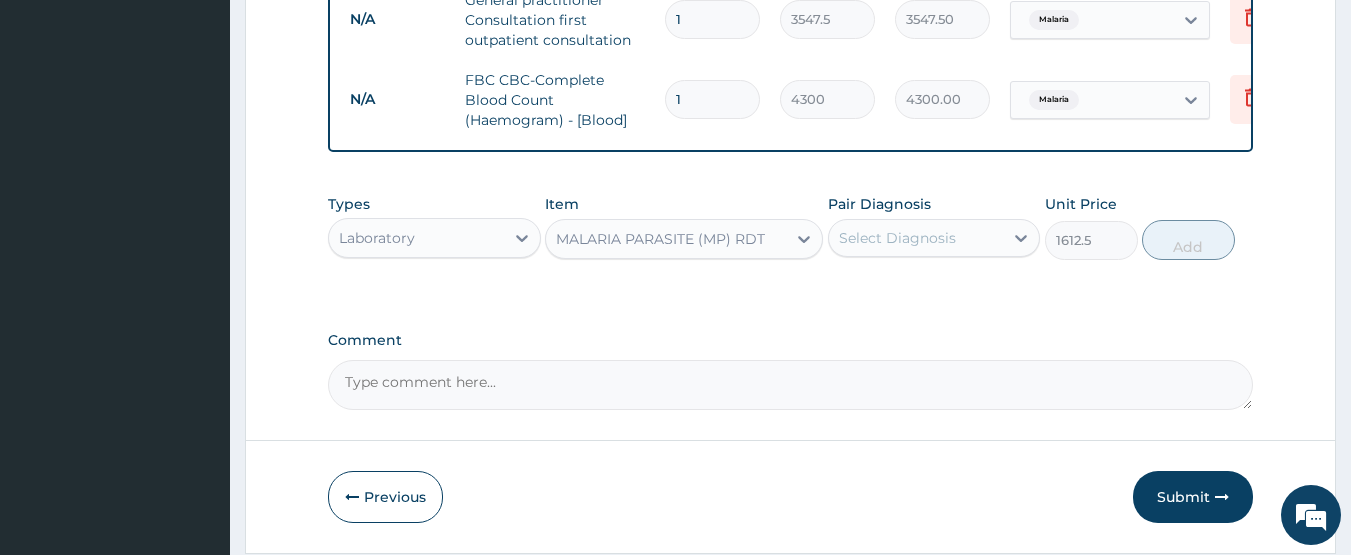 click on "Select Diagnosis" at bounding box center [916, 238] 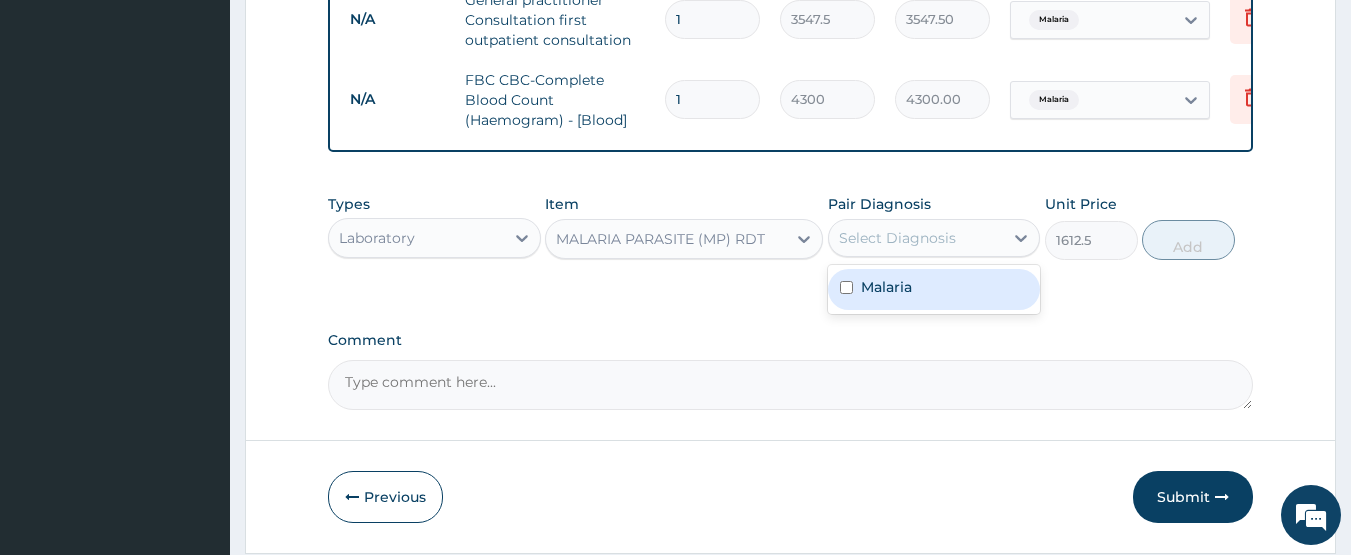 click on "Malaria" at bounding box center [886, 287] 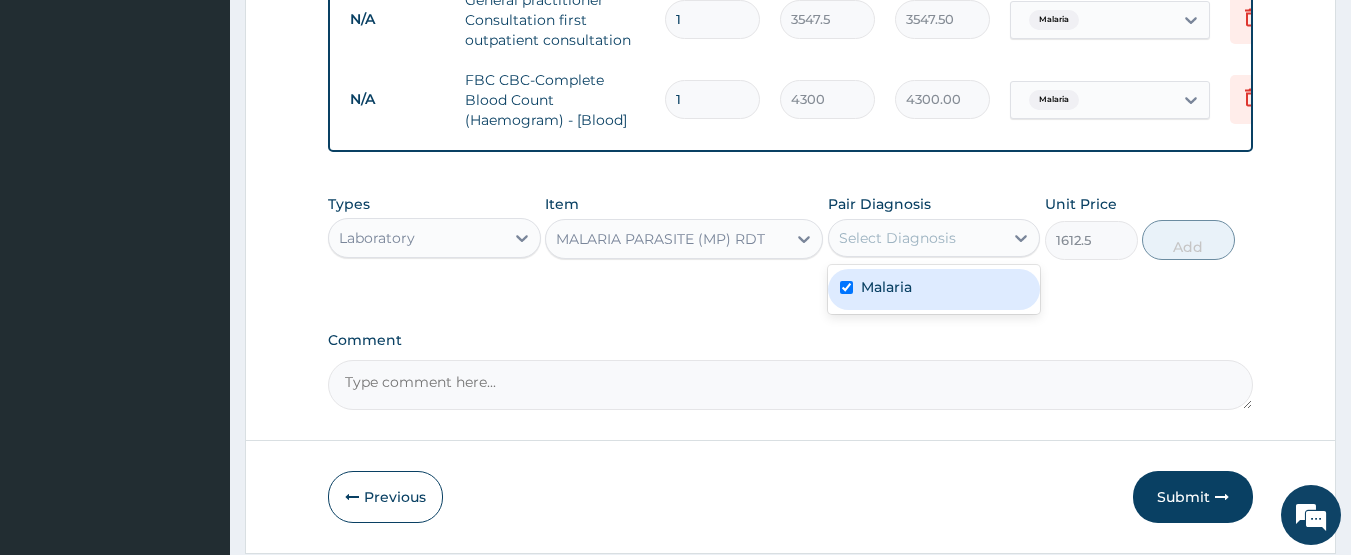 checkbox on "true" 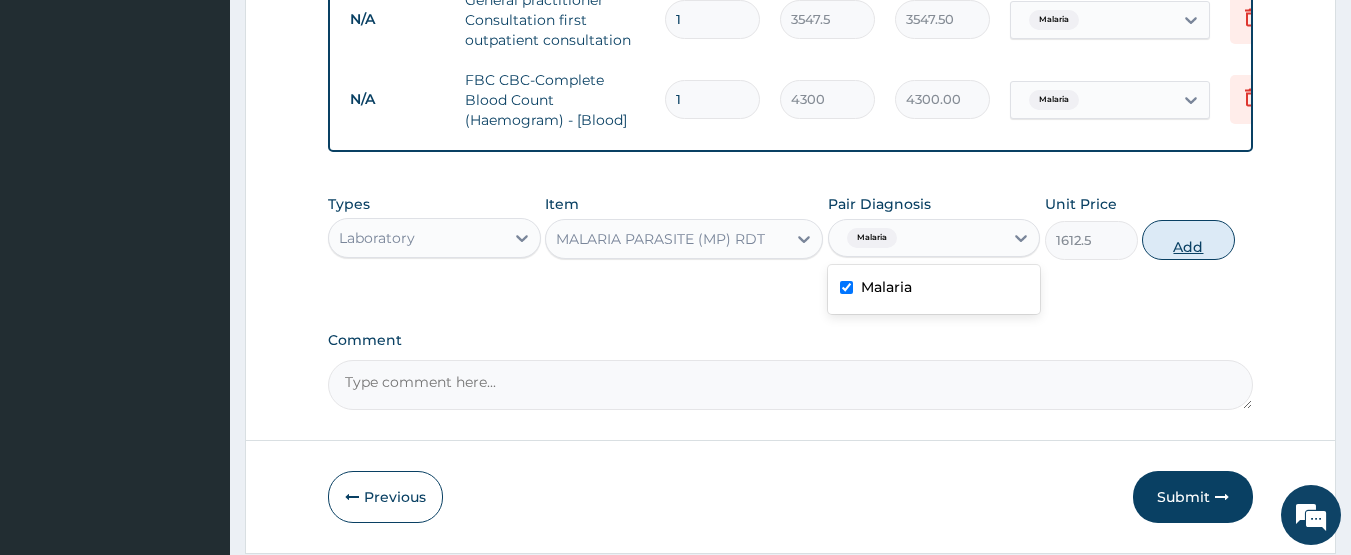 click on "Add" at bounding box center (1188, 240) 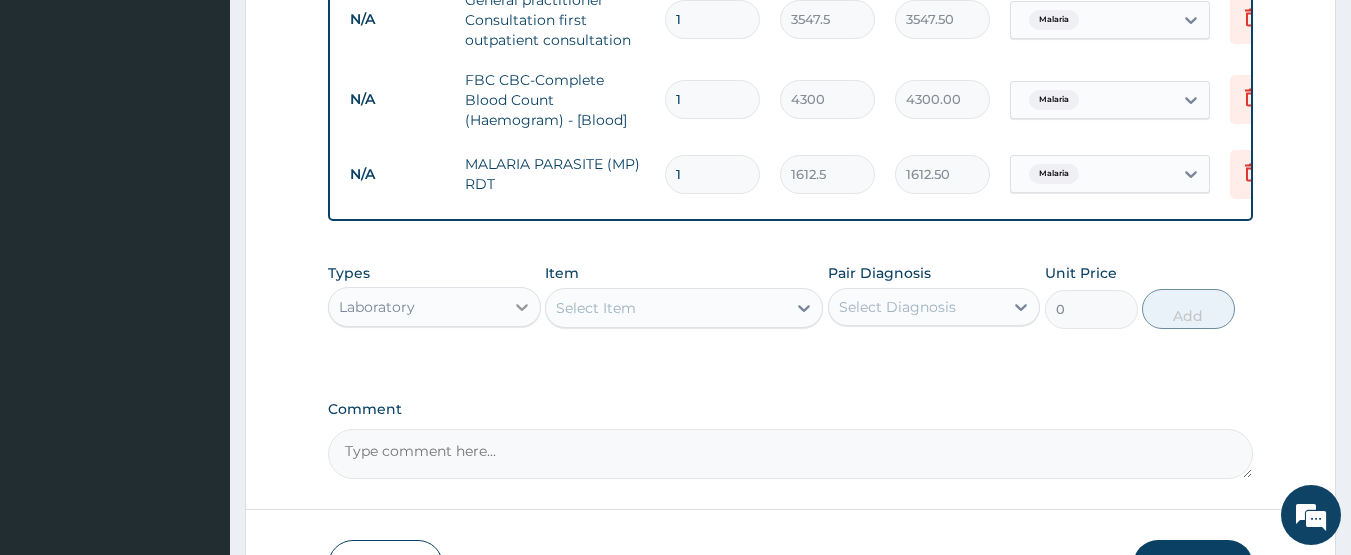 scroll, scrollTop: 967, scrollLeft: 0, axis: vertical 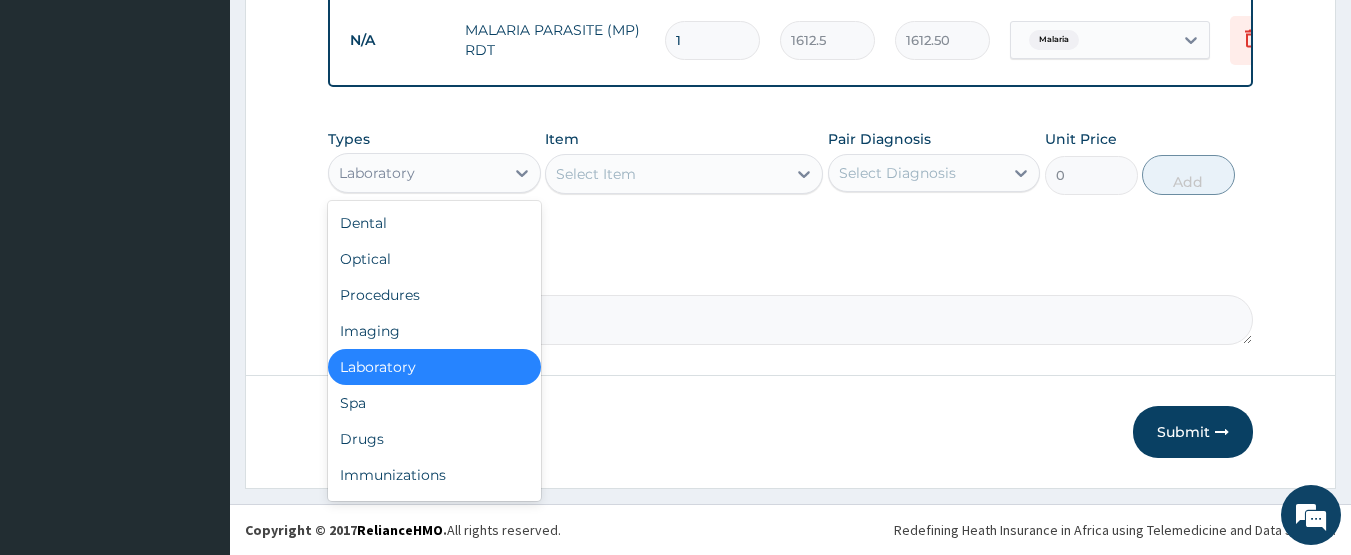 click on "Laboratory" at bounding box center [416, 173] 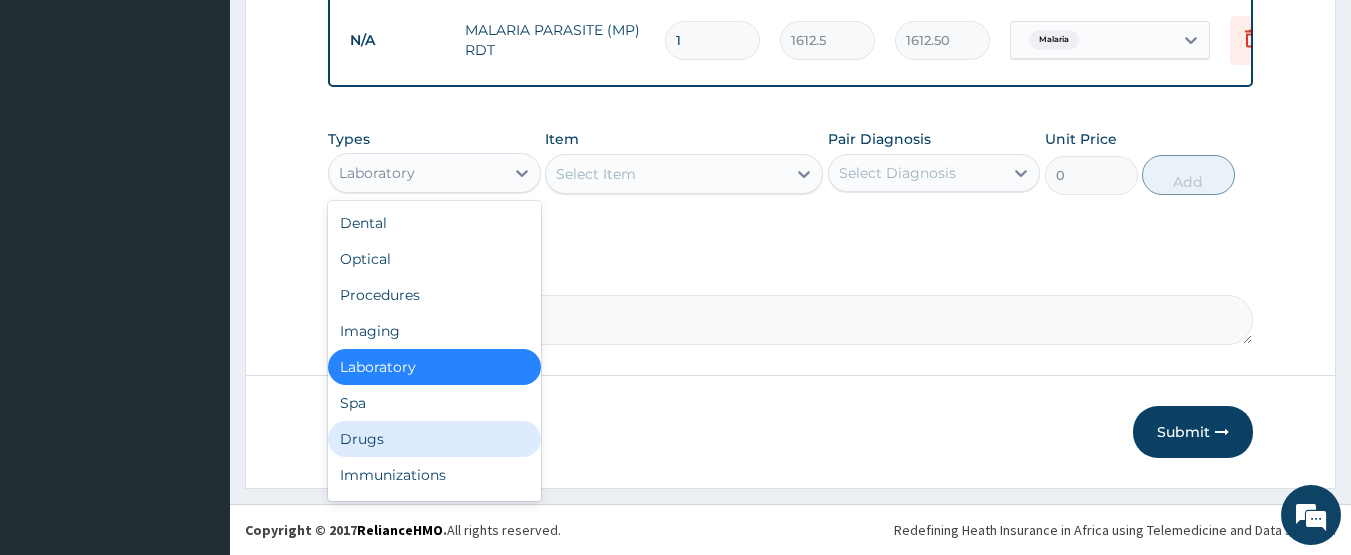 drag, startPoint x: 411, startPoint y: 431, endPoint x: 416, endPoint y: 374, distance: 57.21888 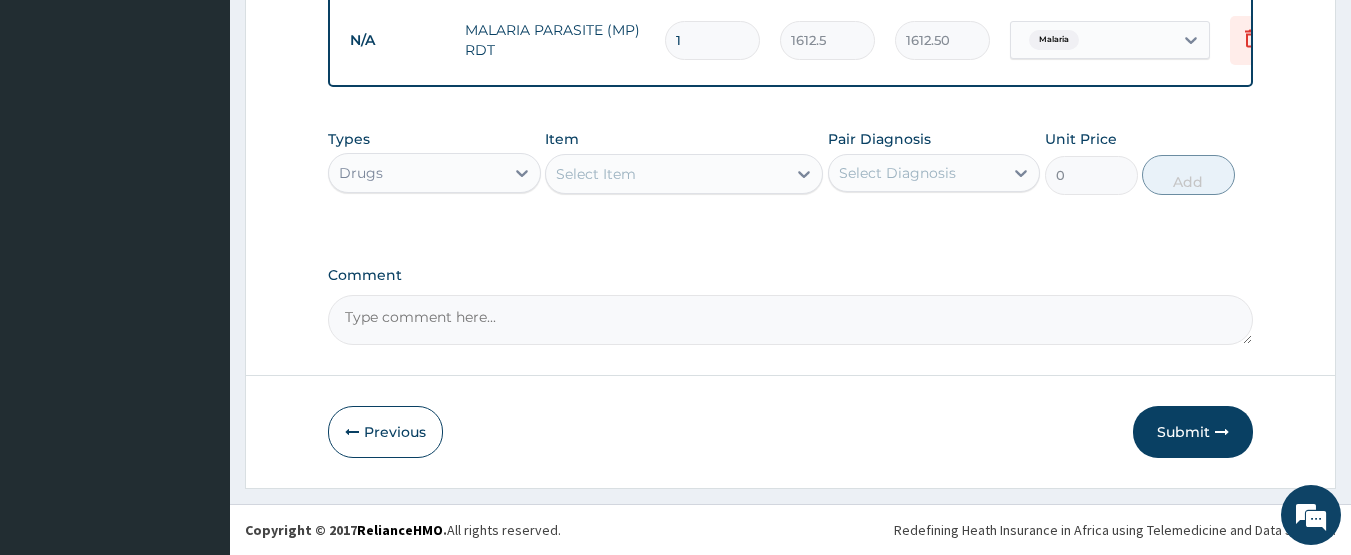 click on "Select Item" at bounding box center [666, 174] 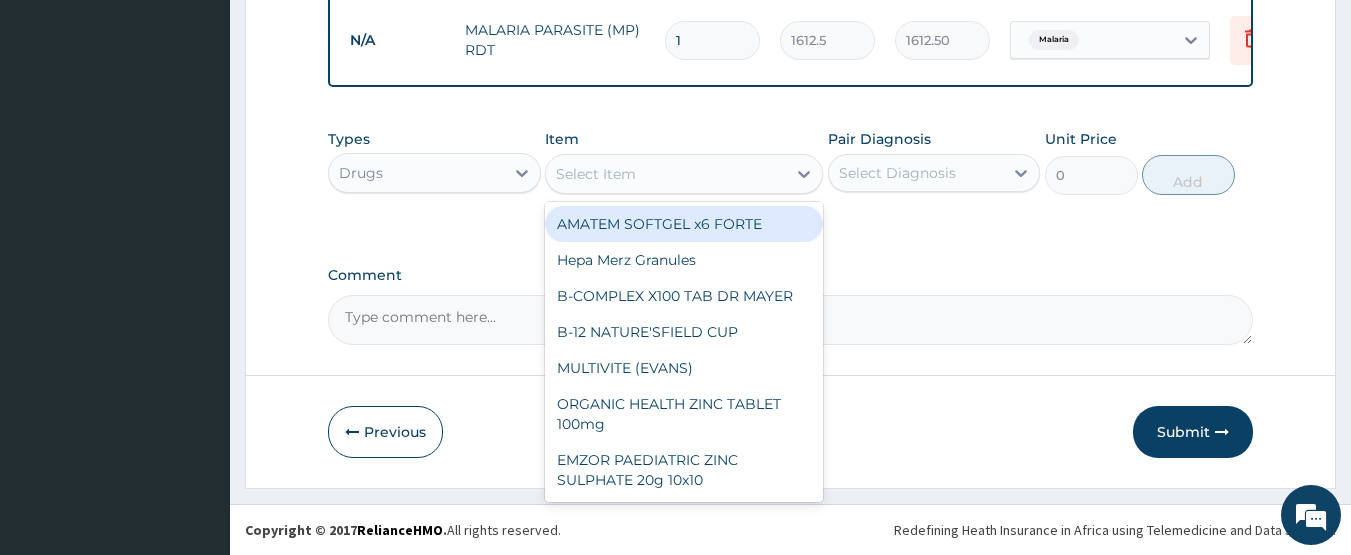 drag, startPoint x: 651, startPoint y: 222, endPoint x: 711, endPoint y: 208, distance: 61.611687 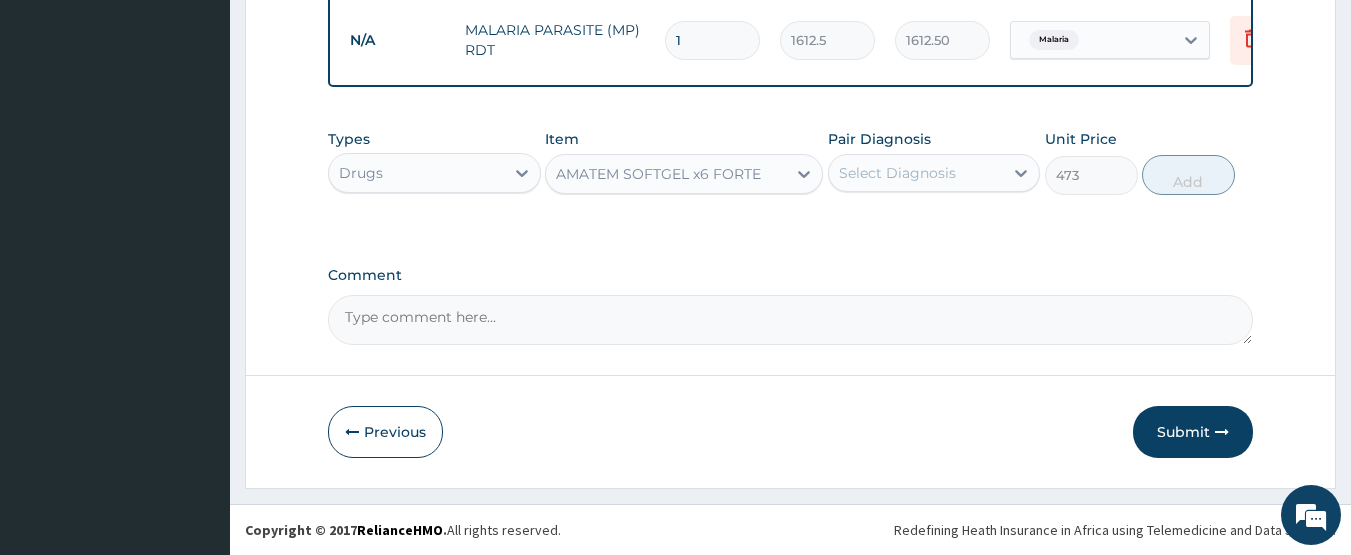 click on "Select Diagnosis" at bounding box center (897, 173) 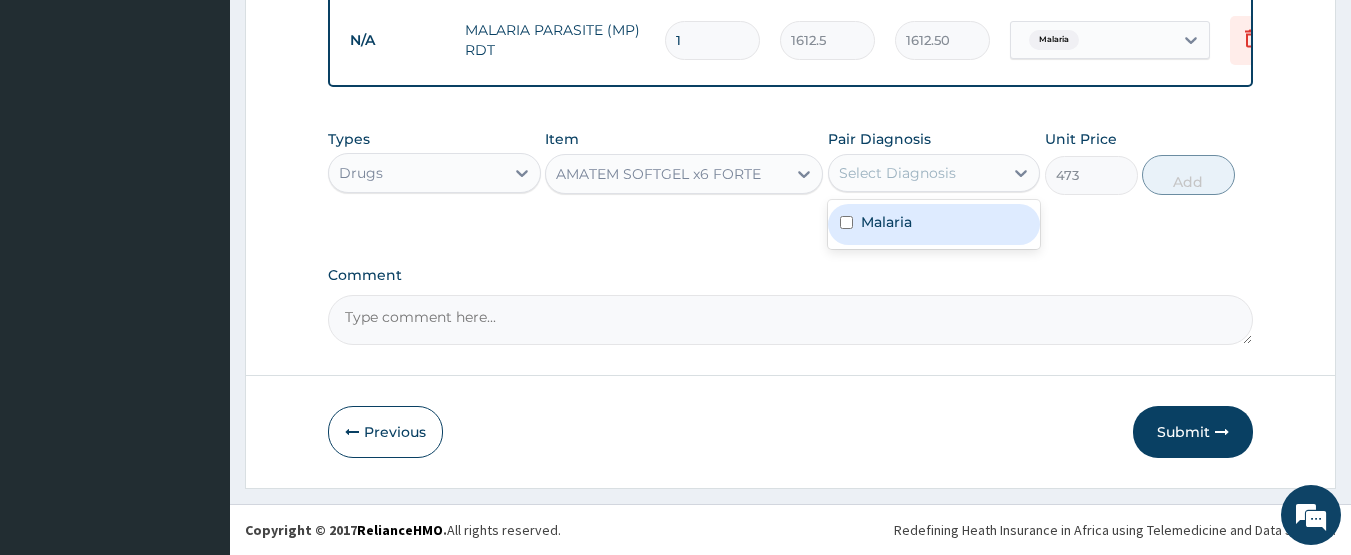click on "Malaria" at bounding box center [886, 222] 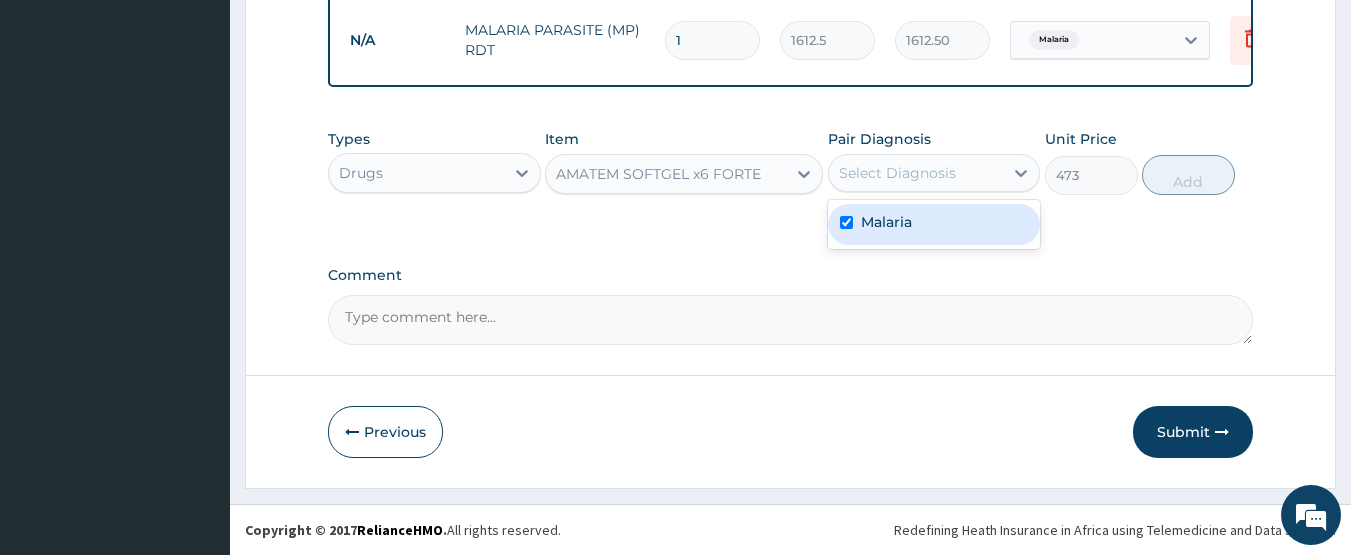 checkbox on "true" 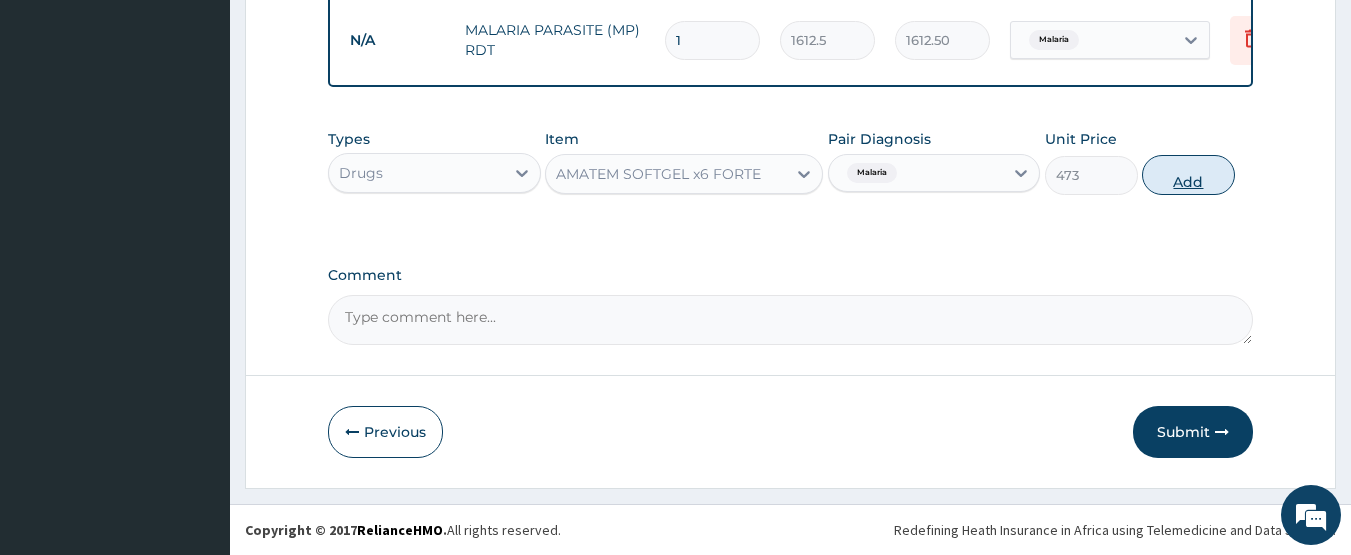 click on "Add" at bounding box center (1188, 175) 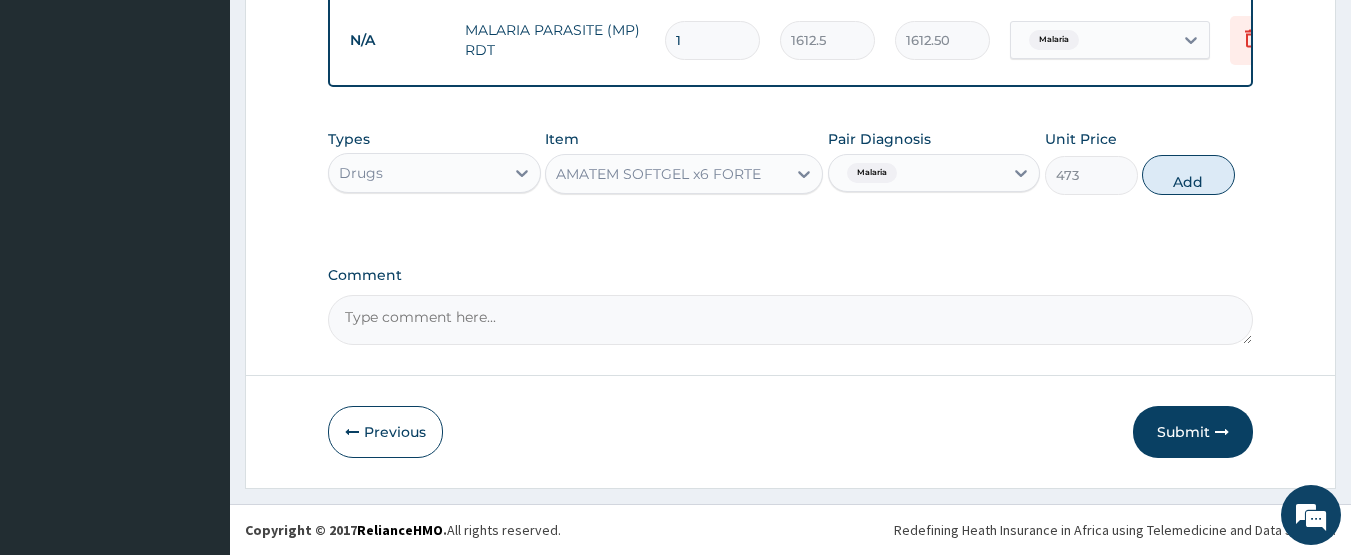 type on "0" 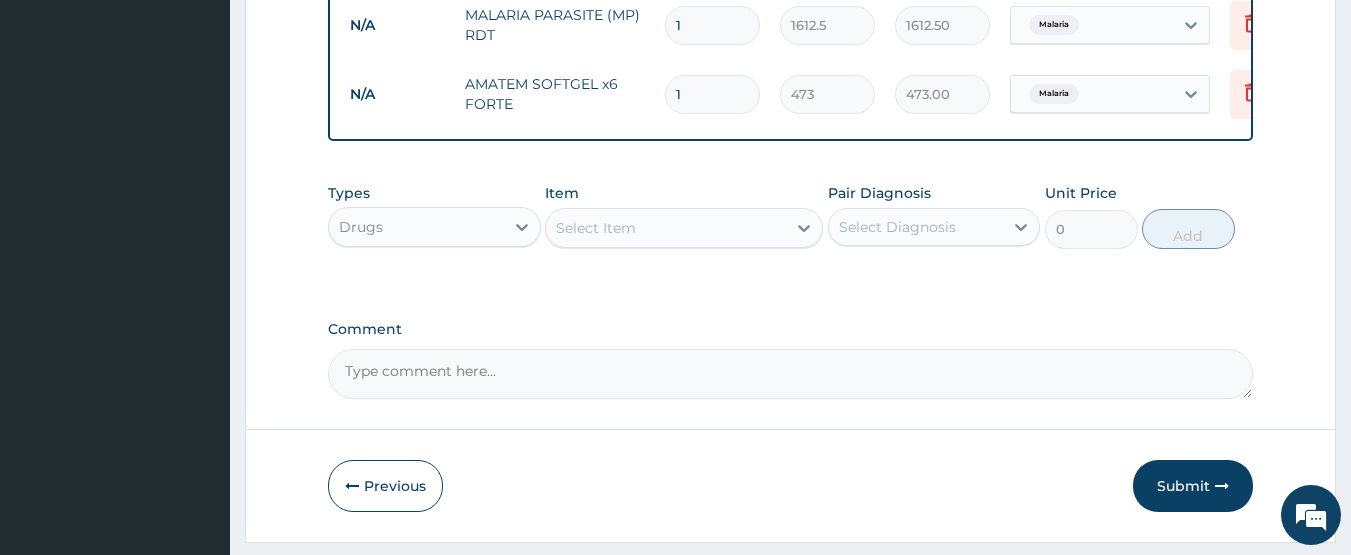 type 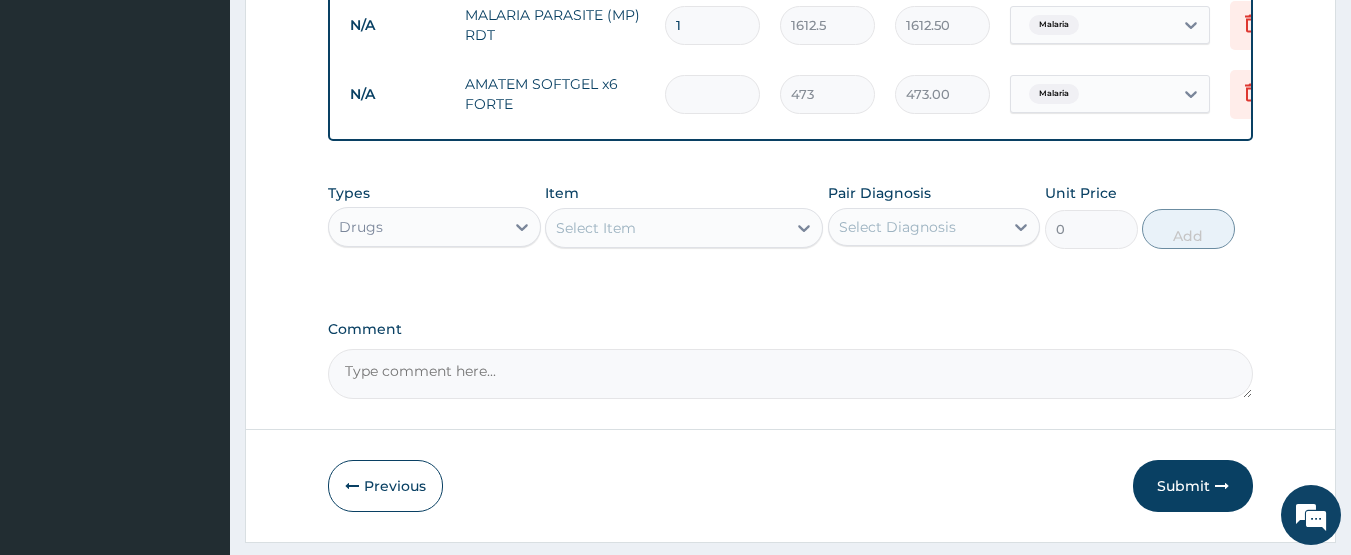 type on "0.00" 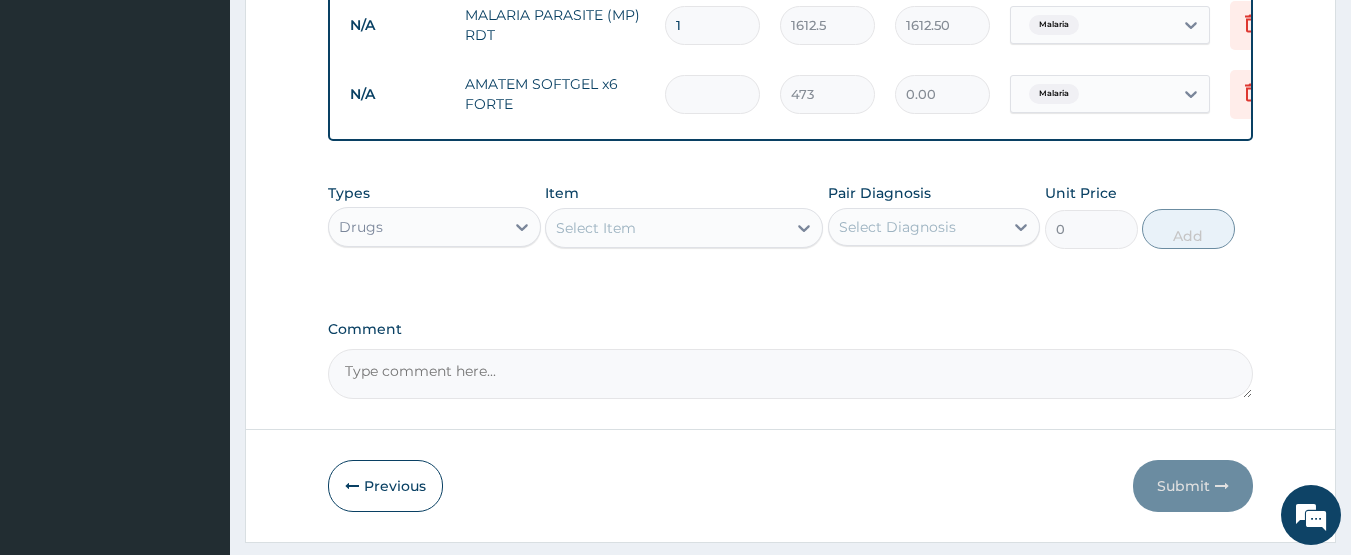 type on "6" 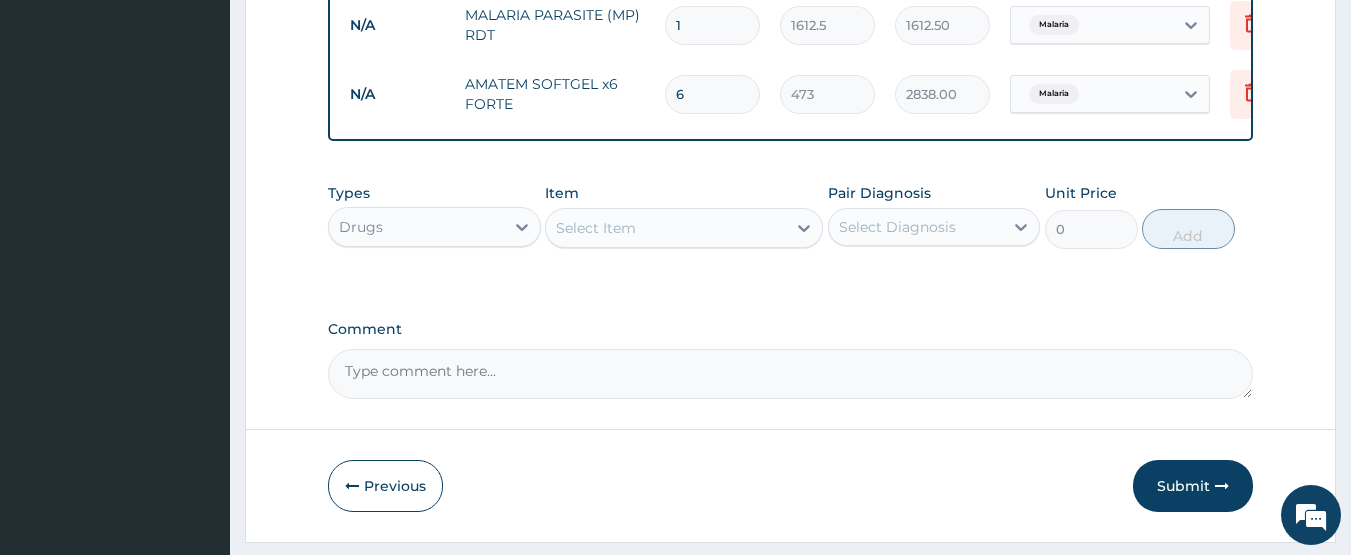 type on "6" 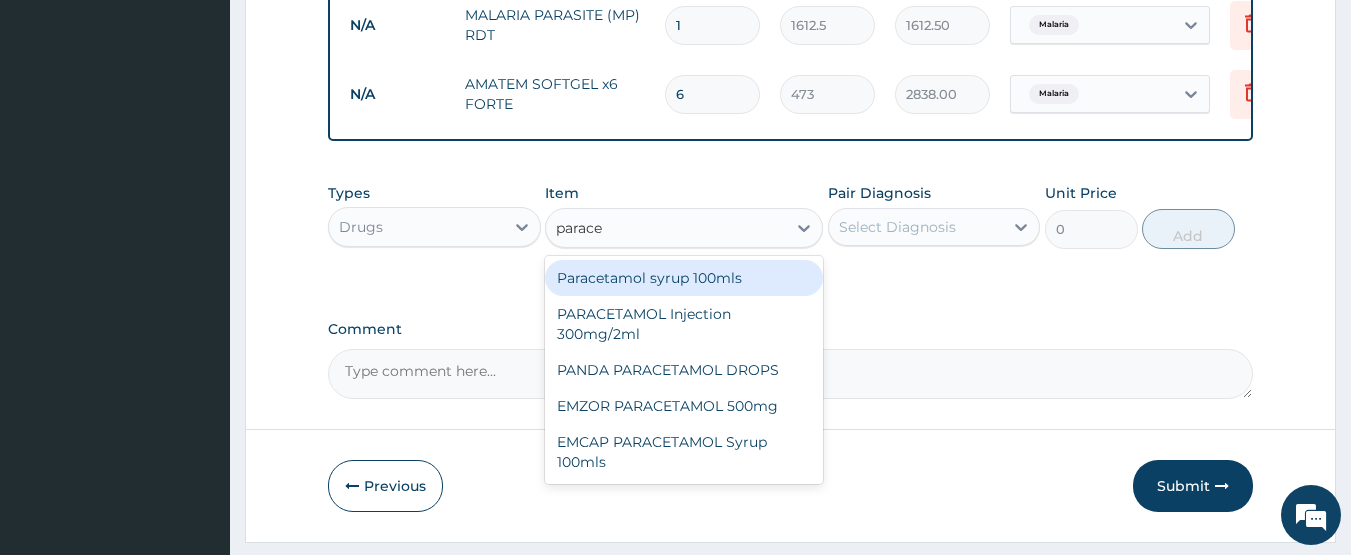 type on "paracet" 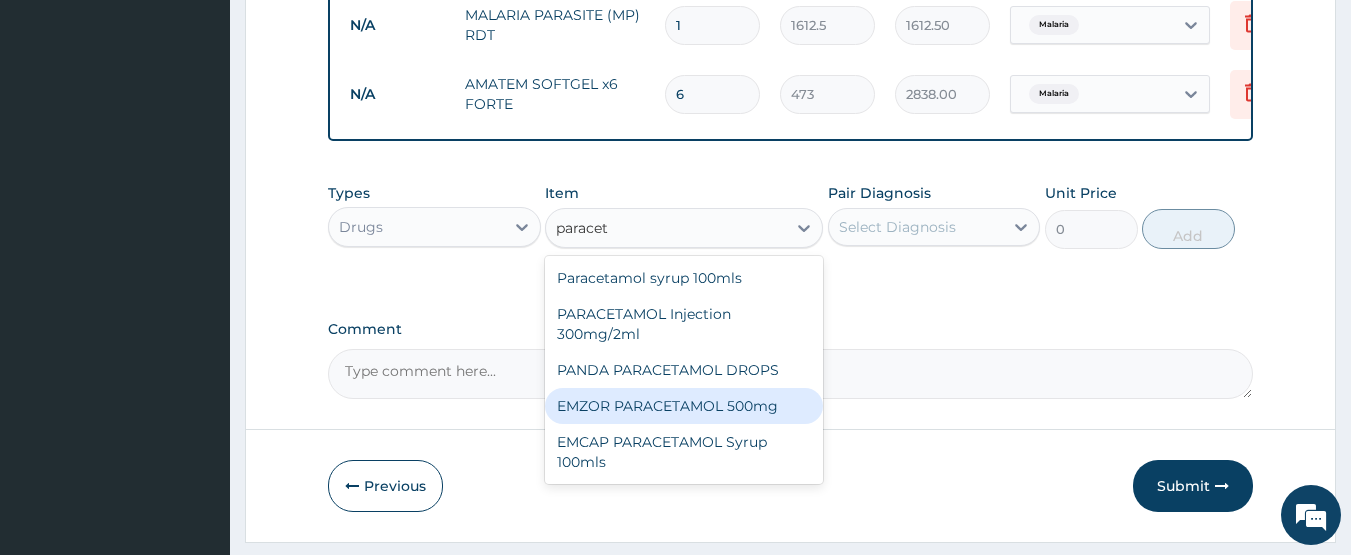 click on "EMZOR PARACETAMOL 500mg" at bounding box center [684, 406] 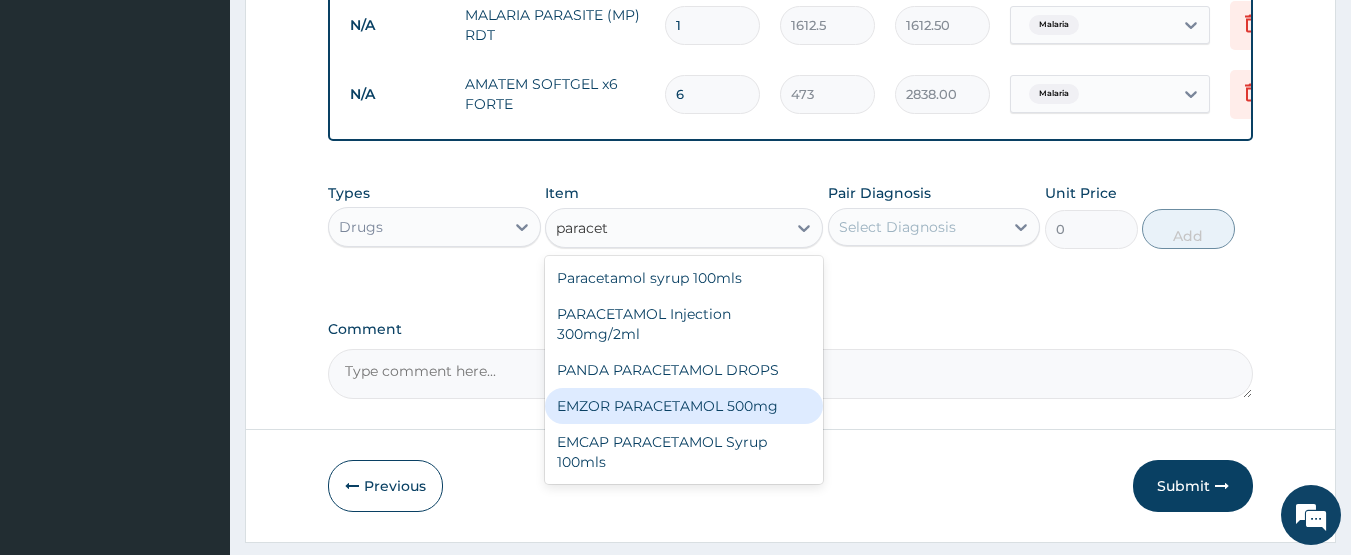 type 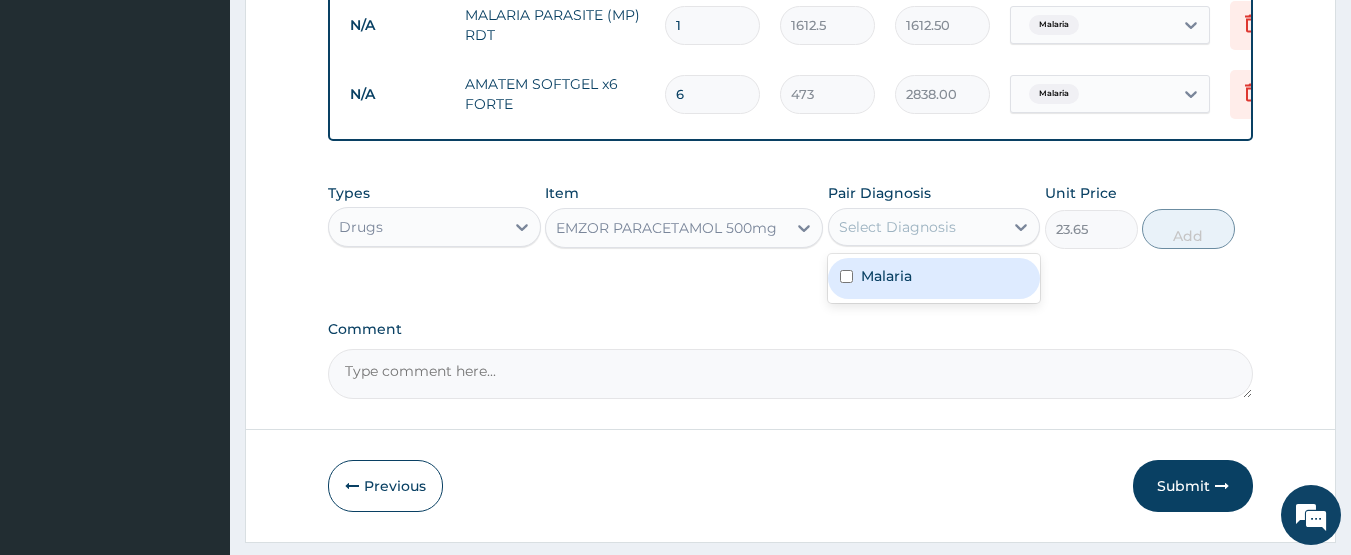click on "Select Diagnosis" at bounding box center [916, 227] 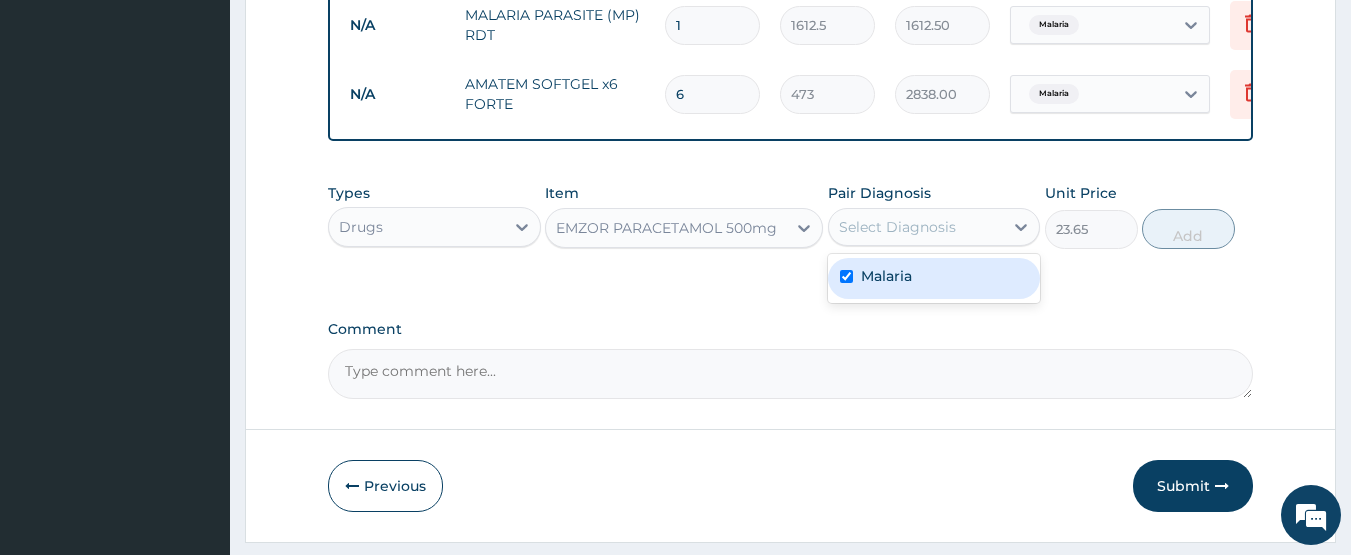 checkbox on "true" 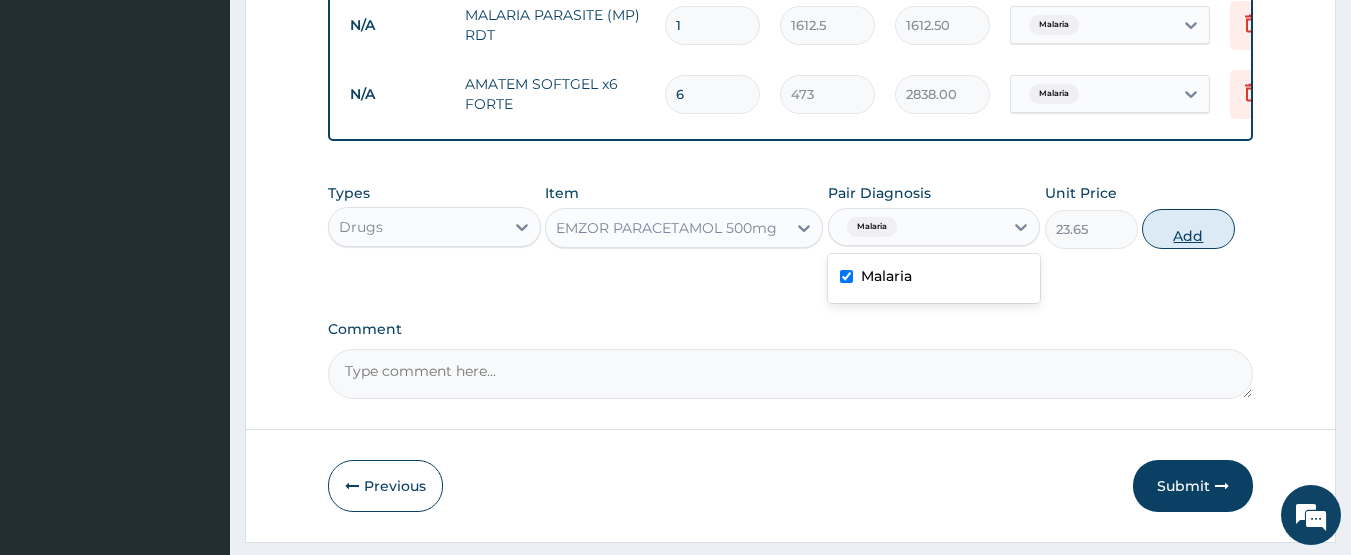 click on "Add" at bounding box center [1188, 229] 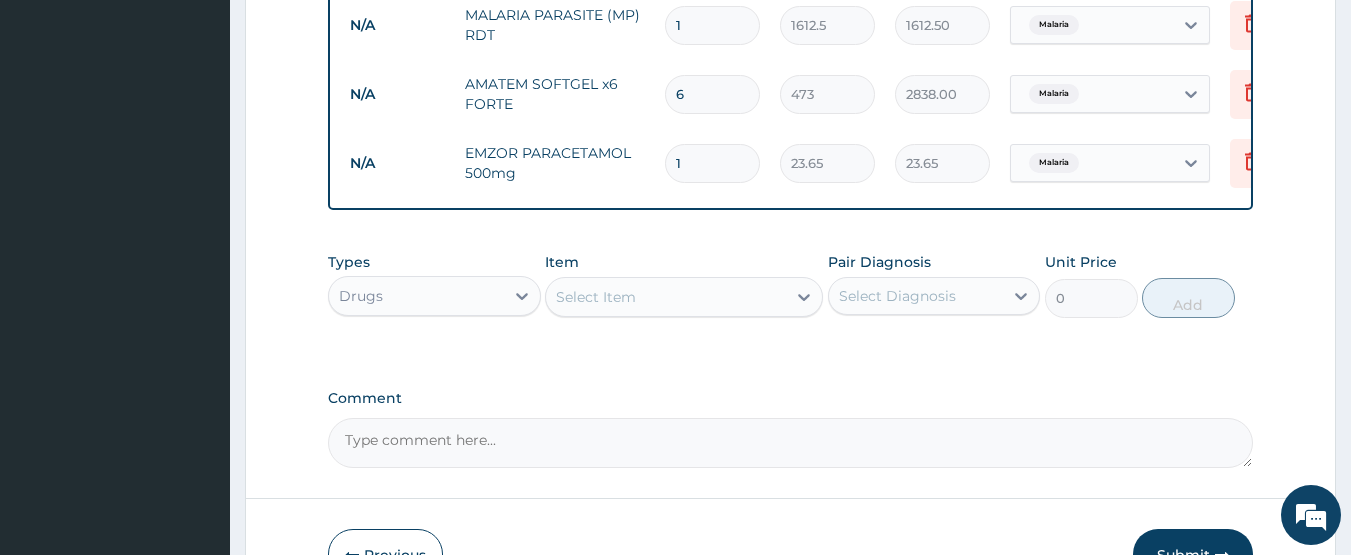 type on "18" 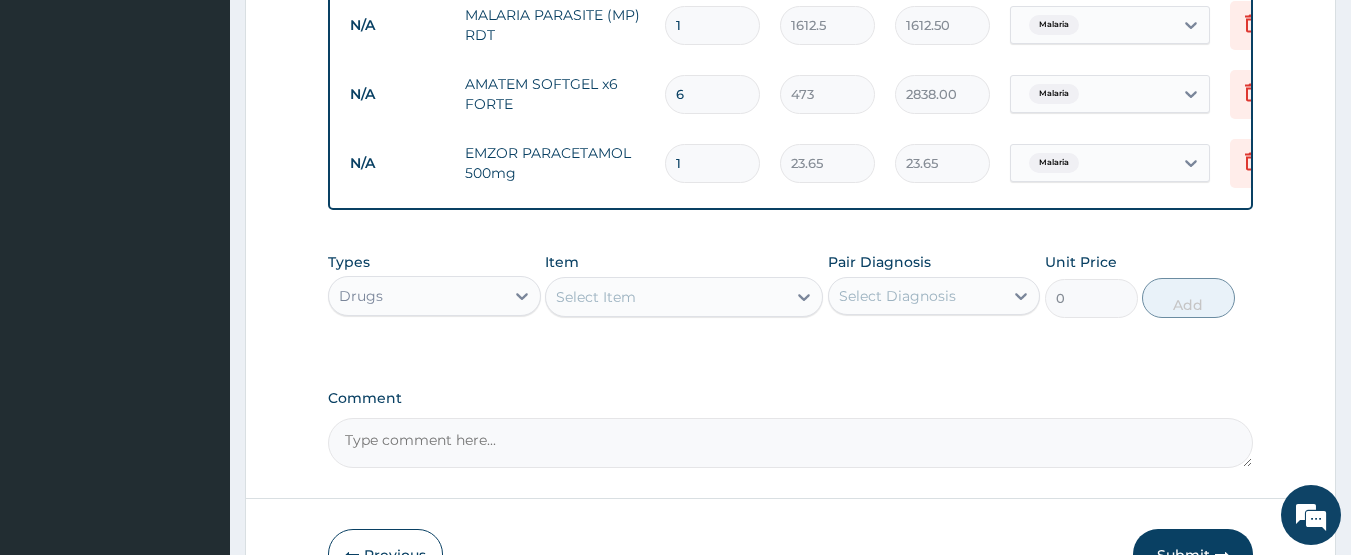 type on "425.70" 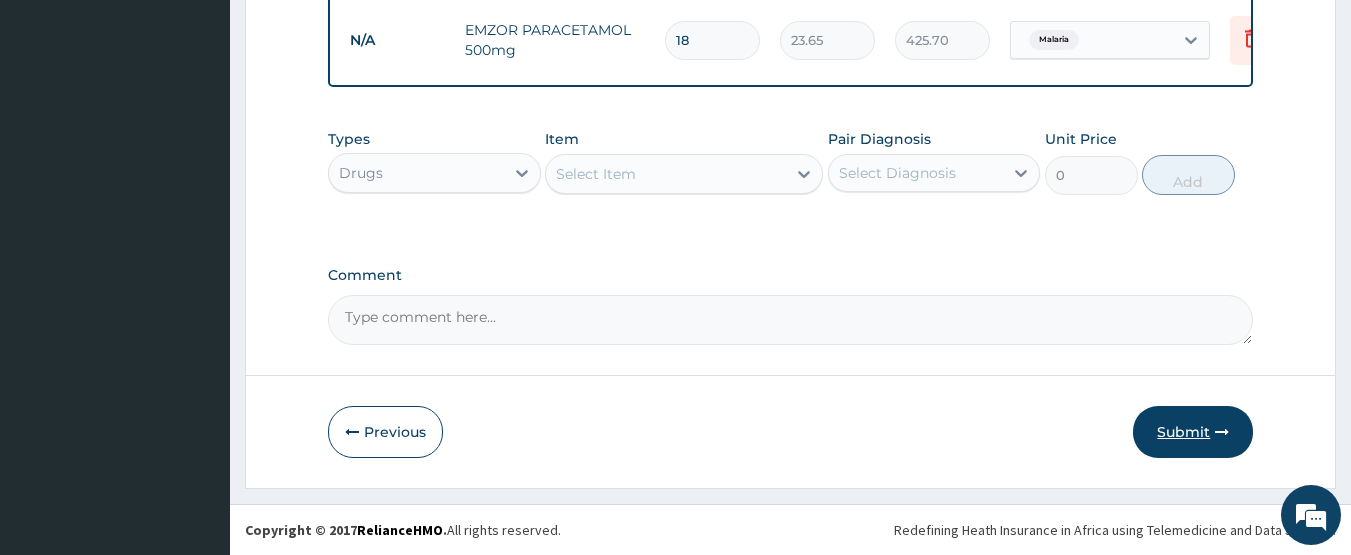 type on "18" 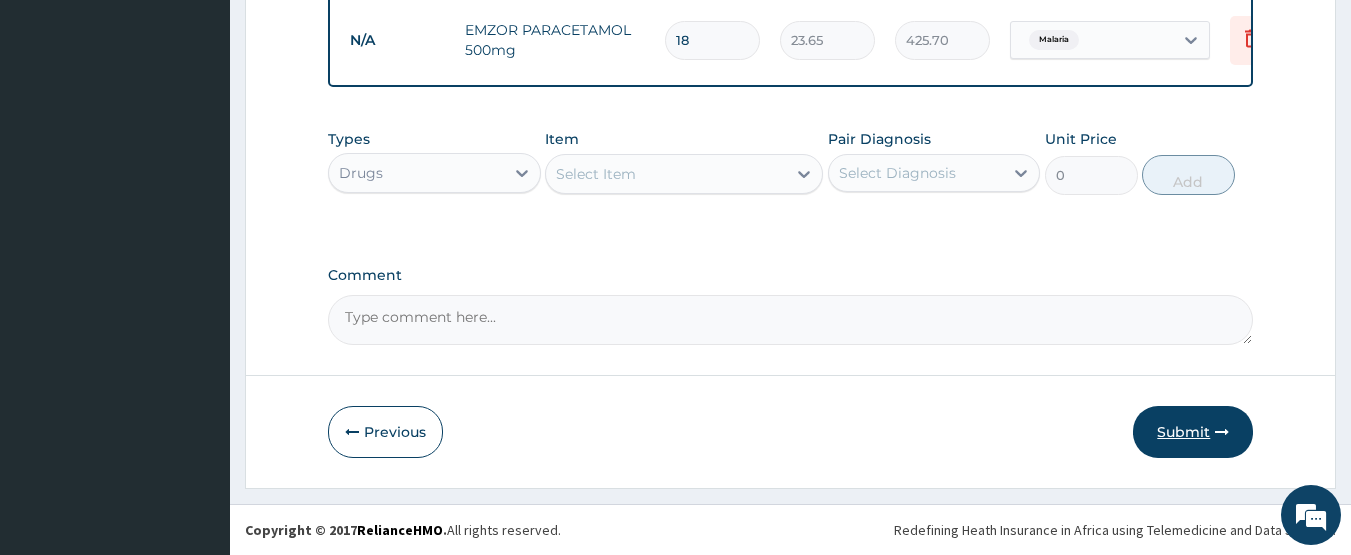 click on "Submit" at bounding box center [1193, 432] 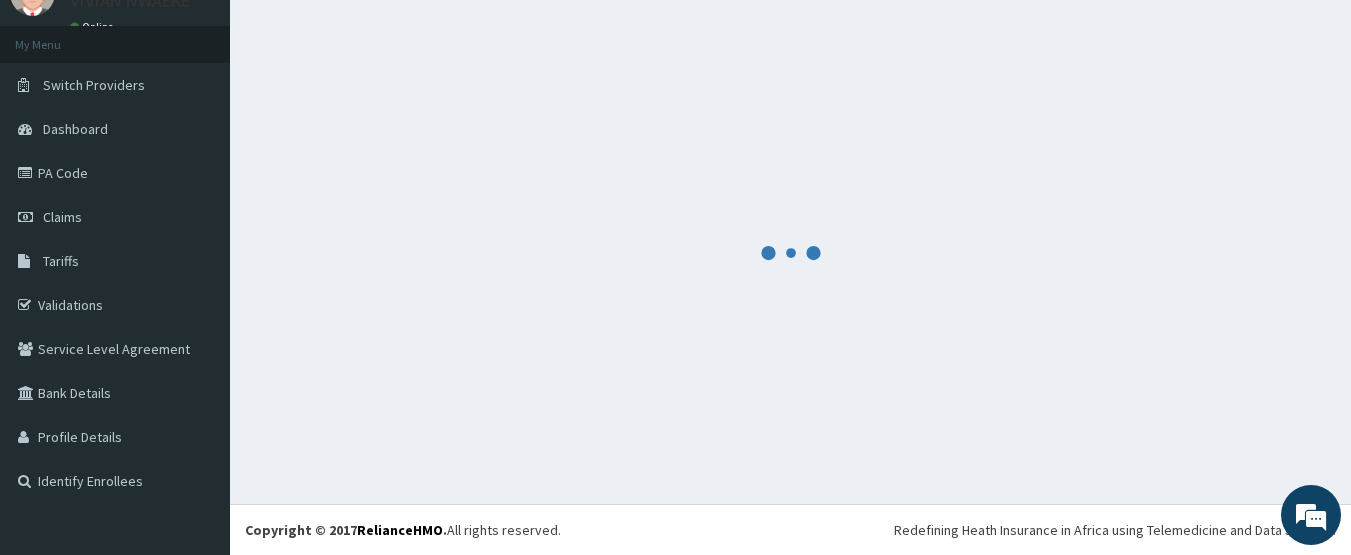 scroll, scrollTop: 89, scrollLeft: 0, axis: vertical 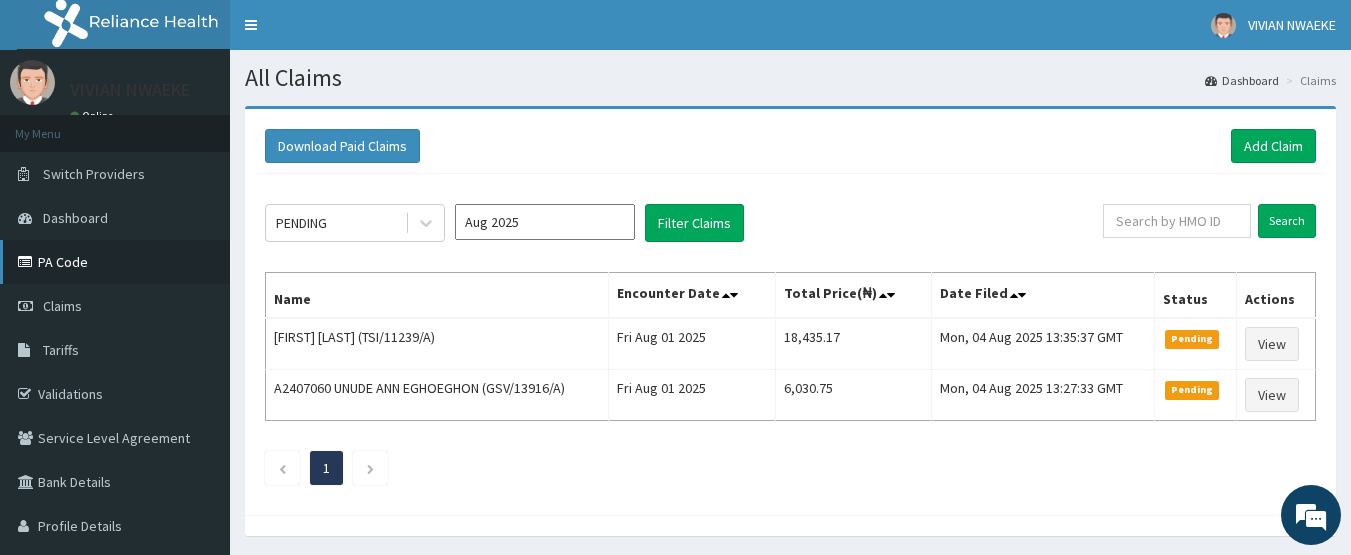 click on "PA Code" at bounding box center (115, 262) 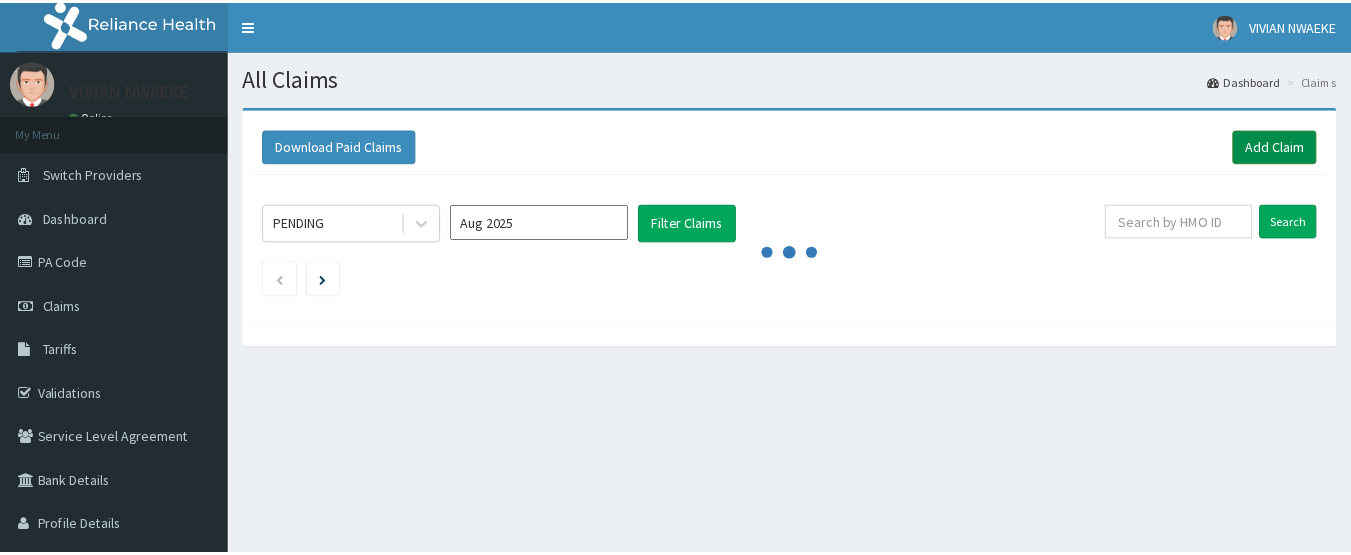 scroll, scrollTop: 0, scrollLeft: 0, axis: both 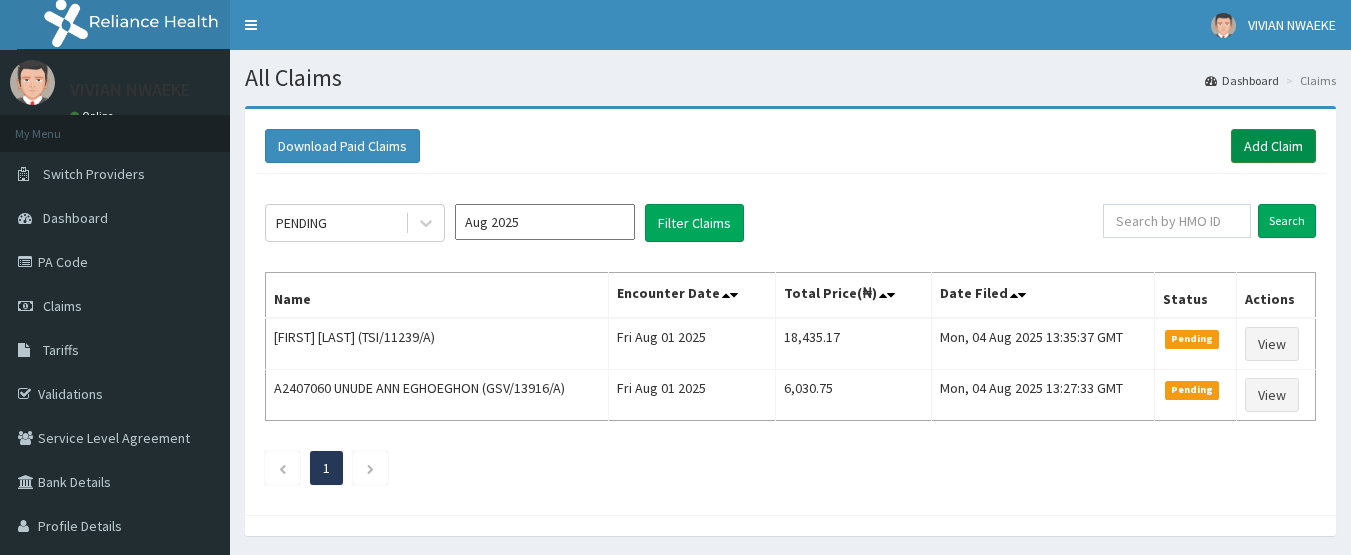 click on "Add Claim" at bounding box center [1273, 146] 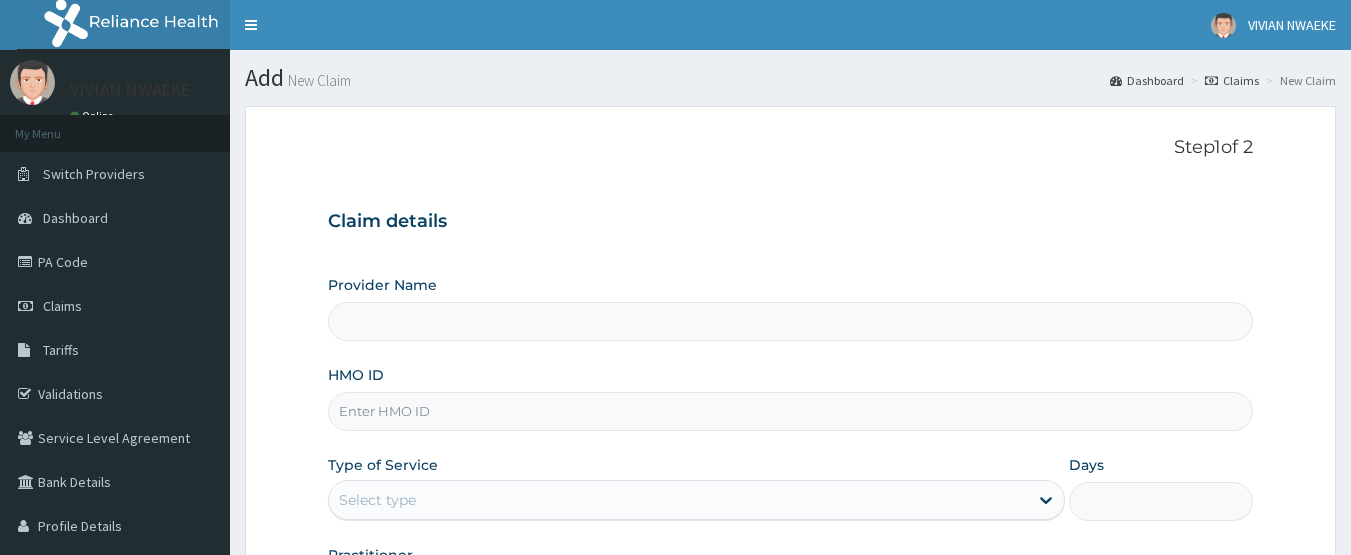 scroll, scrollTop: 71, scrollLeft: 0, axis: vertical 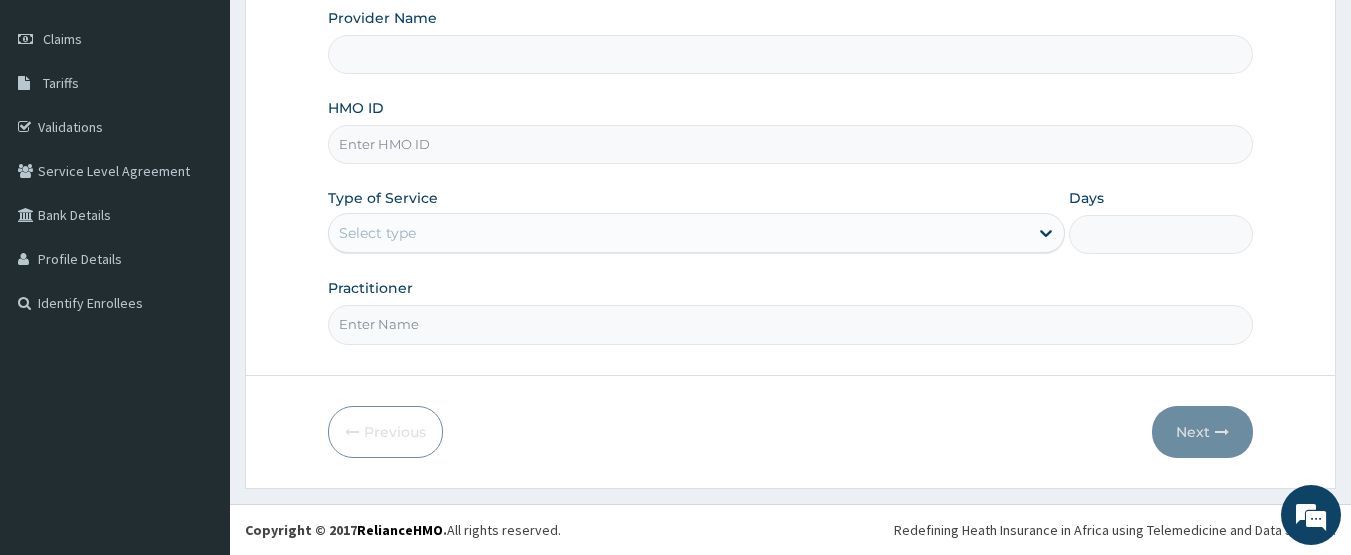 type on "CHIONHospital" 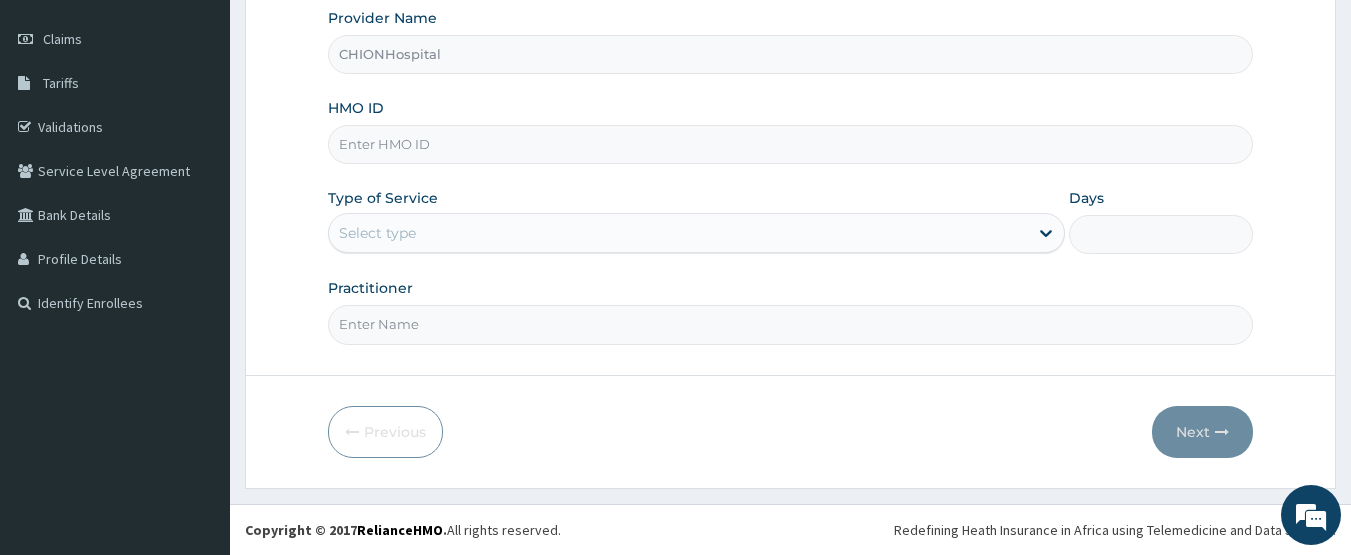 click on "HMO ID" at bounding box center [791, 144] 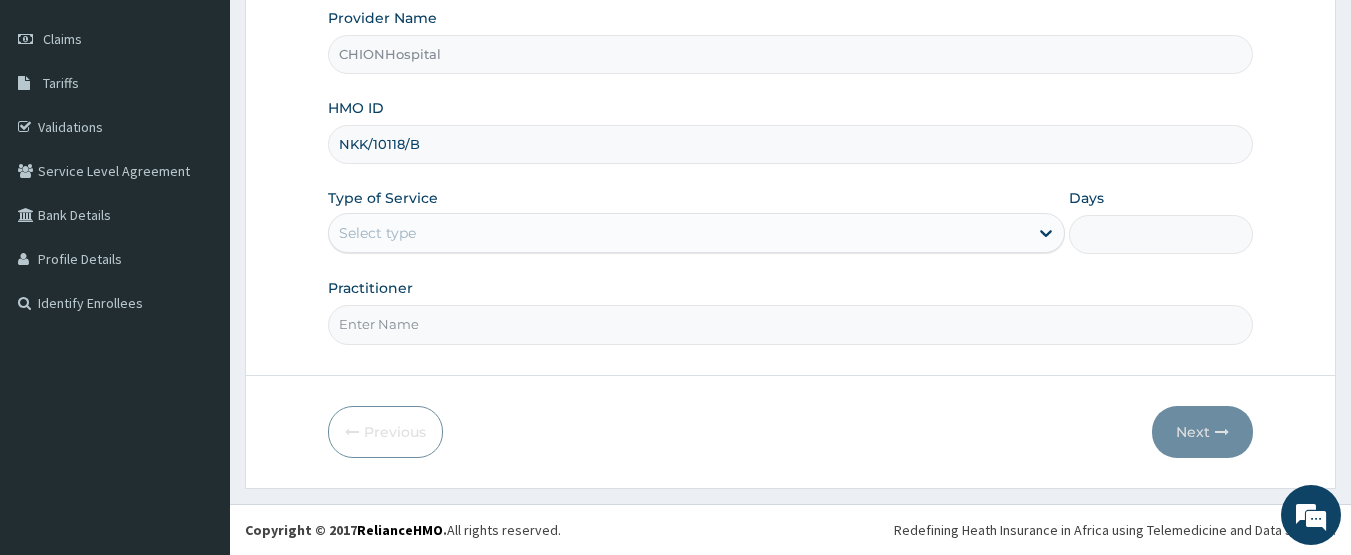 type on "NKK/10118/B" 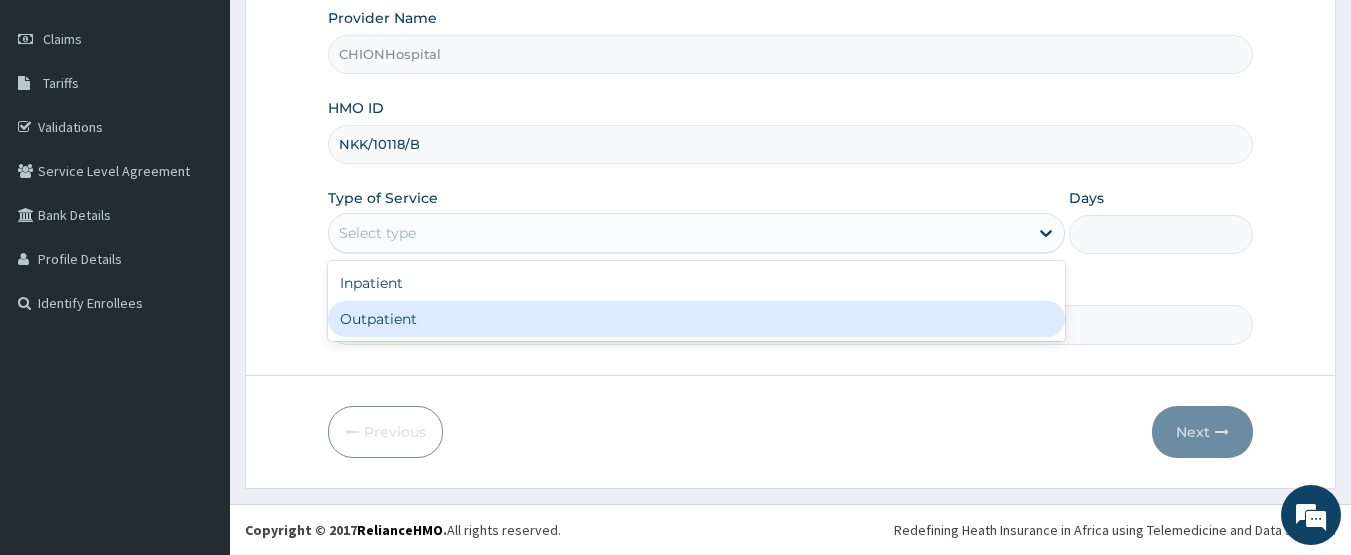 click on "Outpatient" at bounding box center (696, 319) 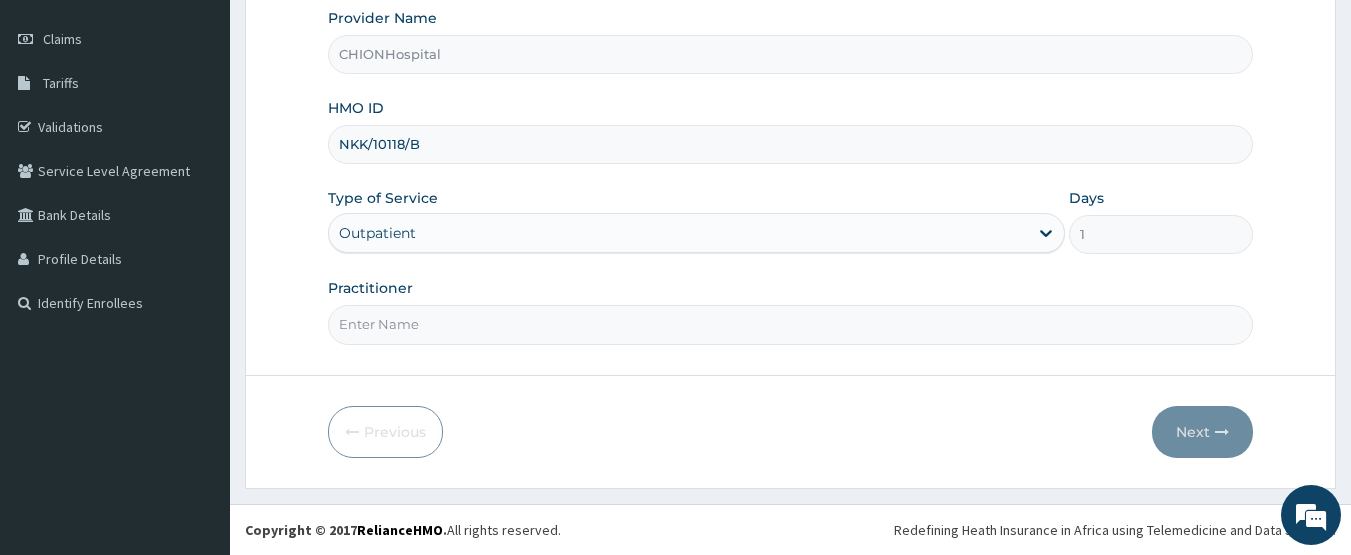 click on "Practitioner" at bounding box center (791, 324) 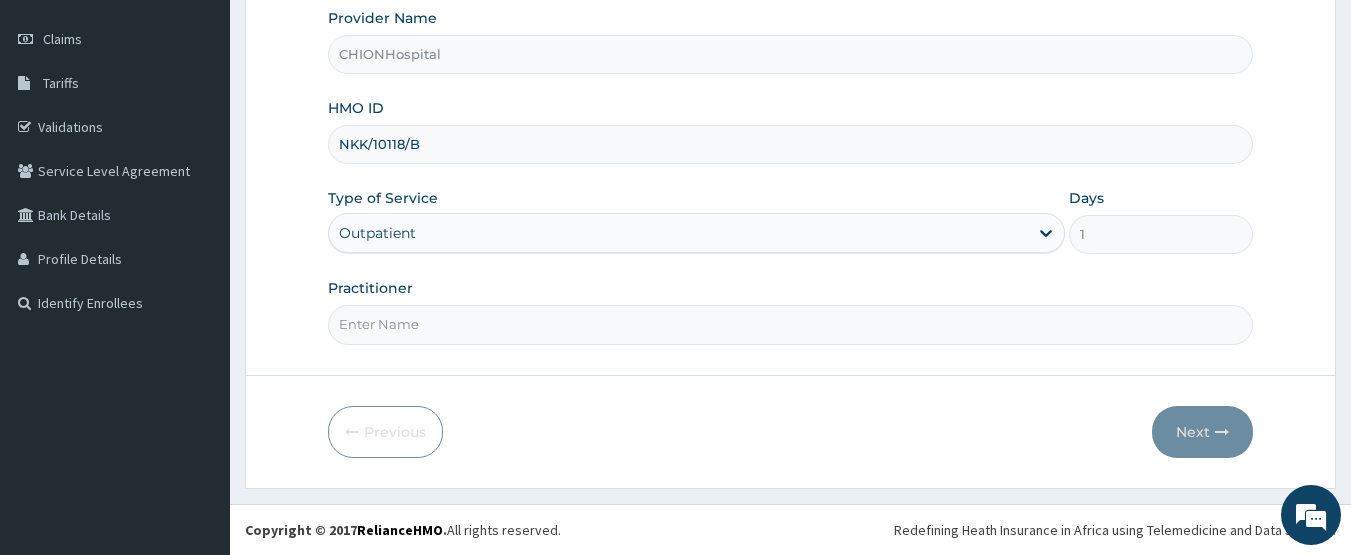 type on "[DR] [LAST] [LAST]" 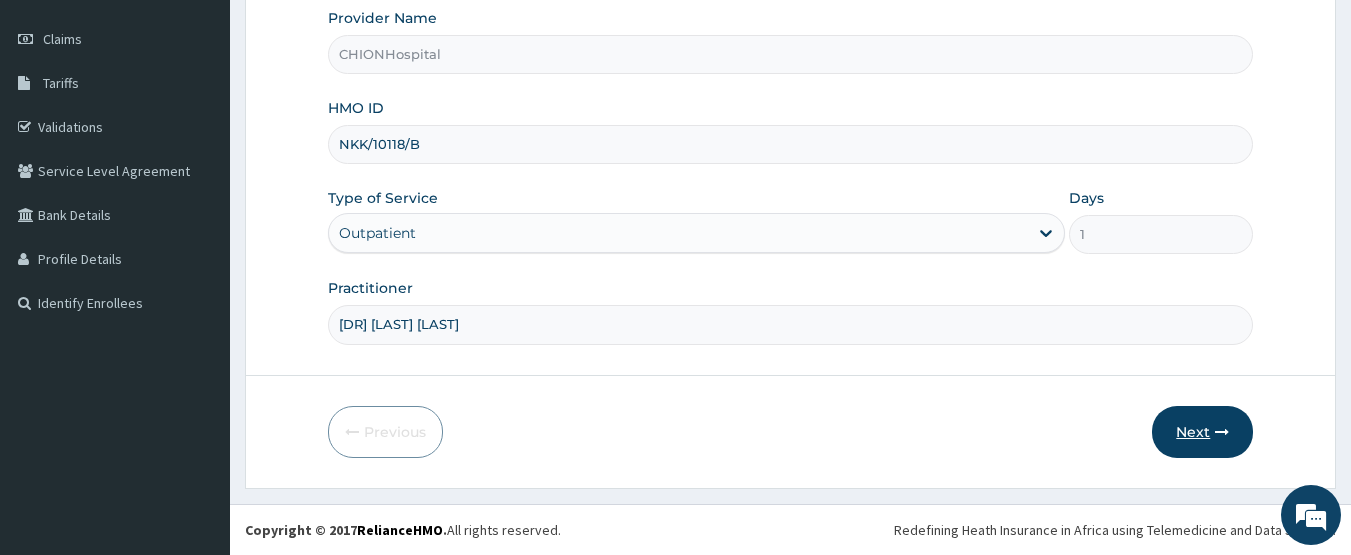click on "Next" at bounding box center [1202, 432] 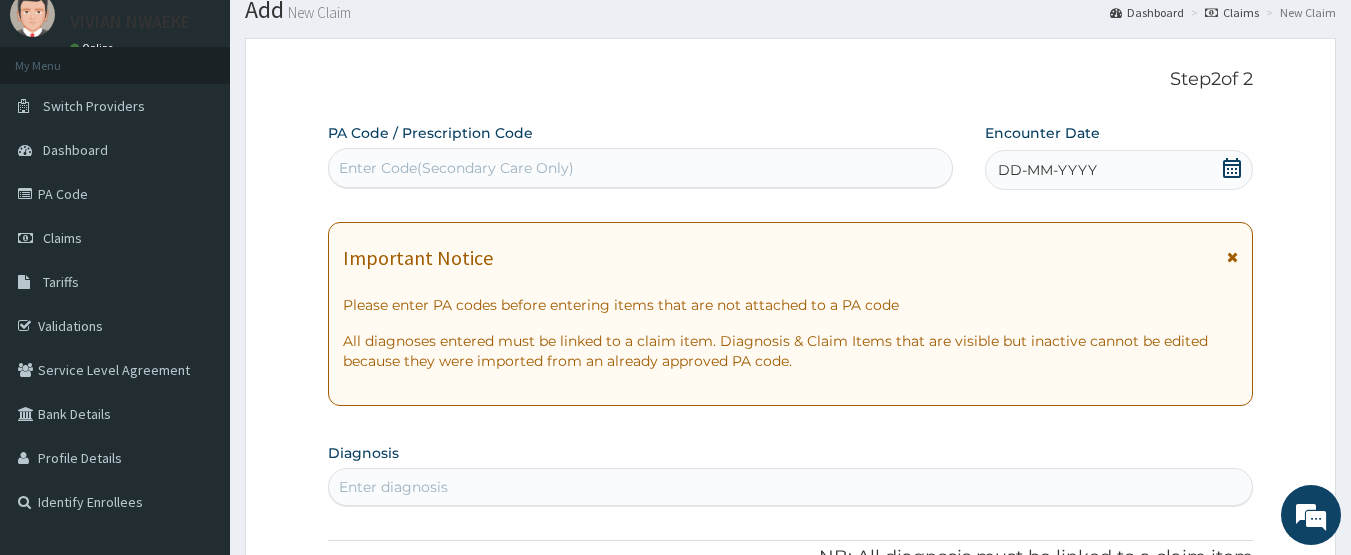 scroll, scrollTop: 67, scrollLeft: 0, axis: vertical 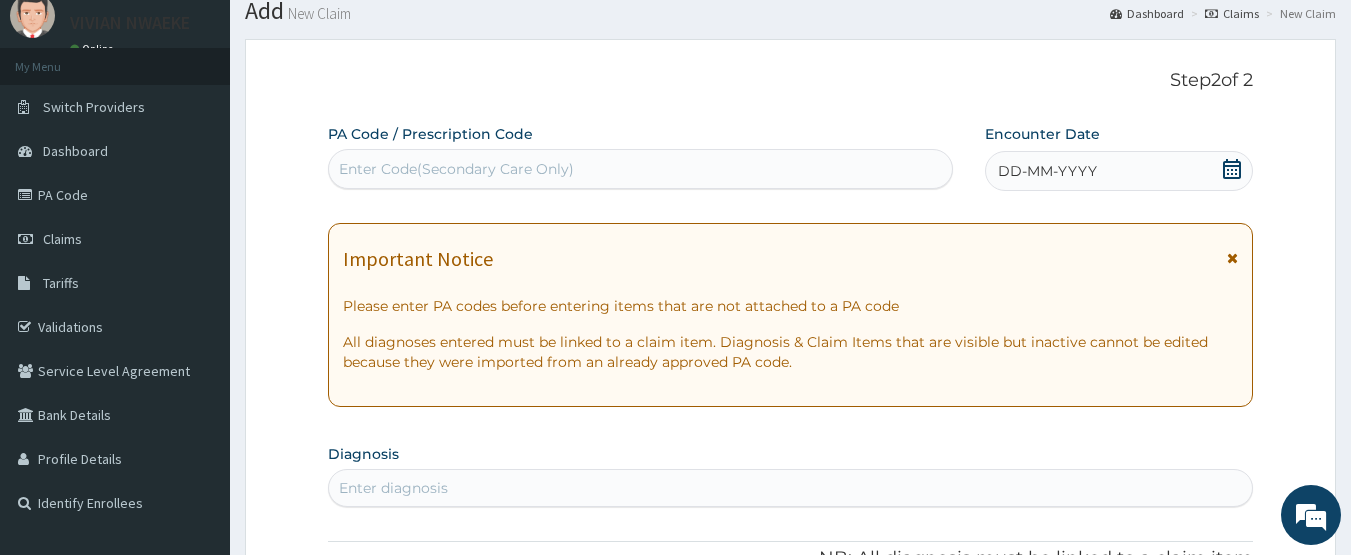 click on "Enter Code(Secondary Care Only)" at bounding box center (641, 169) 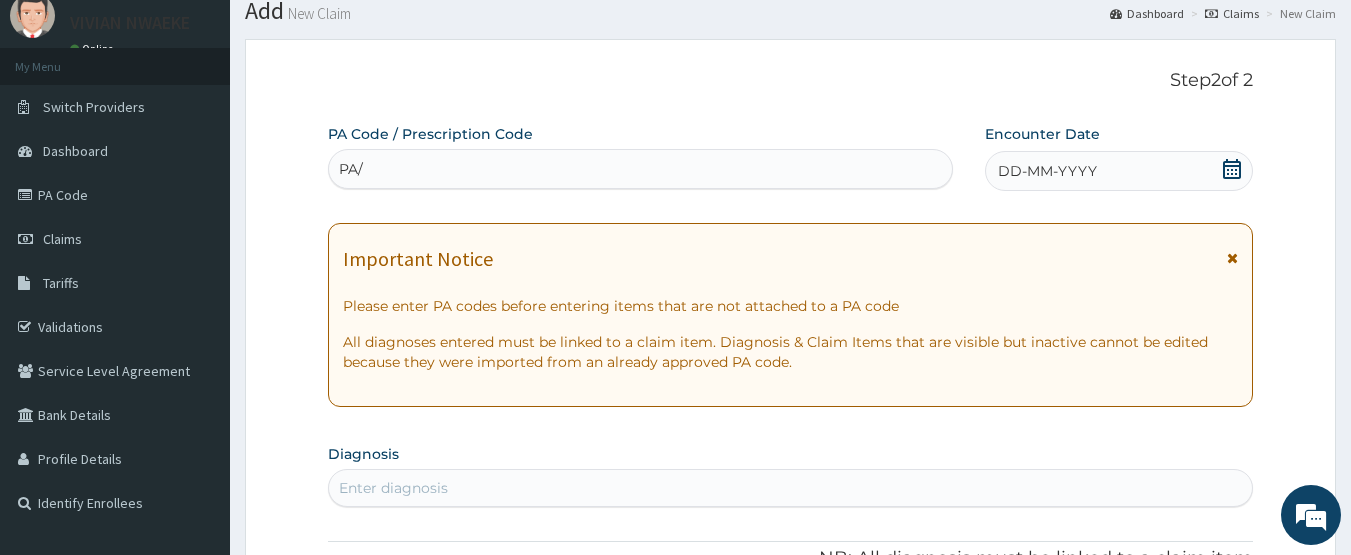 scroll, scrollTop: 0, scrollLeft: 0, axis: both 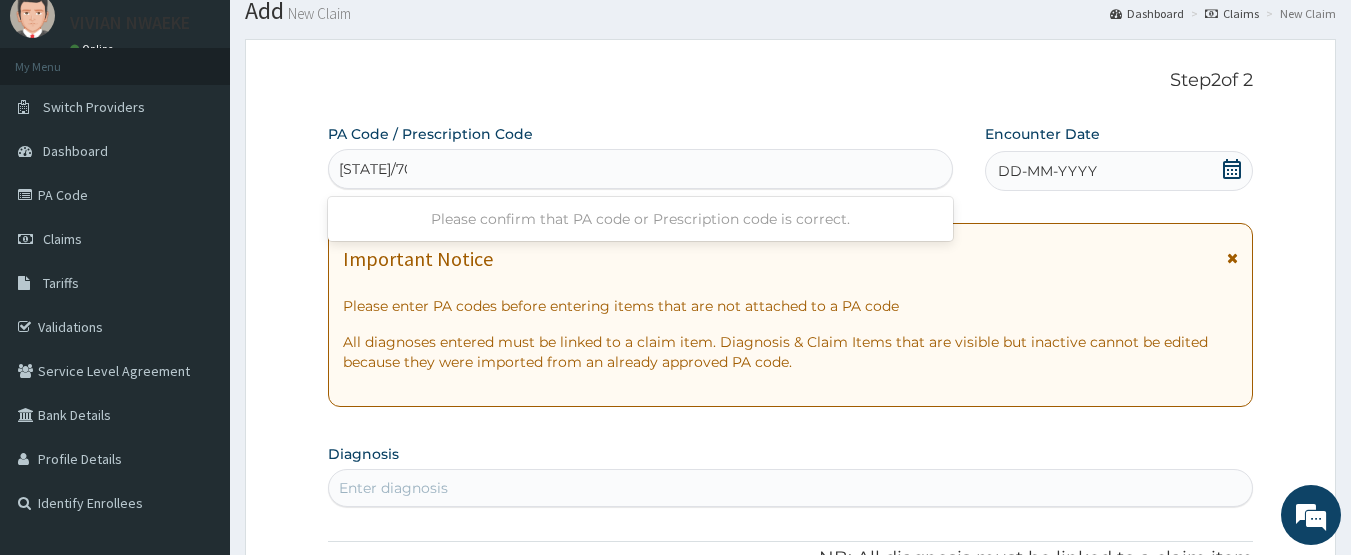 type on "PA/70772B" 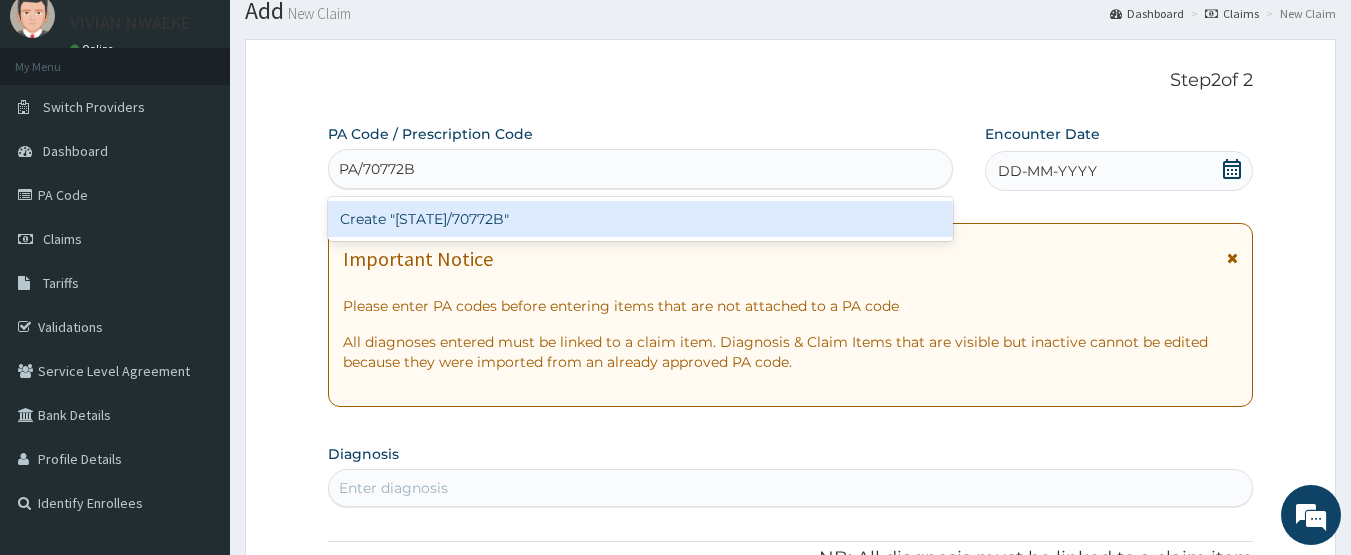 click on "Create "PA/70772B"" at bounding box center [641, 219] 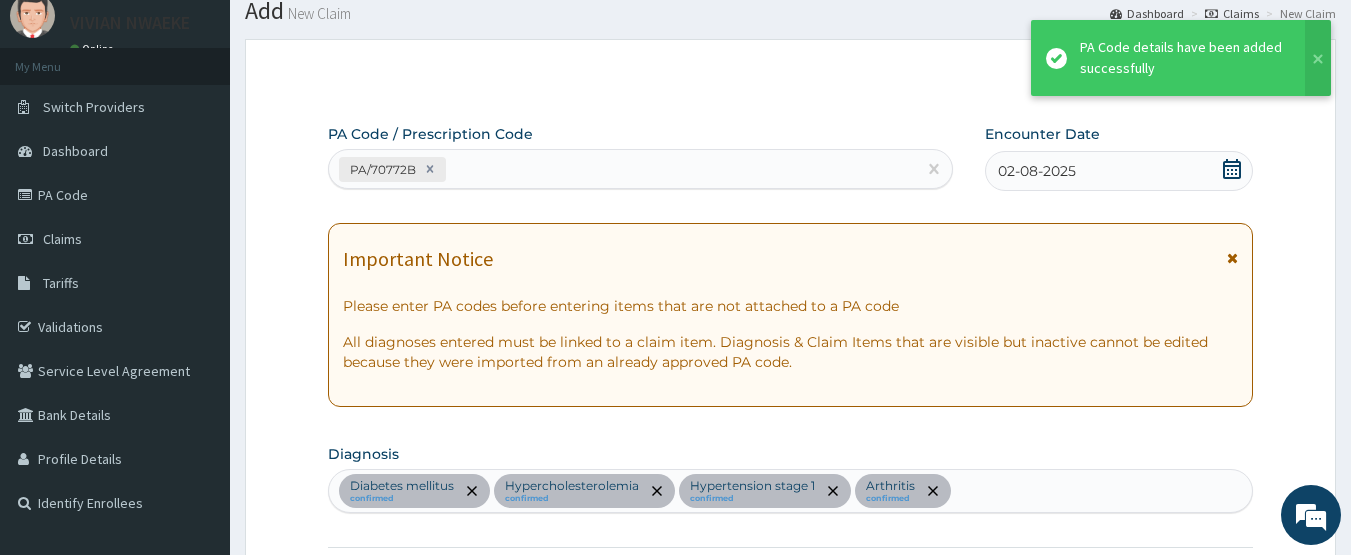 scroll, scrollTop: 969, scrollLeft: 0, axis: vertical 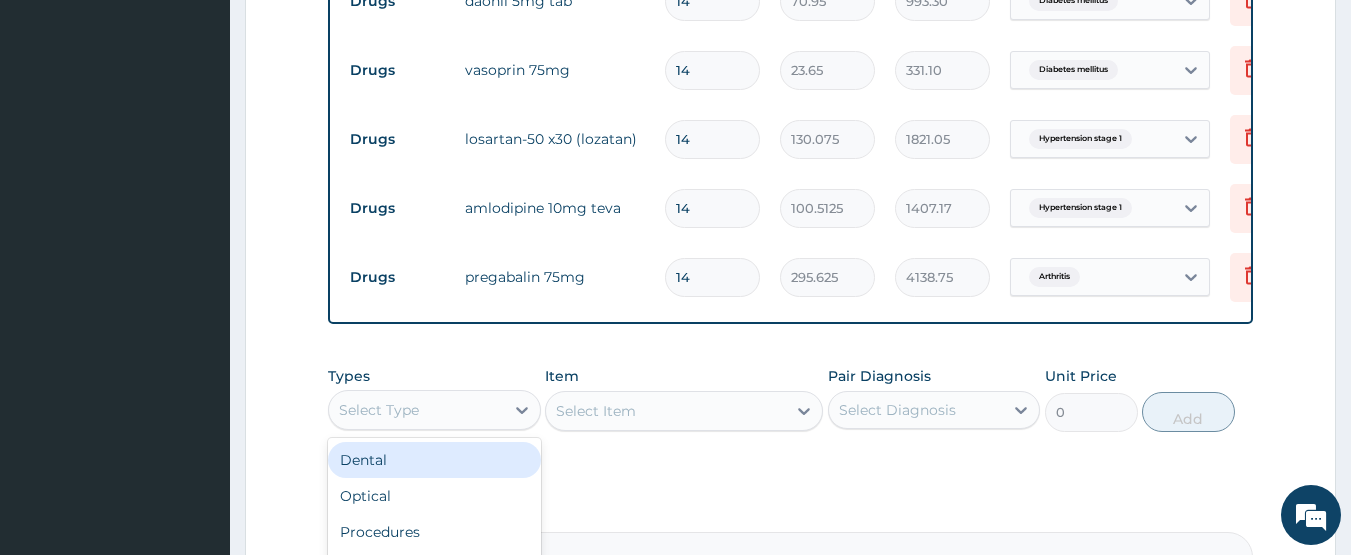 click on "Select Type" at bounding box center [416, 410] 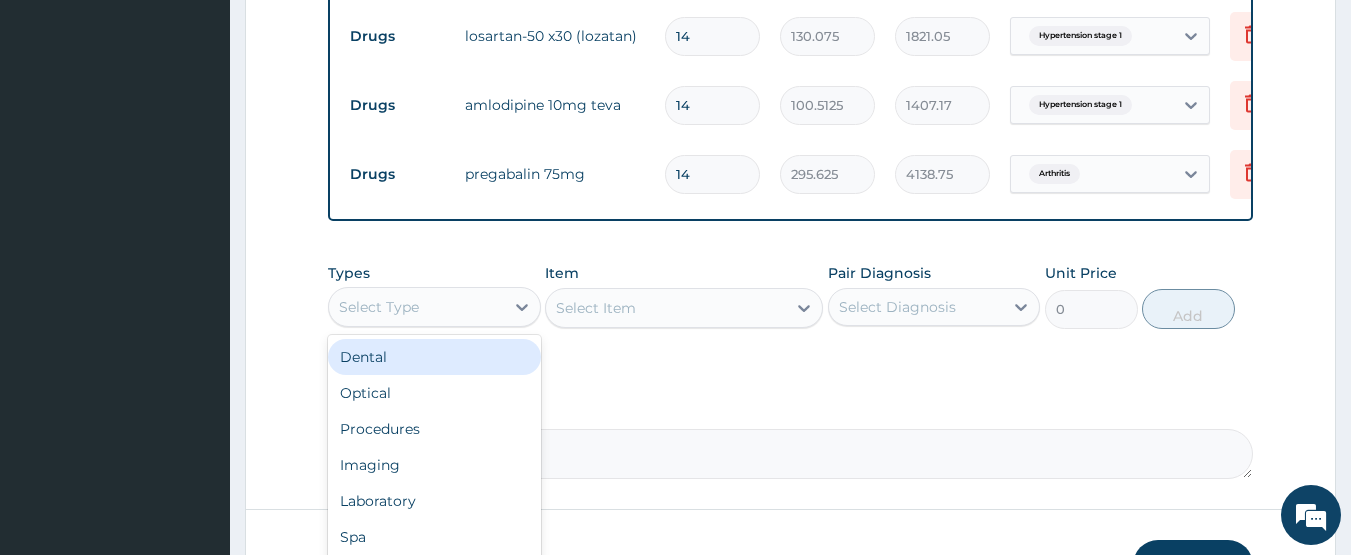 scroll, scrollTop: 1229, scrollLeft: 0, axis: vertical 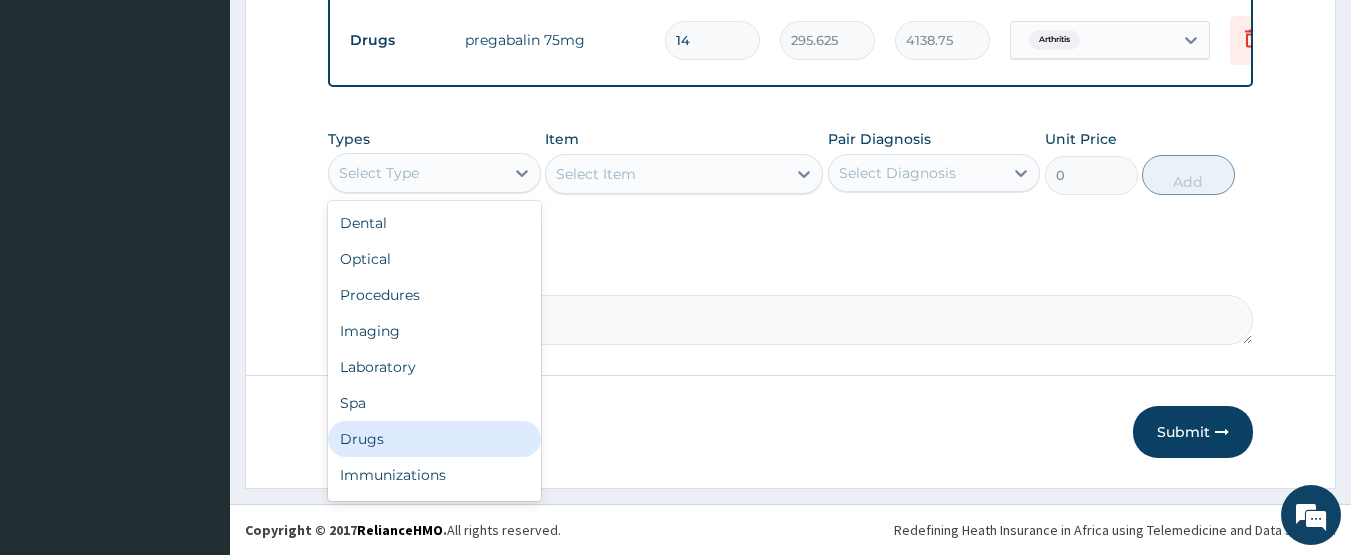click on "Drugs" at bounding box center [434, 439] 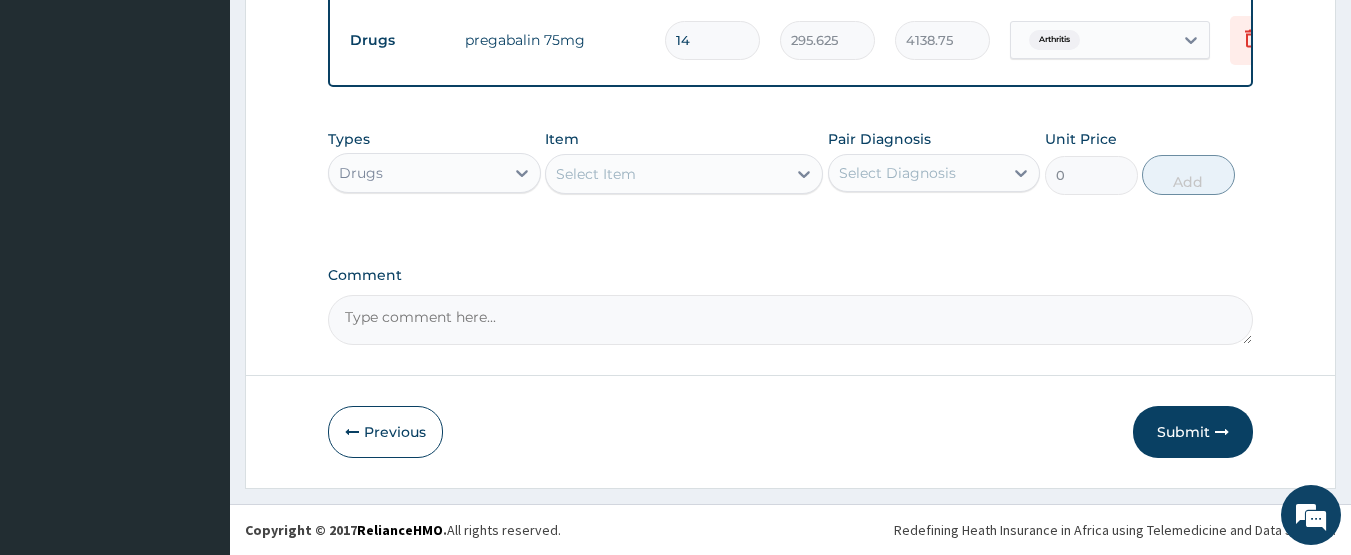click on "Select Item" at bounding box center [596, 174] 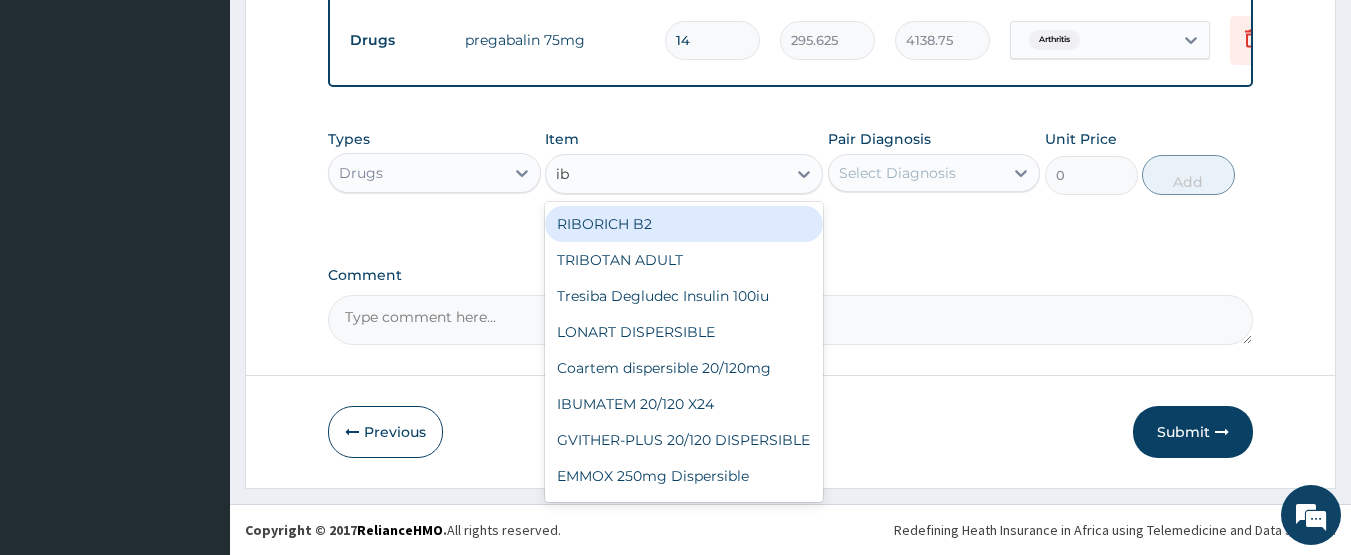 type on "ibu" 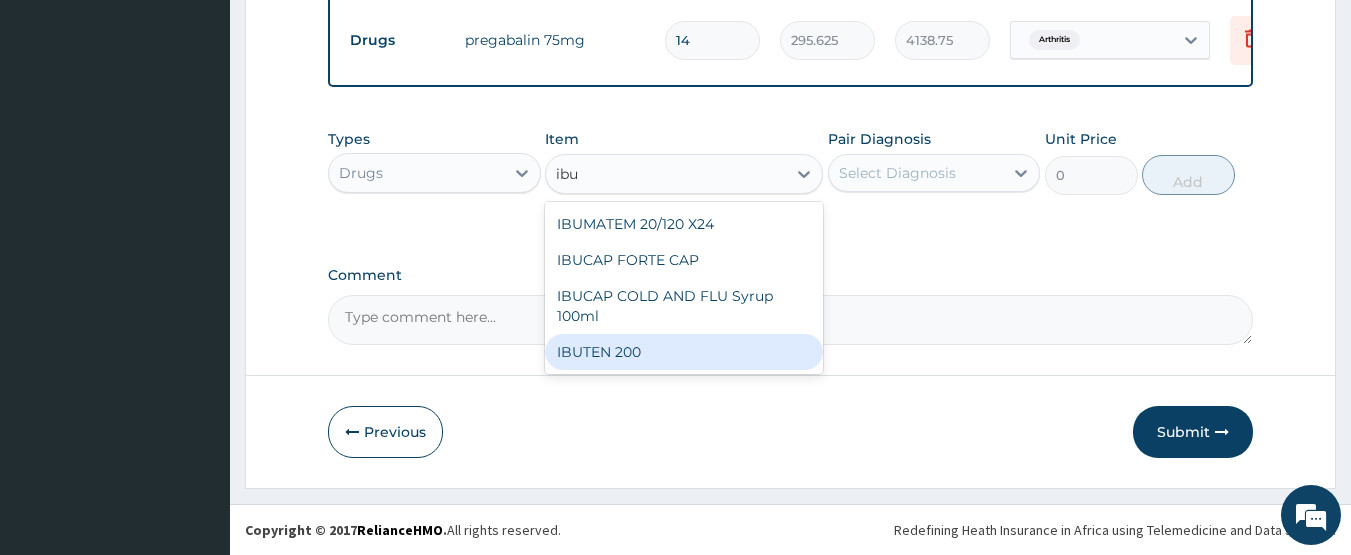 click on "IBUTEN 200" at bounding box center (684, 352) 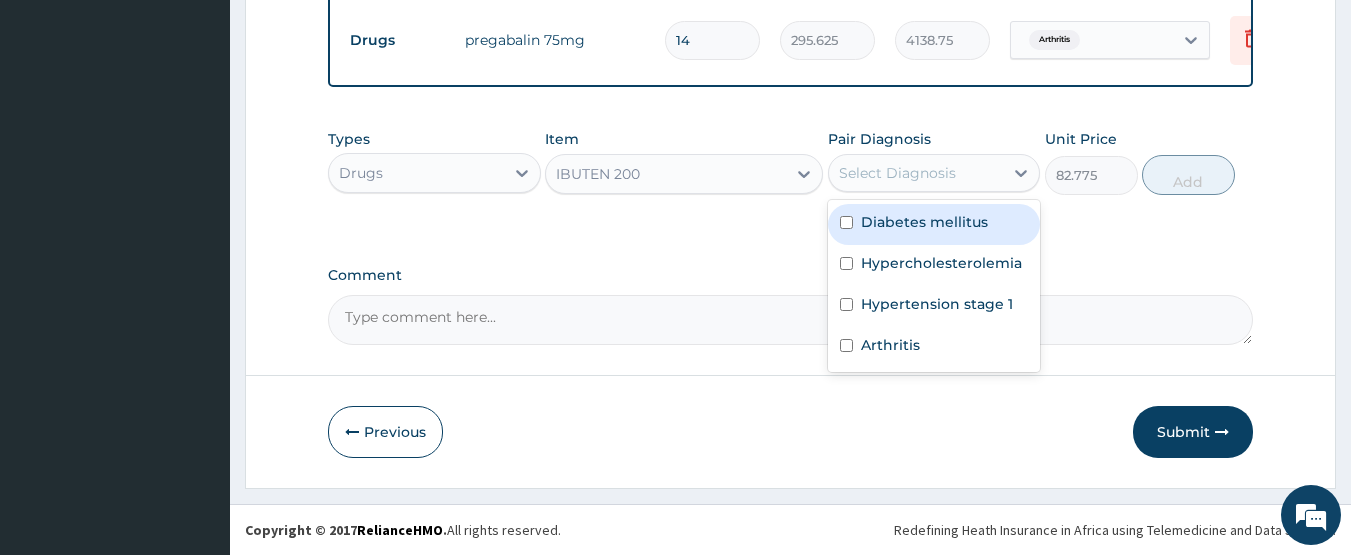 click on "Select Diagnosis" at bounding box center (897, 173) 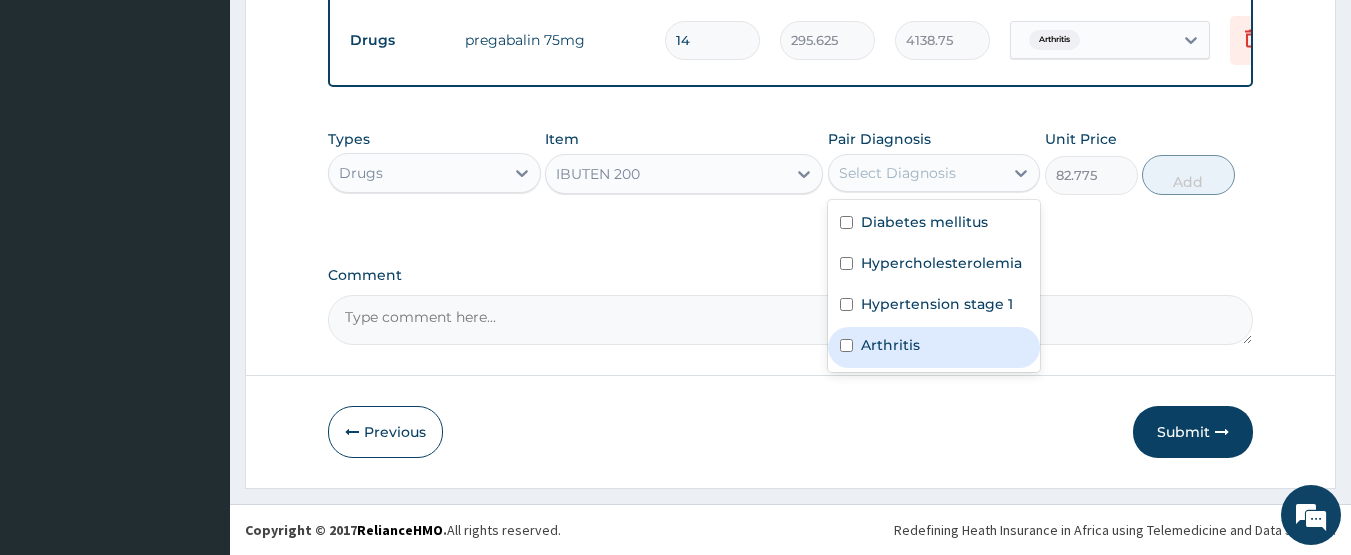 click on "Arthritis" at bounding box center (934, 347) 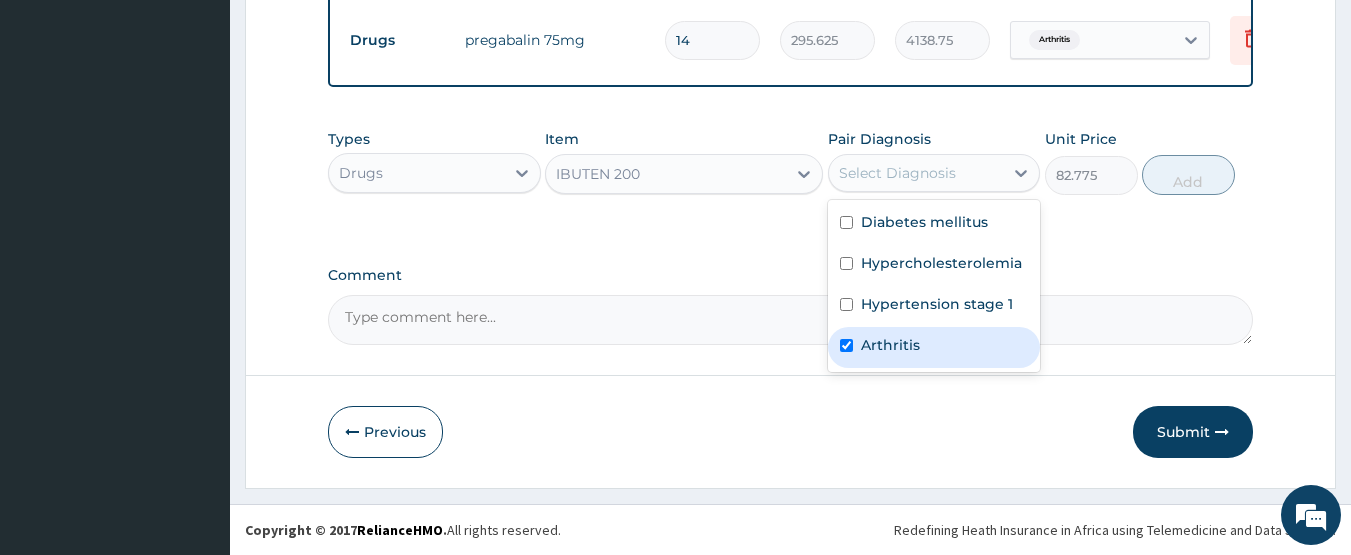 checkbox on "true" 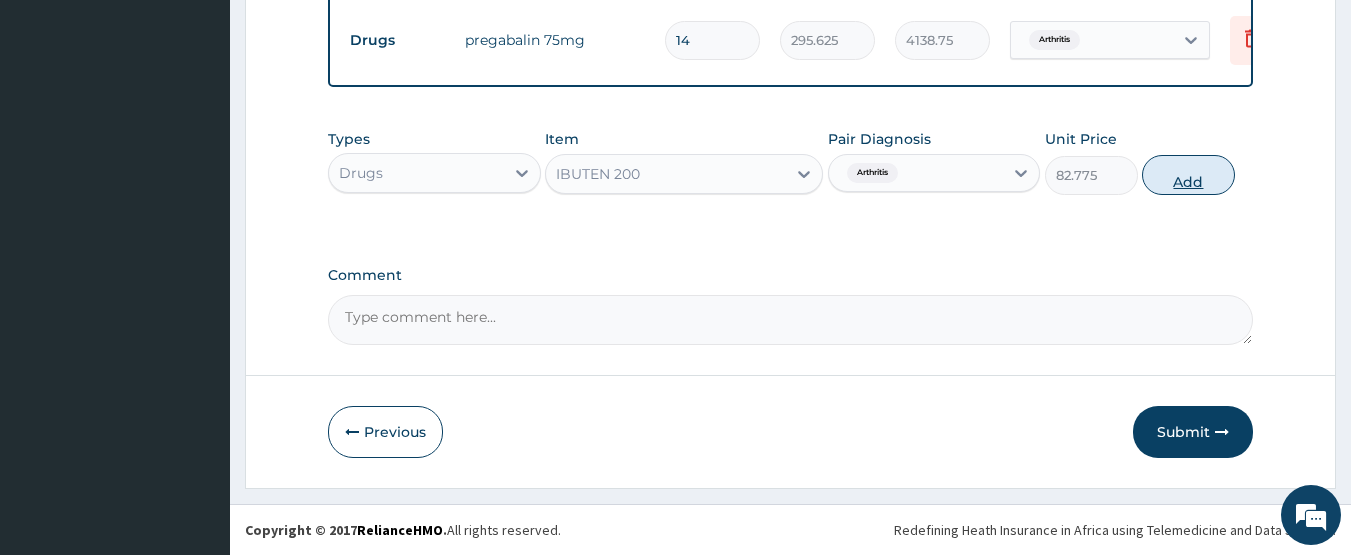 click on "Add" at bounding box center (1188, 175) 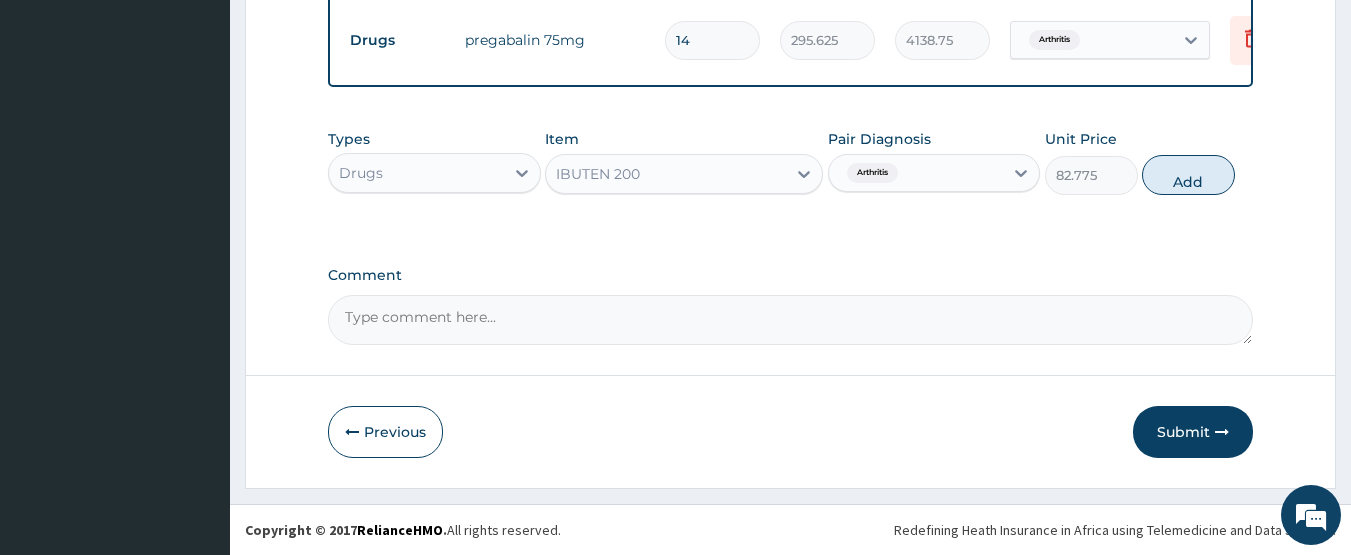 type on "0" 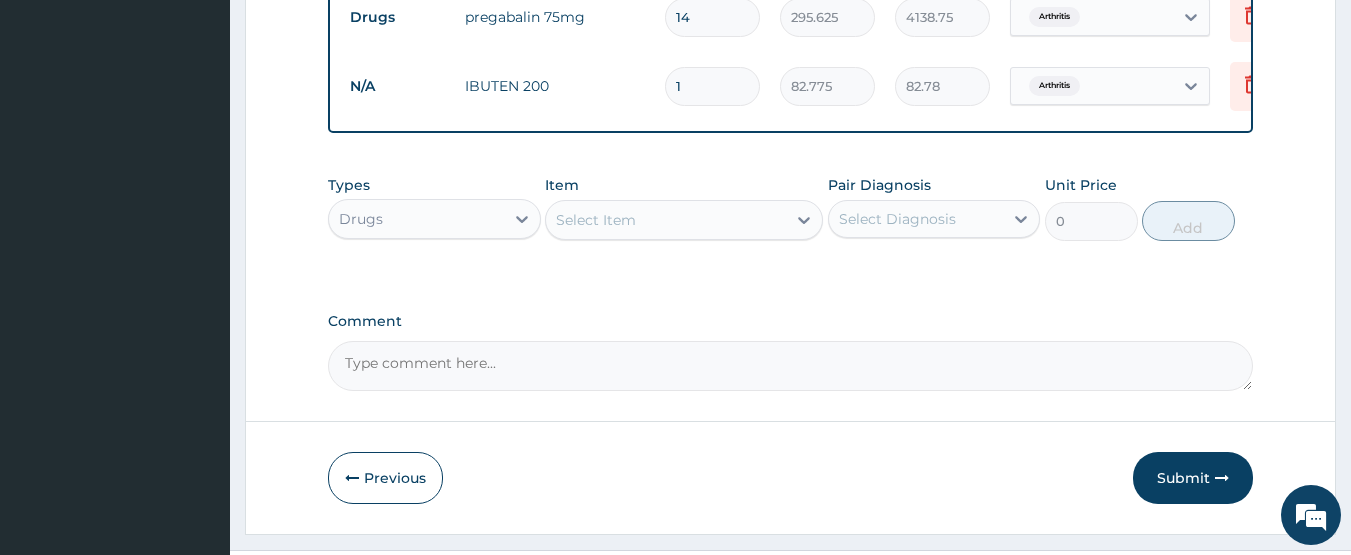 type 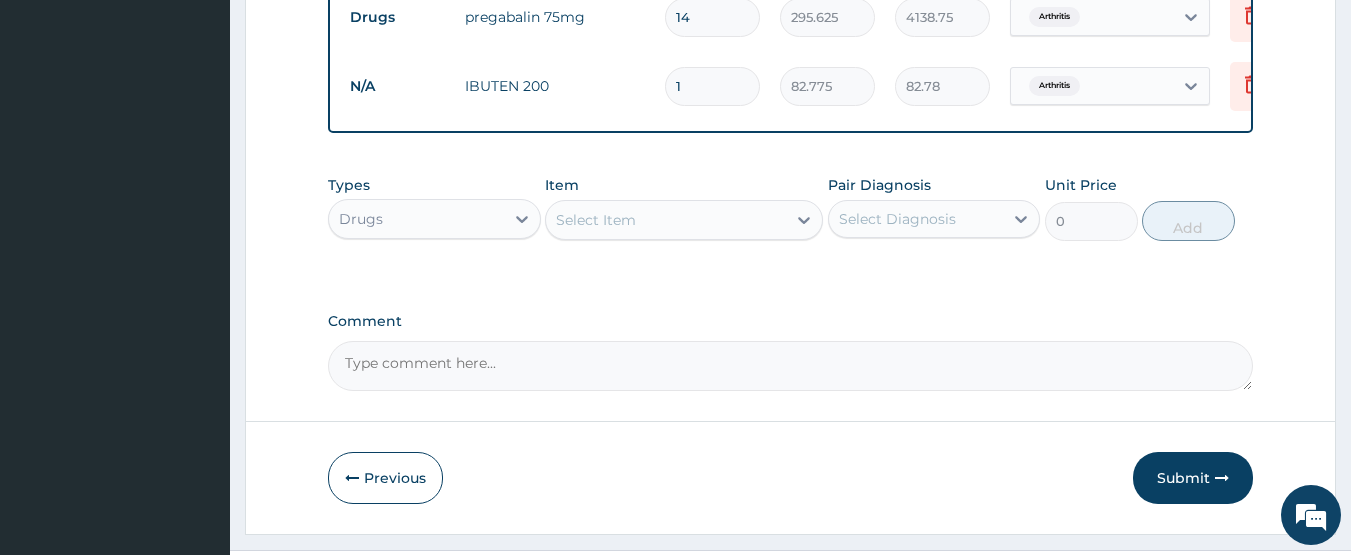 type on "0.00" 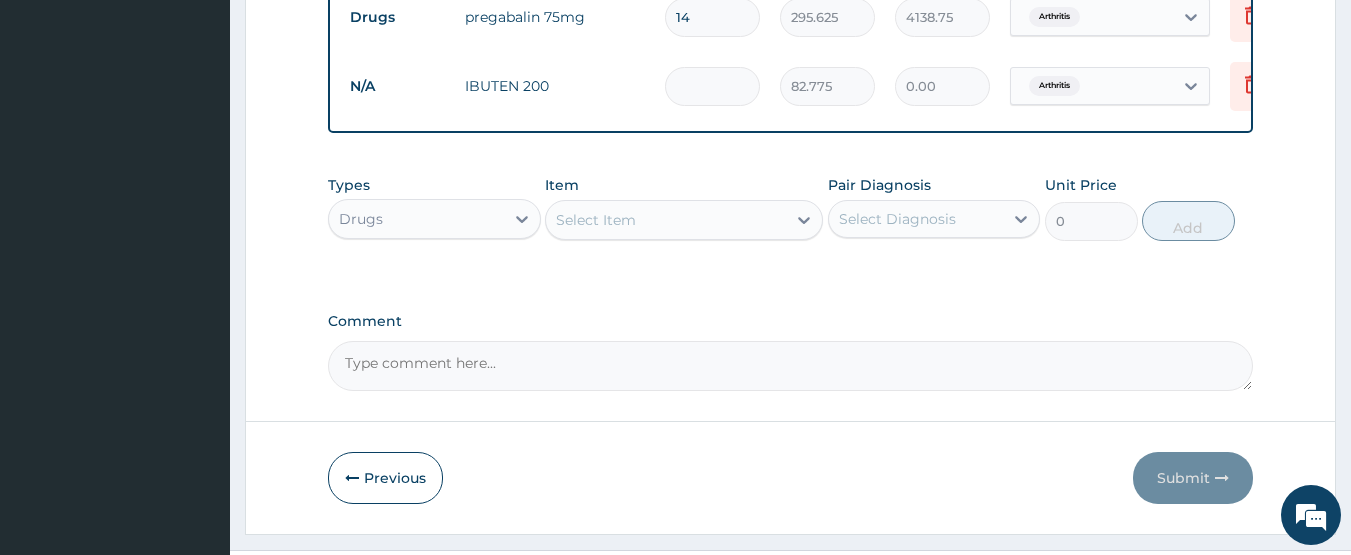 type on "8" 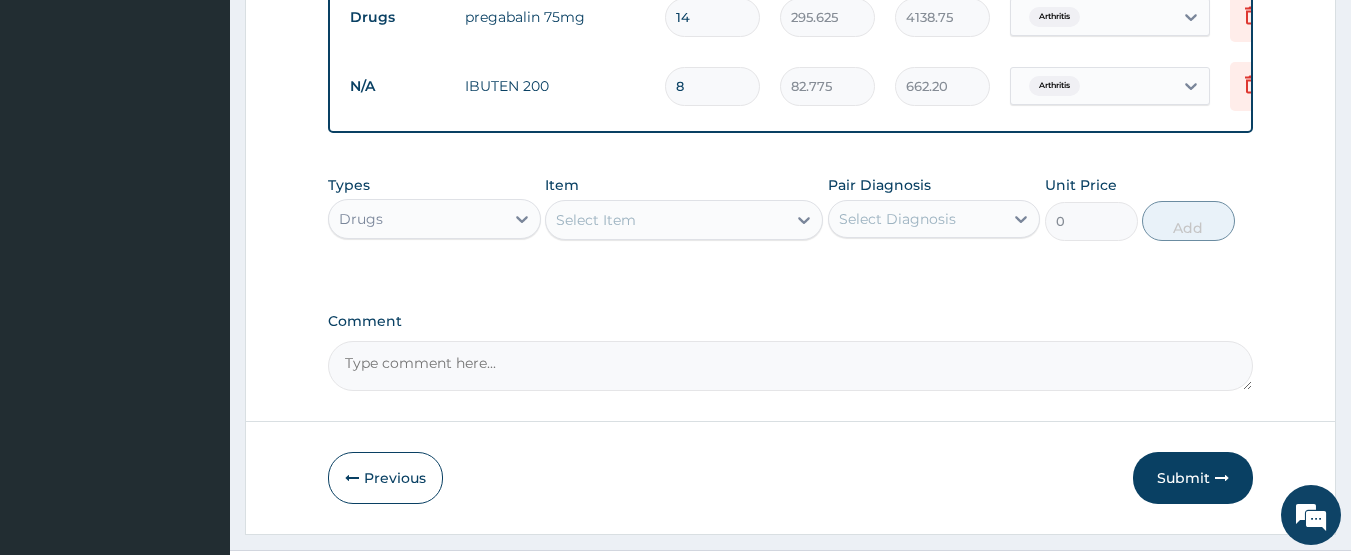 type on "84" 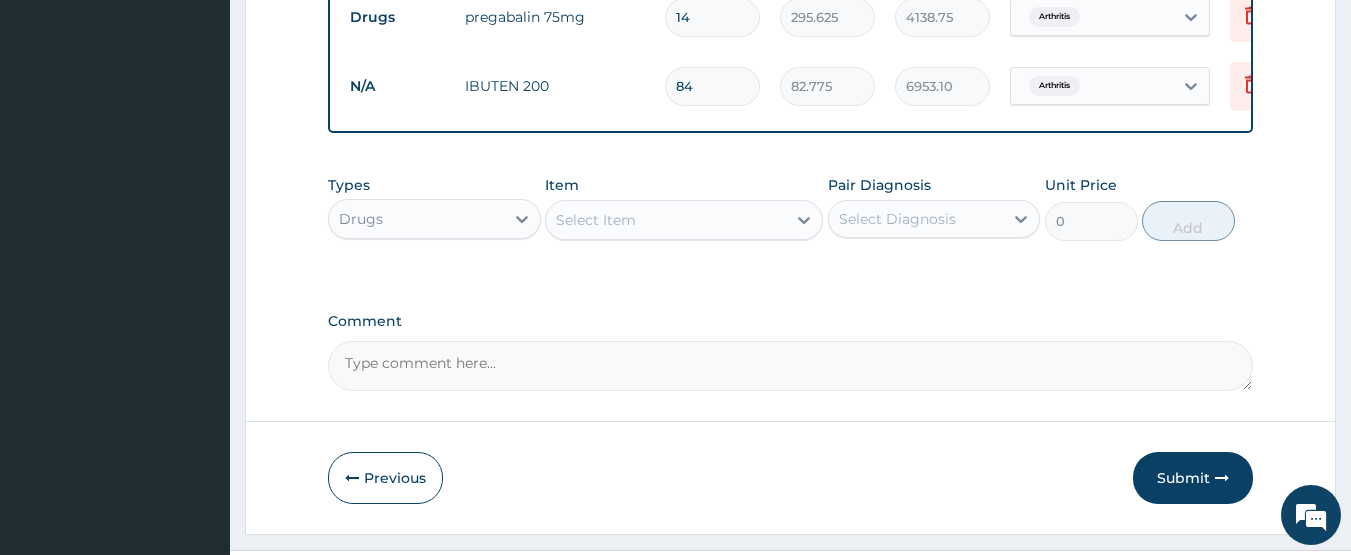 type on "84" 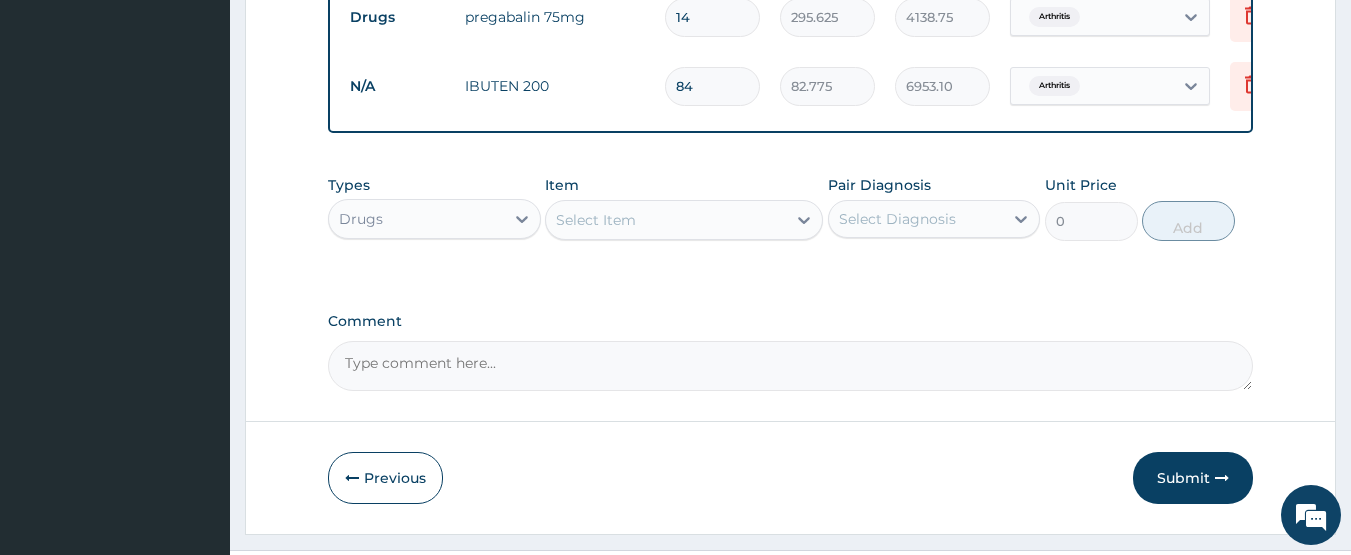 click on "Types Drugs Item Select Item Pair Diagnosis Select Diagnosis Unit Price 0 Add" at bounding box center (791, 223) 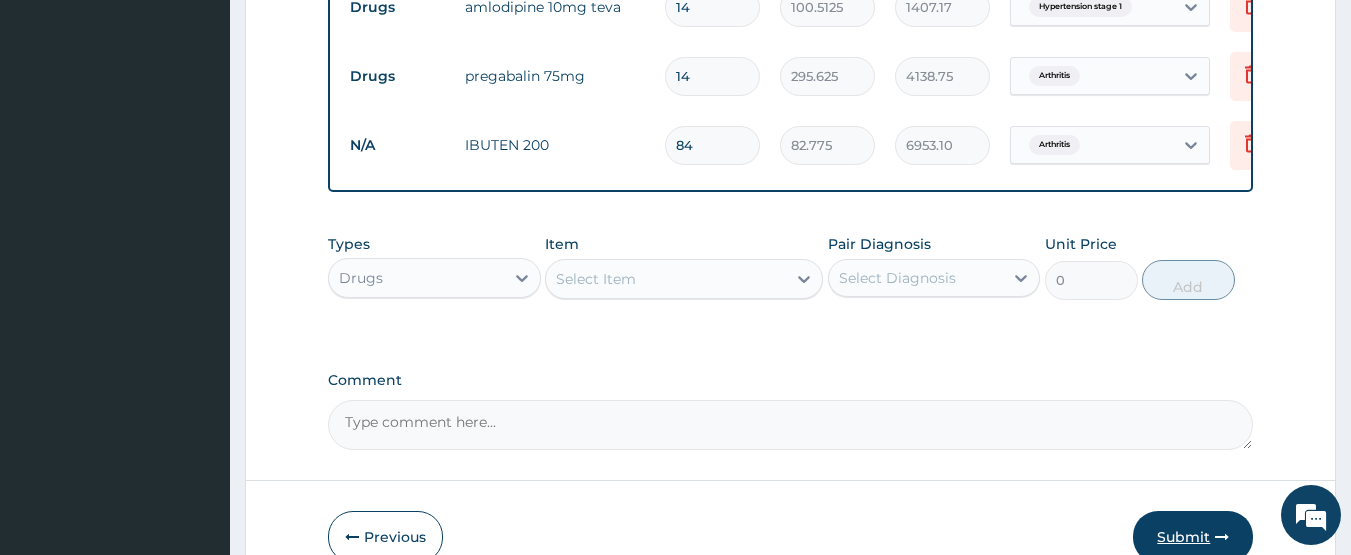 scroll, scrollTop: 1298, scrollLeft: 0, axis: vertical 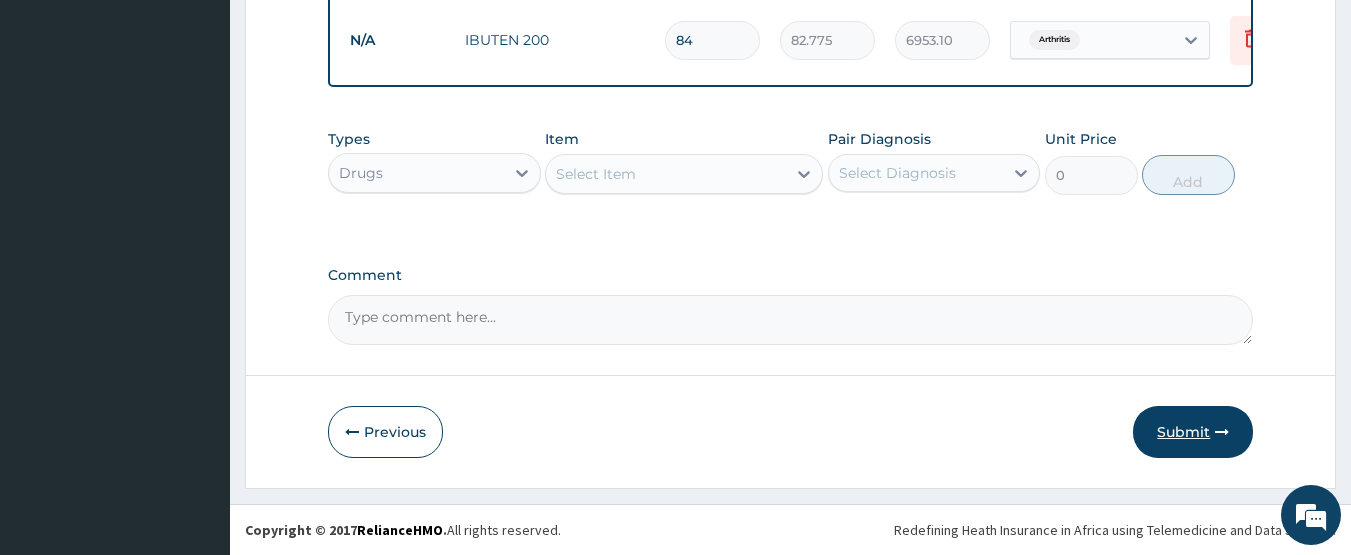click on "Submit" at bounding box center (1193, 432) 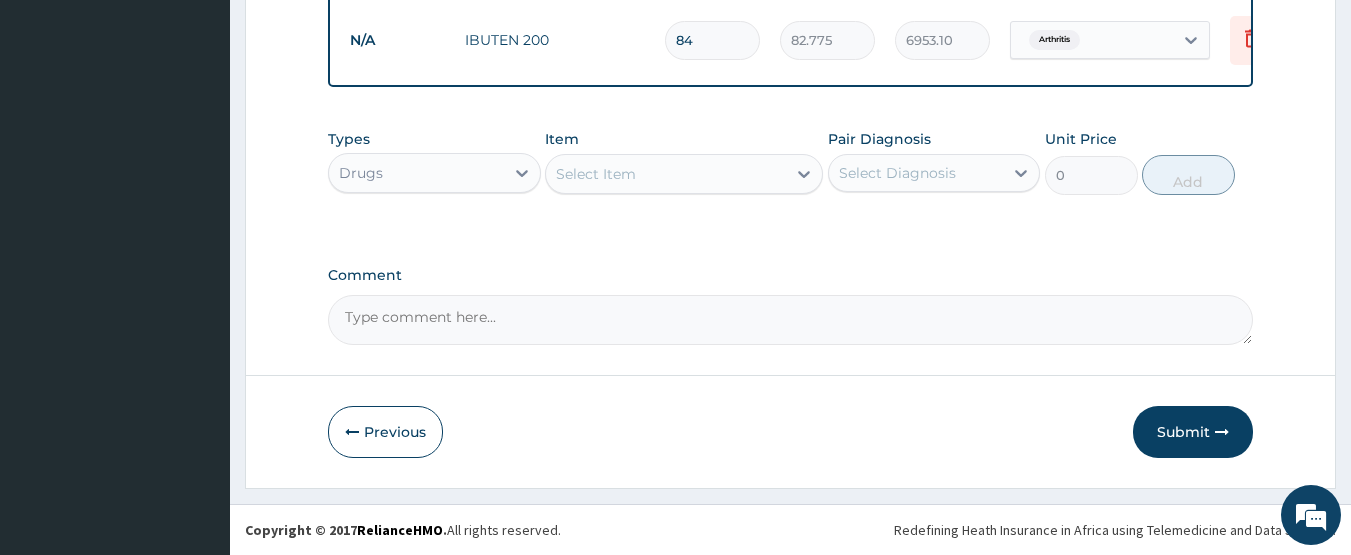 scroll, scrollTop: 89, scrollLeft: 0, axis: vertical 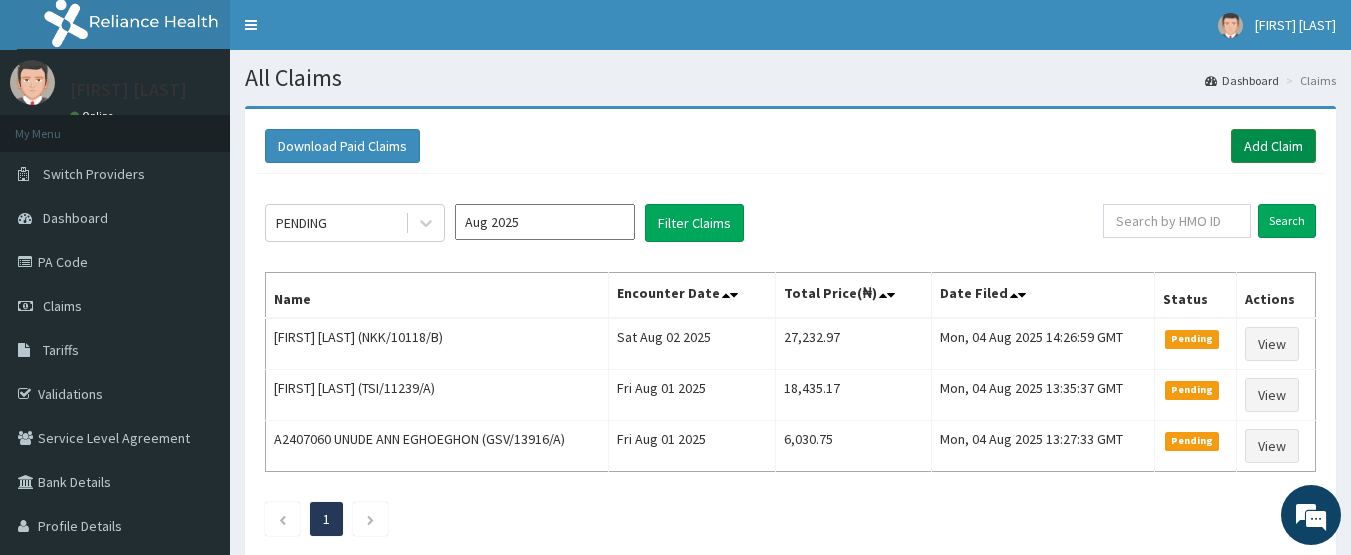 click on "Add Claim" 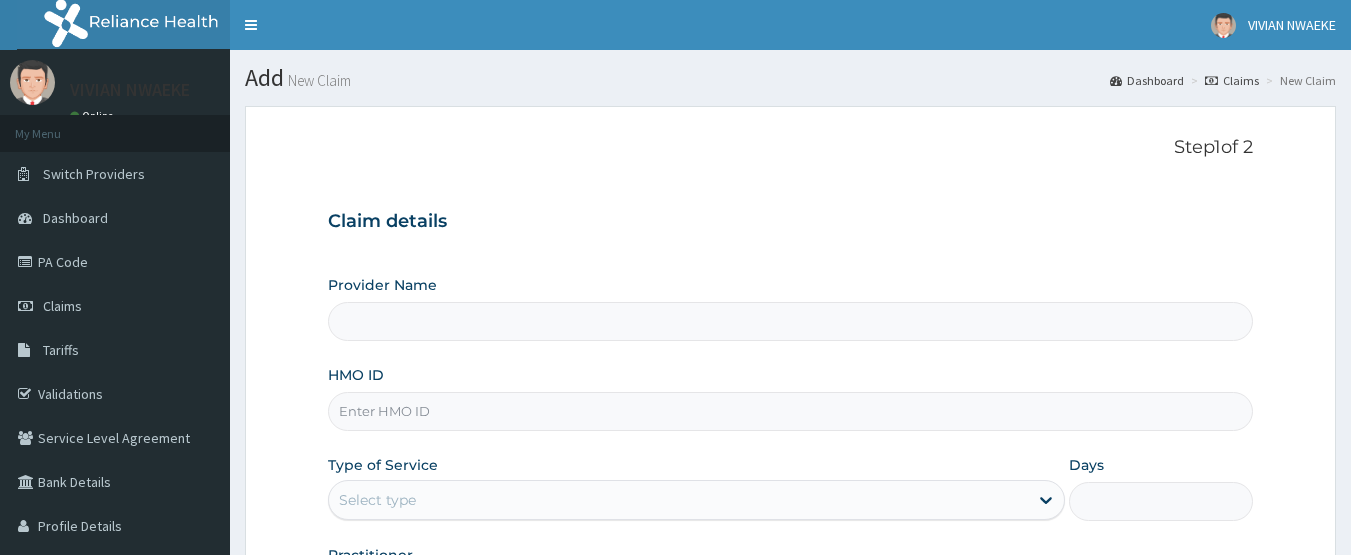 scroll, scrollTop: 200, scrollLeft: 0, axis: vertical 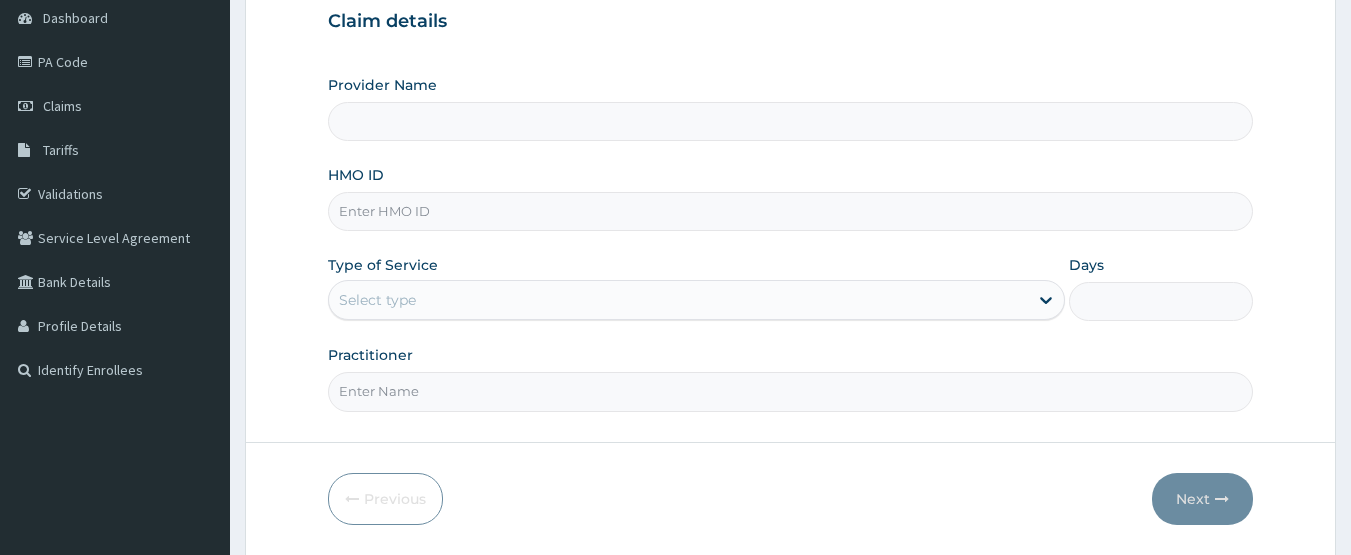 type on "CHIONHospital" 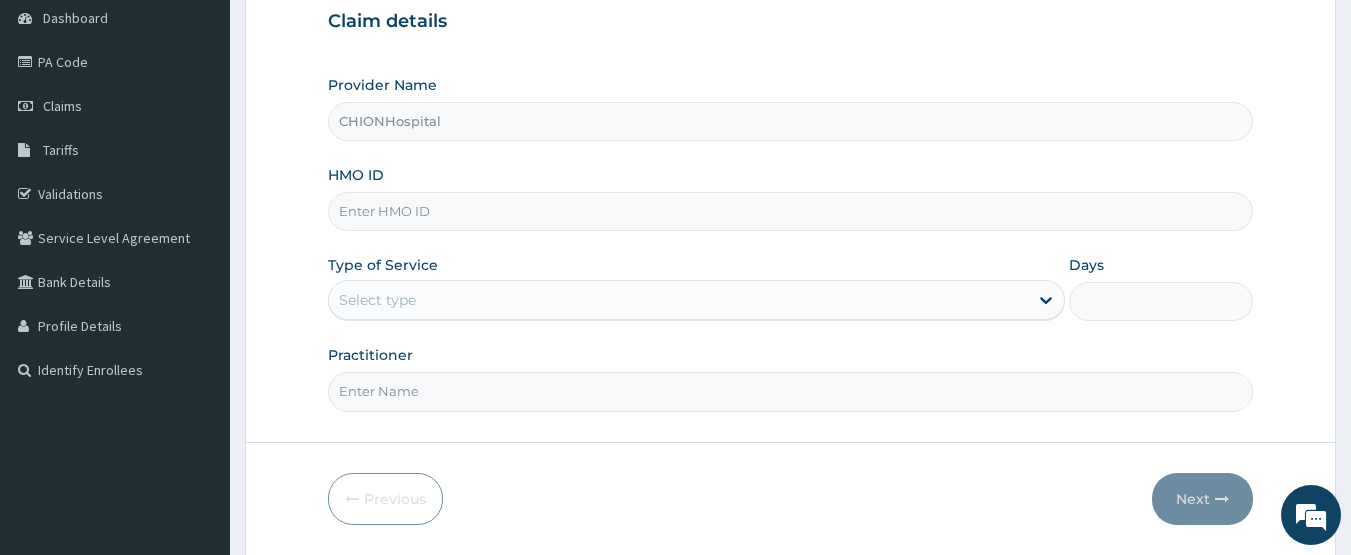 click on "HMO ID" at bounding box center (791, 211) 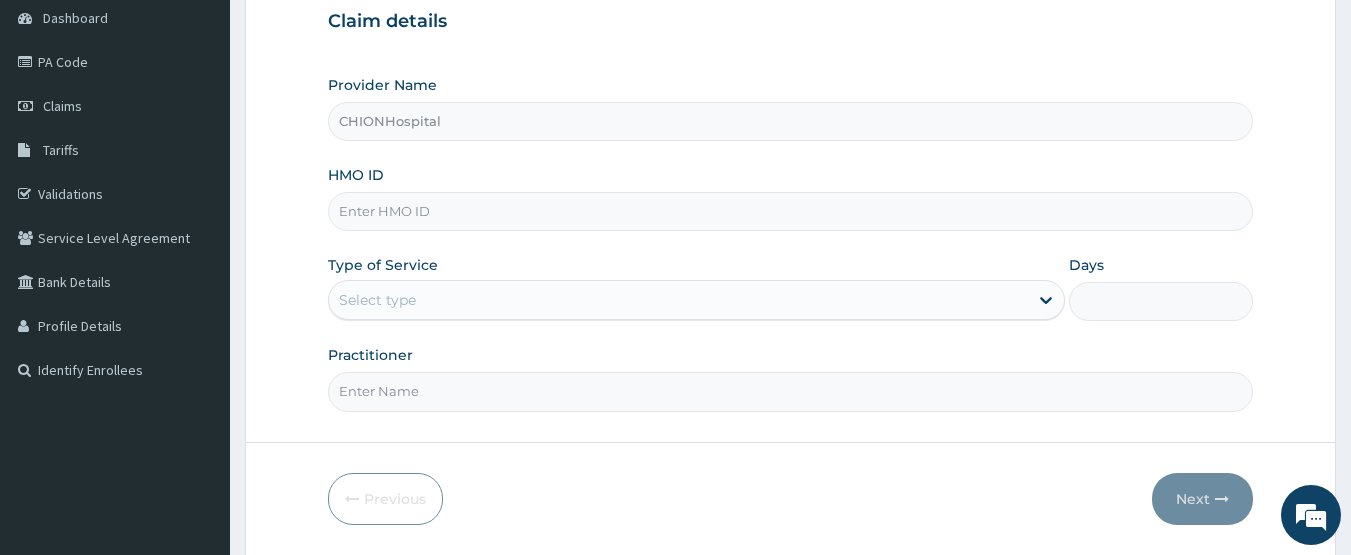 paste on "RMO/10016/A" 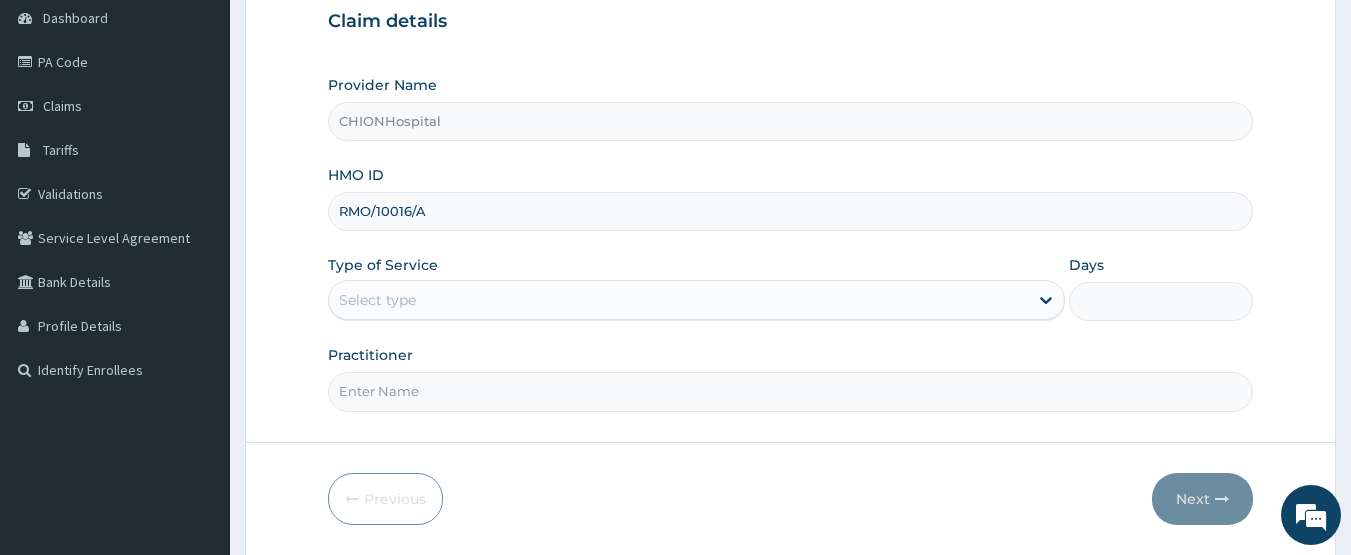 type on "RMO/10016/A" 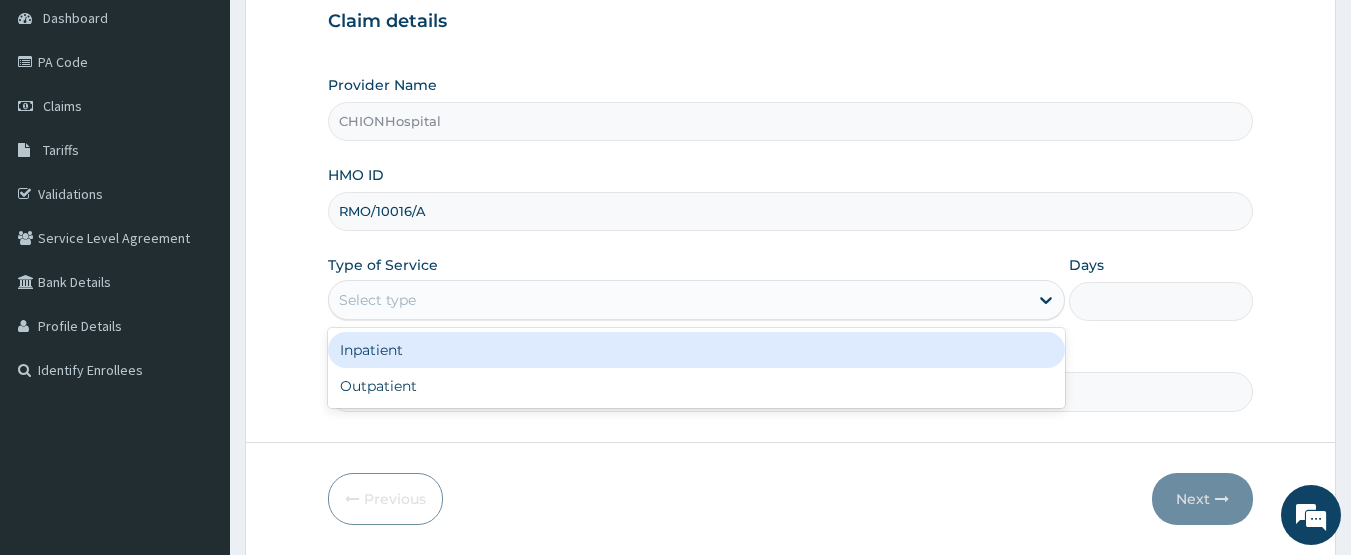 click on "Select type" at bounding box center (377, 300) 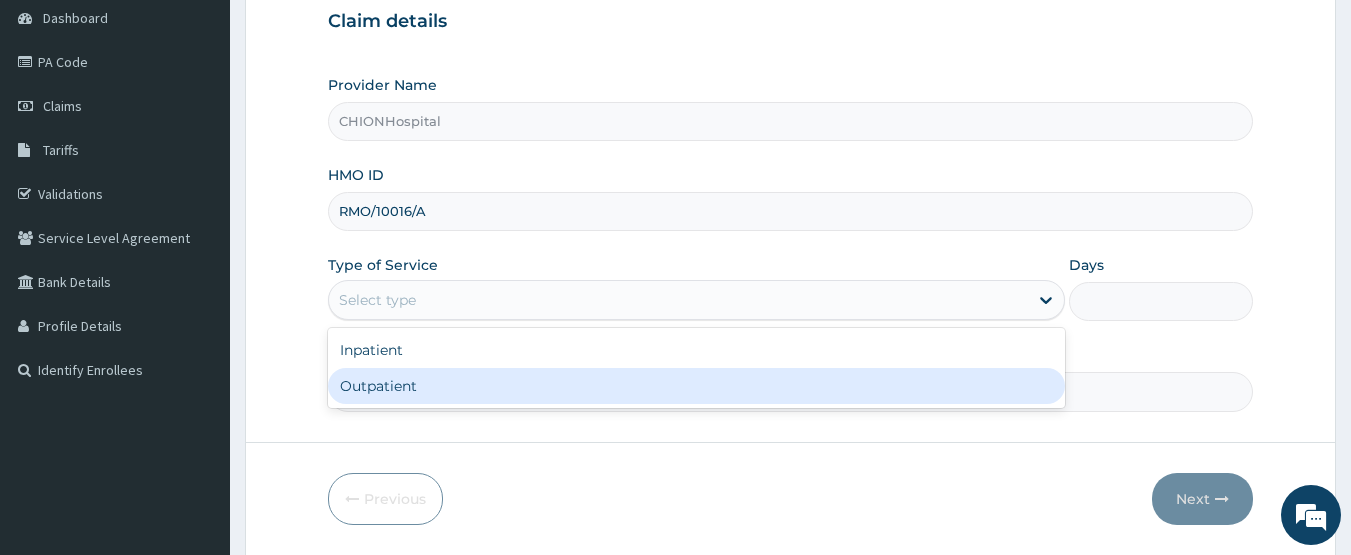 click on "Outpatient" at bounding box center (696, 386) 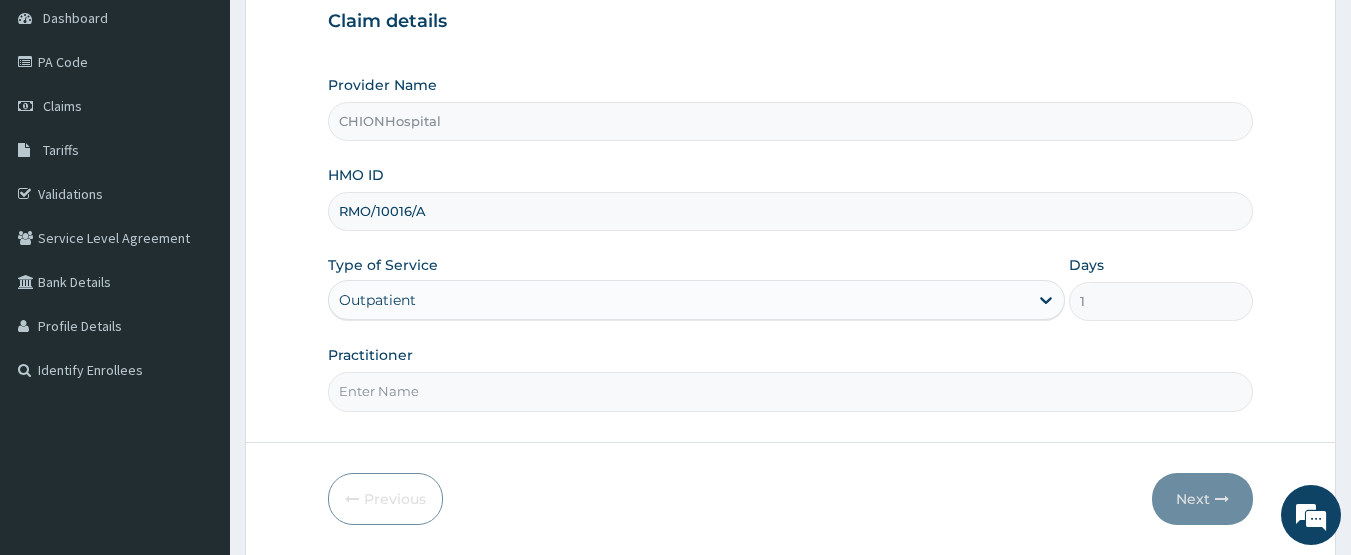 click on "Practitioner" at bounding box center (791, 378) 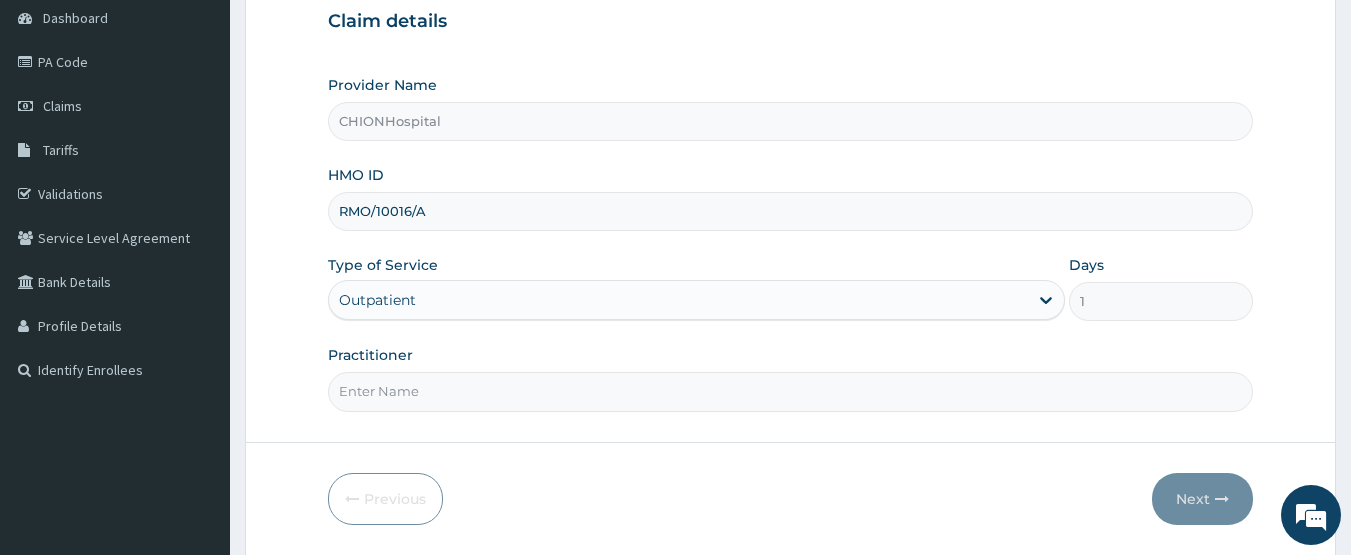 click on "Practitioner" at bounding box center (791, 391) 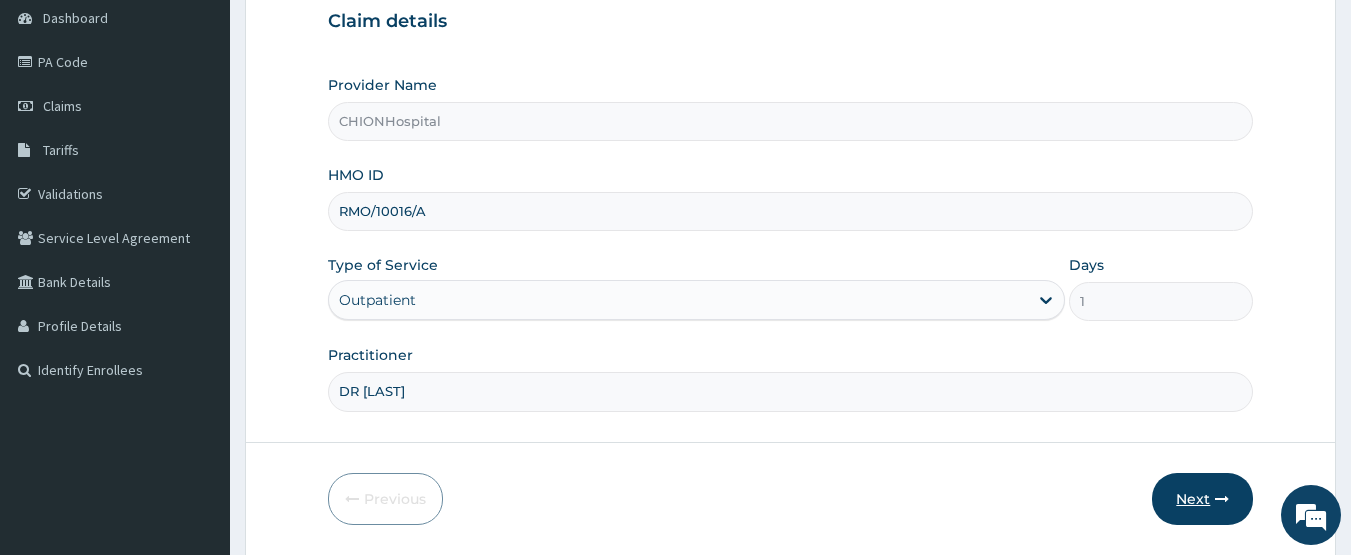 click on "Next" at bounding box center (1202, 499) 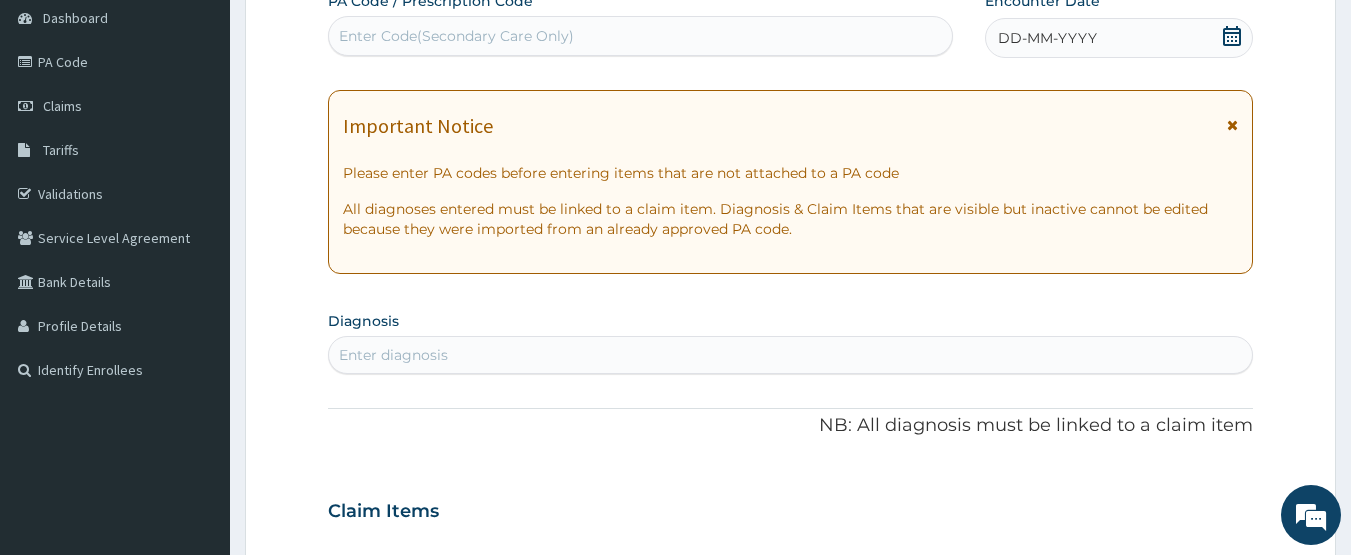 click 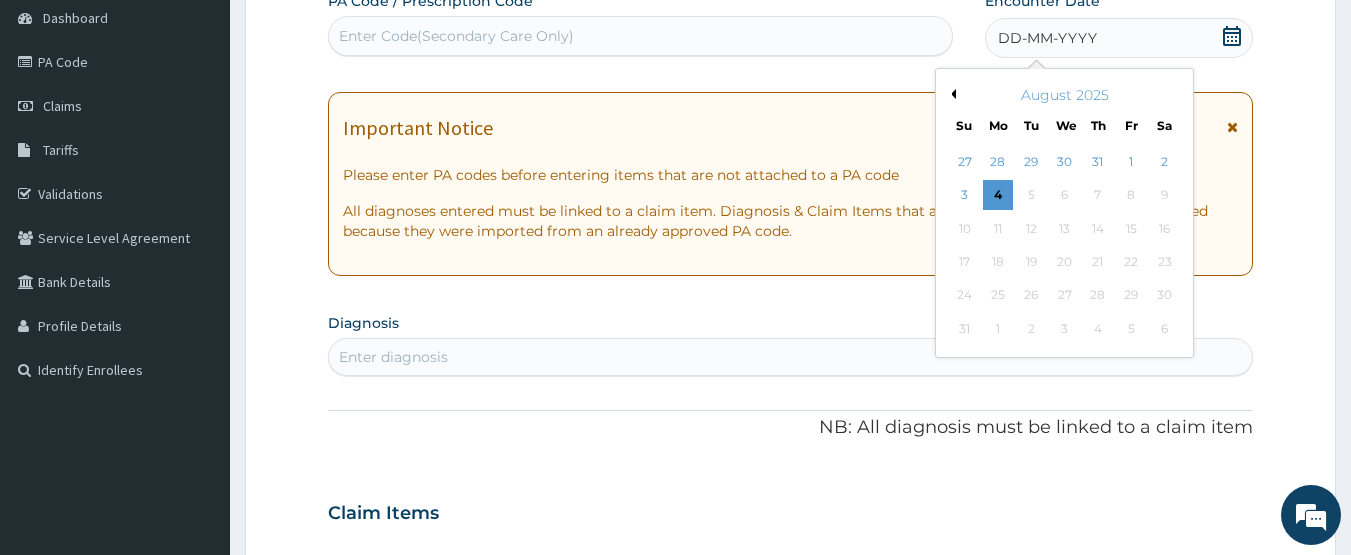 drag, startPoint x: 1162, startPoint y: 170, endPoint x: 641, endPoint y: 328, distance: 544.4309 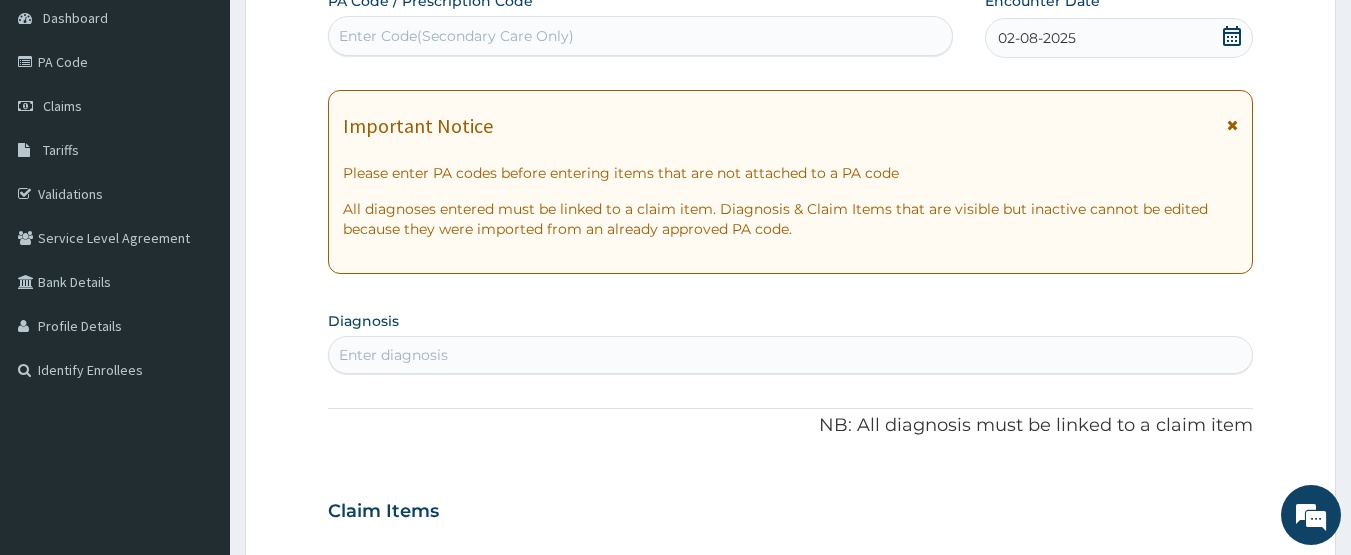 scroll, scrollTop: 0, scrollLeft: 0, axis: both 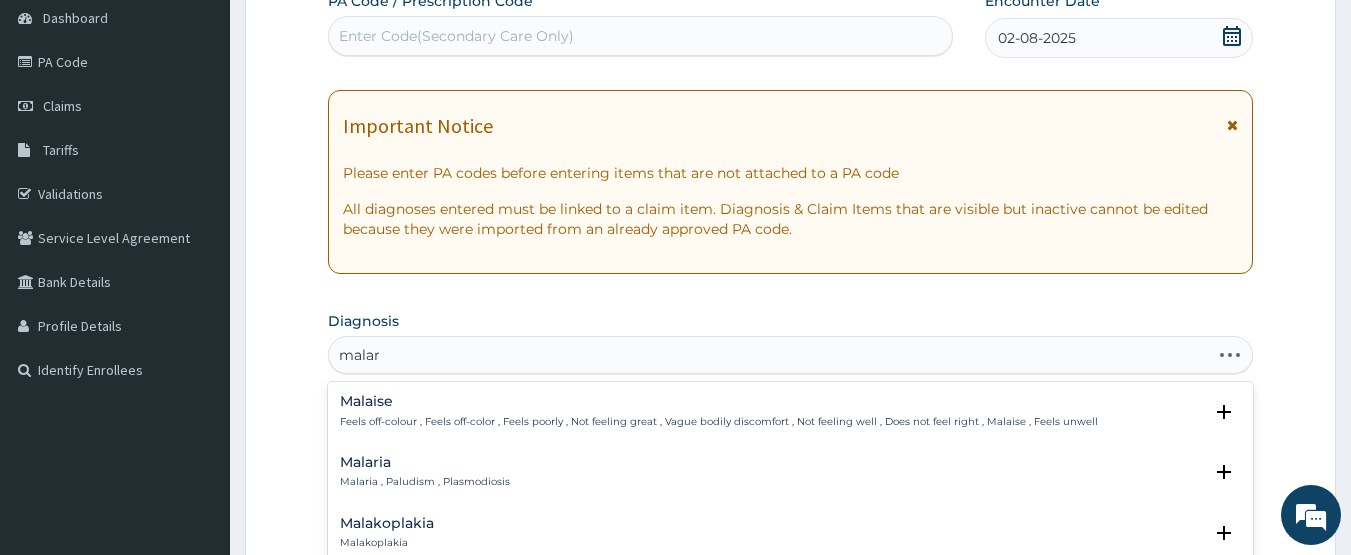 type on "malari" 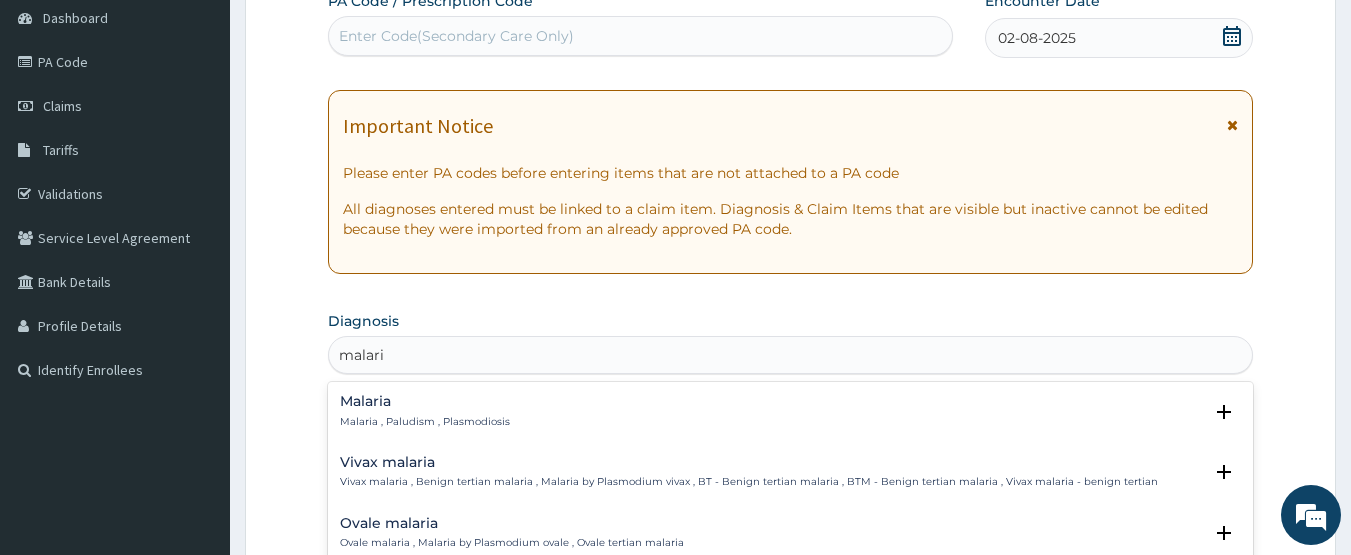 click on "Malaria Malaria , Paludism , Plasmodiosis" at bounding box center [425, 411] 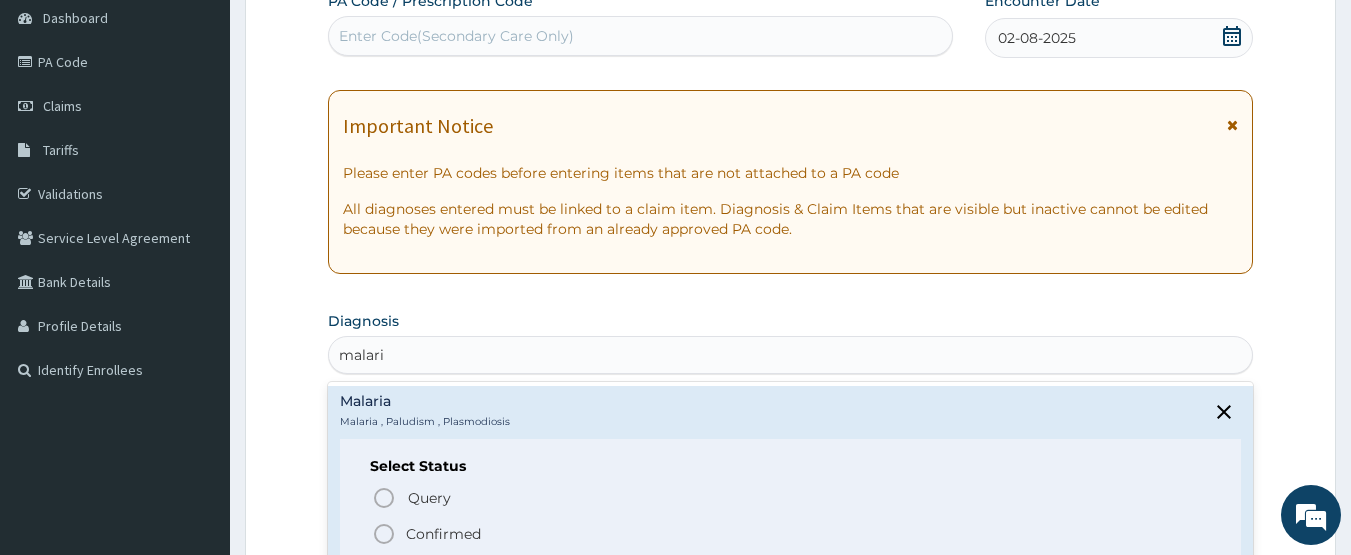 drag, startPoint x: 386, startPoint y: 529, endPoint x: 415, endPoint y: 468, distance: 67.54258 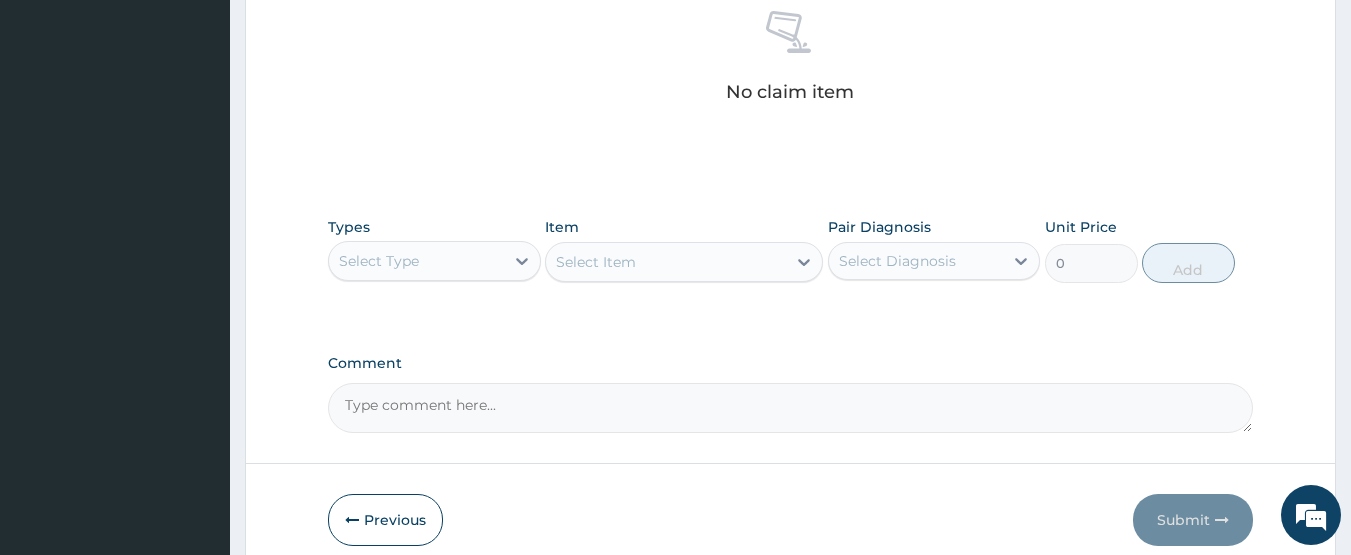 scroll, scrollTop: 800, scrollLeft: 0, axis: vertical 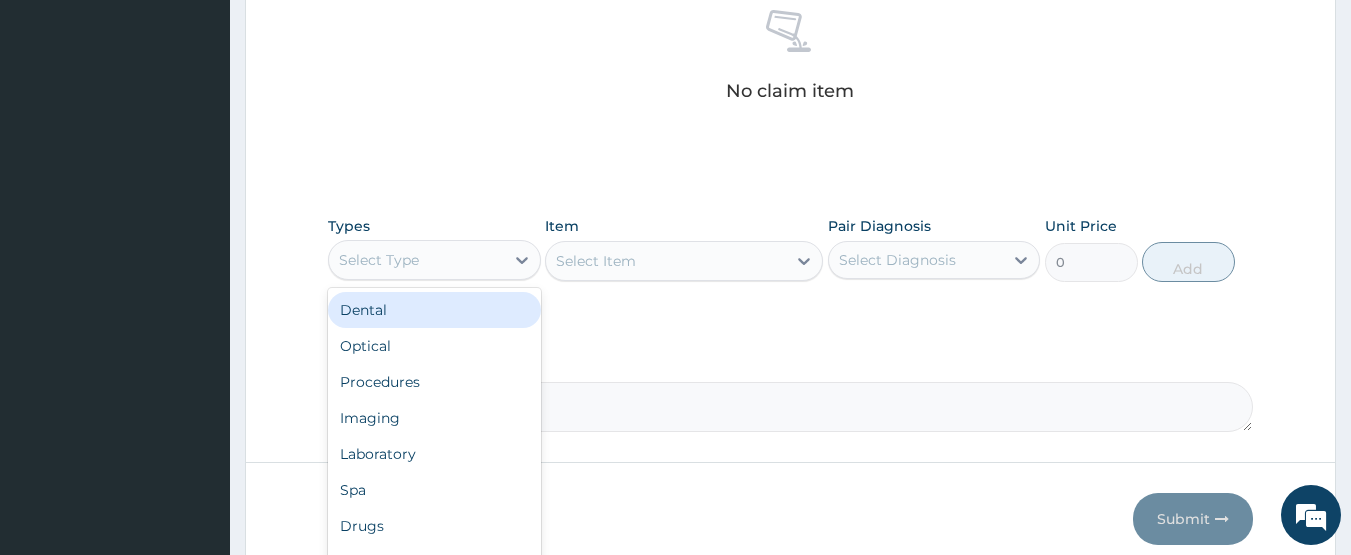 click on "Select Type" at bounding box center (379, 260) 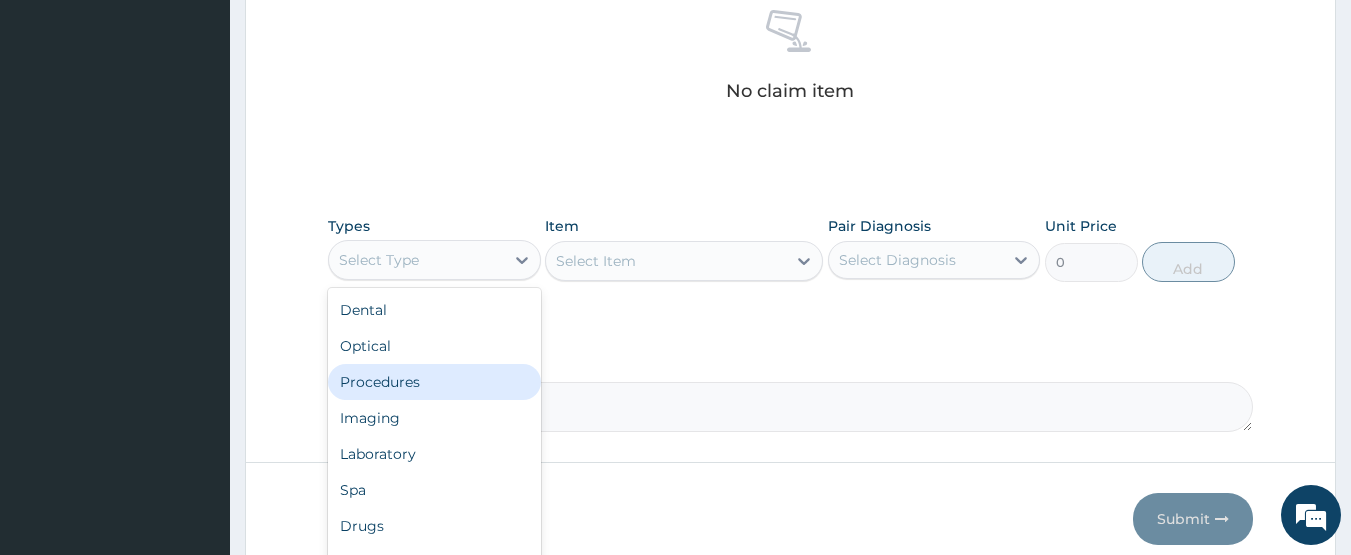 click on "Procedures" at bounding box center [434, 382] 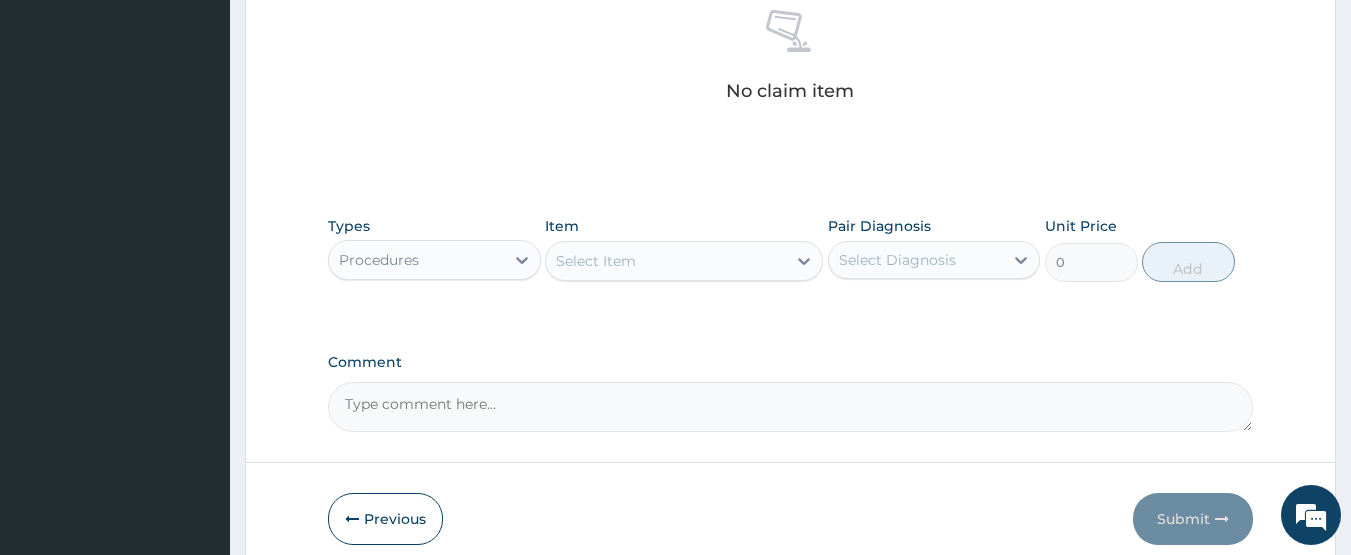 click on "Select Item" at bounding box center (596, 261) 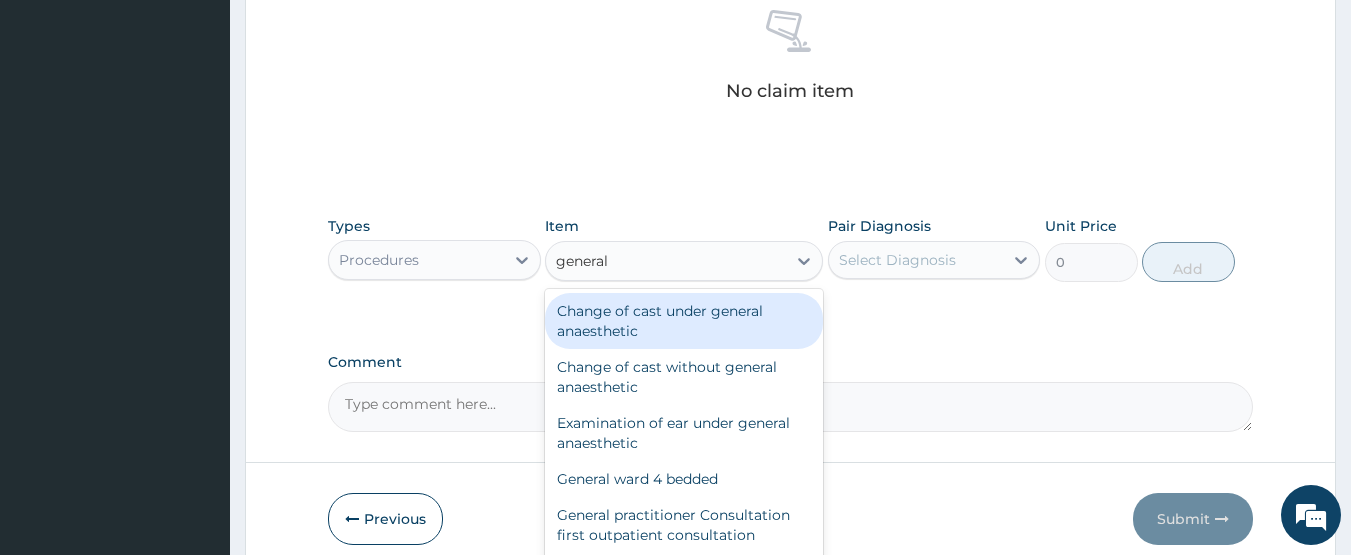 type on "general p" 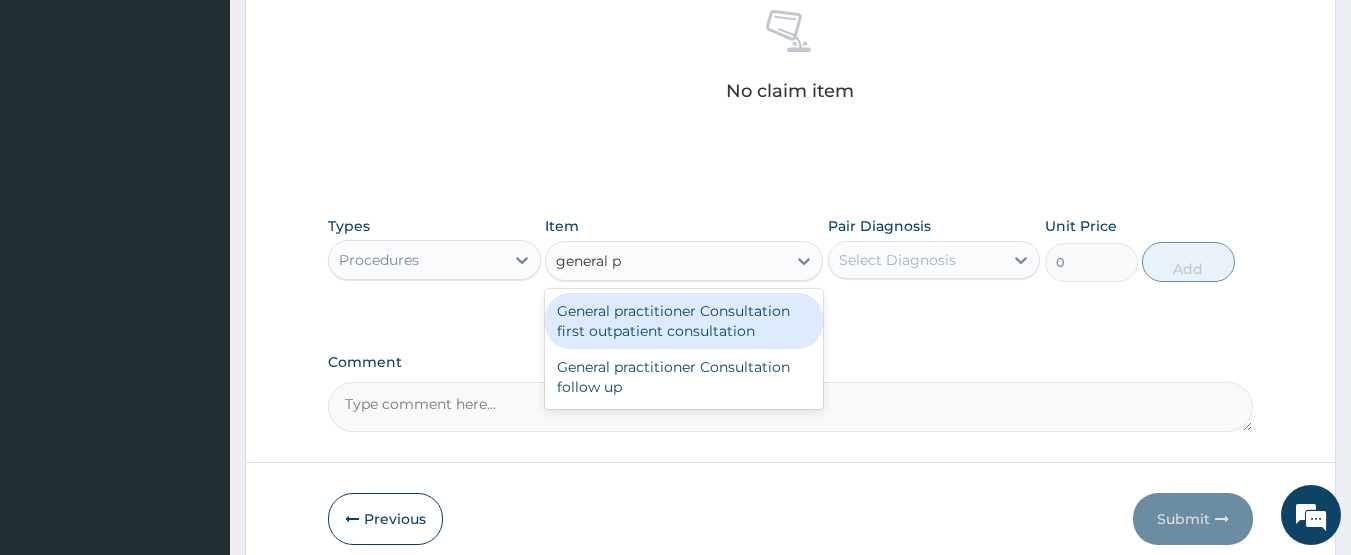 drag, startPoint x: 632, startPoint y: 312, endPoint x: 960, endPoint y: 270, distance: 330.6781 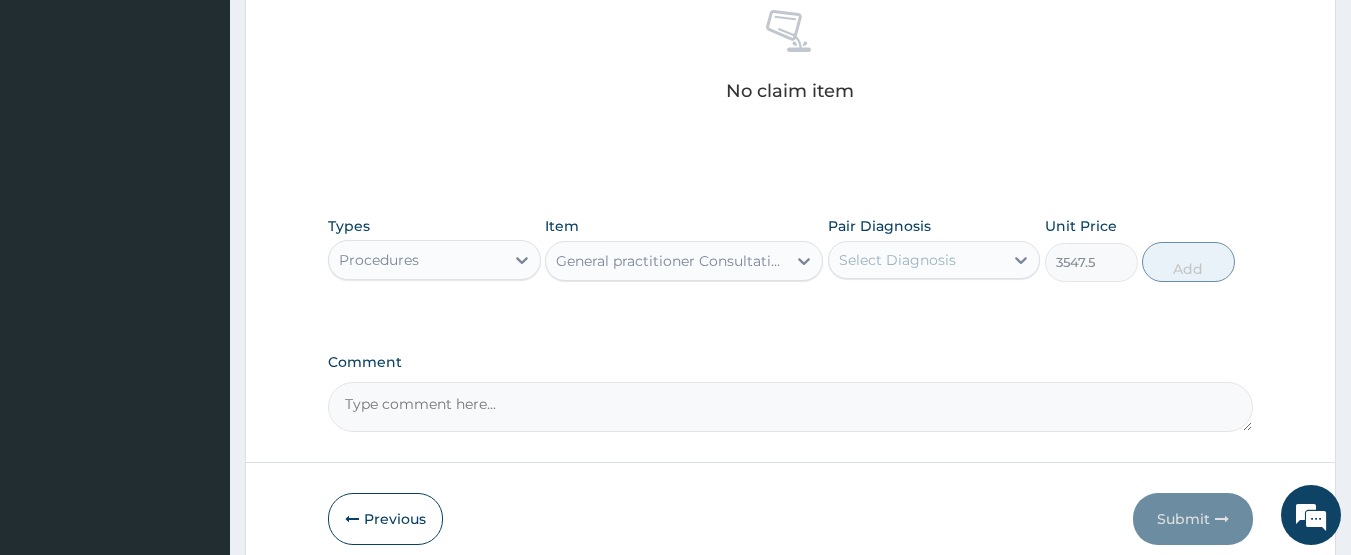 click on "Select Diagnosis" at bounding box center [916, 260] 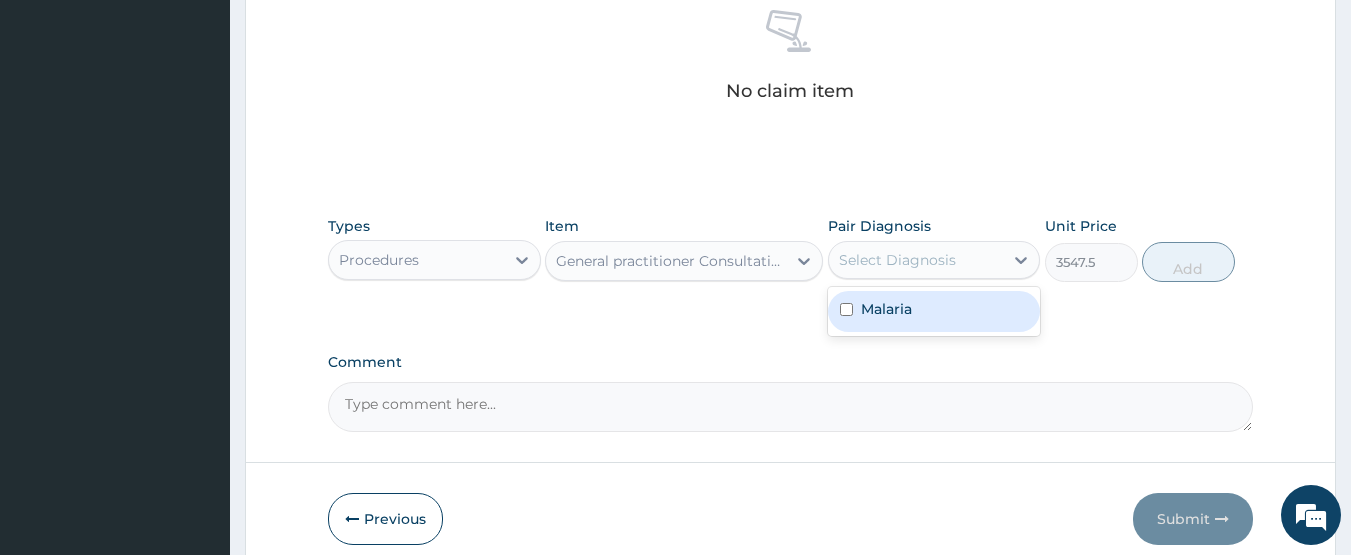 drag, startPoint x: 944, startPoint y: 303, endPoint x: 1112, endPoint y: 267, distance: 171.81386 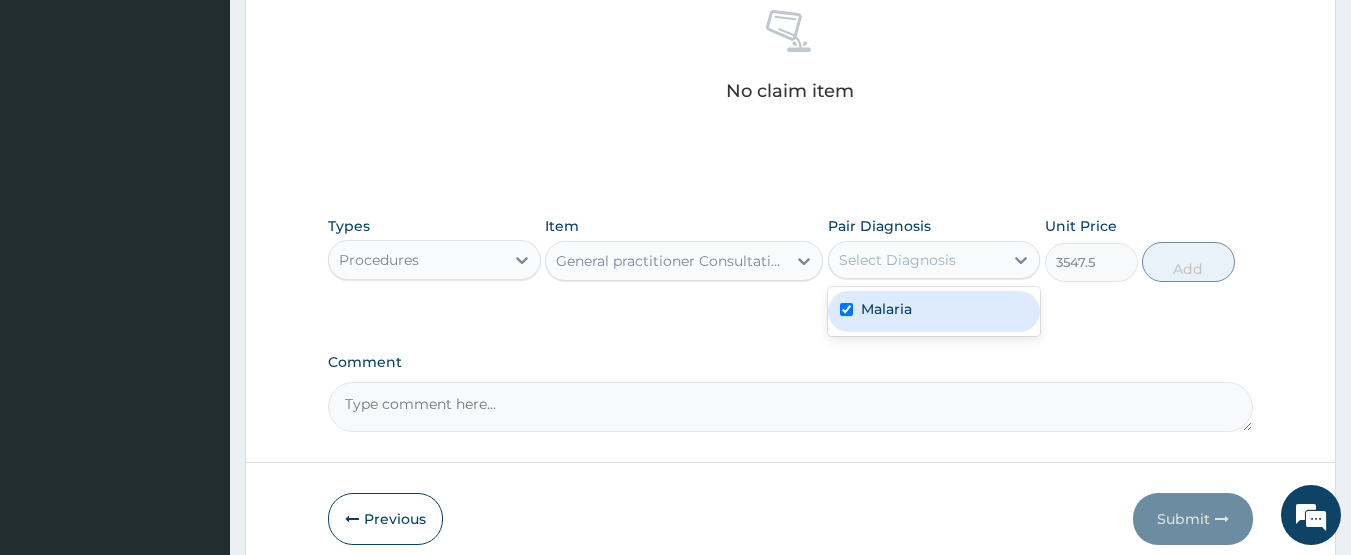 checkbox on "true" 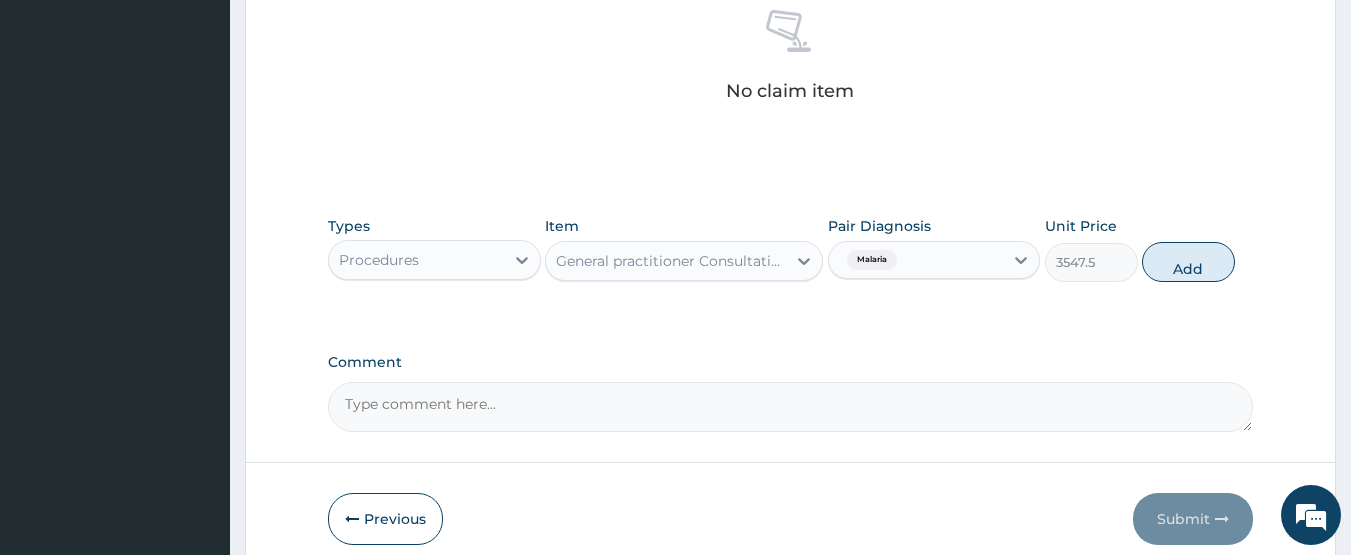 drag, startPoint x: 1183, startPoint y: 260, endPoint x: 677, endPoint y: 255, distance: 506.0247 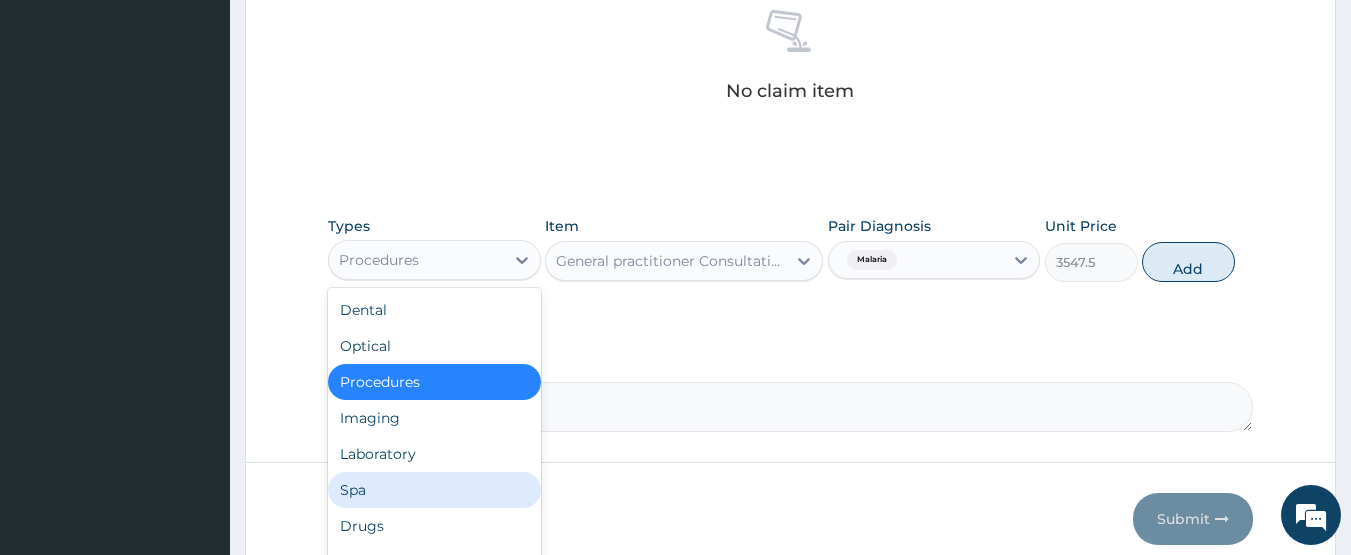 click on "Spa" at bounding box center [434, 490] 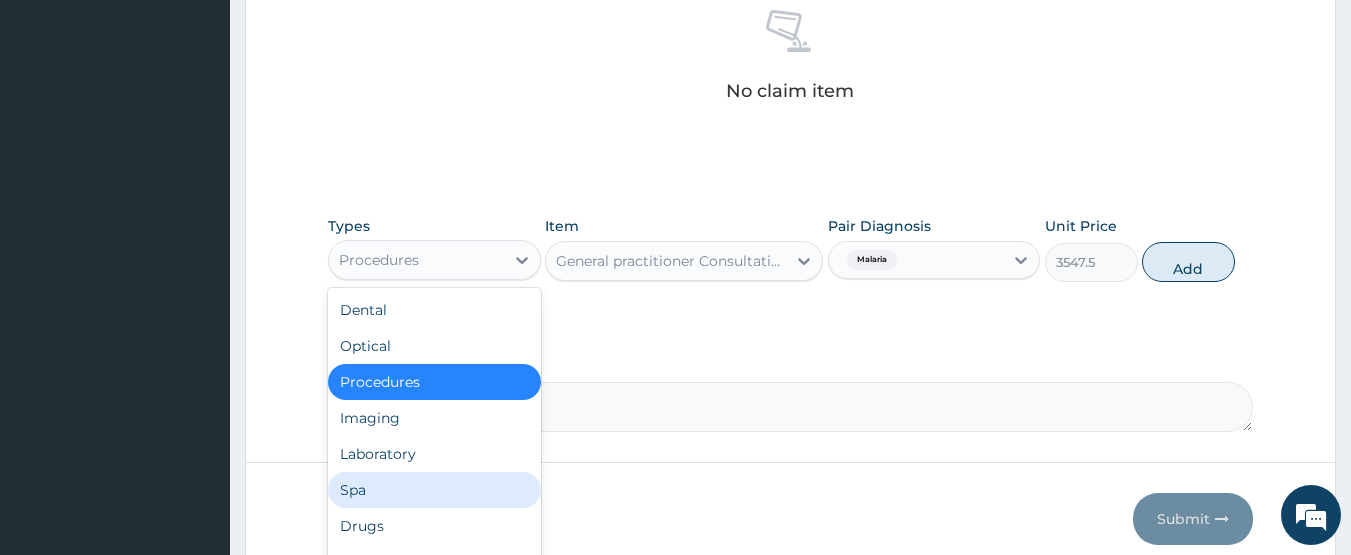 type on "0" 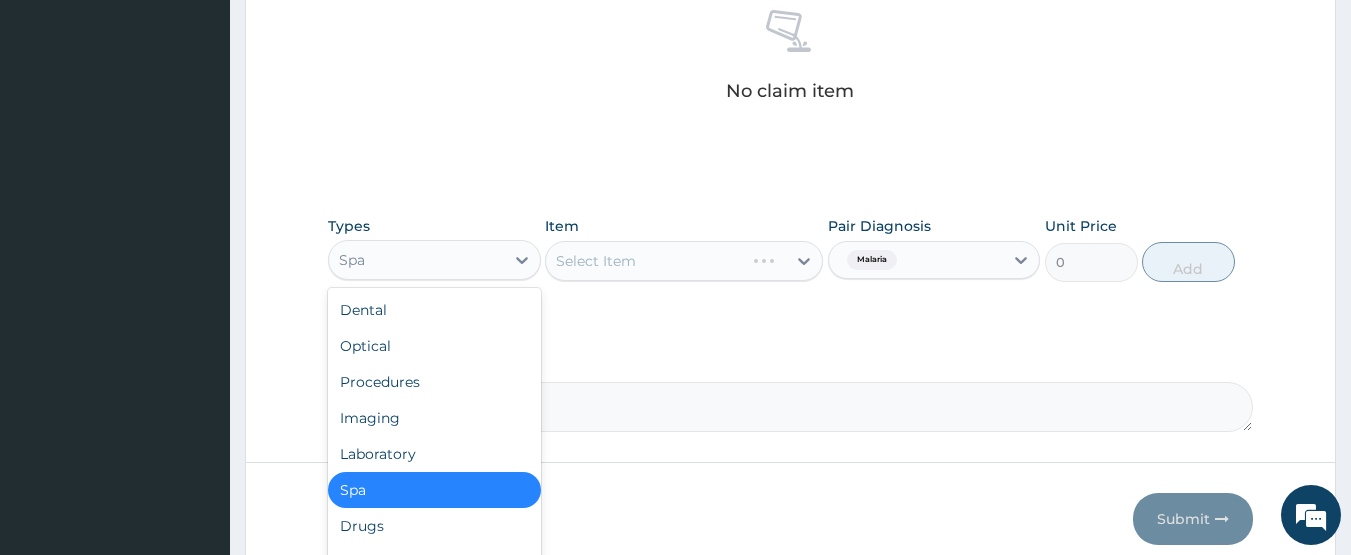 drag, startPoint x: 417, startPoint y: 263, endPoint x: 412, endPoint y: 346, distance: 83.15047 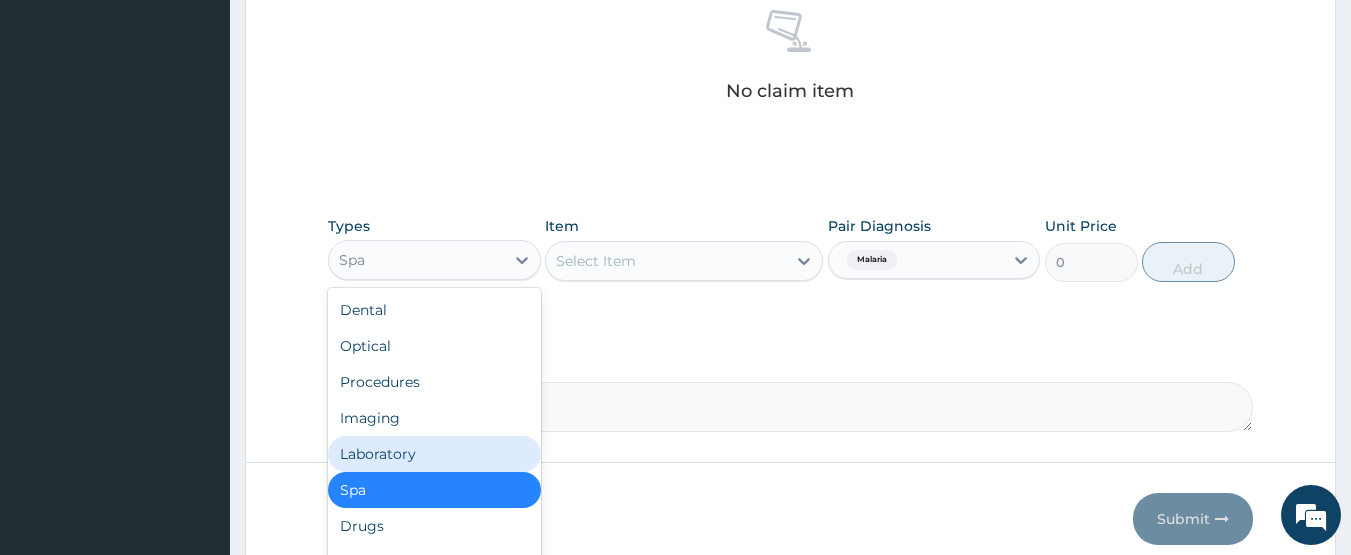click on "Laboratory" at bounding box center [434, 454] 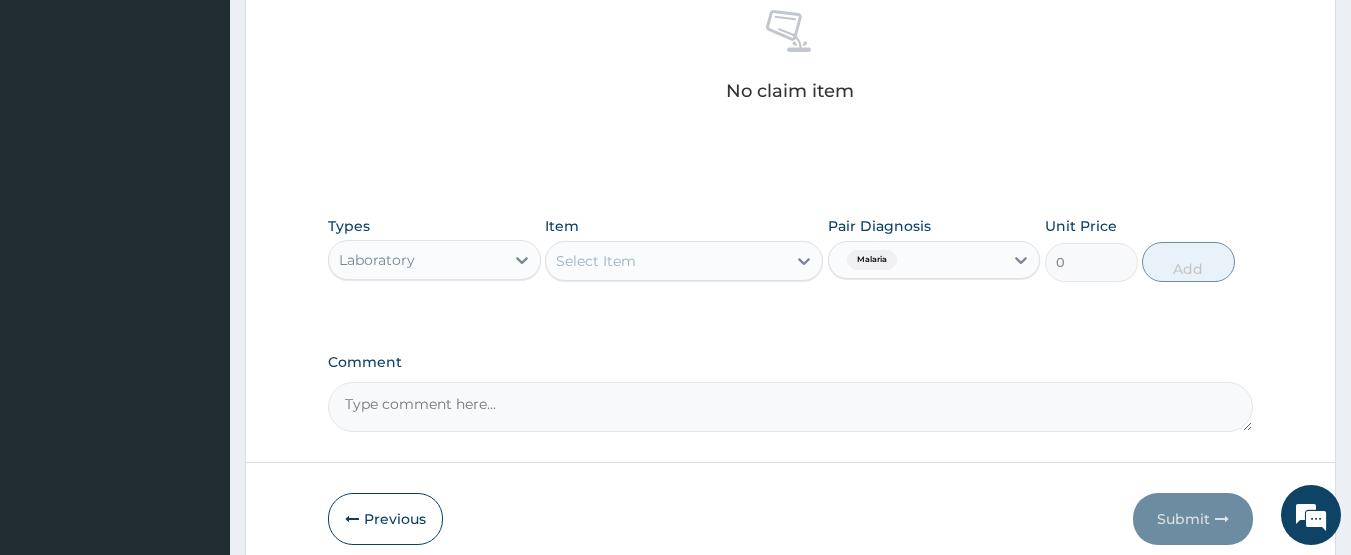 click on "Select Item" at bounding box center [666, 261] 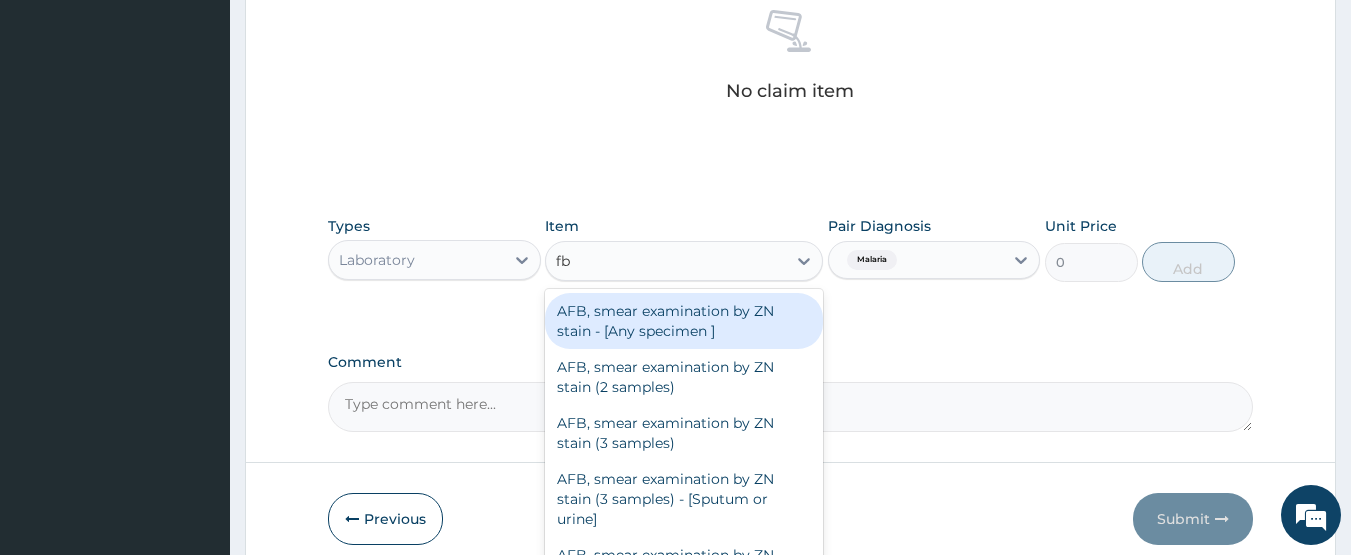 type on "fbc" 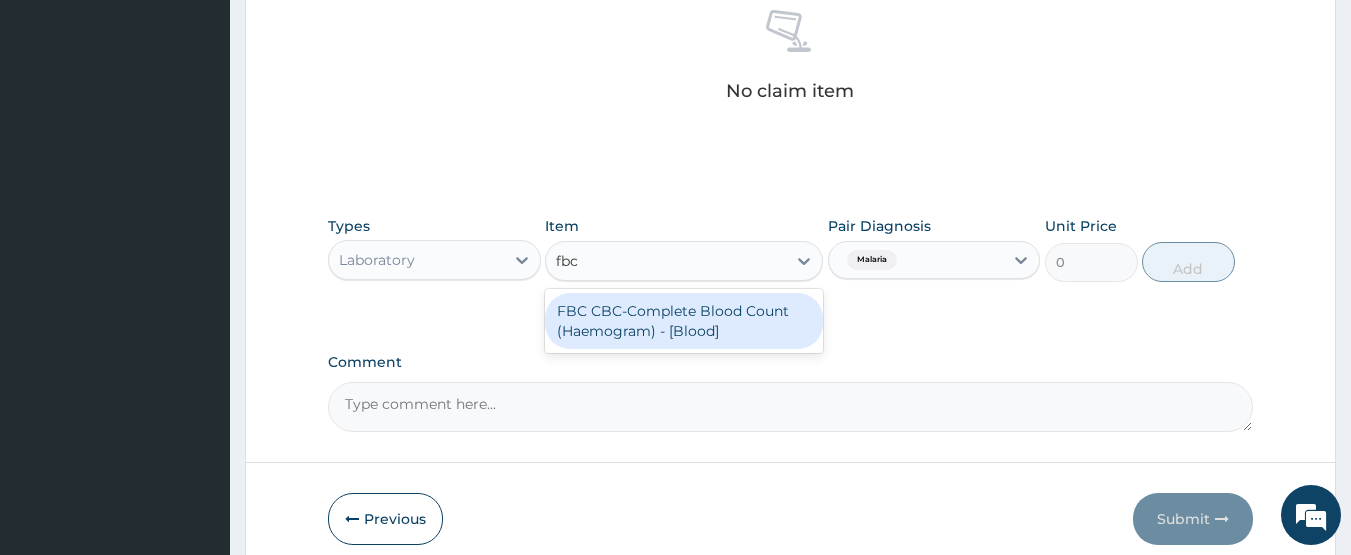 click on "FBC CBC-Complete Blood Count (Haemogram) - [Blood]" at bounding box center [684, 321] 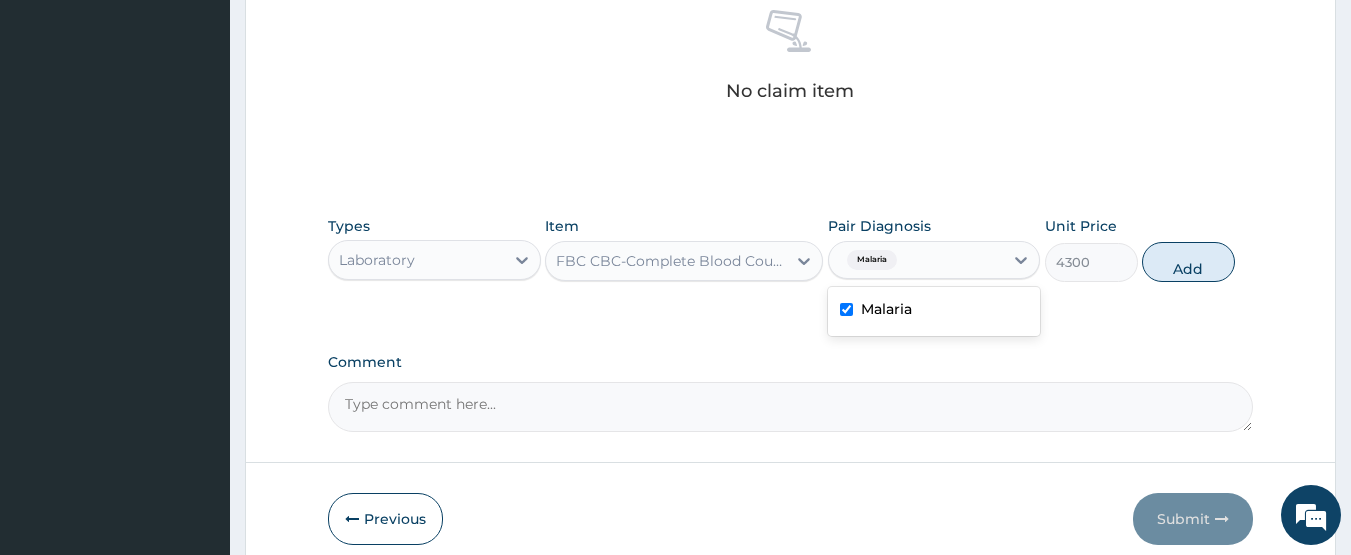 drag, startPoint x: 864, startPoint y: 266, endPoint x: 883, endPoint y: 325, distance: 61.983868 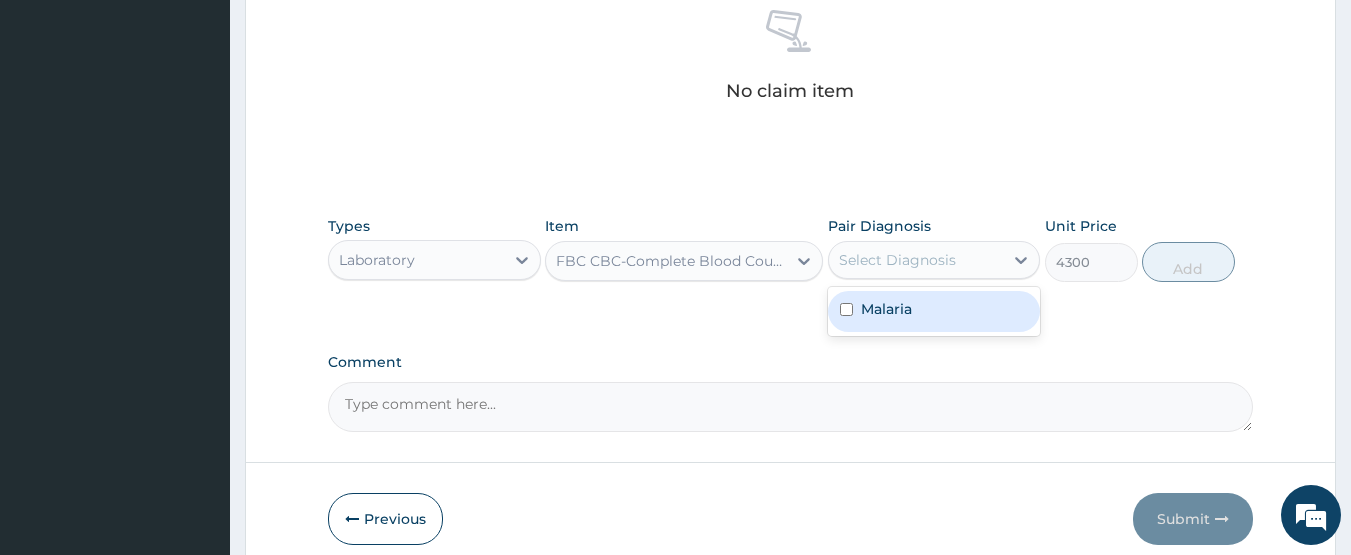 drag, startPoint x: 950, startPoint y: 293, endPoint x: 989, endPoint y: 284, distance: 40.024994 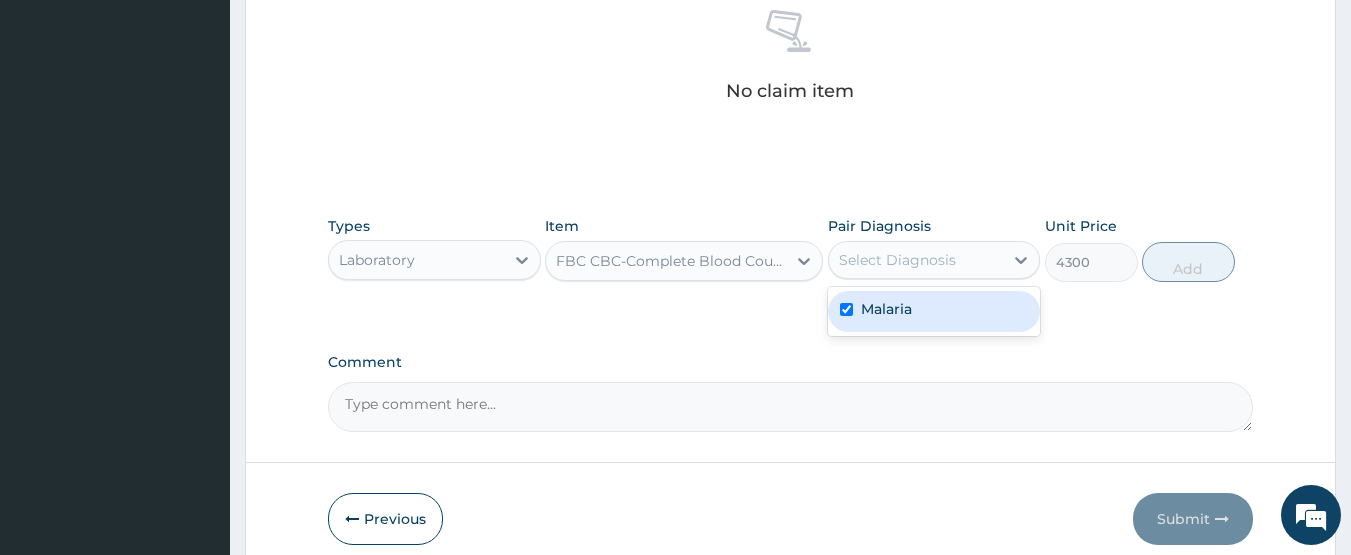 checkbox on "true" 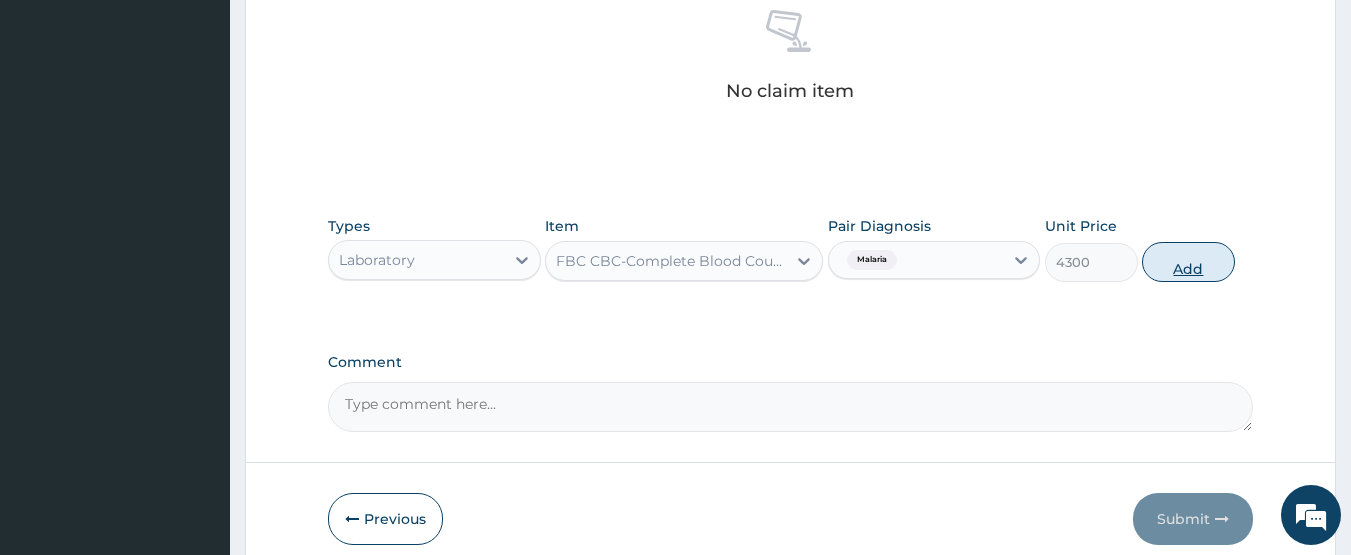 click on "Add" at bounding box center [1188, 262] 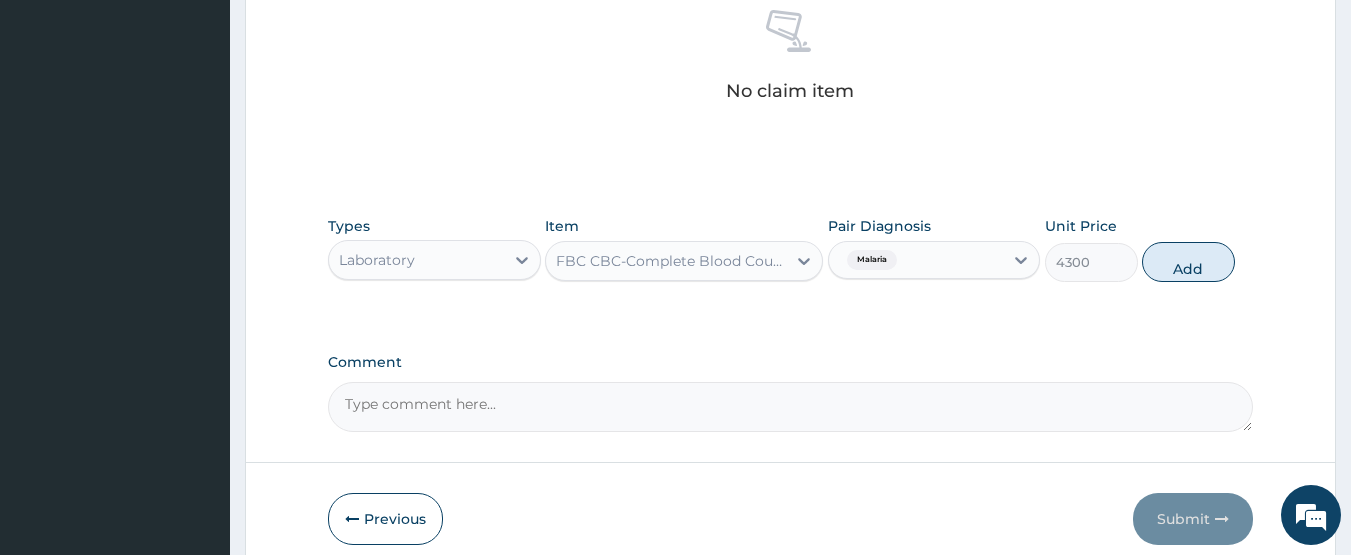 type on "0" 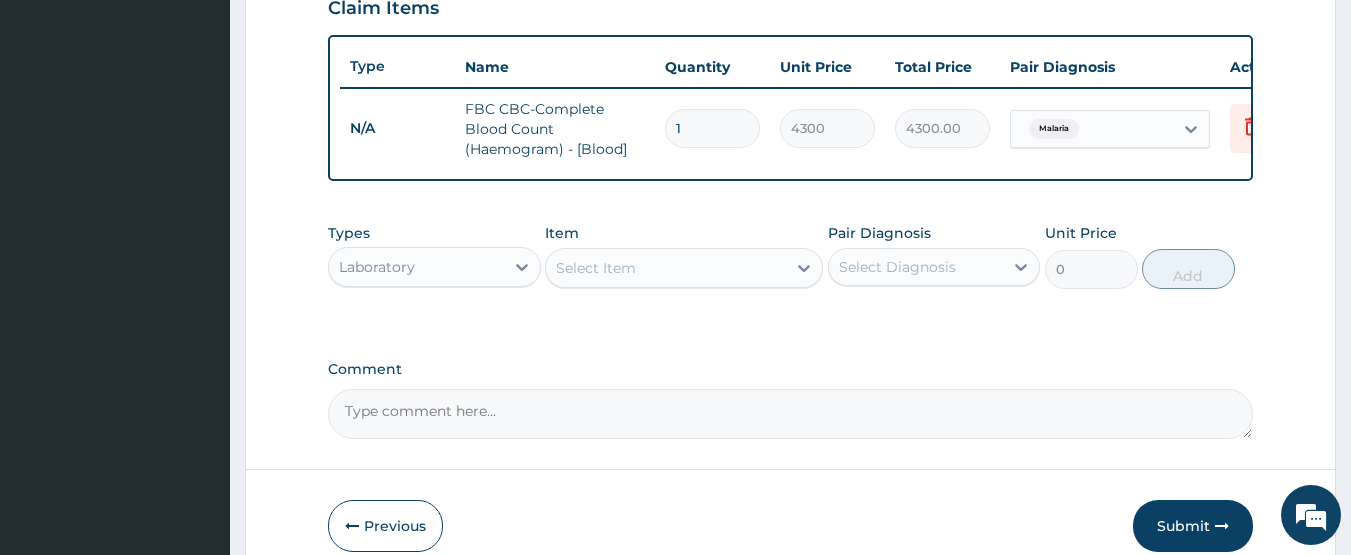 scroll, scrollTop: 818, scrollLeft: 0, axis: vertical 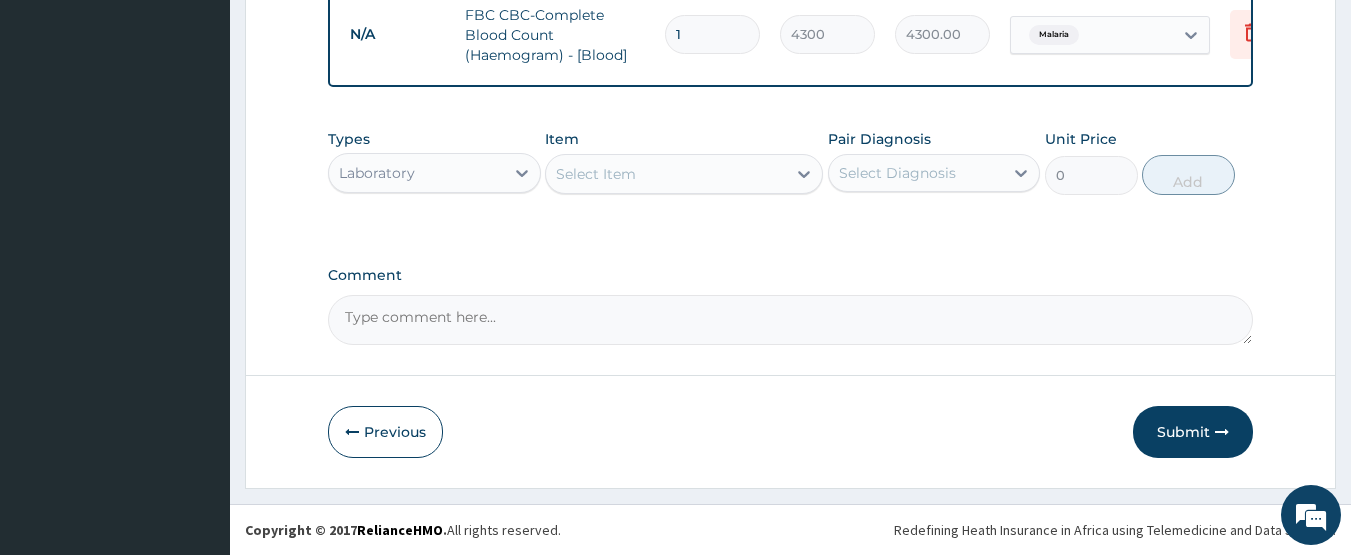 click on "Select Item" at bounding box center (596, 174) 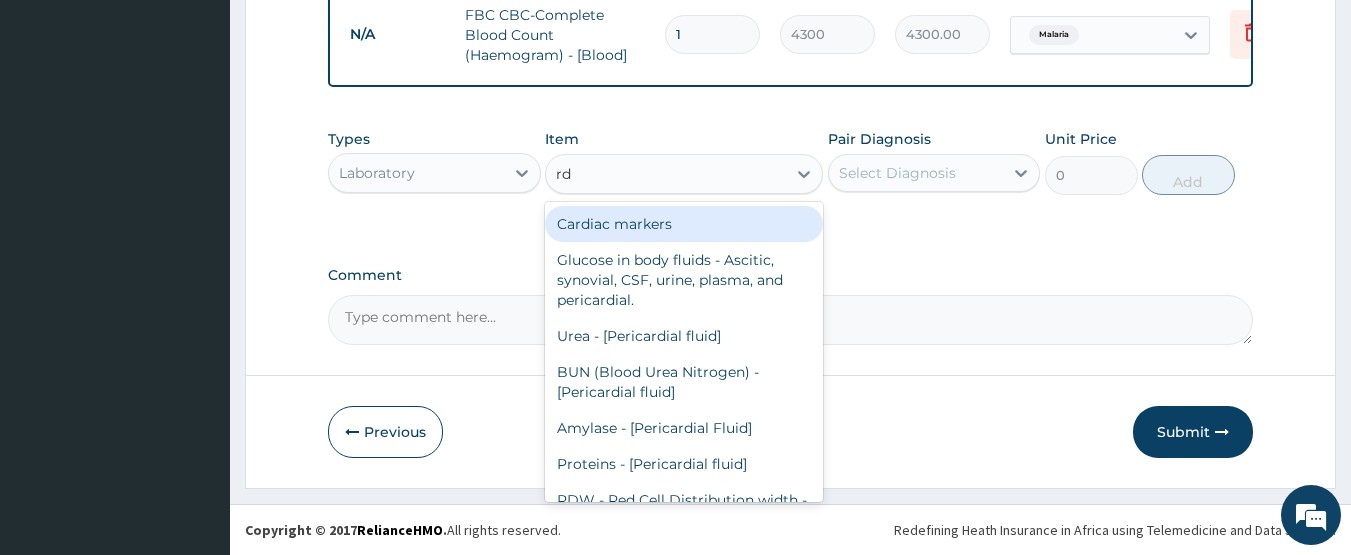 type on "rdt" 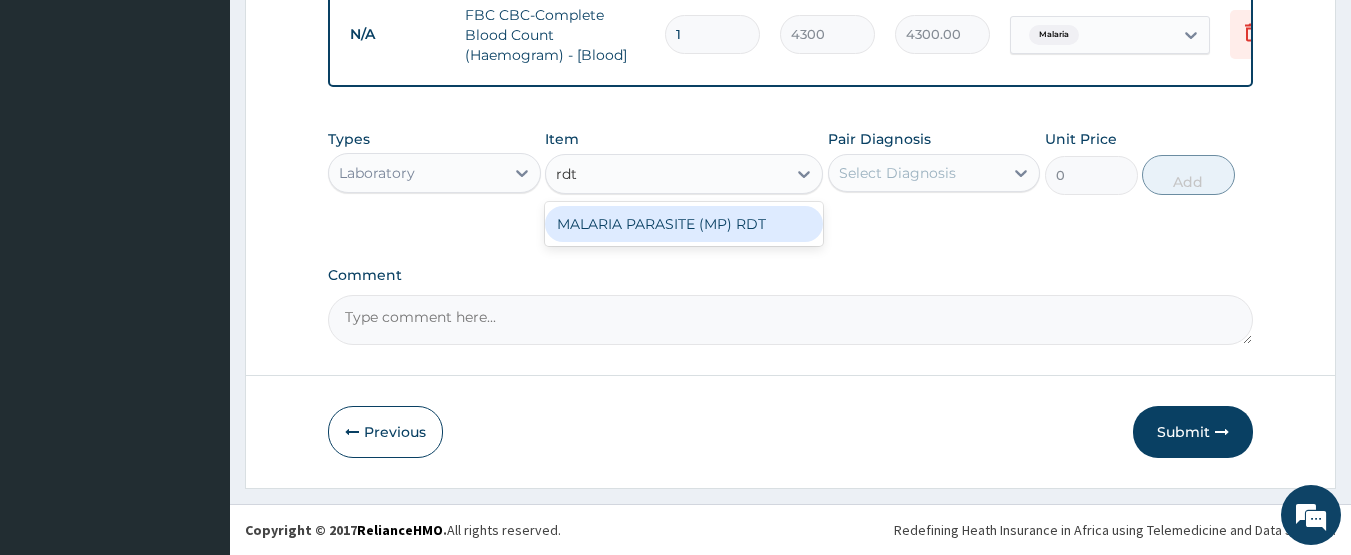 click on "MALARIA PARASITE (MP) RDT" at bounding box center (684, 224) 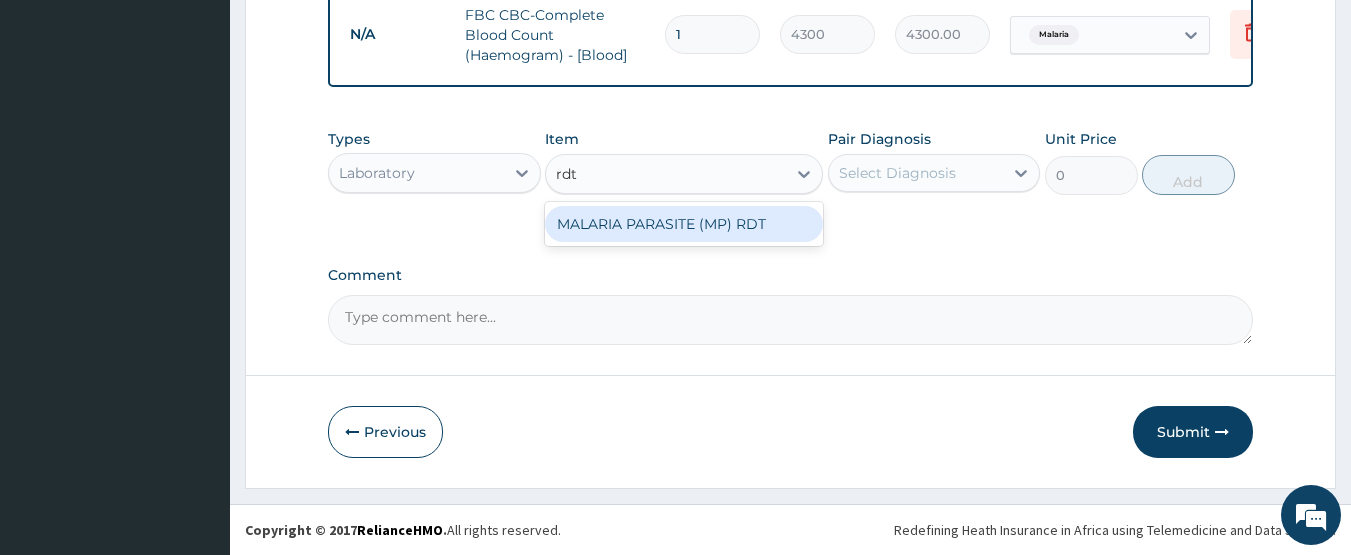 type 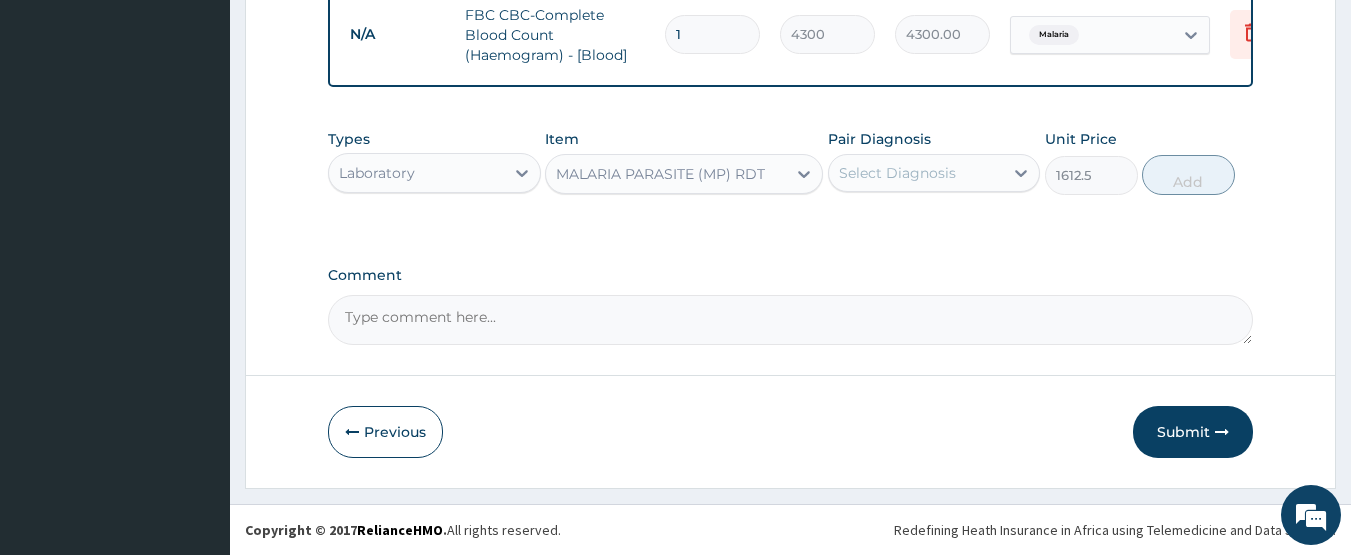 click on "Select Diagnosis" at bounding box center [897, 173] 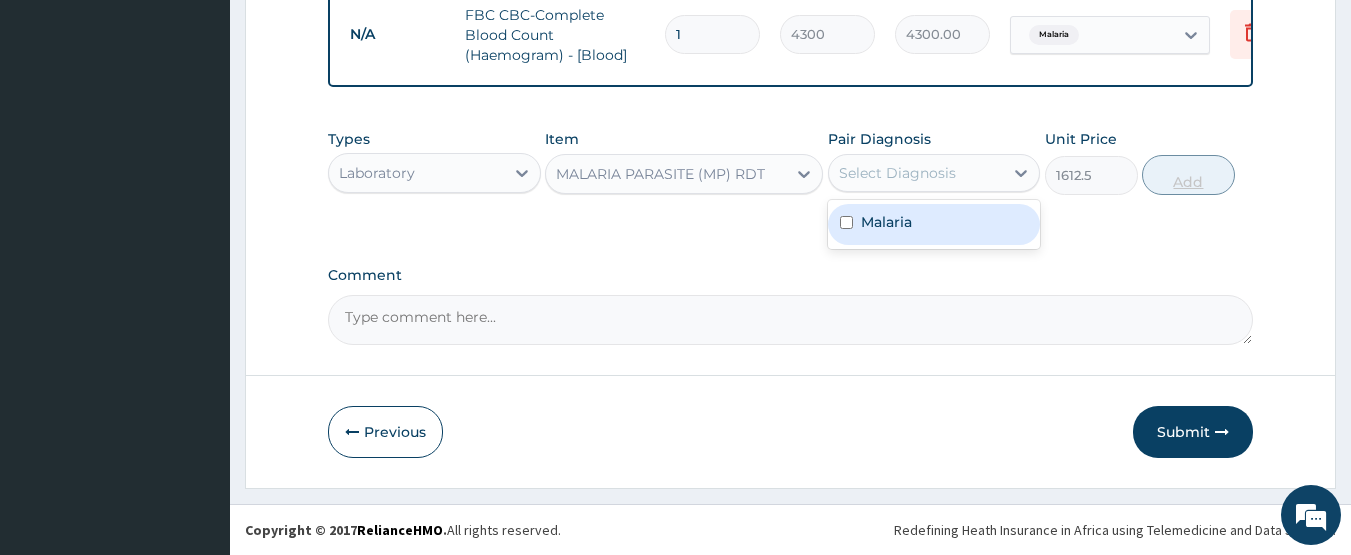 drag, startPoint x: 919, startPoint y: 213, endPoint x: 1190, endPoint y: 192, distance: 271.81244 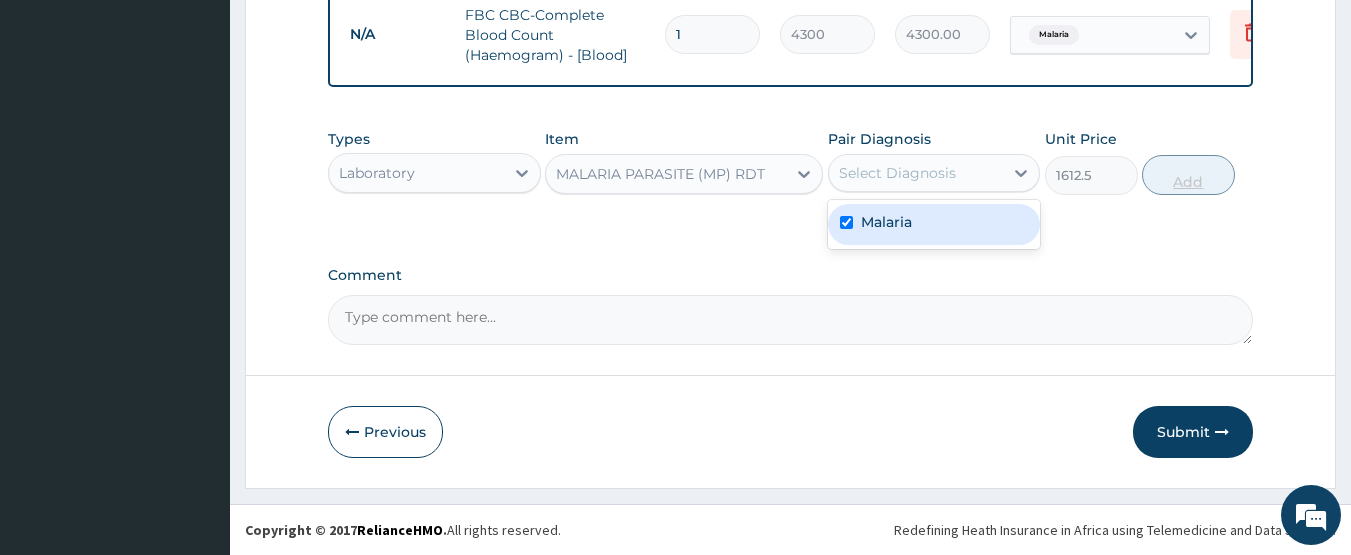 checkbox on "true" 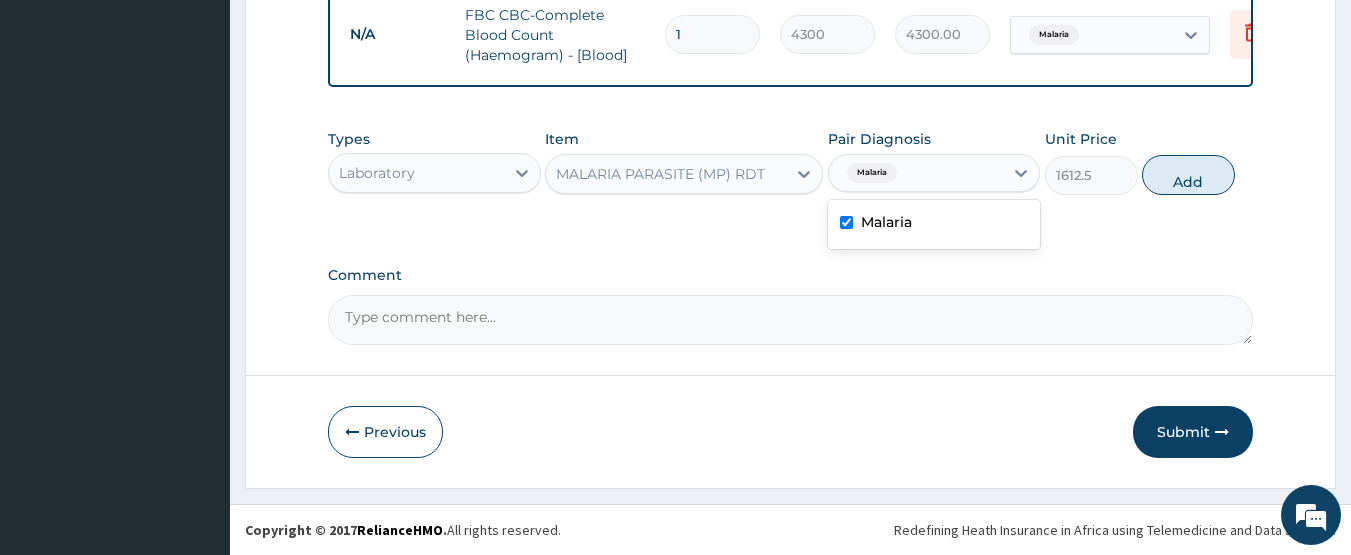 drag, startPoint x: 1195, startPoint y: 188, endPoint x: 813, endPoint y: 190, distance: 382.00525 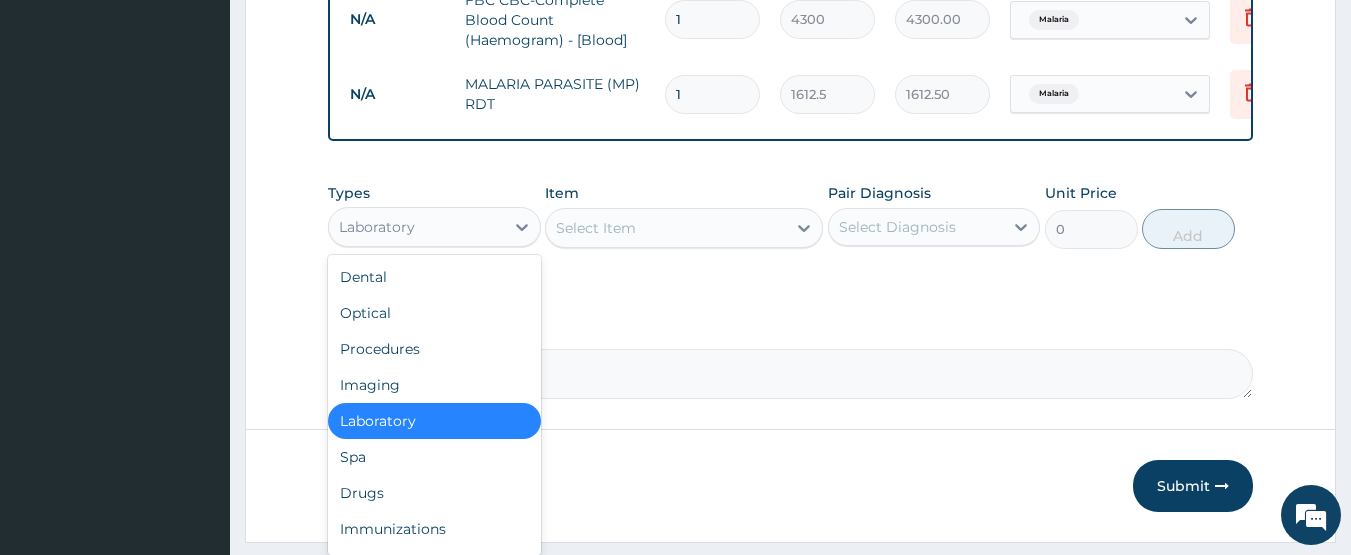 drag, startPoint x: 474, startPoint y: 233, endPoint x: 442, endPoint y: 353, distance: 124.1934 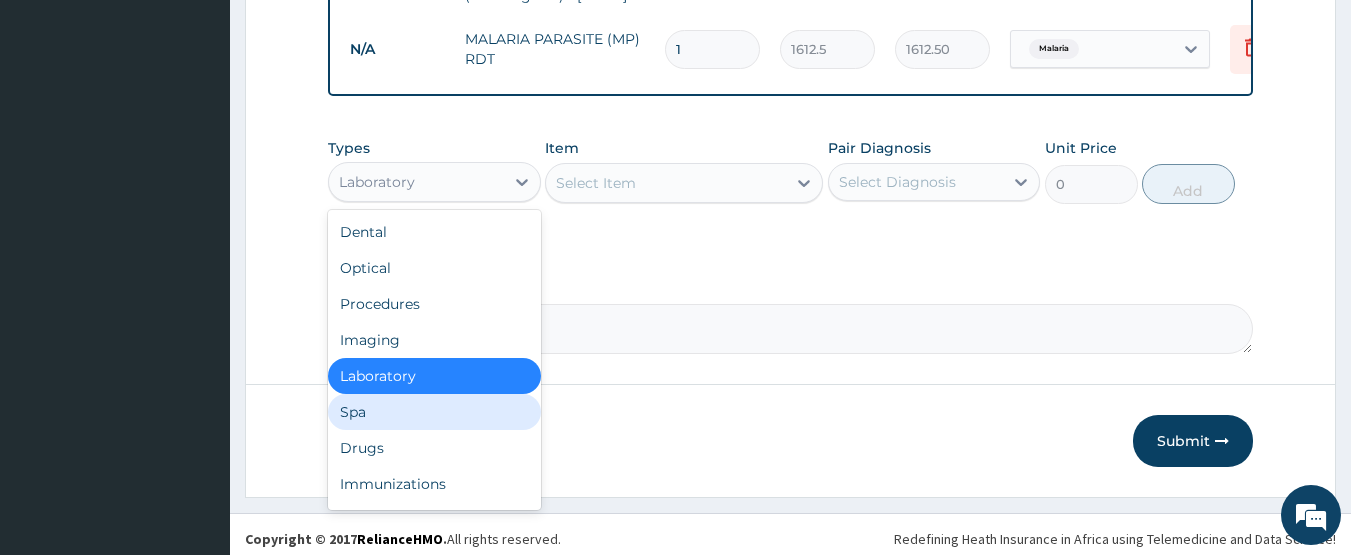 scroll, scrollTop: 887, scrollLeft: 0, axis: vertical 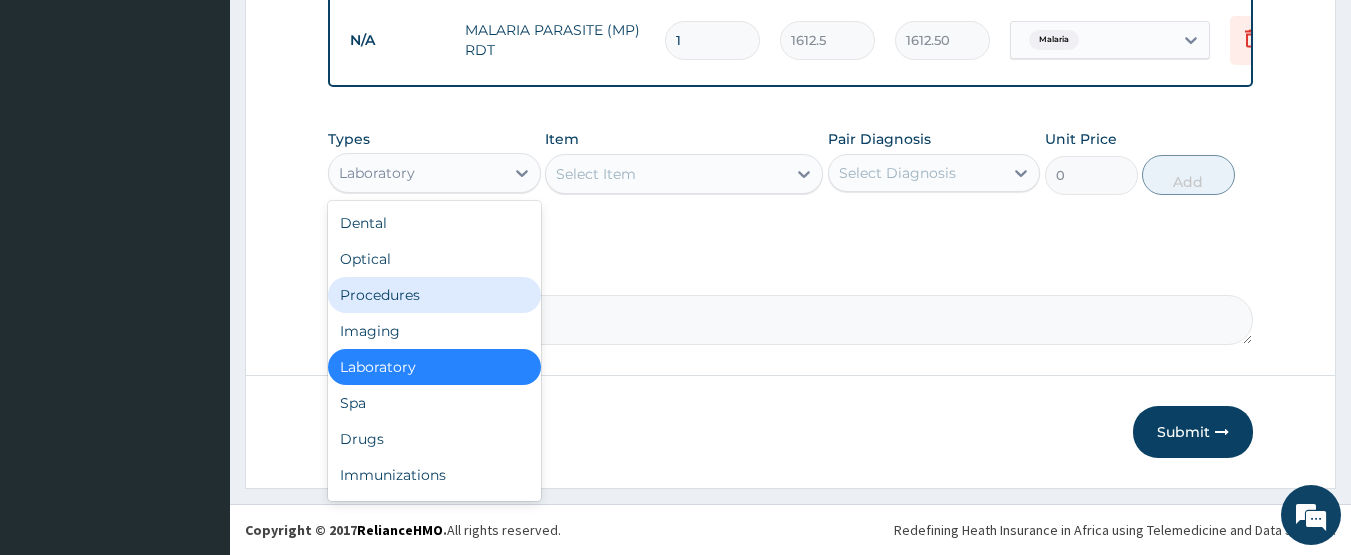 click on "Procedures" at bounding box center (434, 295) 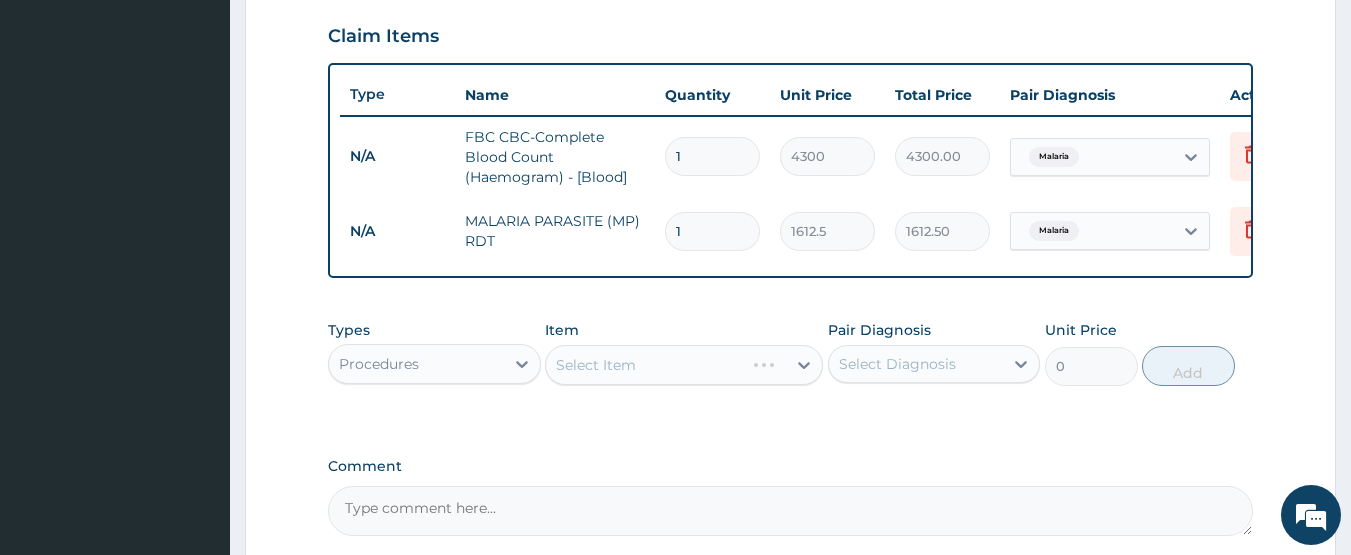 scroll, scrollTop: 887, scrollLeft: 0, axis: vertical 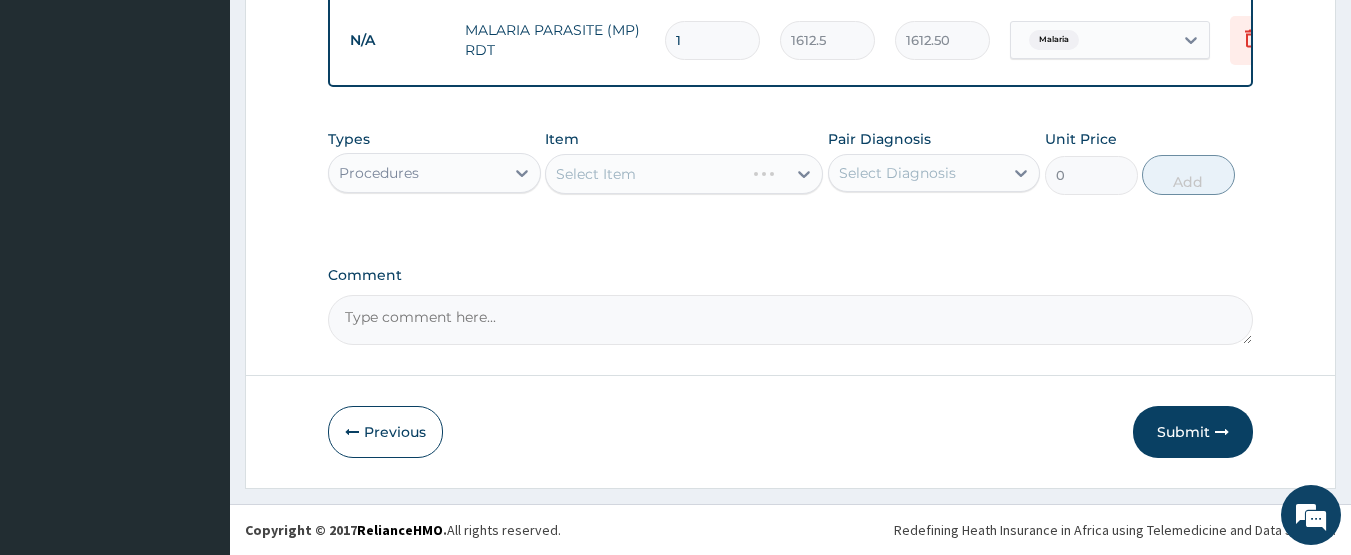 click on "Select Item" at bounding box center (684, 174) 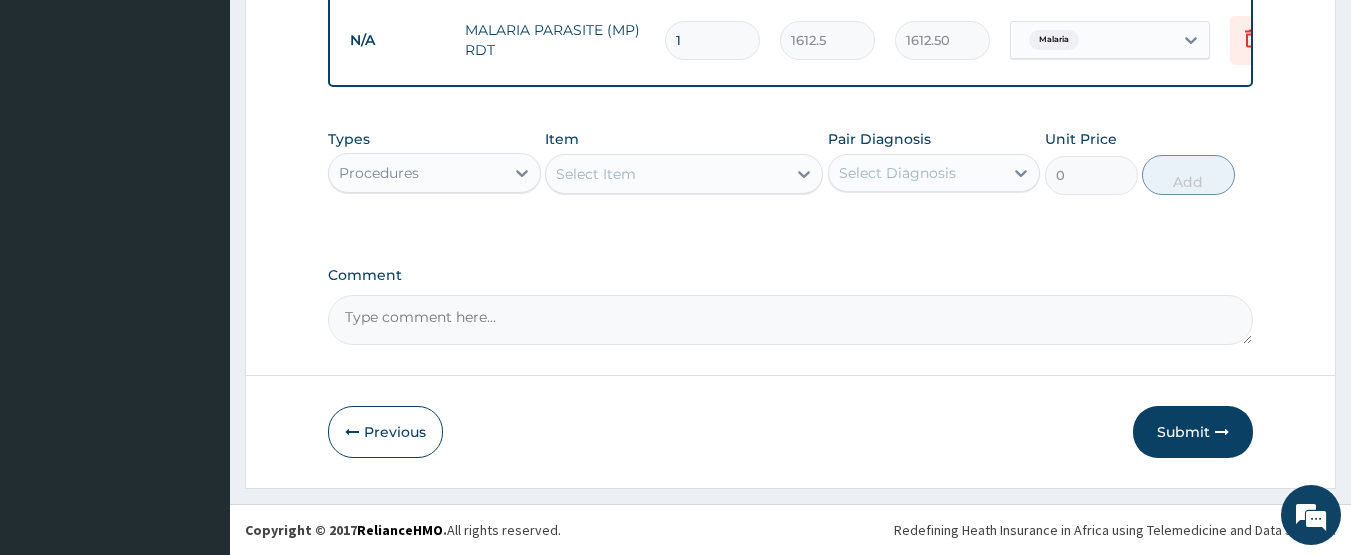 click on "Select Item" at bounding box center [666, 174] 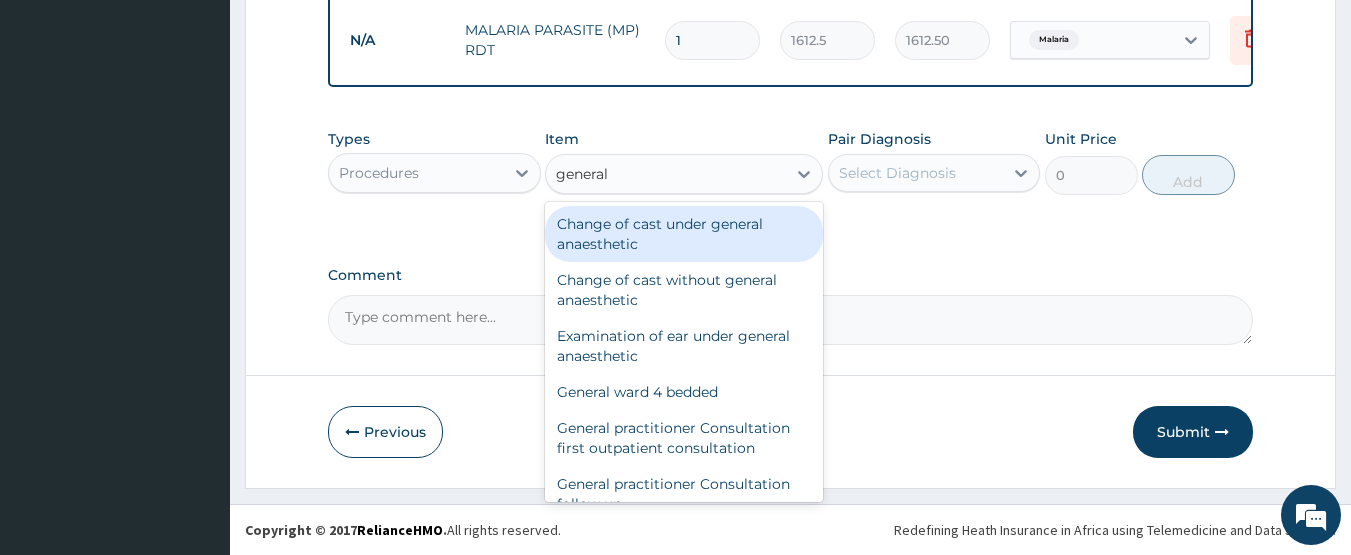 type on "general p" 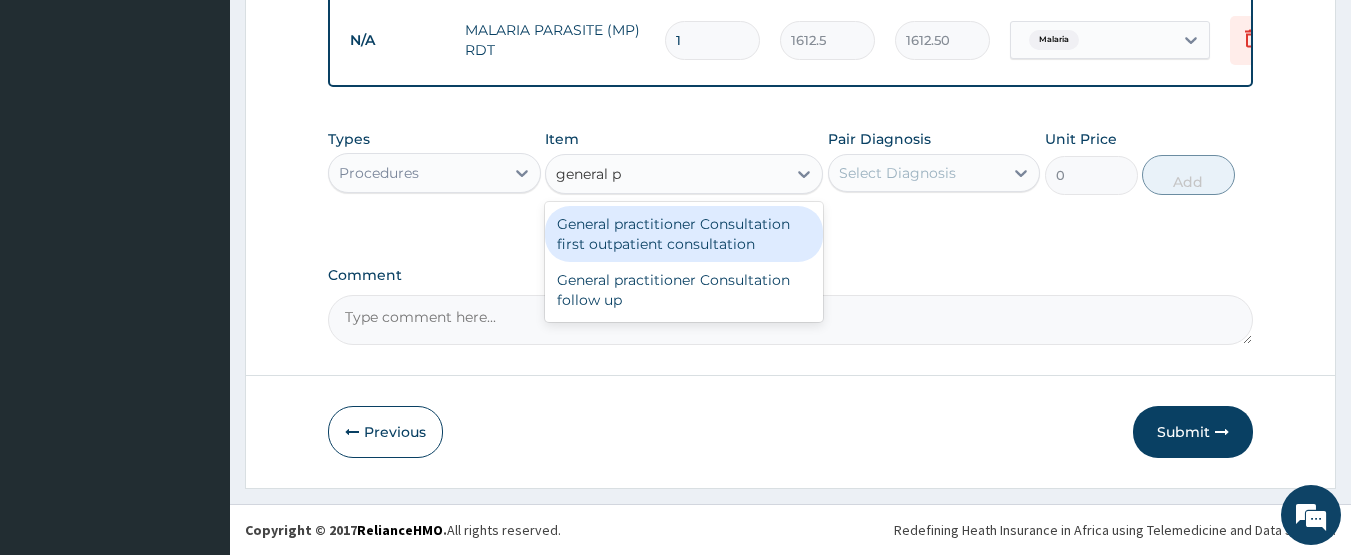 click on "General practitioner Consultation first outpatient consultation" at bounding box center [684, 234] 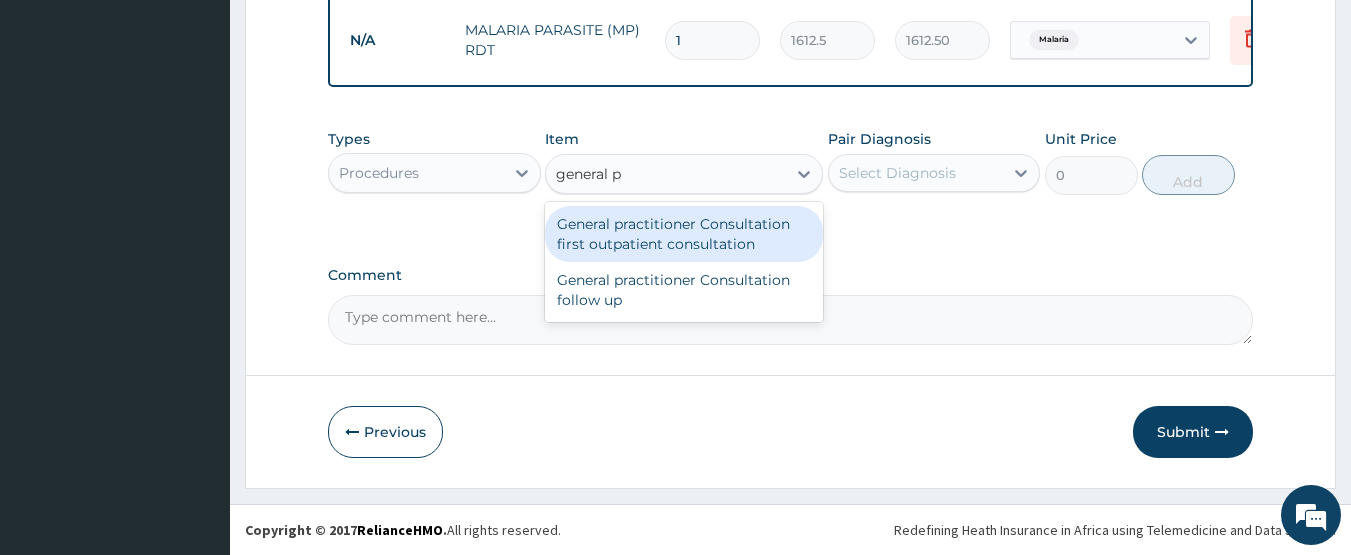type 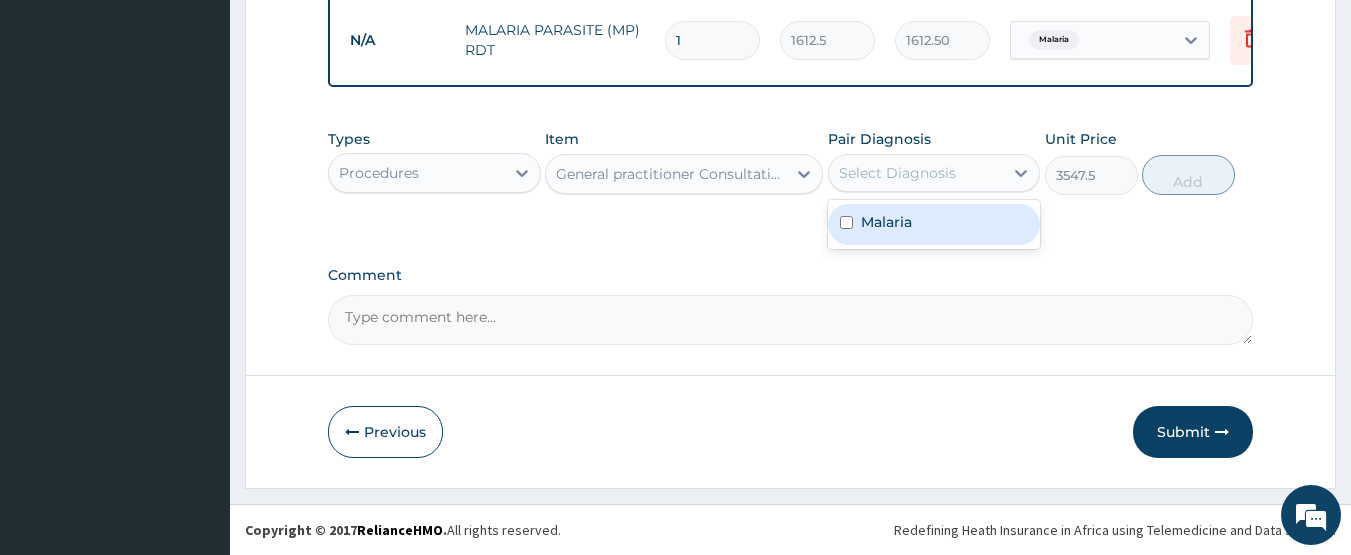 click on "Select Diagnosis" at bounding box center (897, 173) 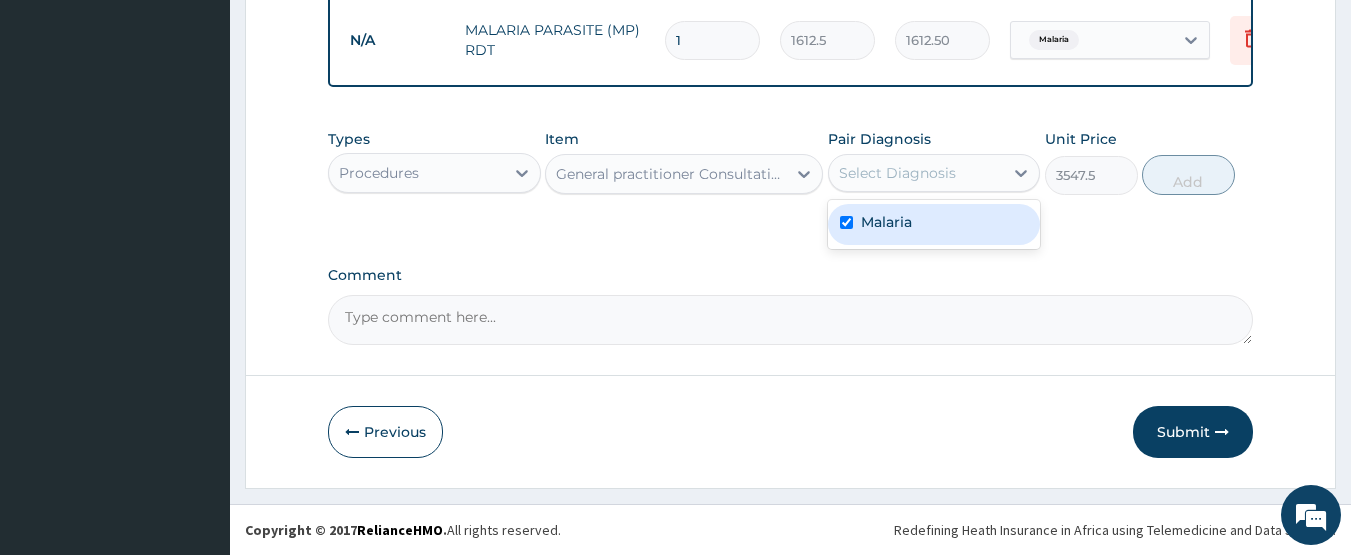 checkbox on "true" 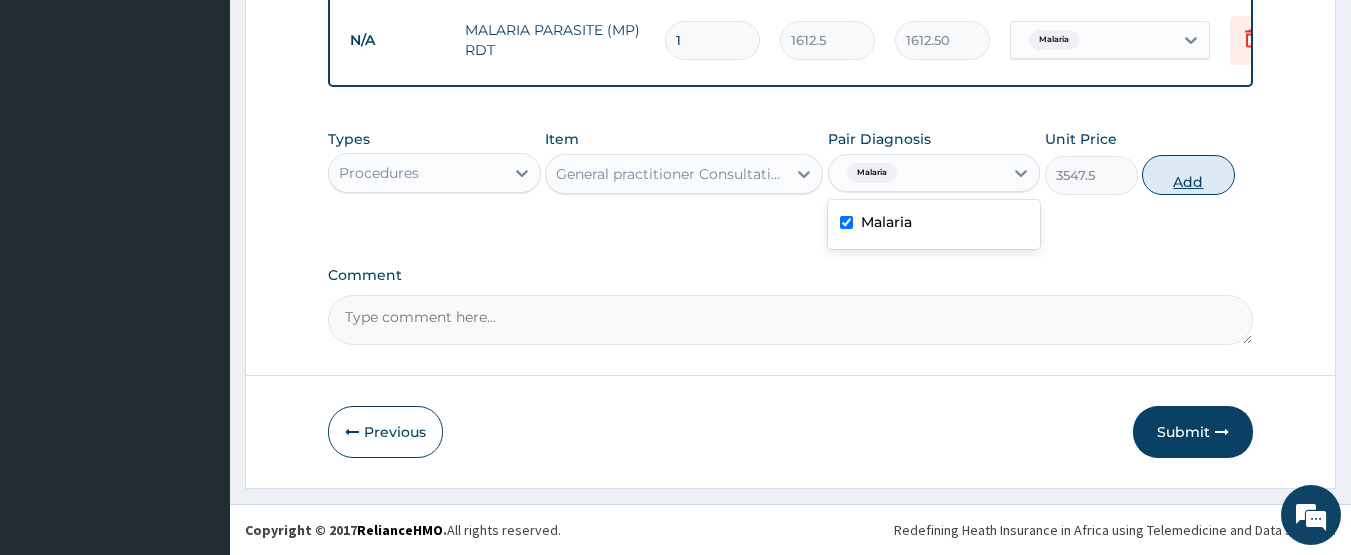 click on "Add" at bounding box center (1188, 175) 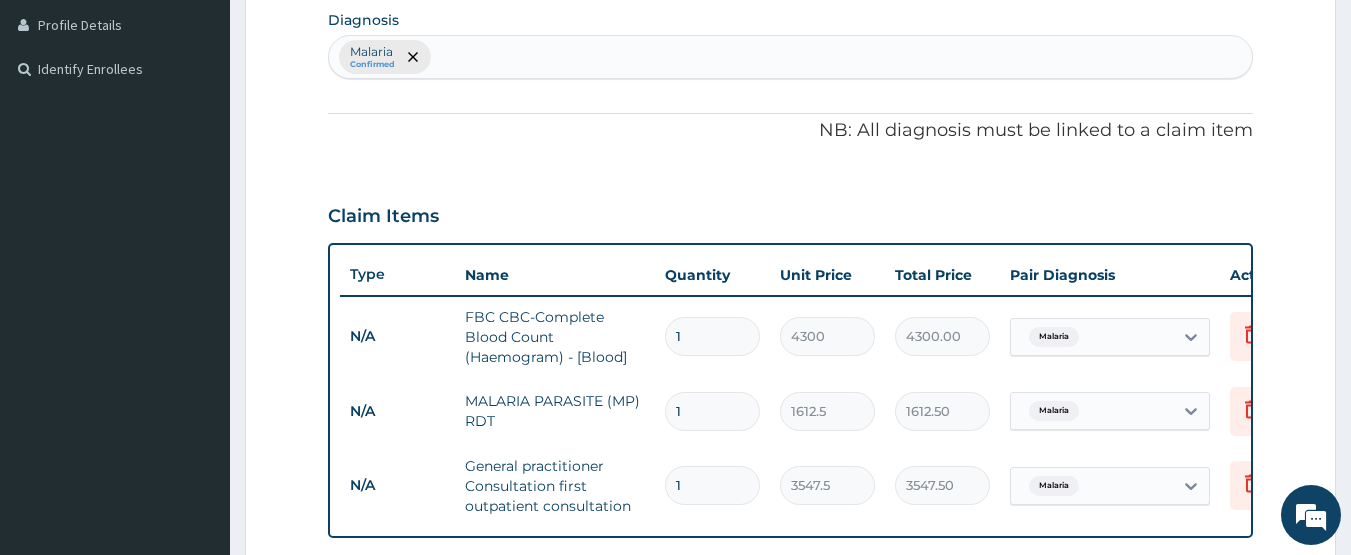 scroll, scrollTop: 387, scrollLeft: 0, axis: vertical 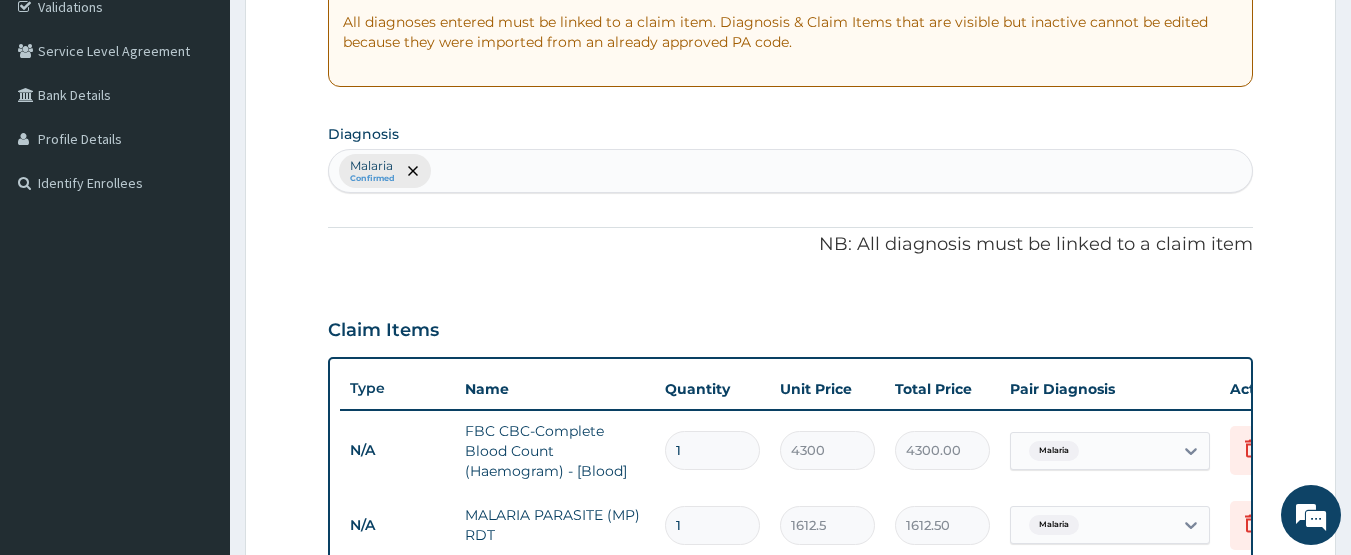 click on "Diagnosis Malaria Confirmed" at bounding box center (791, 156) 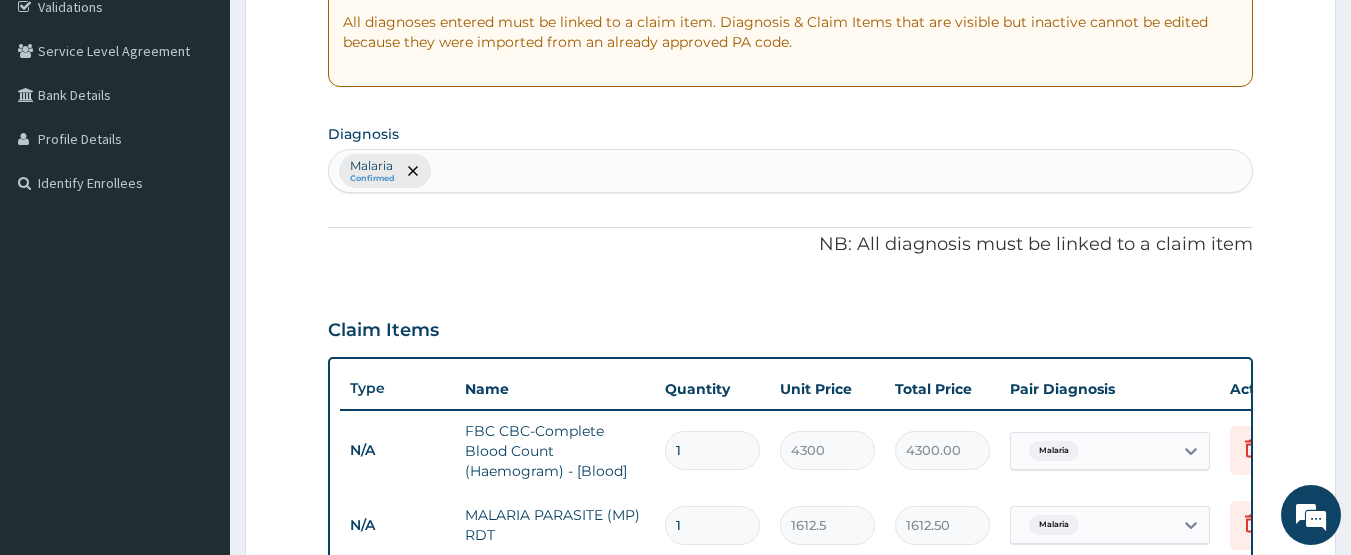 click on "Malaria Confirmed" at bounding box center [791, 171] 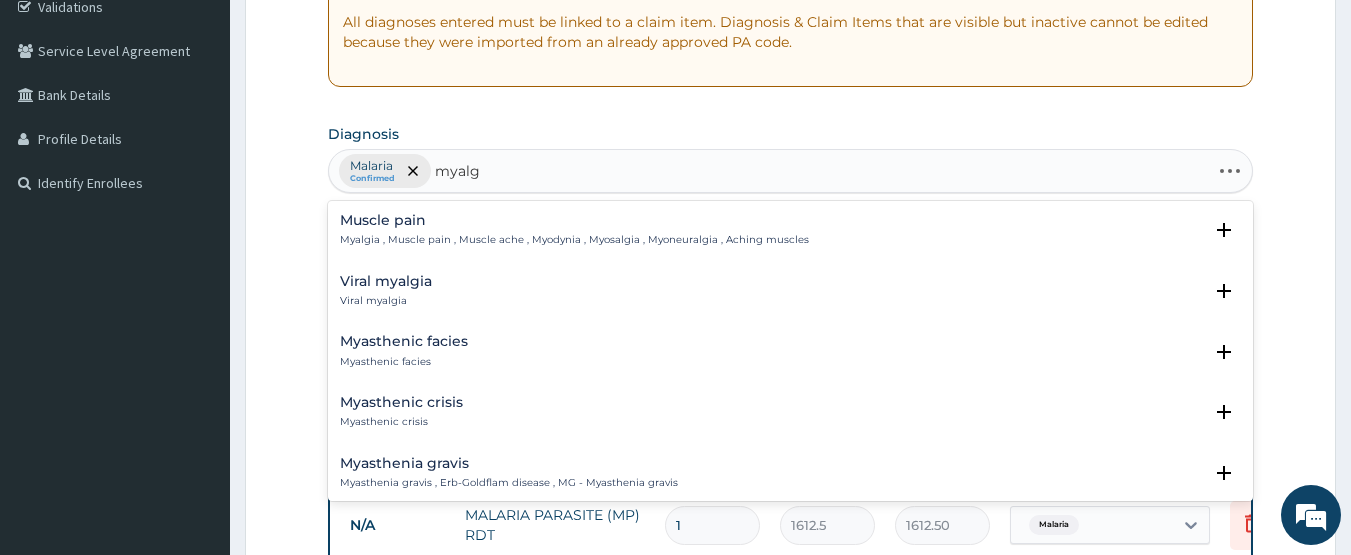 type on "myalgi" 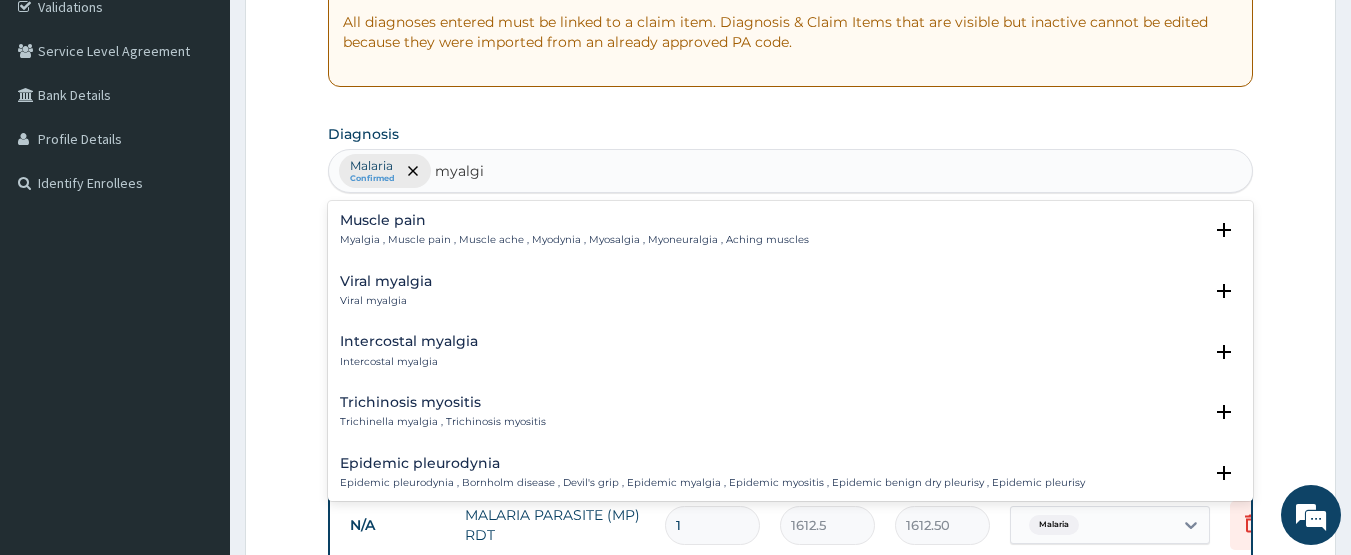 click on "Muscle pain" at bounding box center (574, 220) 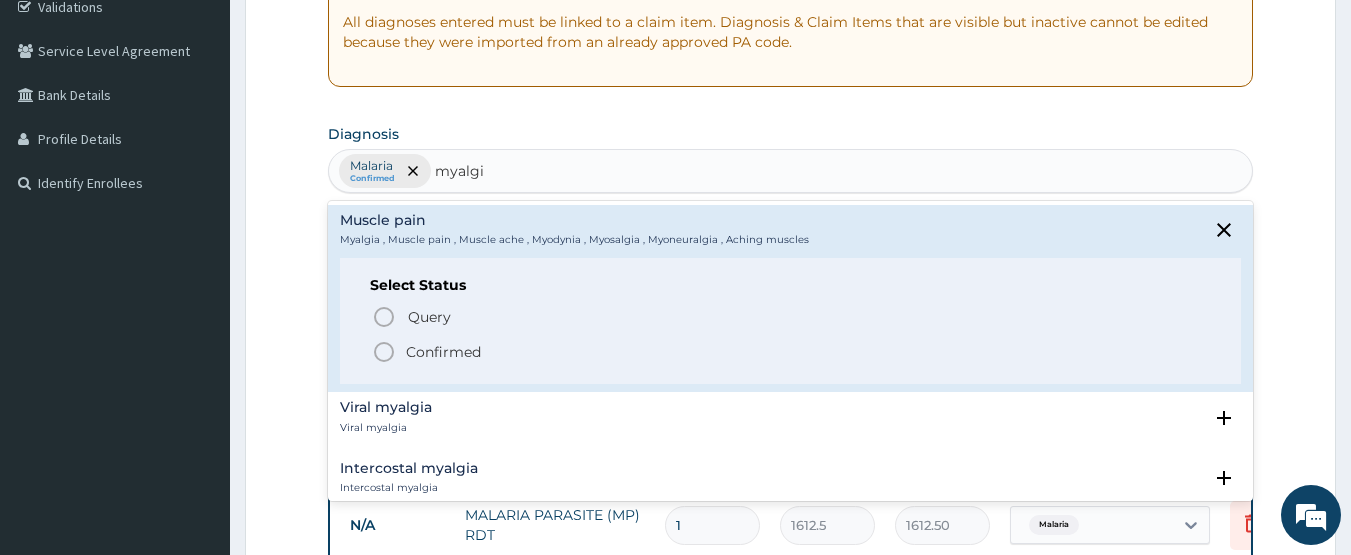 click 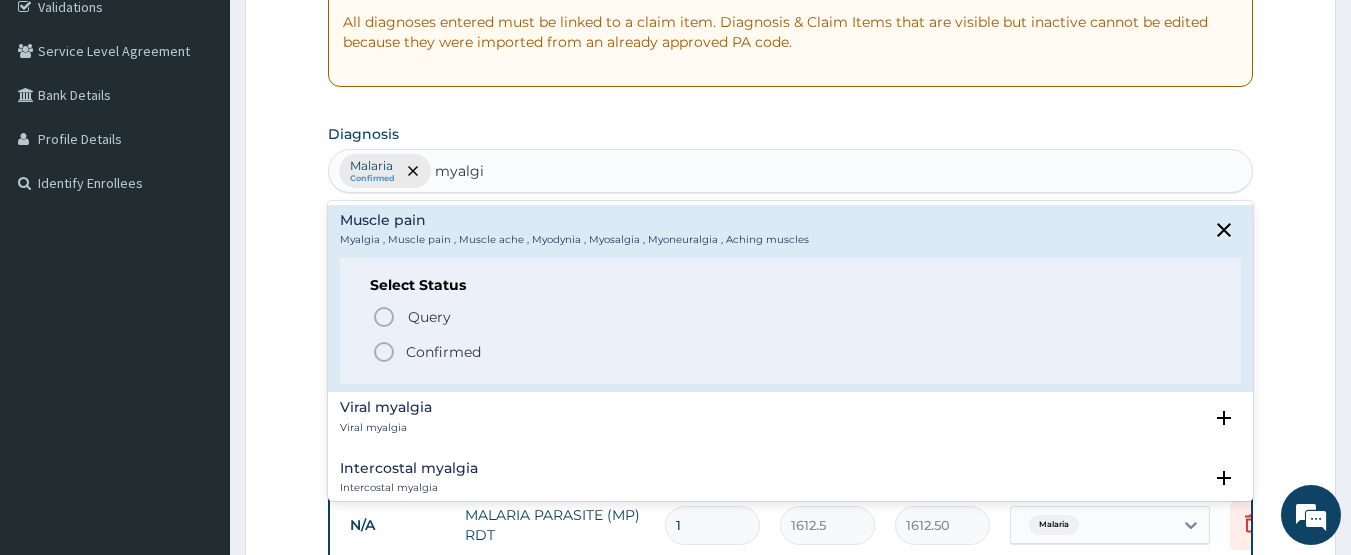 type 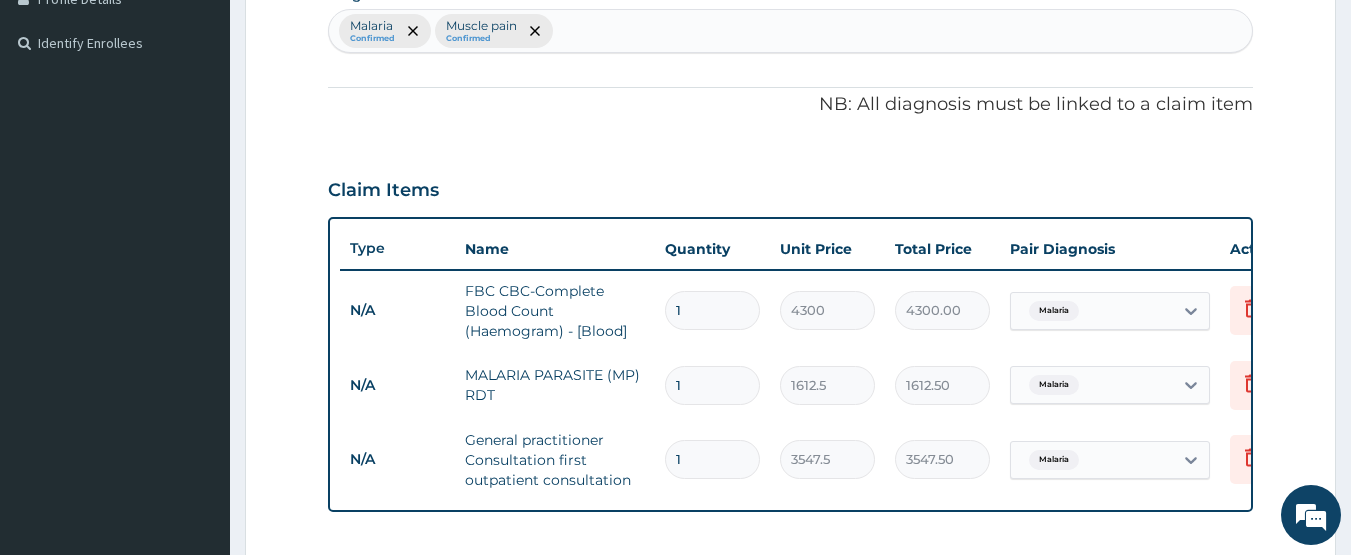 scroll, scrollTop: 687, scrollLeft: 0, axis: vertical 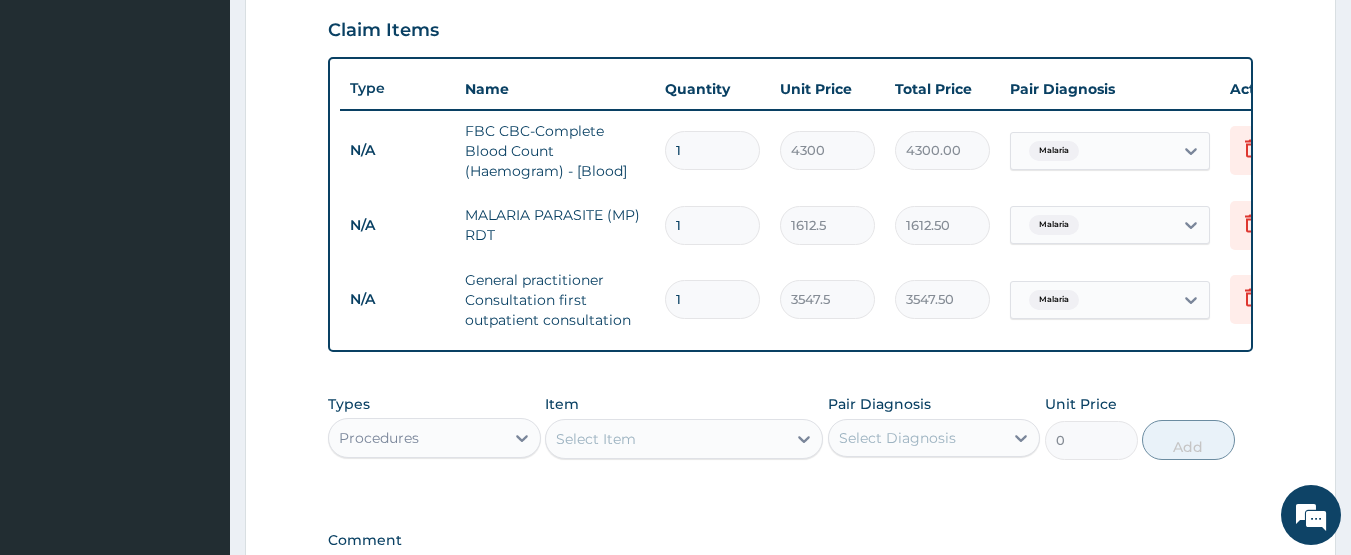 click on "Select Item" at bounding box center [666, 439] 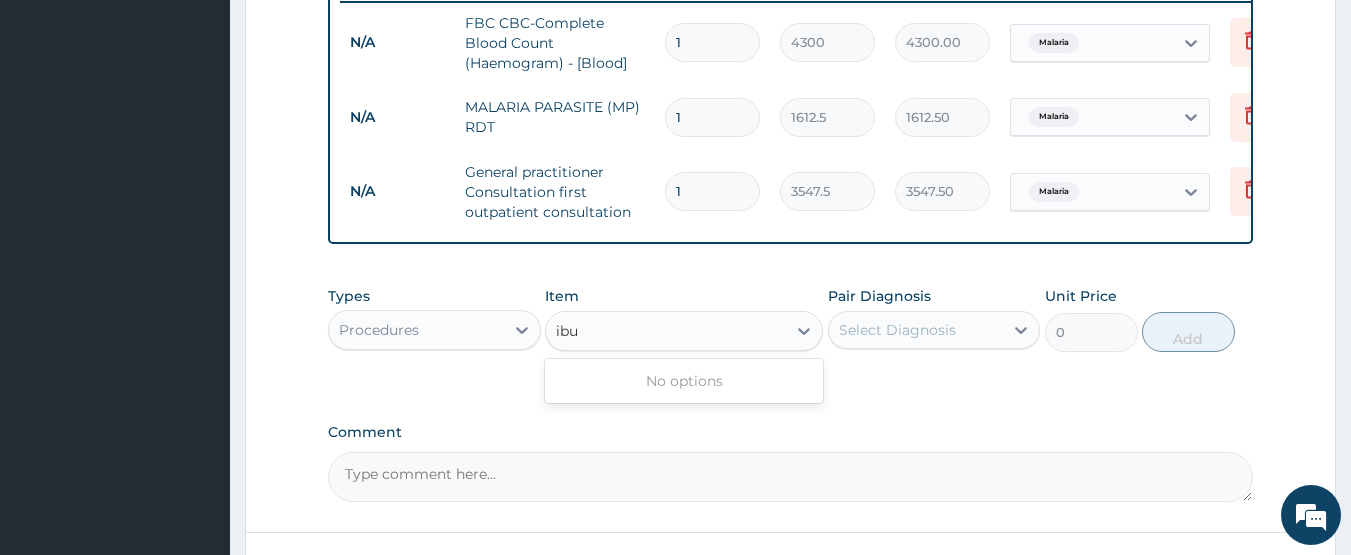 scroll, scrollTop: 967, scrollLeft: 0, axis: vertical 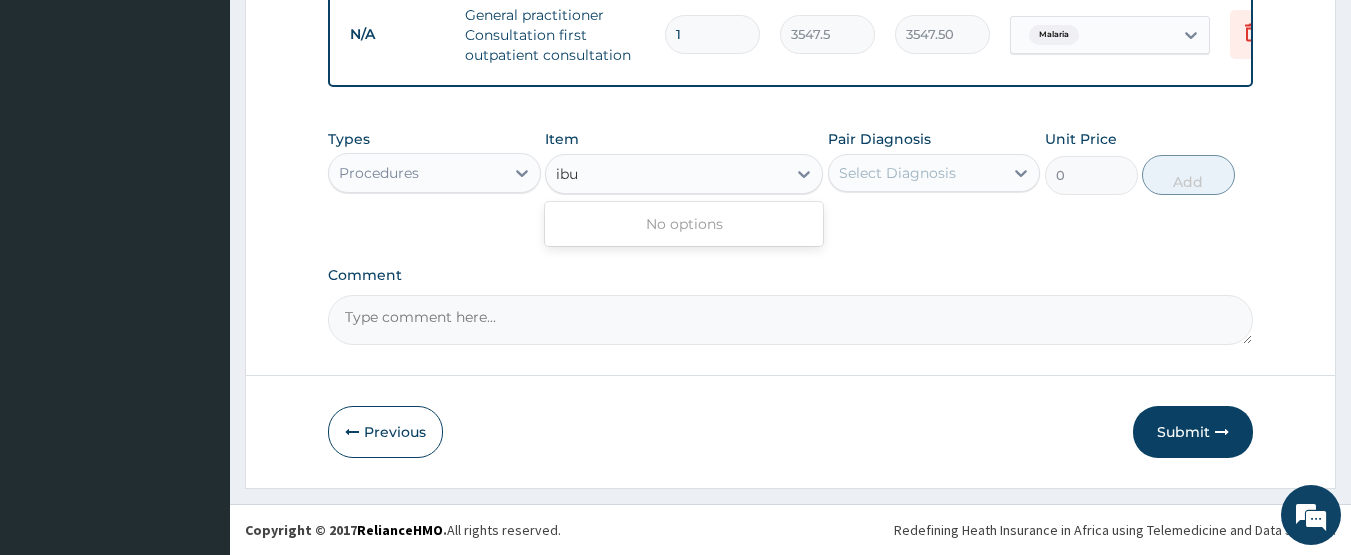 type on "ibu" 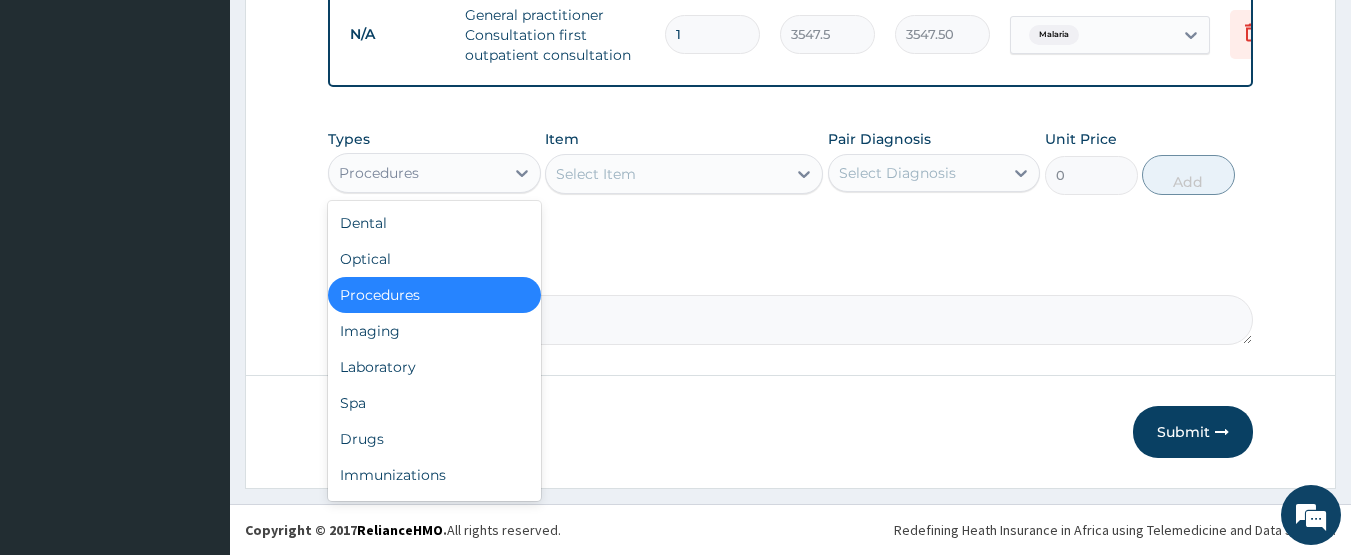 click on "Procedures" at bounding box center [416, 173] 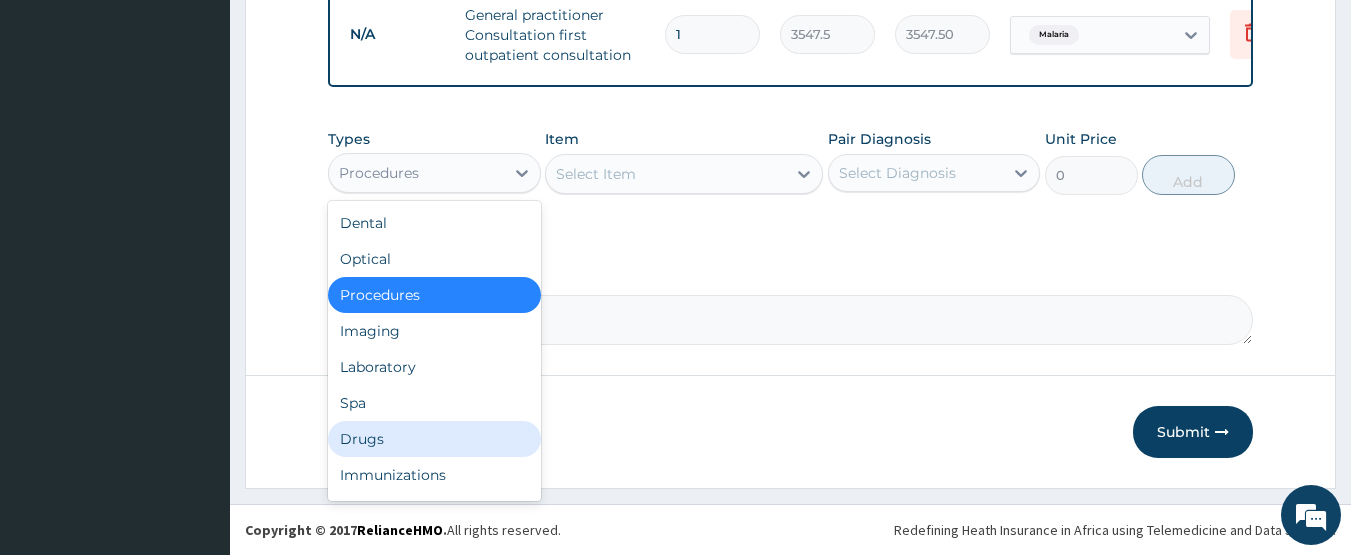 click on "Drugs" at bounding box center (434, 439) 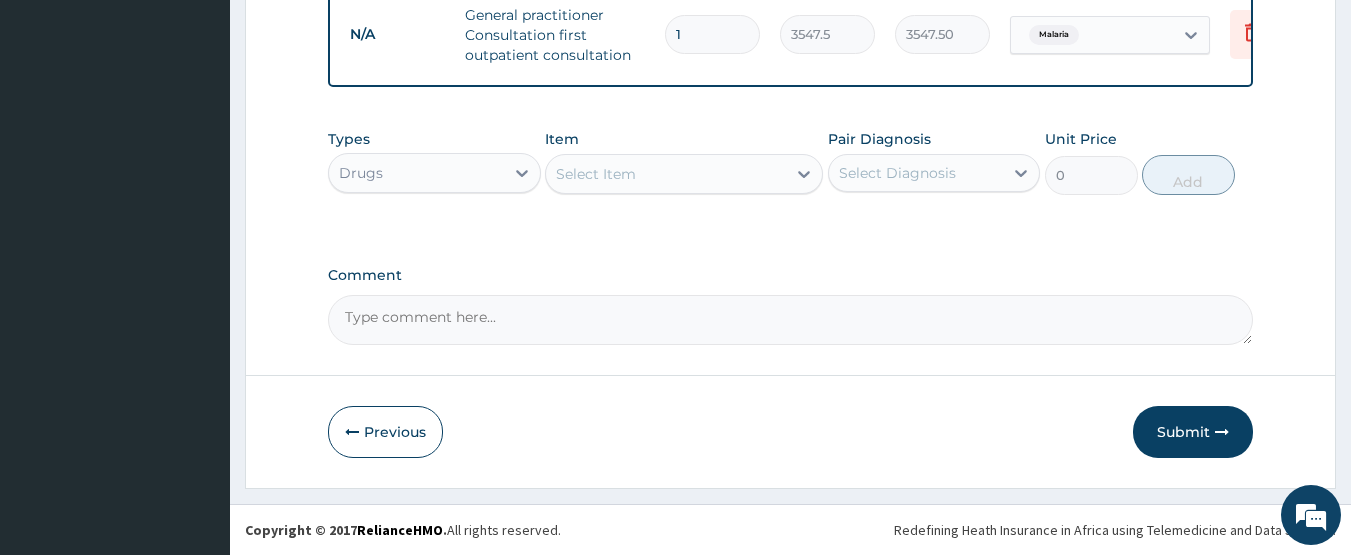 click on "Types Drugs Item Select Item Pair Diagnosis Select Diagnosis Unit Price 0 Add" at bounding box center (791, 177) 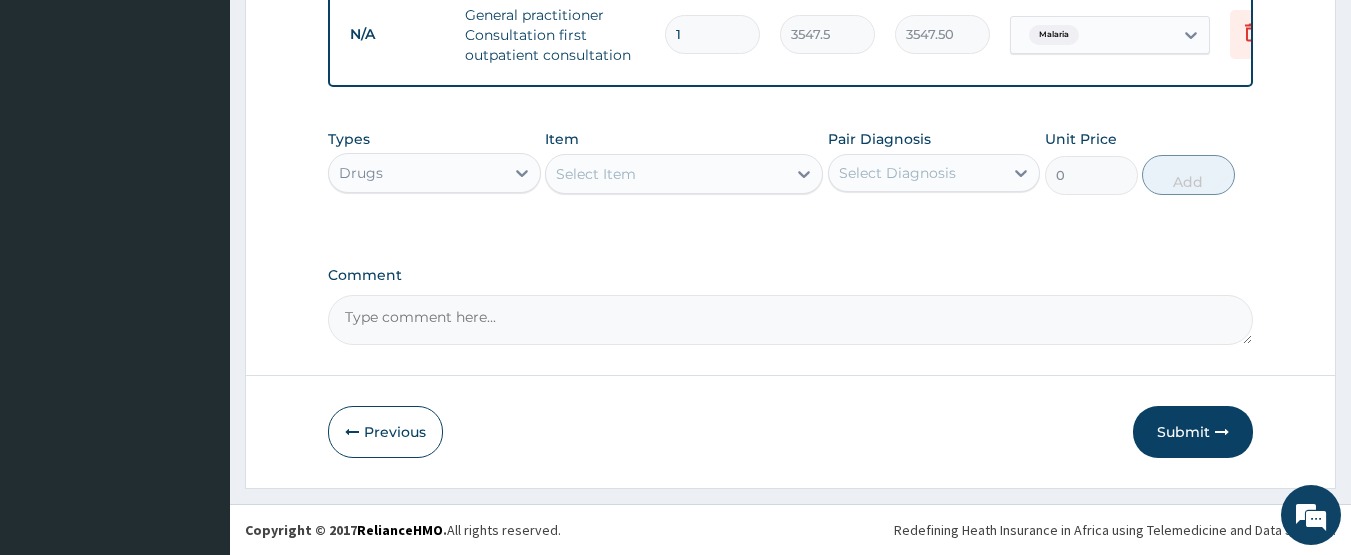click on "Select Item" at bounding box center (666, 174) 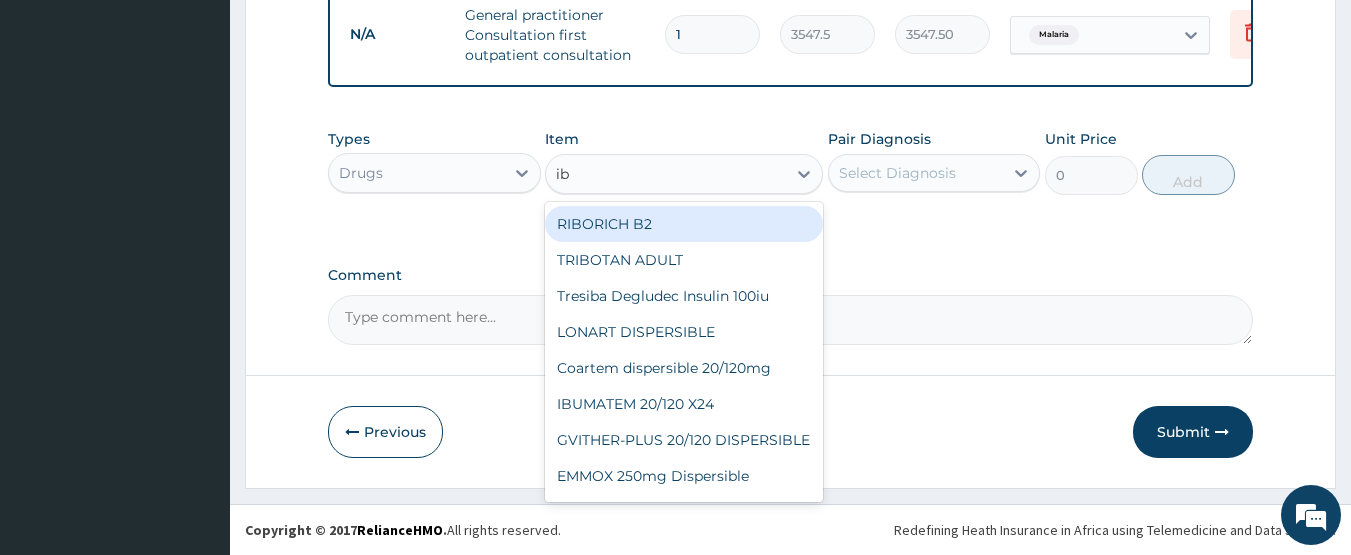 type on "ibu" 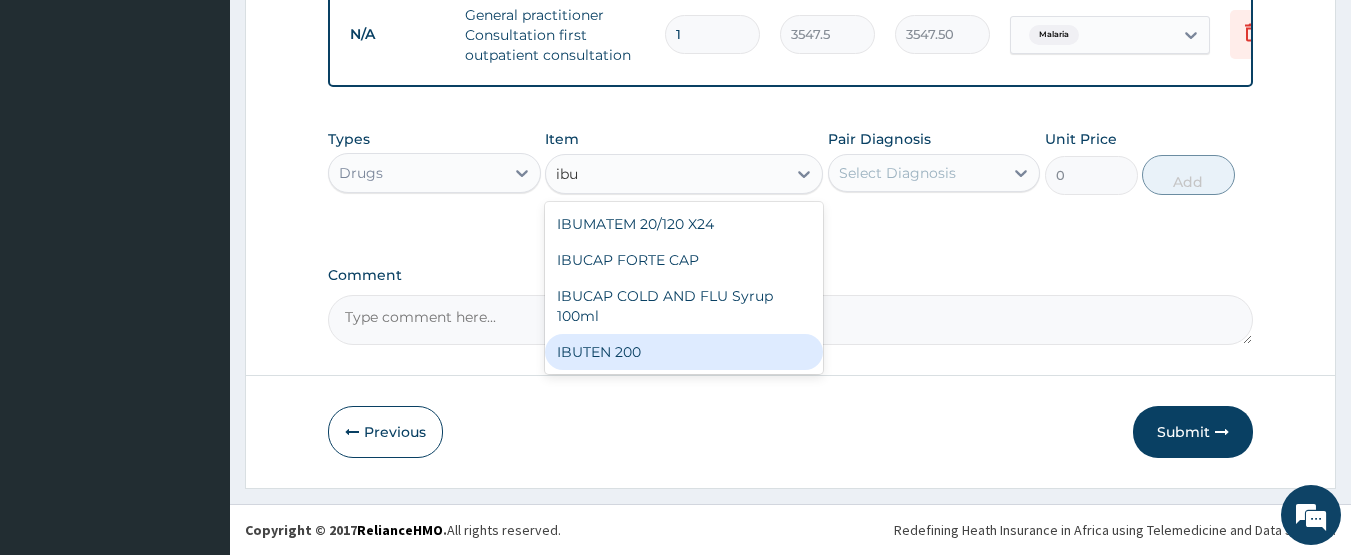 drag, startPoint x: 631, startPoint y: 342, endPoint x: 671, endPoint y: 313, distance: 49.40648 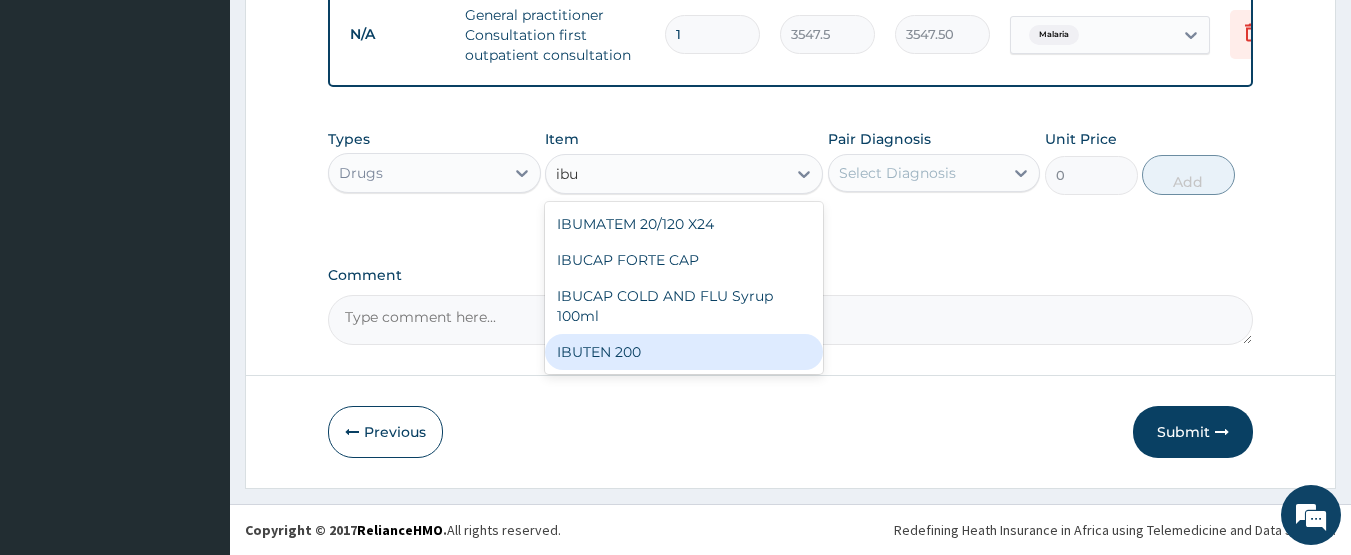 click on "IBUTEN 200" at bounding box center [684, 352] 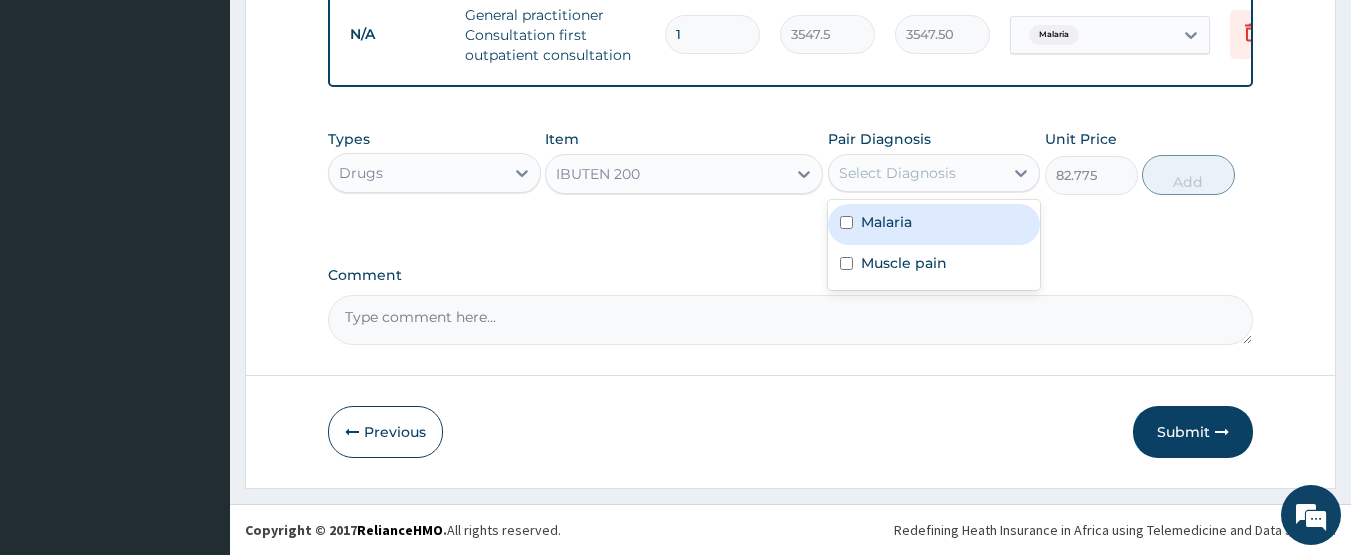 click on "Select Diagnosis" at bounding box center (897, 173) 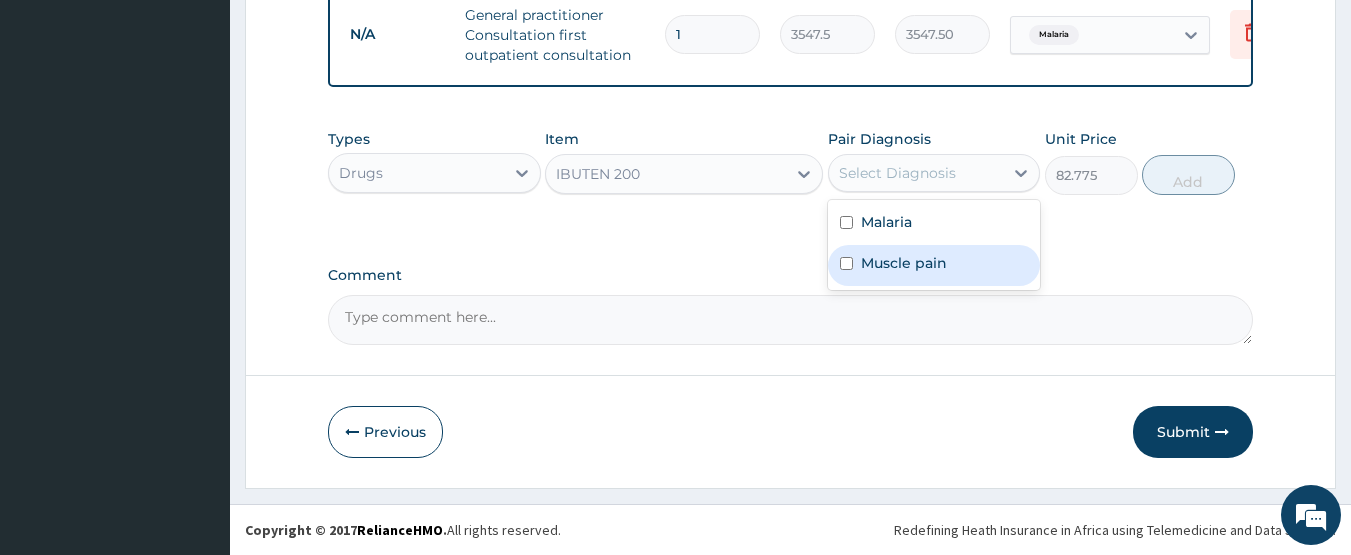 drag, startPoint x: 902, startPoint y: 249, endPoint x: 1102, endPoint y: 203, distance: 205.22183 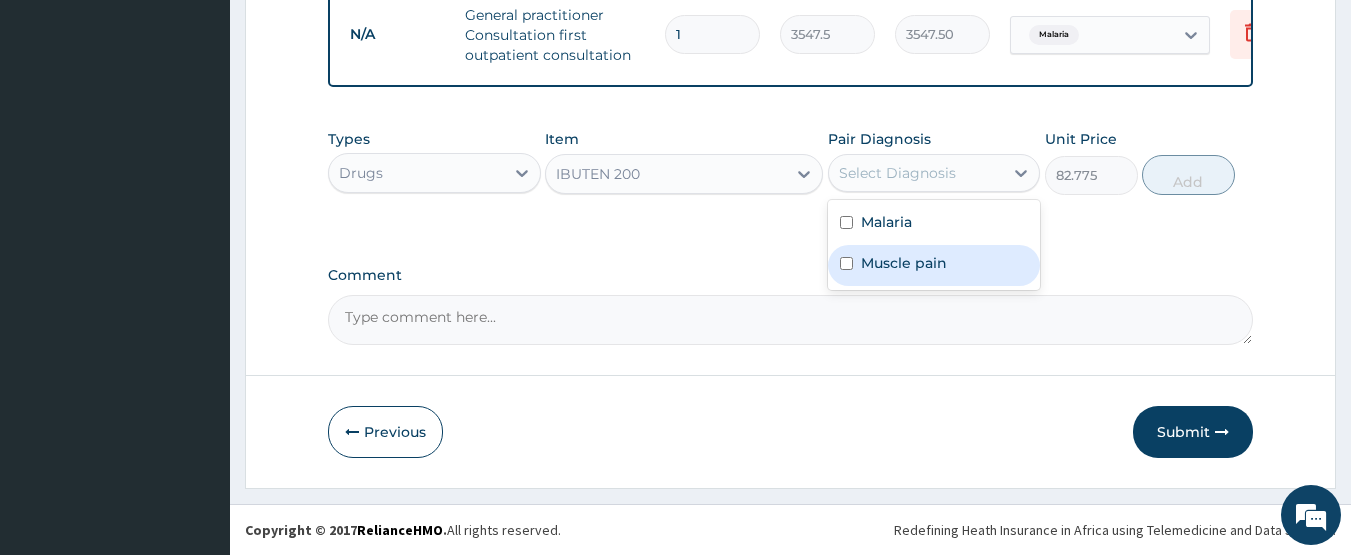 click on "Muscle pain" at bounding box center (934, 265) 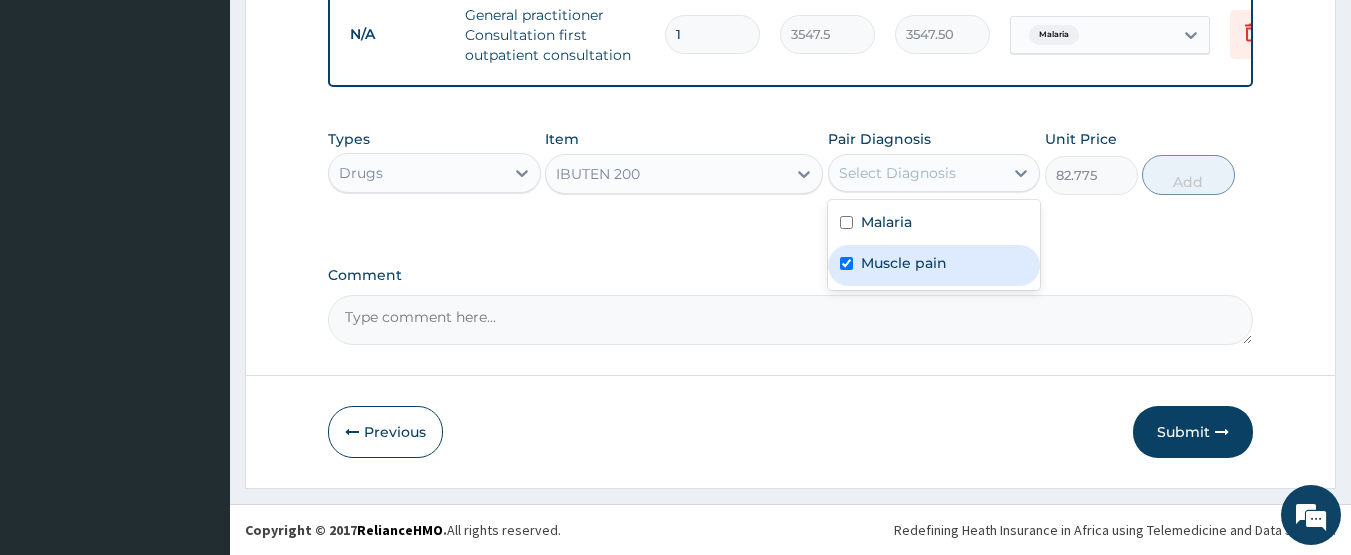 checkbox on "true" 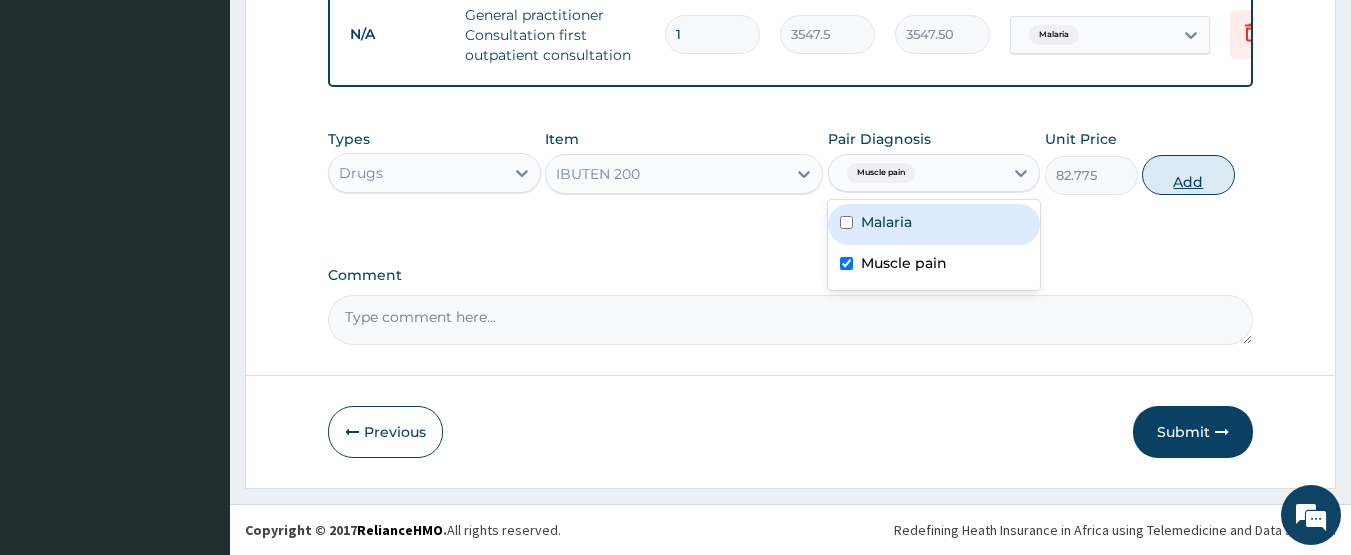 click on "Add" at bounding box center (1188, 175) 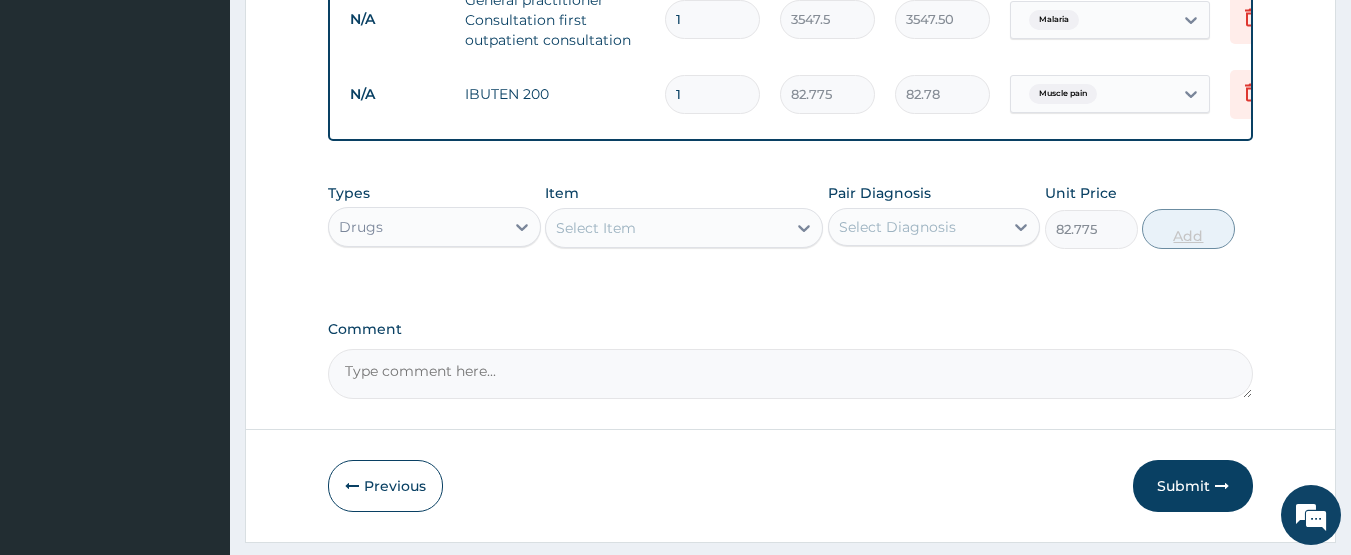 type on "0" 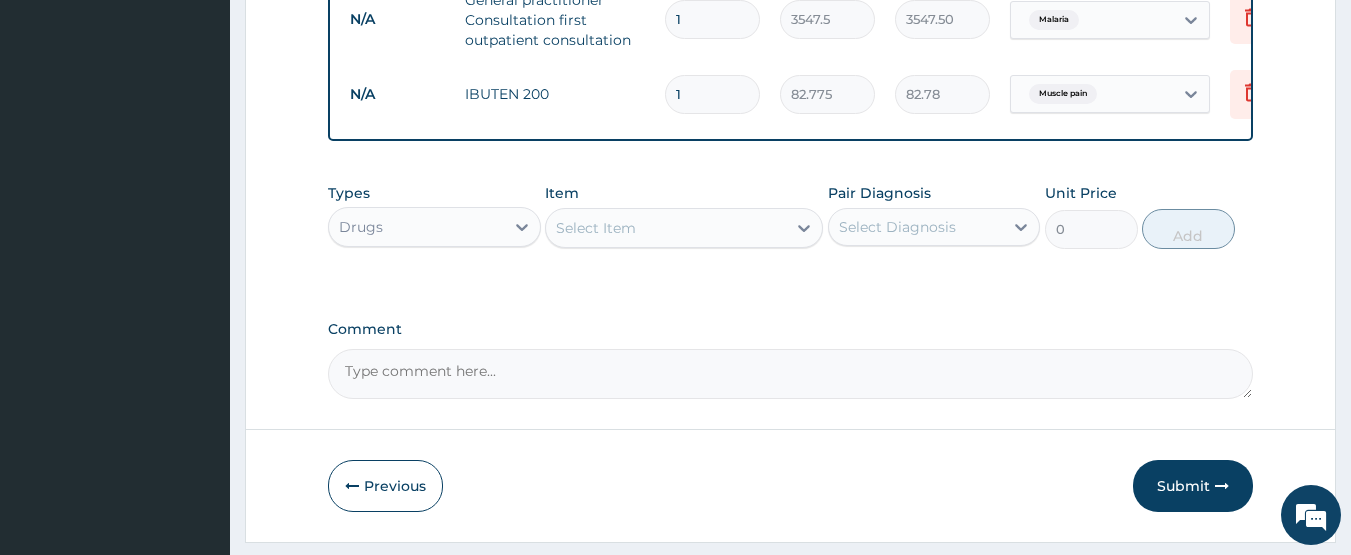 type on "10" 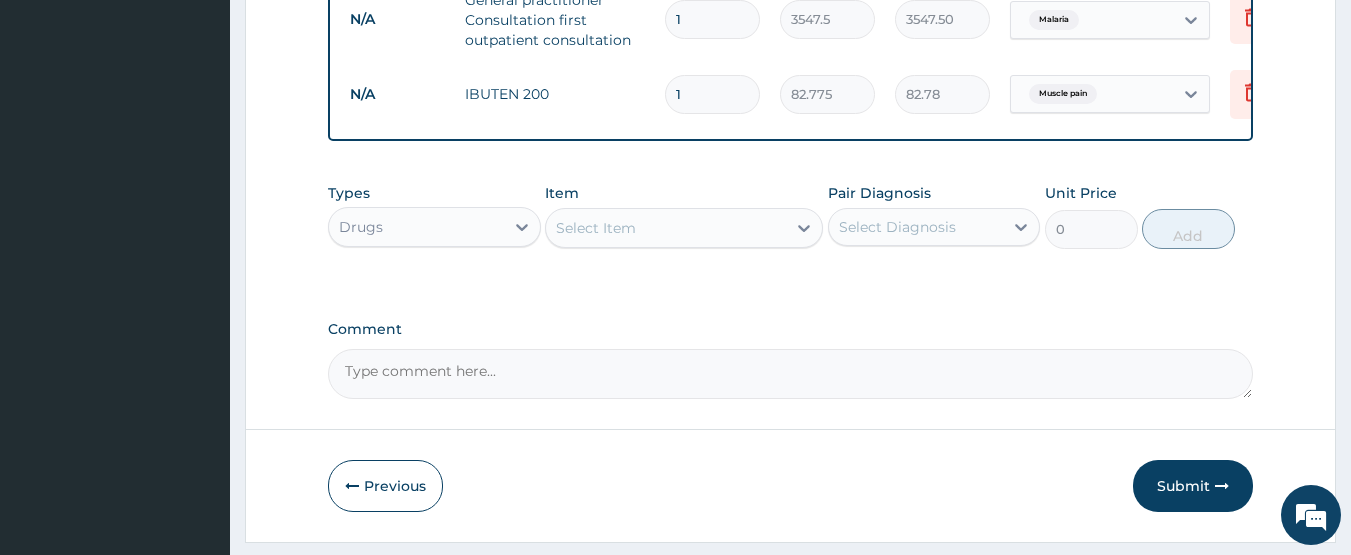 type on "827.75" 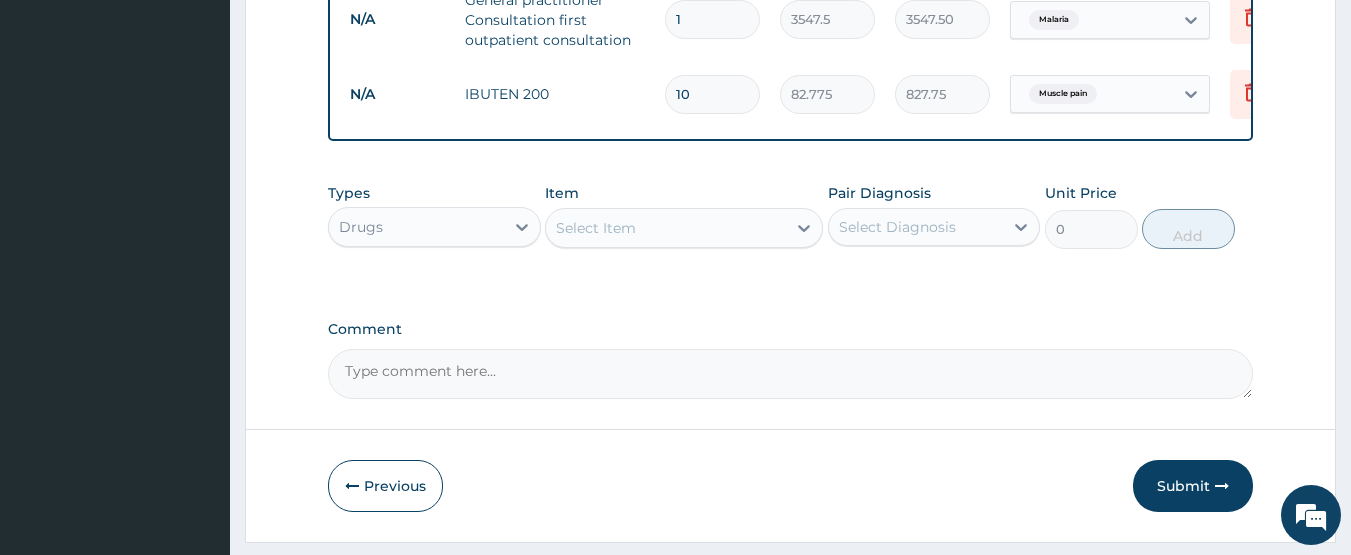 type on "10" 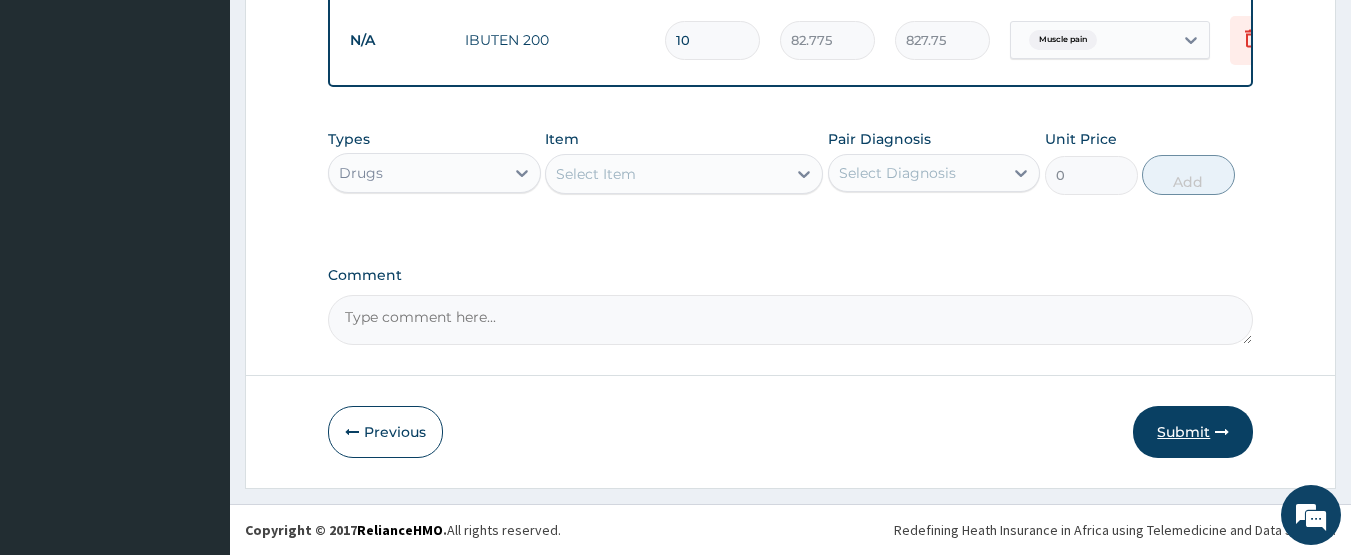 click on "Submit" at bounding box center (1193, 432) 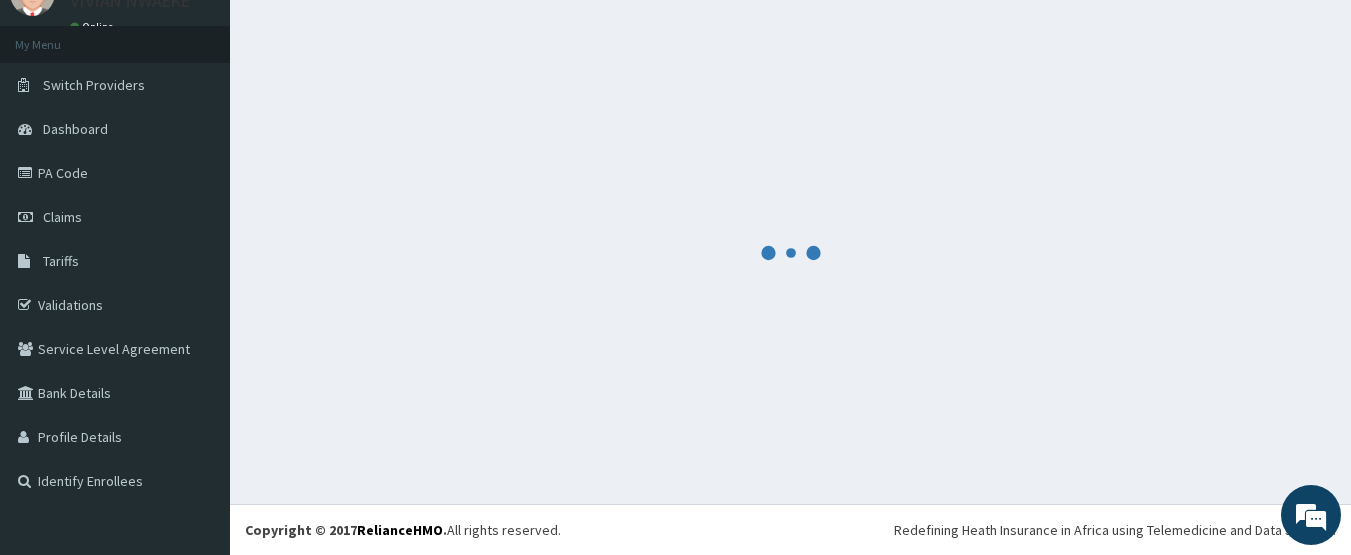 scroll, scrollTop: 89, scrollLeft: 0, axis: vertical 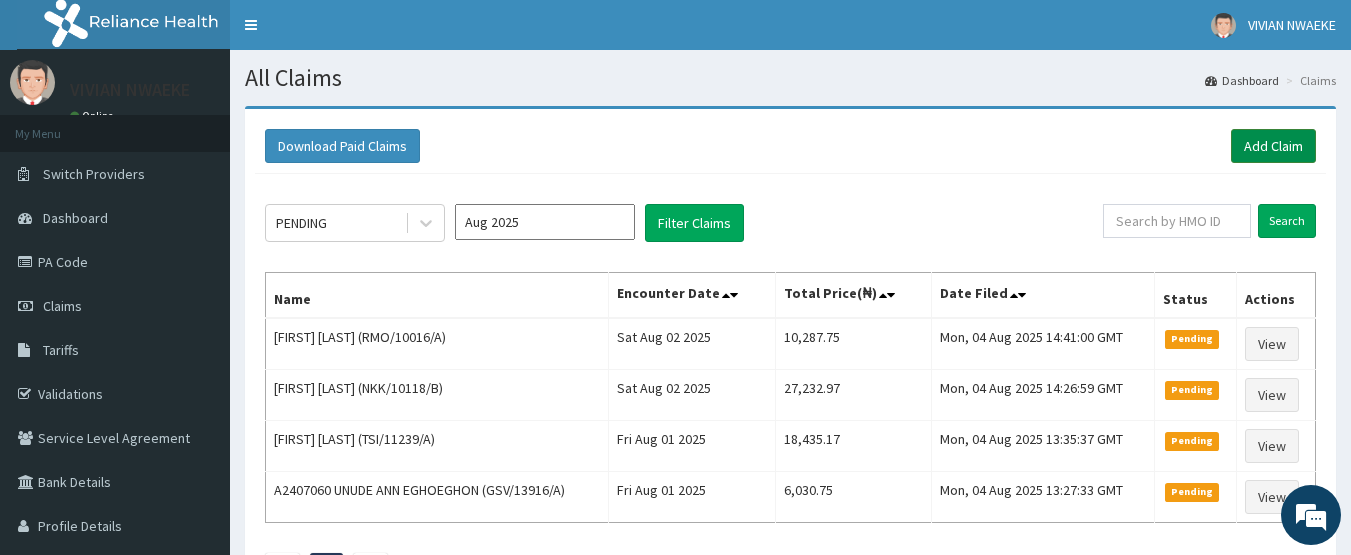 click on "Add Claim" at bounding box center (1273, 146) 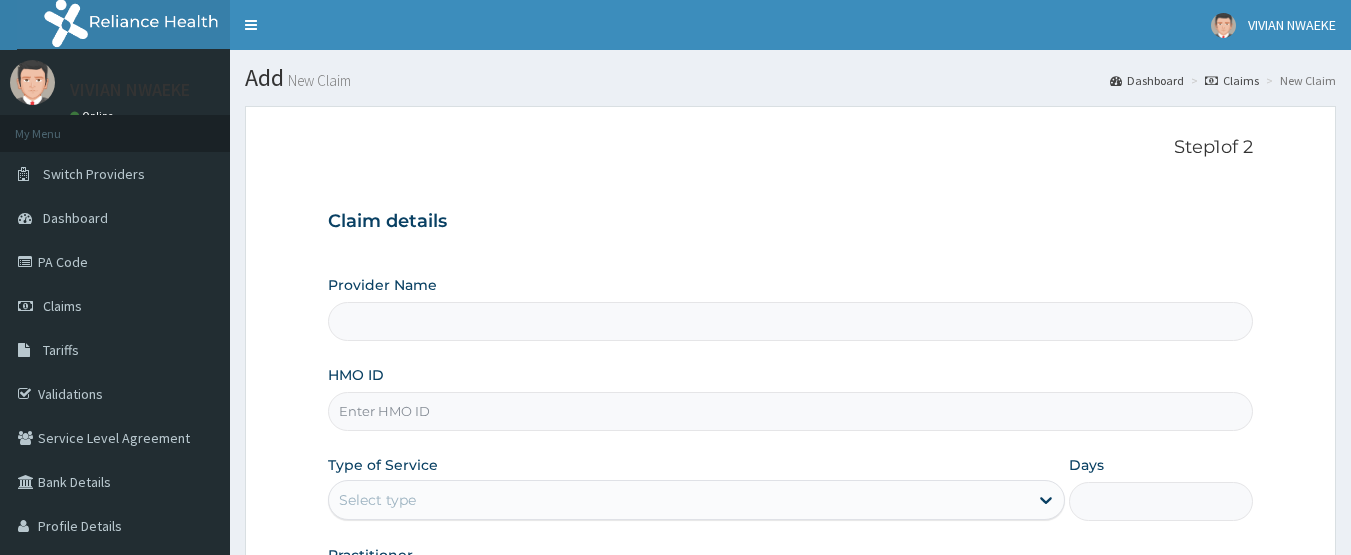 scroll, scrollTop: 267, scrollLeft: 0, axis: vertical 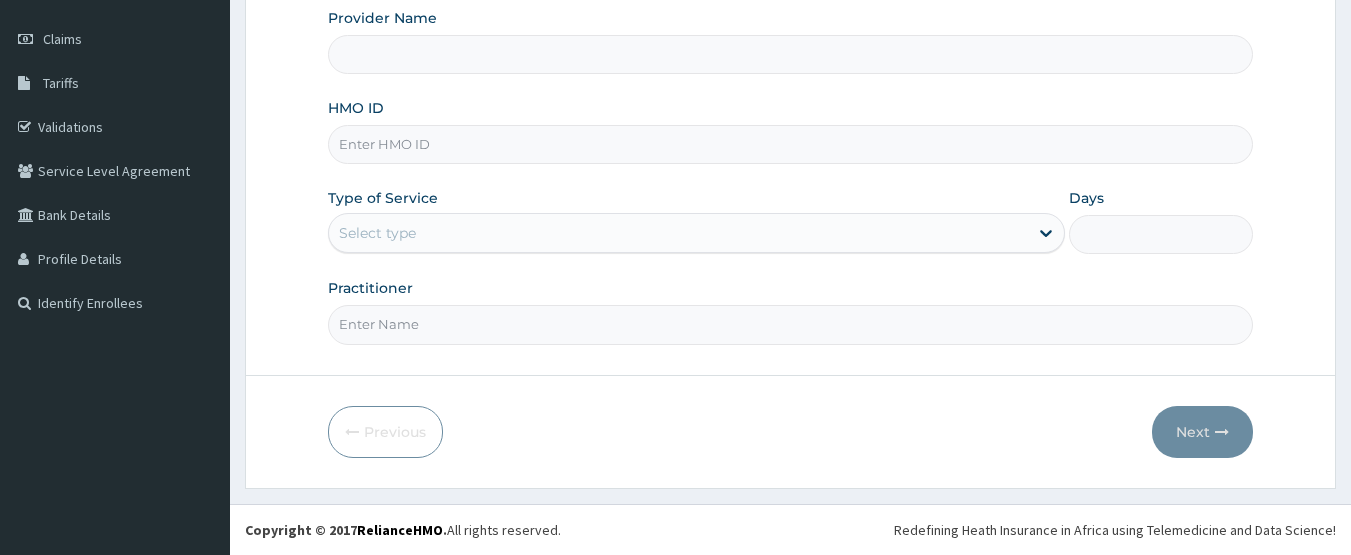 click on "HMO ID" at bounding box center [791, 144] 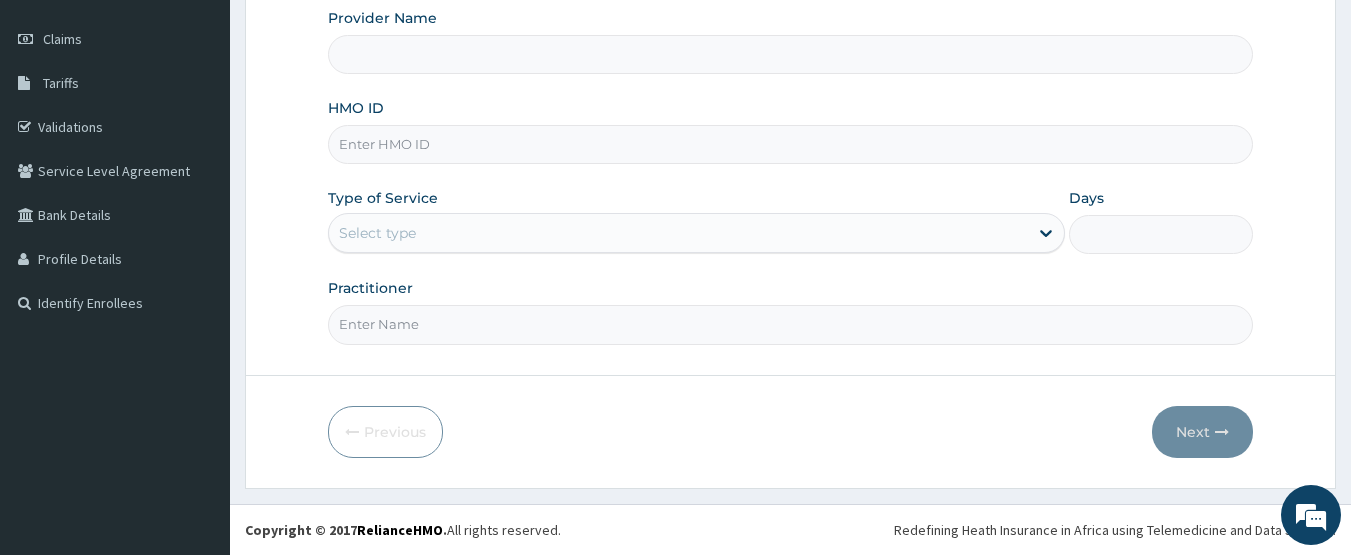 type on "CHIONHospital" 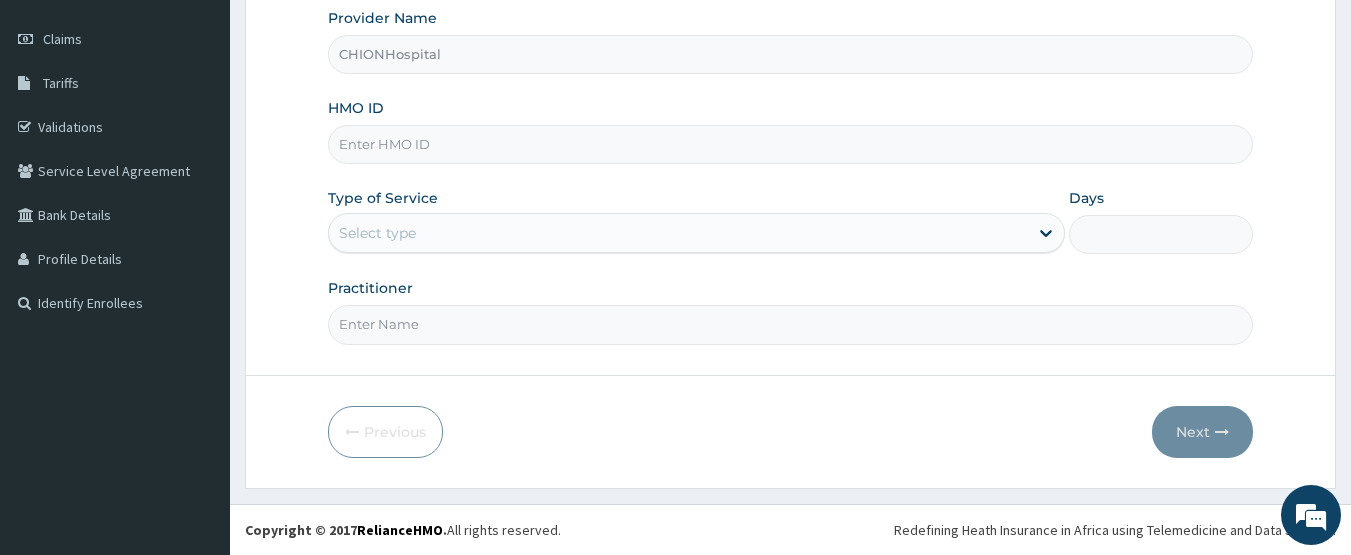 paste on "RMO/10016/C" 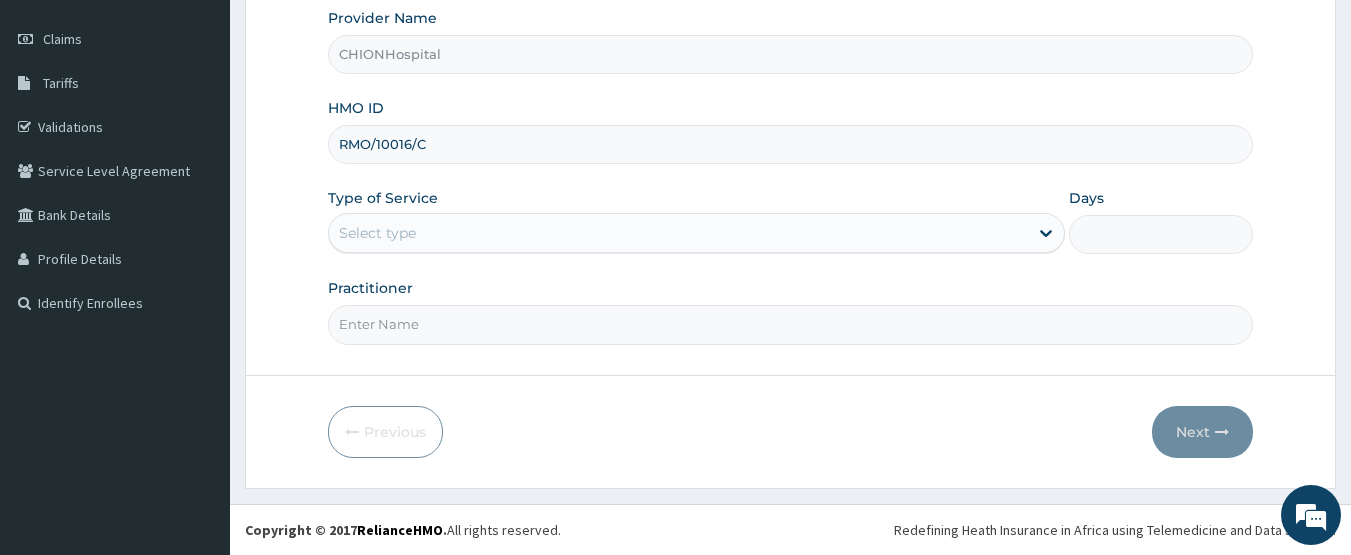 type on "RMO/10016/C" 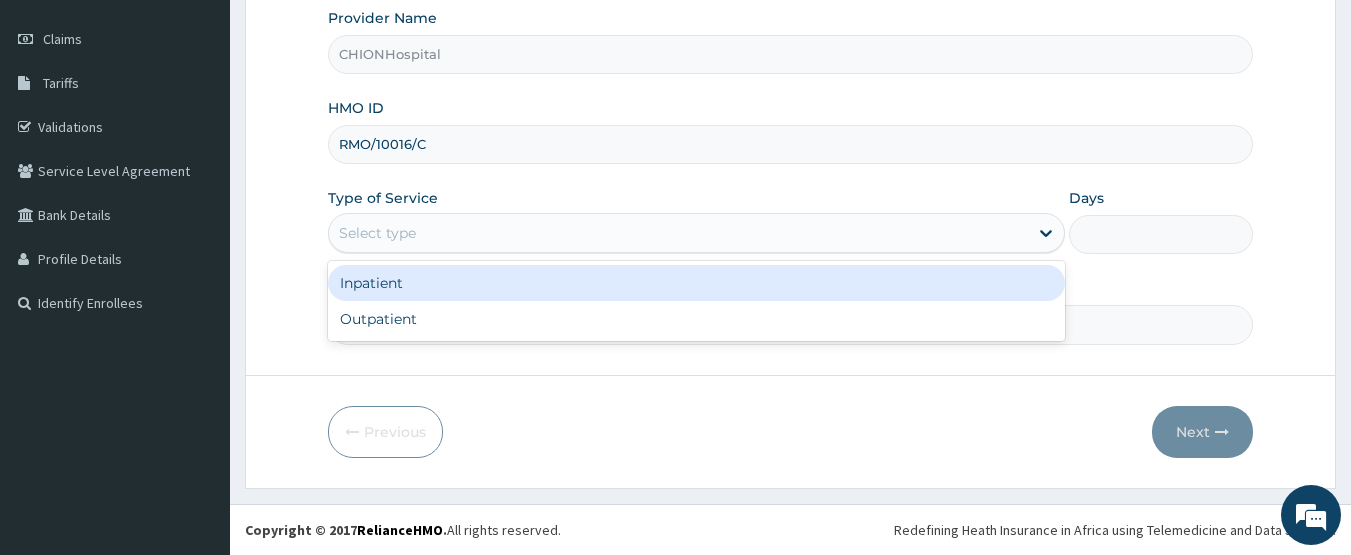 click on "Select type" at bounding box center (377, 233) 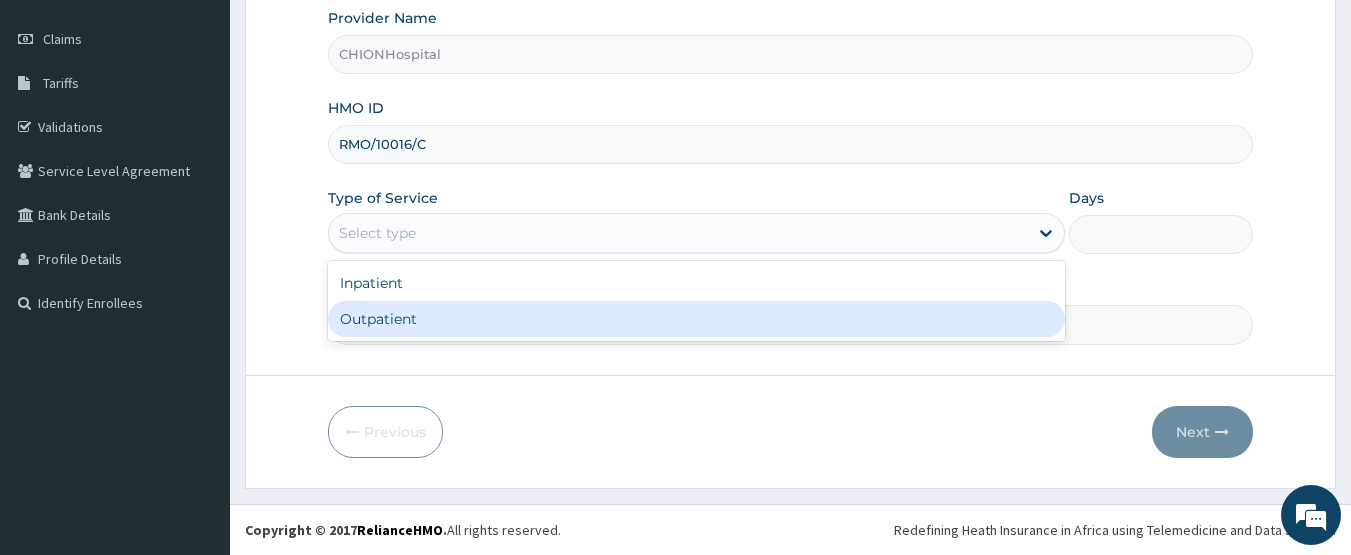 click on "Outpatient" at bounding box center (696, 319) 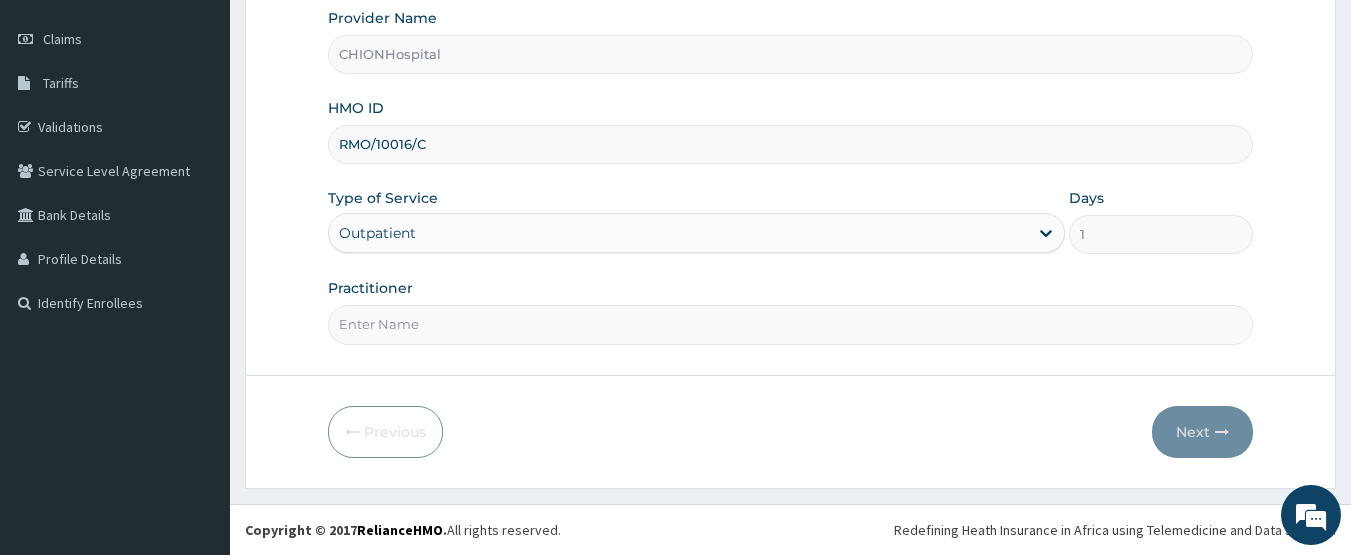 click on "Practitioner" at bounding box center (791, 324) 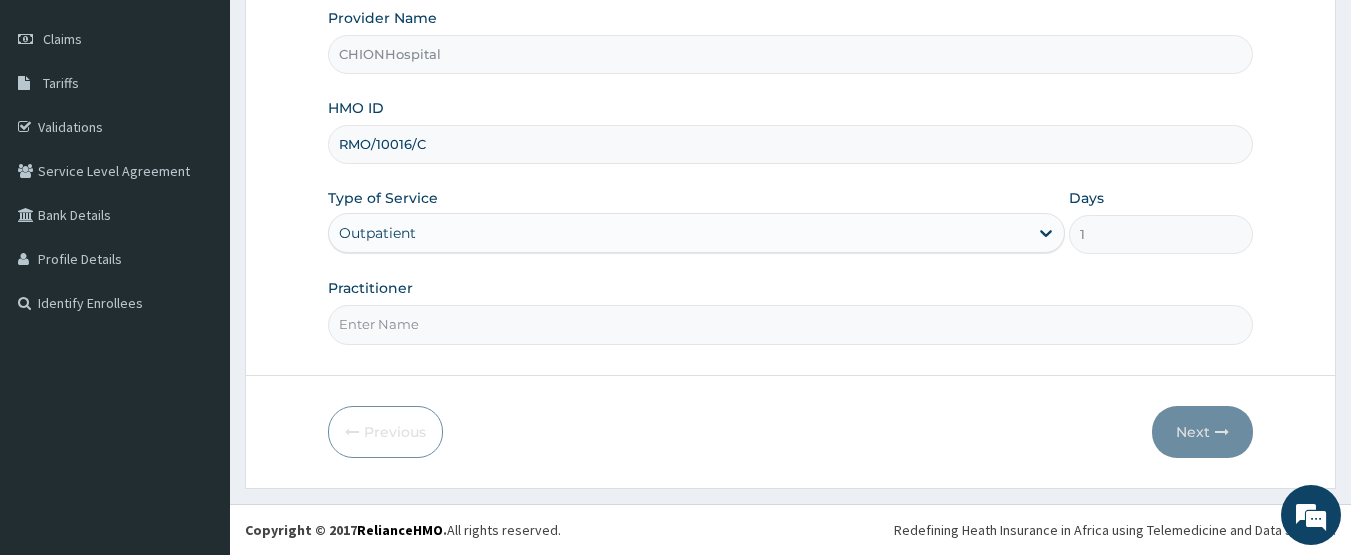 click on "Practitioner" at bounding box center [791, 324] 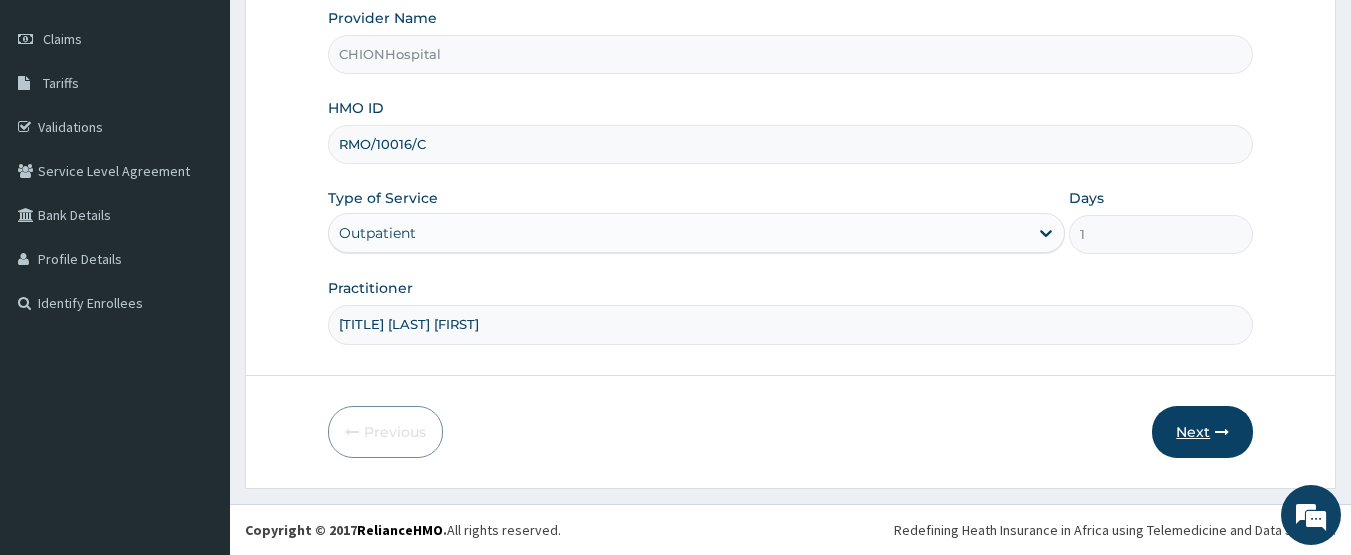 click on "Next" at bounding box center [1202, 432] 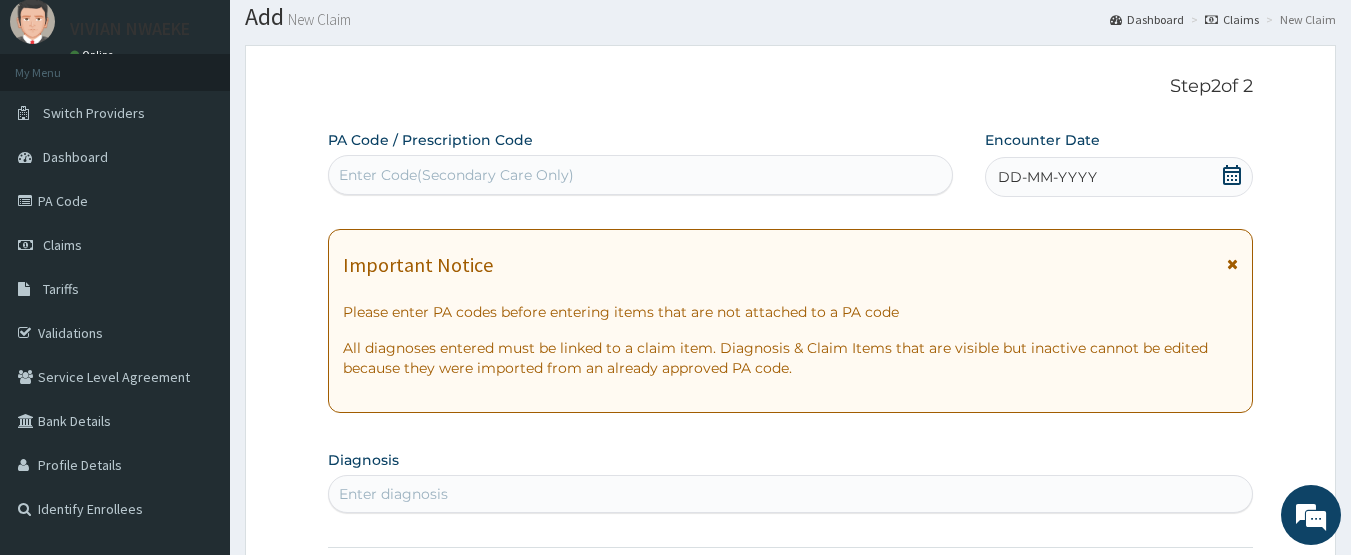 scroll, scrollTop: 0, scrollLeft: 0, axis: both 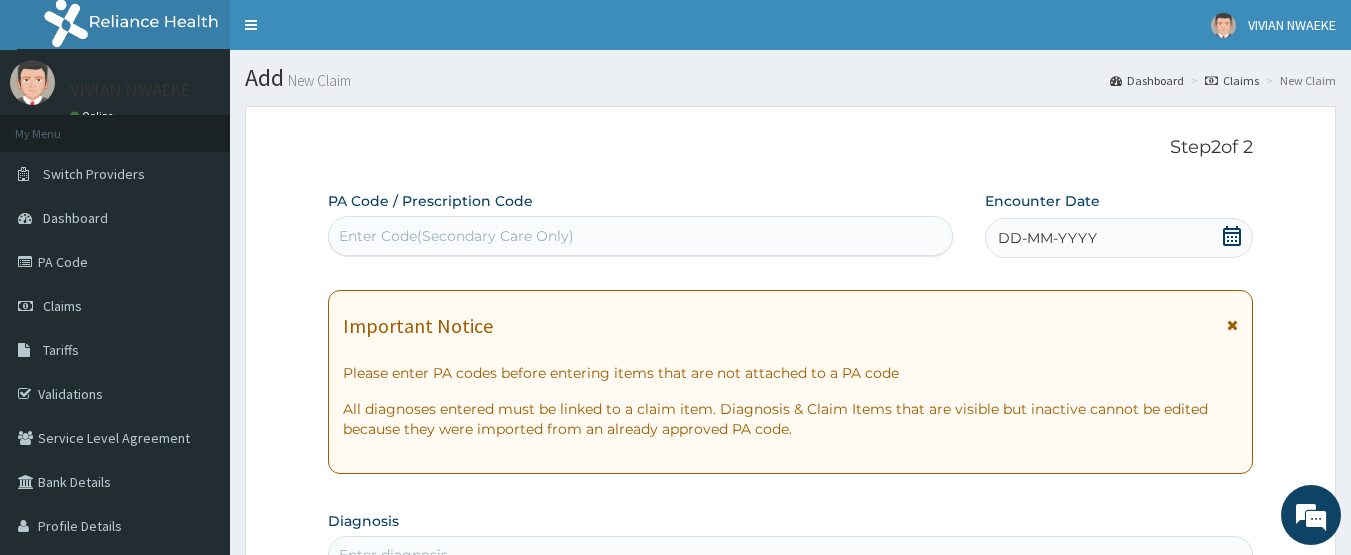 click 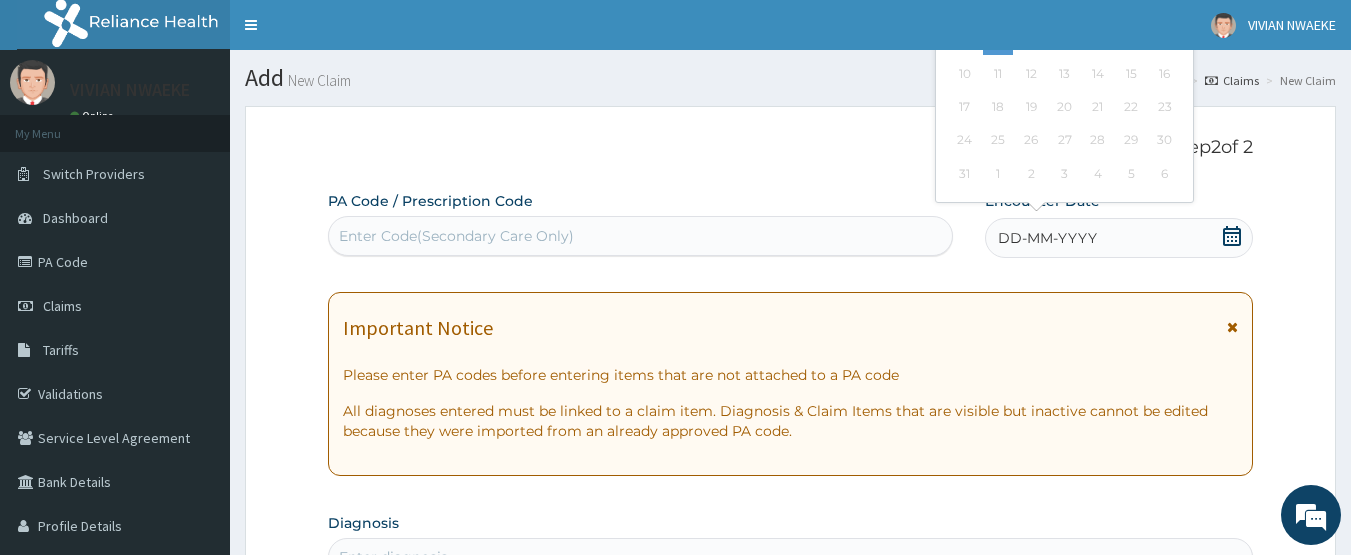 click 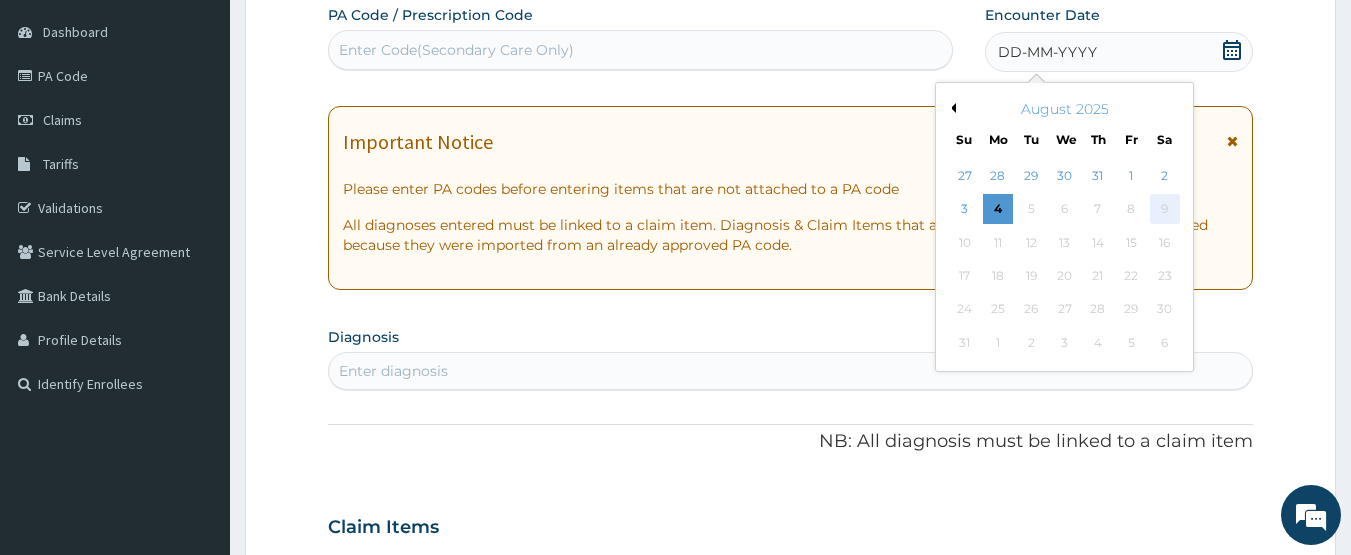 scroll, scrollTop: 200, scrollLeft: 0, axis: vertical 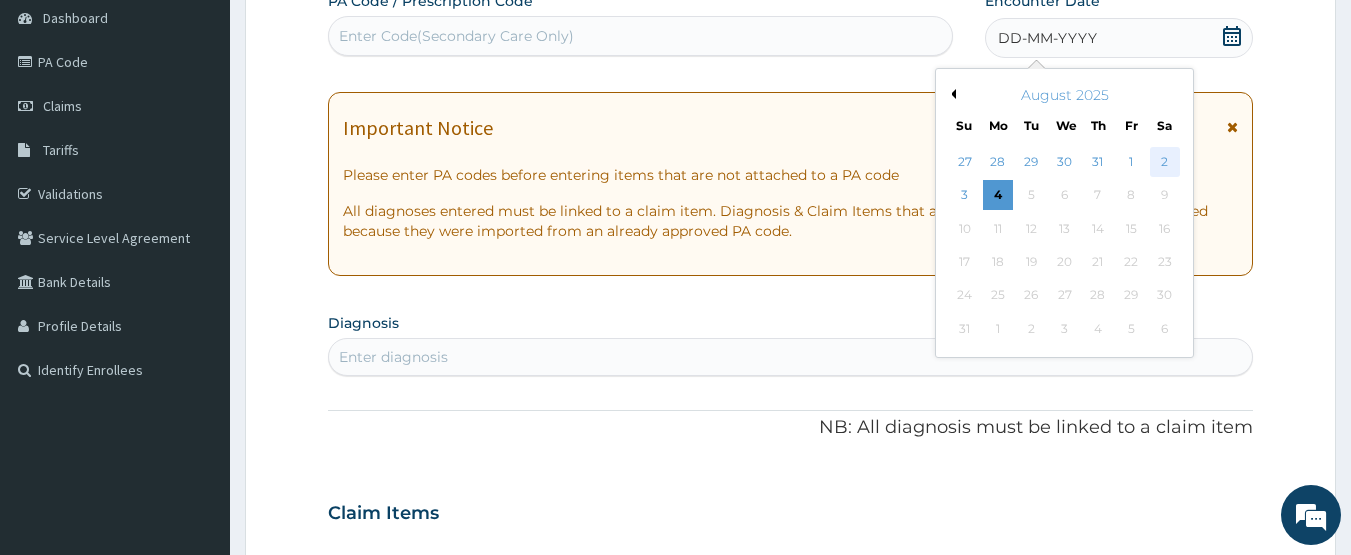 click on "2" at bounding box center (1165, 162) 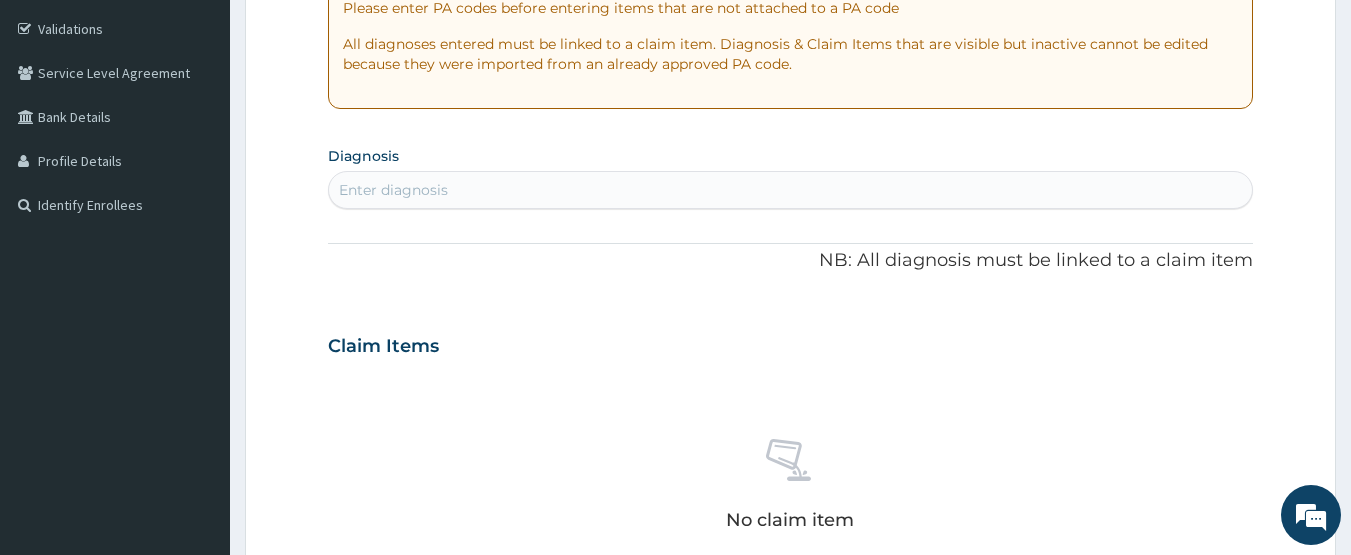 scroll, scrollTop: 400, scrollLeft: 0, axis: vertical 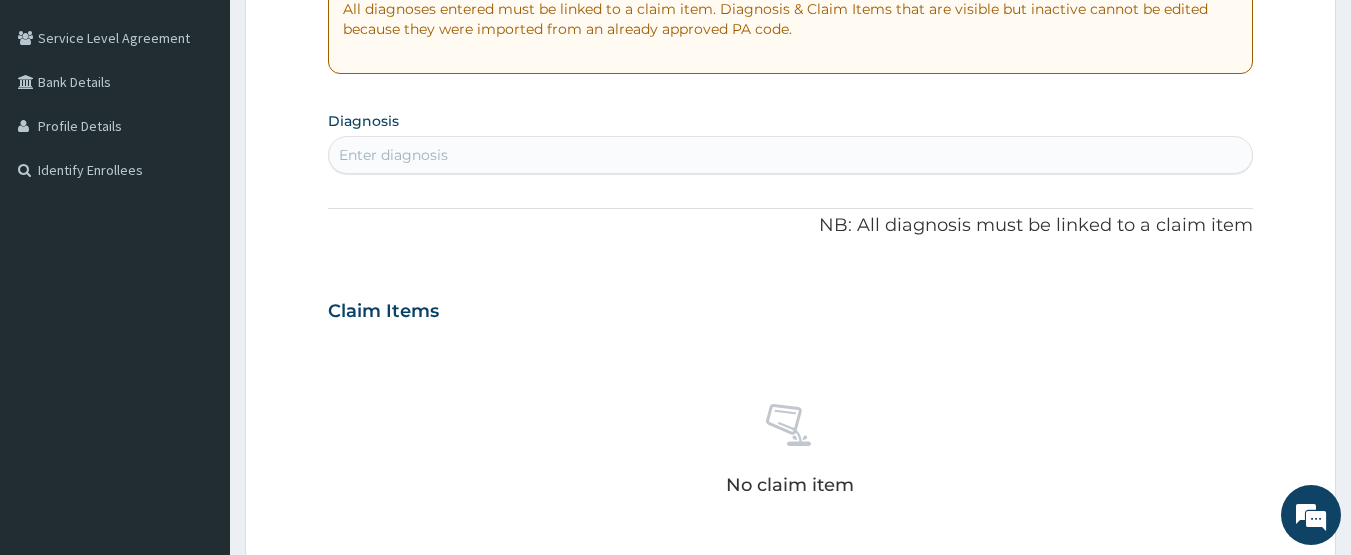 click on "Enter diagnosis" at bounding box center (791, 155) 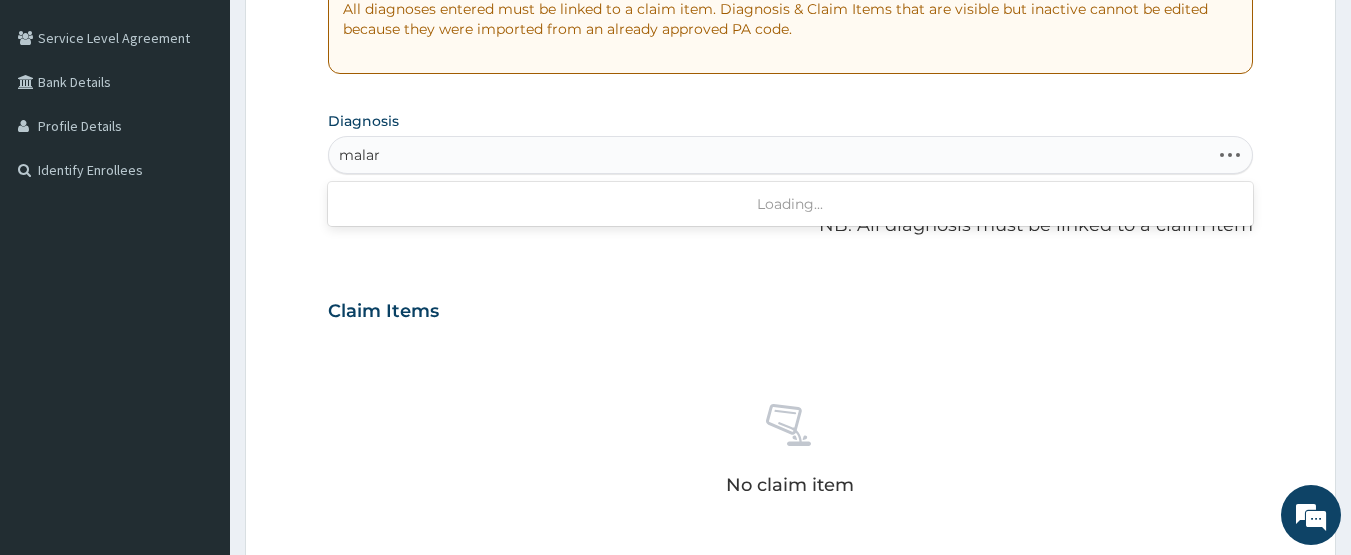 type on "malari" 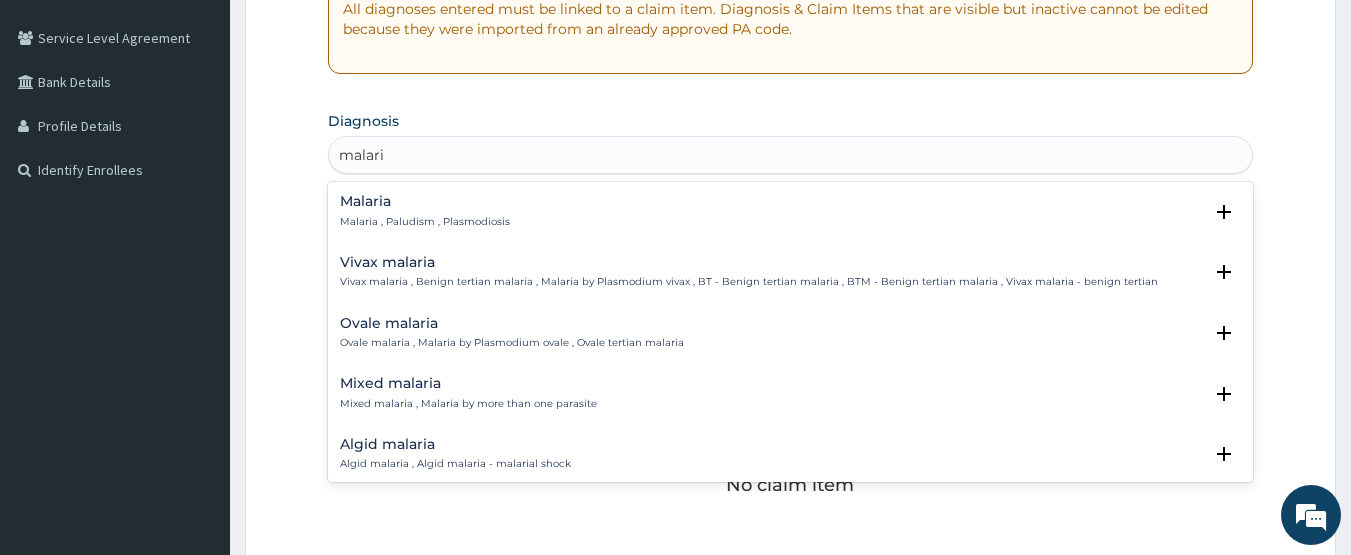 click on "Malaria , Paludism , Plasmodiosis" at bounding box center (425, 222) 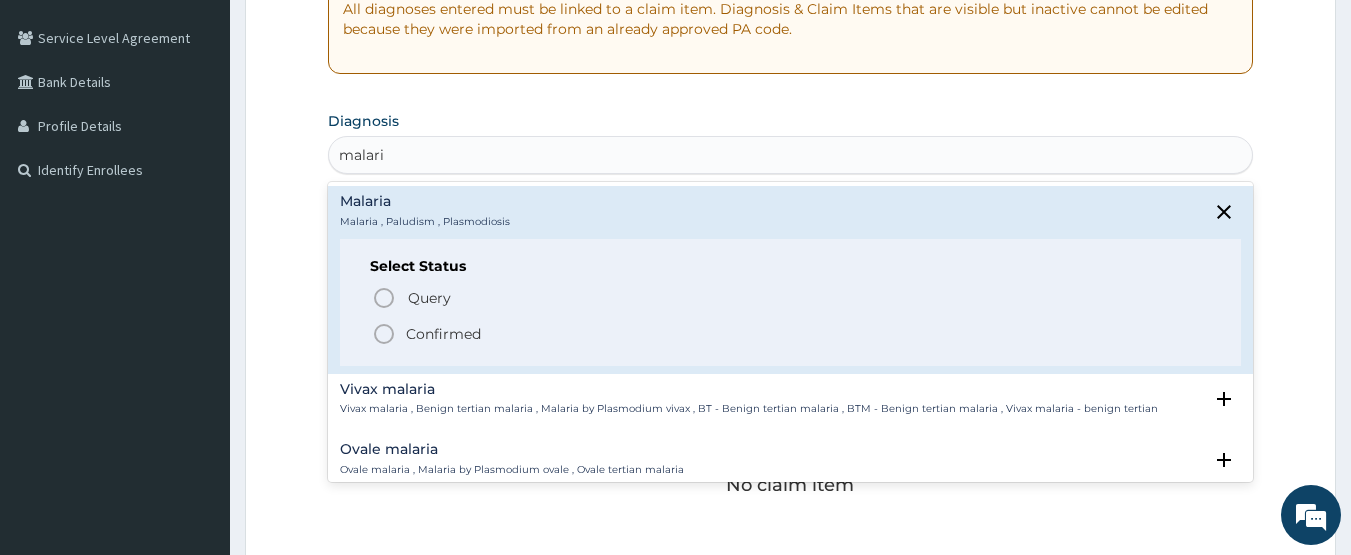 drag, startPoint x: 394, startPoint y: 334, endPoint x: 426, endPoint y: 102, distance: 234.1965 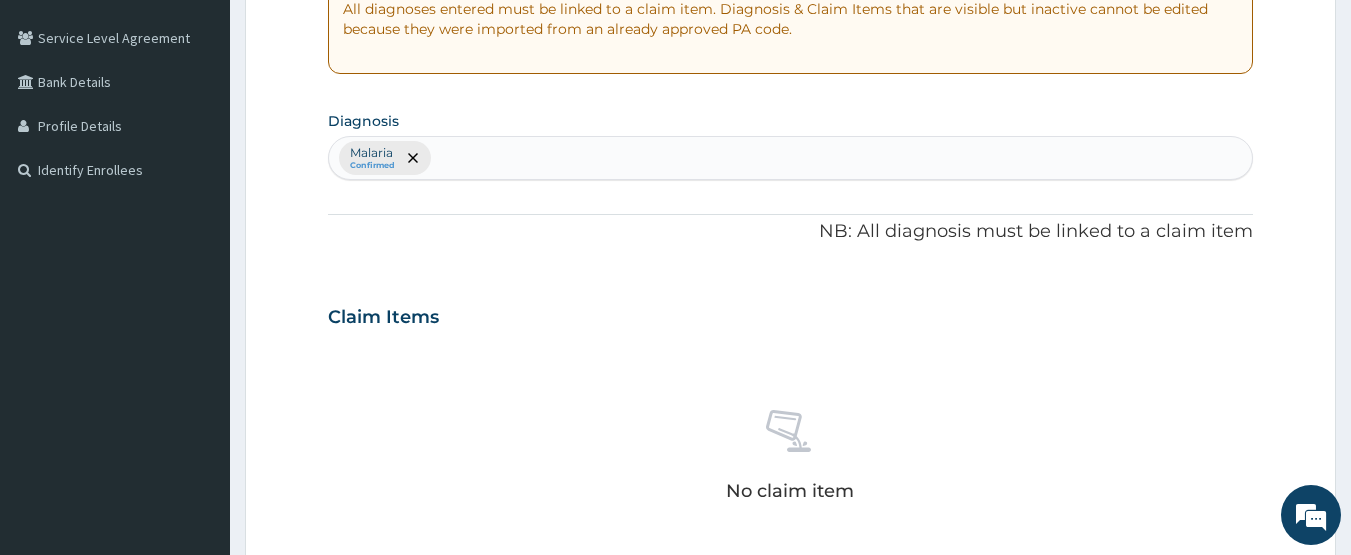 click on "Malaria Confirmed" at bounding box center (791, 158) 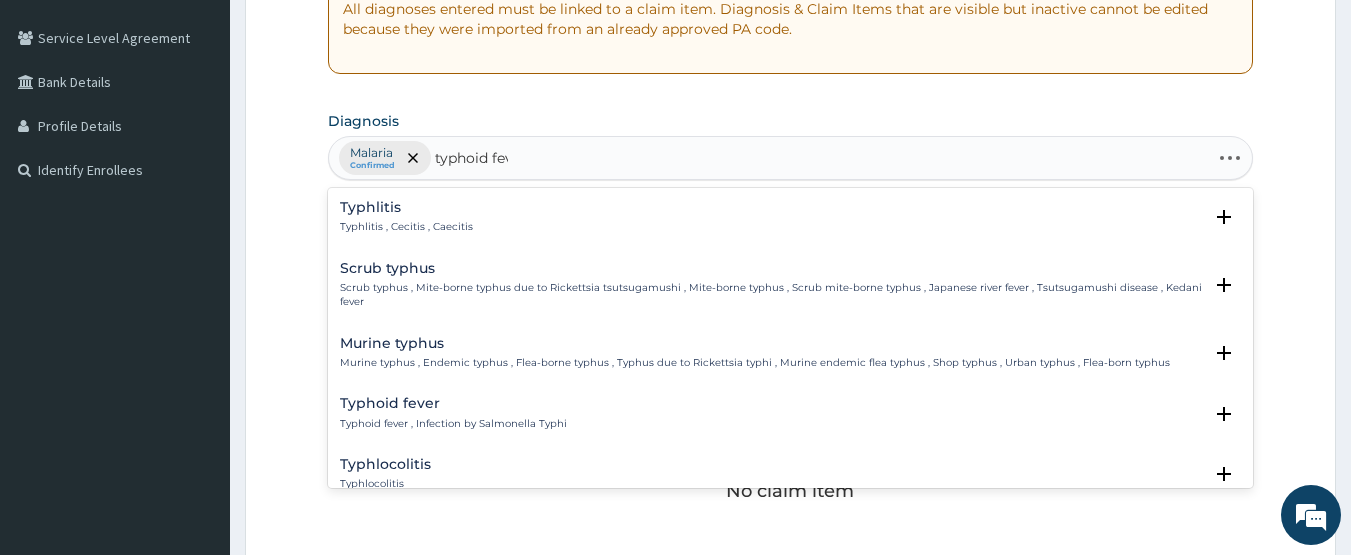 type on "typhoid feve" 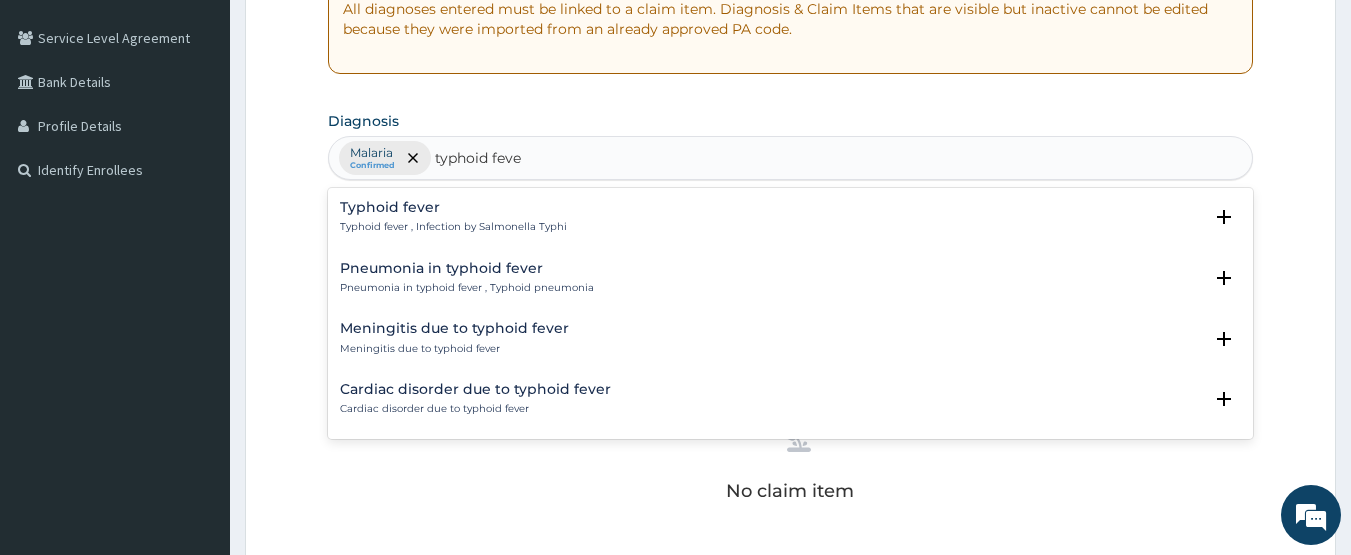 click on "Typhoid fever" at bounding box center (453, 207) 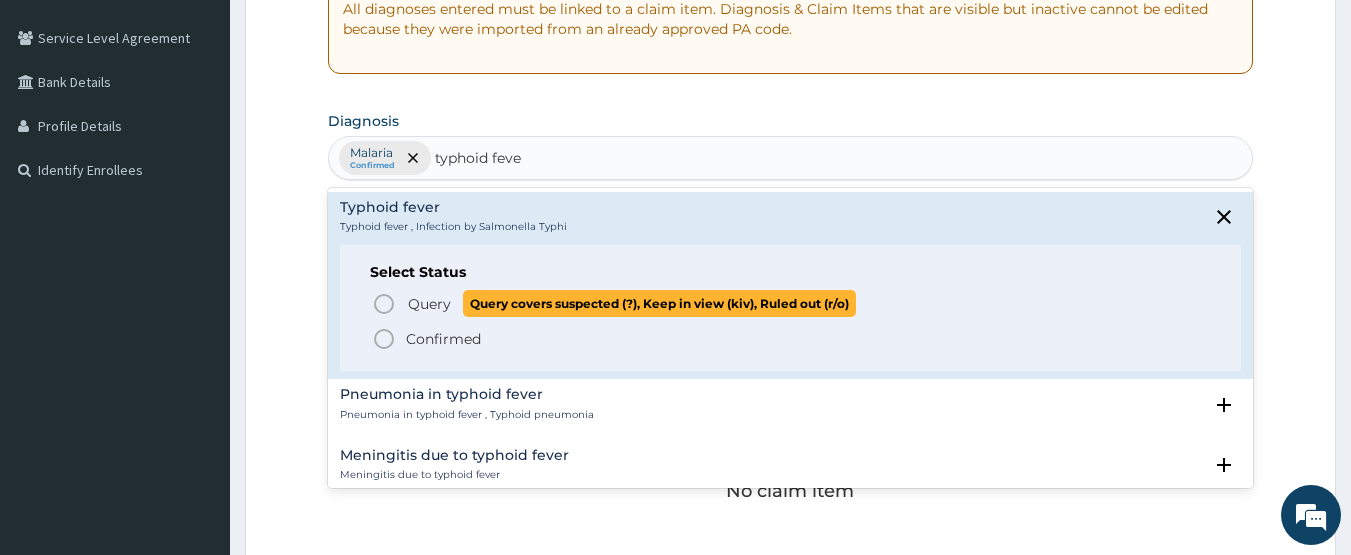 click 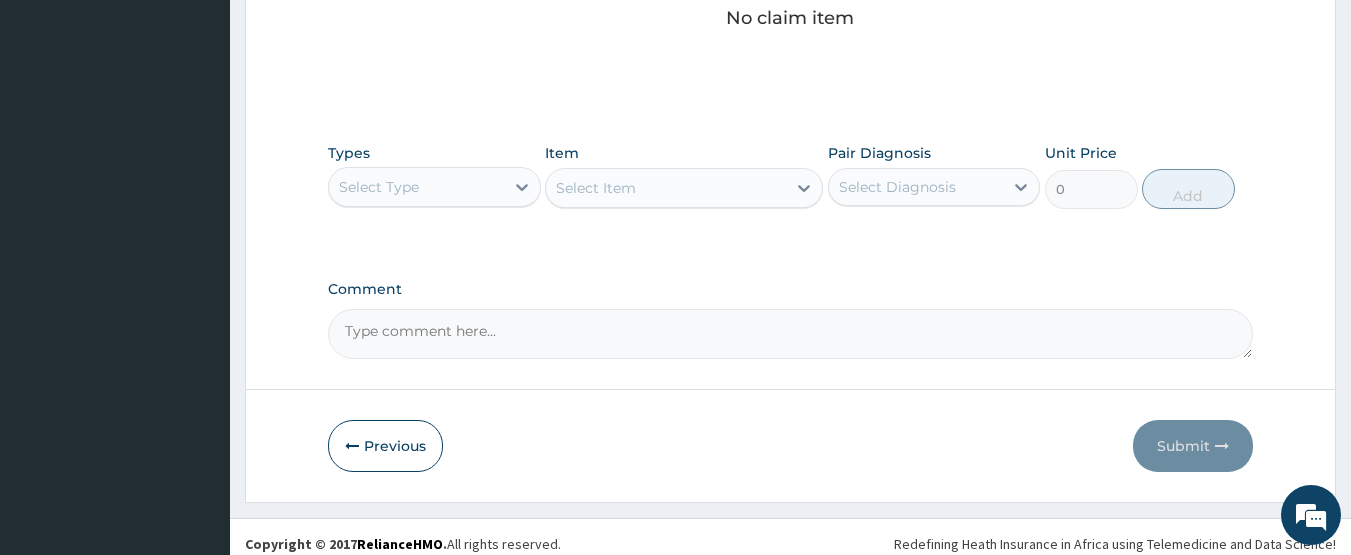 scroll, scrollTop: 887, scrollLeft: 0, axis: vertical 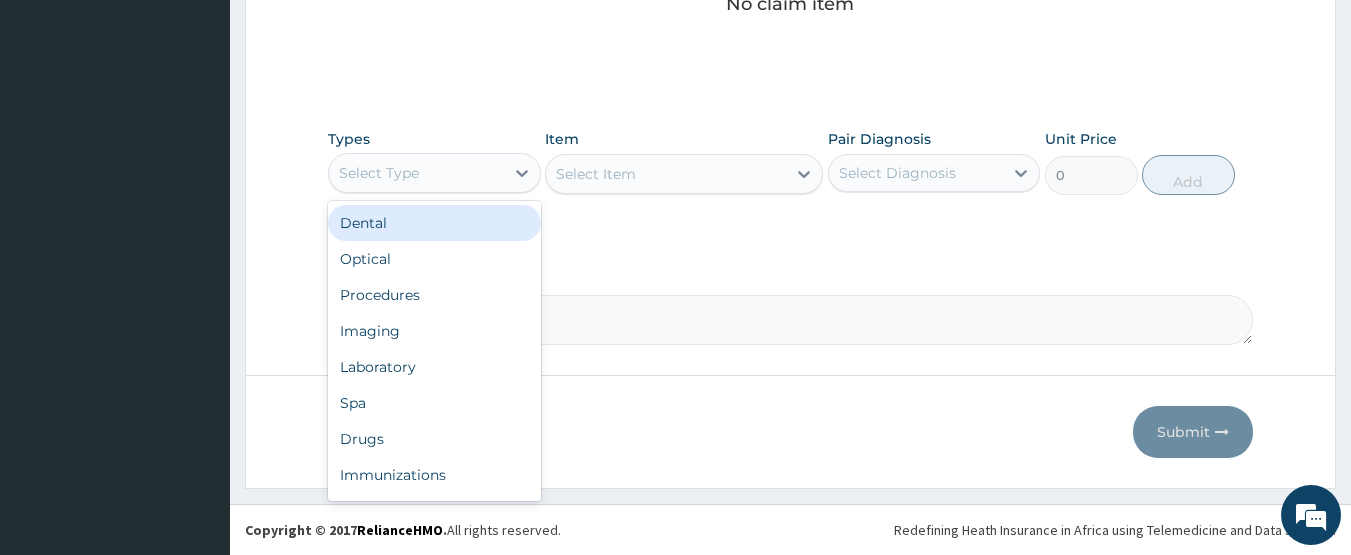 click on "Select Type" at bounding box center [379, 173] 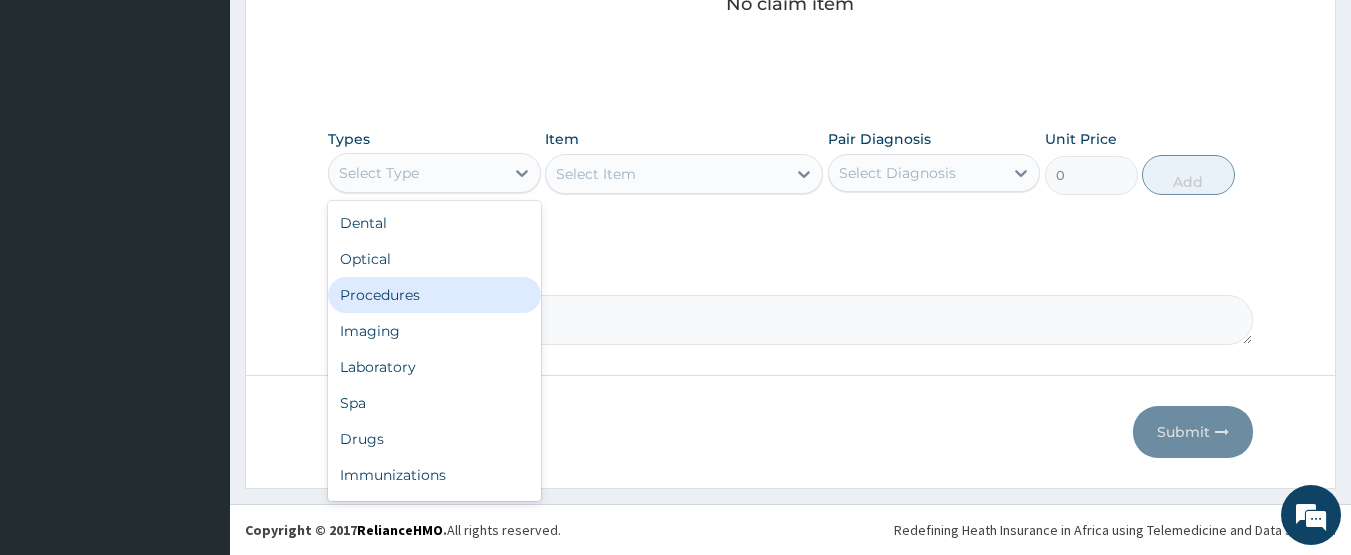 click on "Procedures" at bounding box center [434, 295] 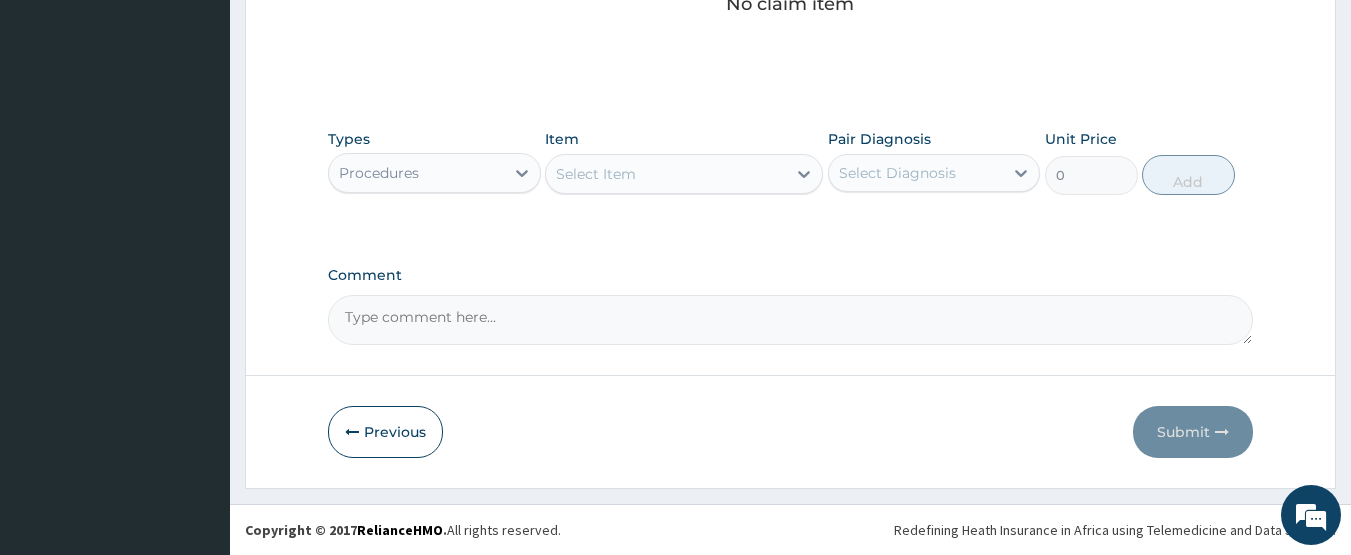 click on "Select Item" at bounding box center (596, 174) 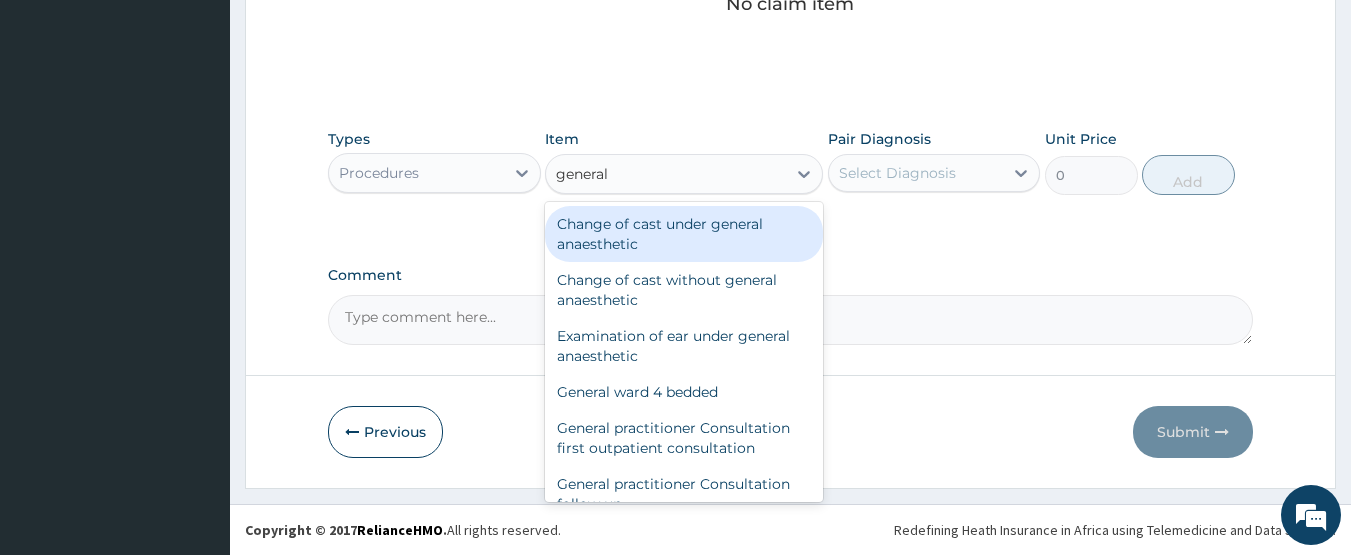 type on "general p" 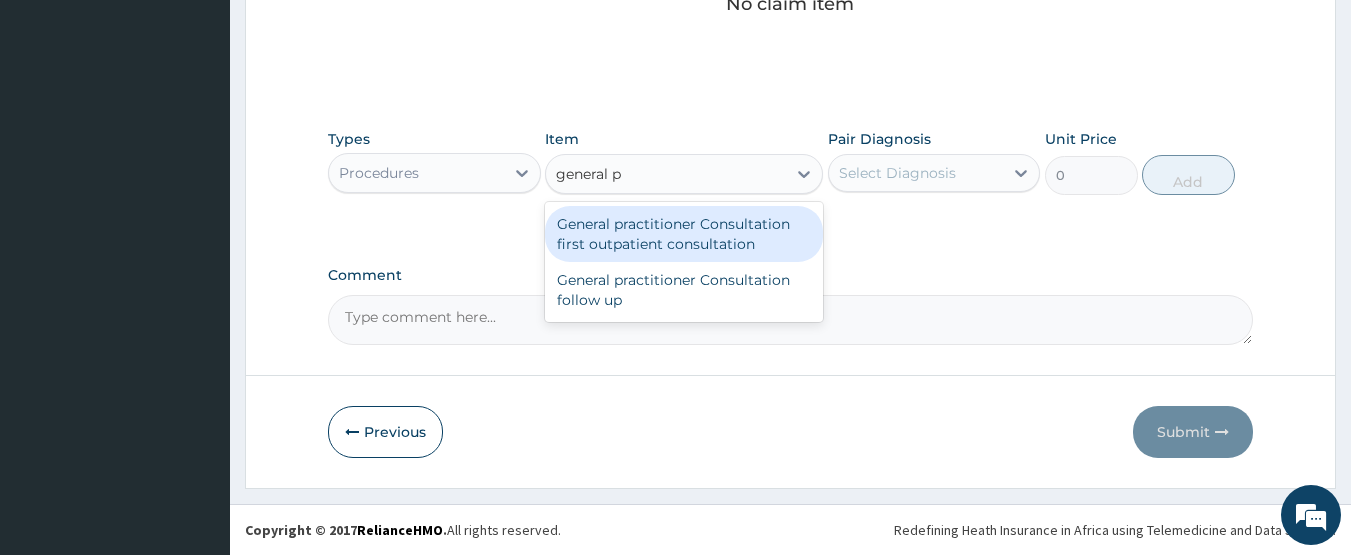click on "General practitioner Consultation first outpatient consultation" at bounding box center (684, 234) 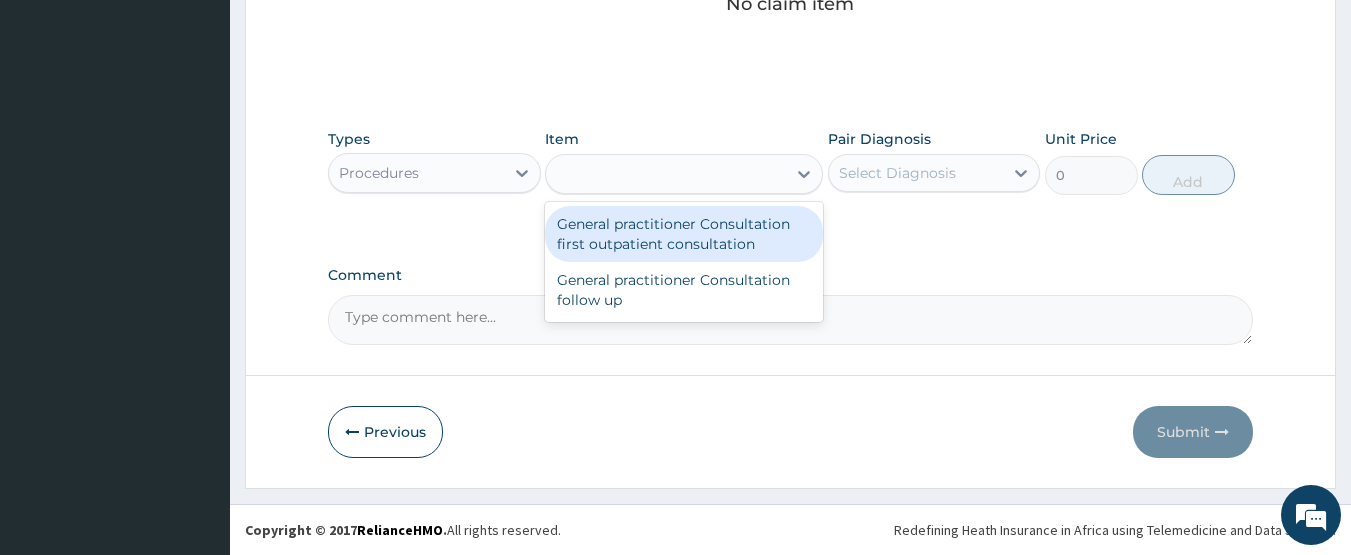 type on "3547.5" 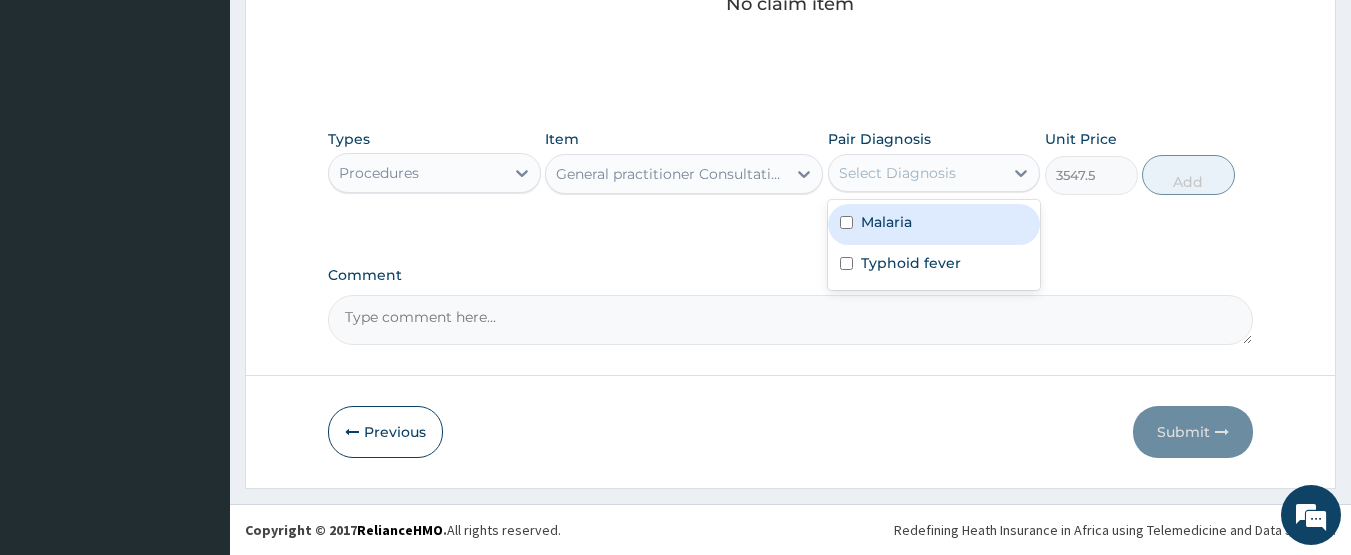 click on "Select Diagnosis" at bounding box center [897, 173] 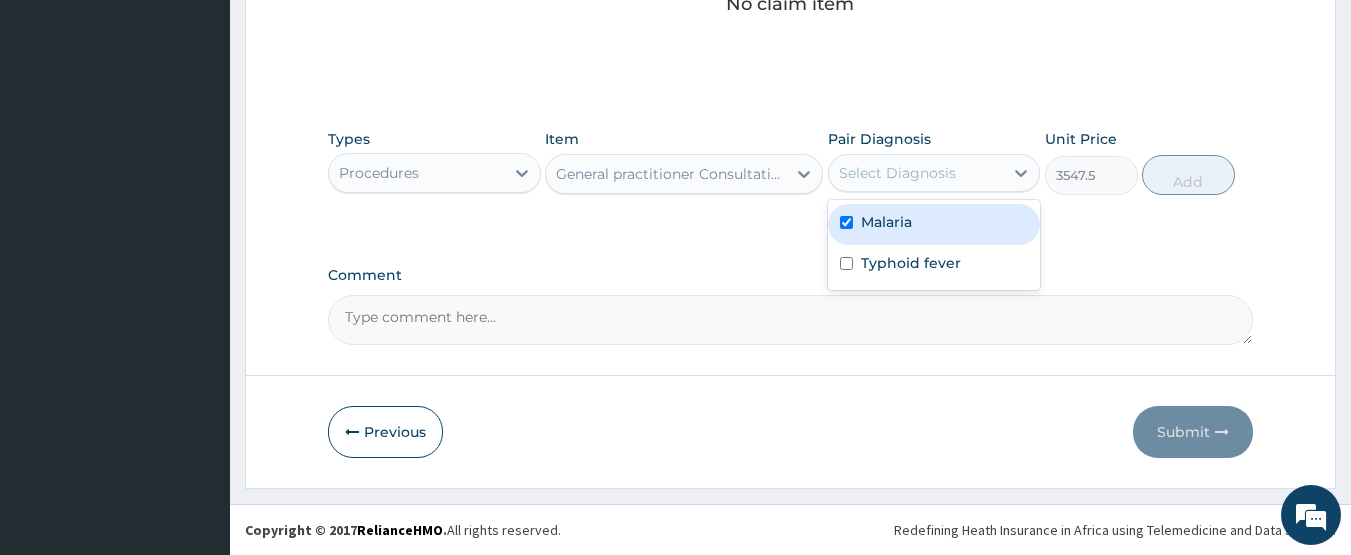 checkbox on "true" 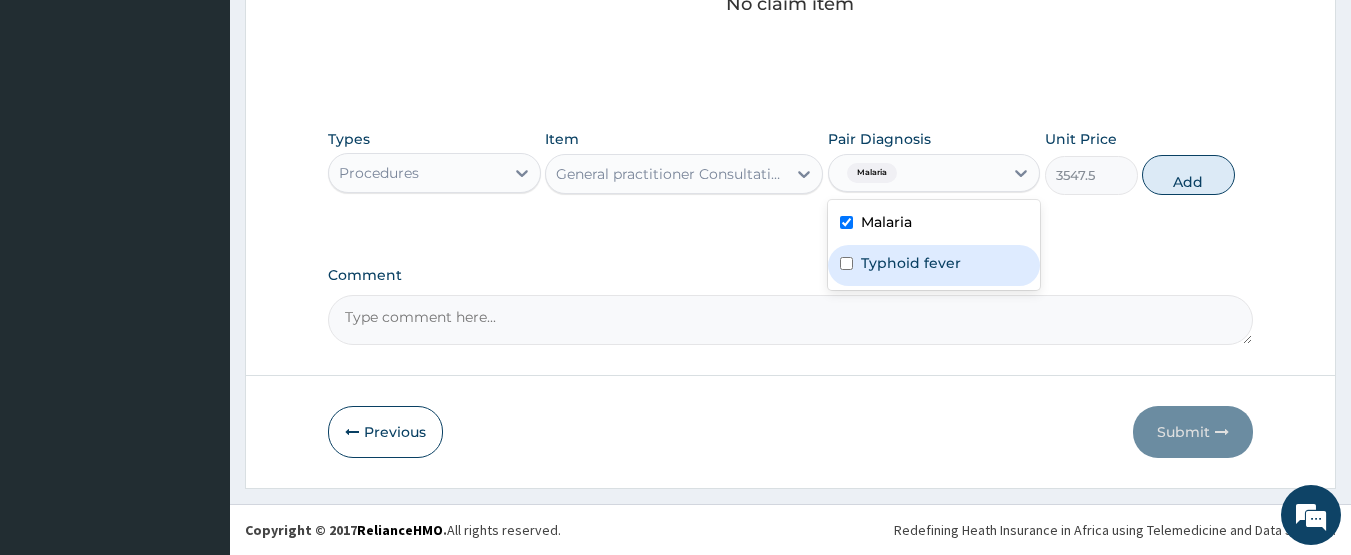 drag, startPoint x: 868, startPoint y: 258, endPoint x: 1029, endPoint y: 221, distance: 165.19685 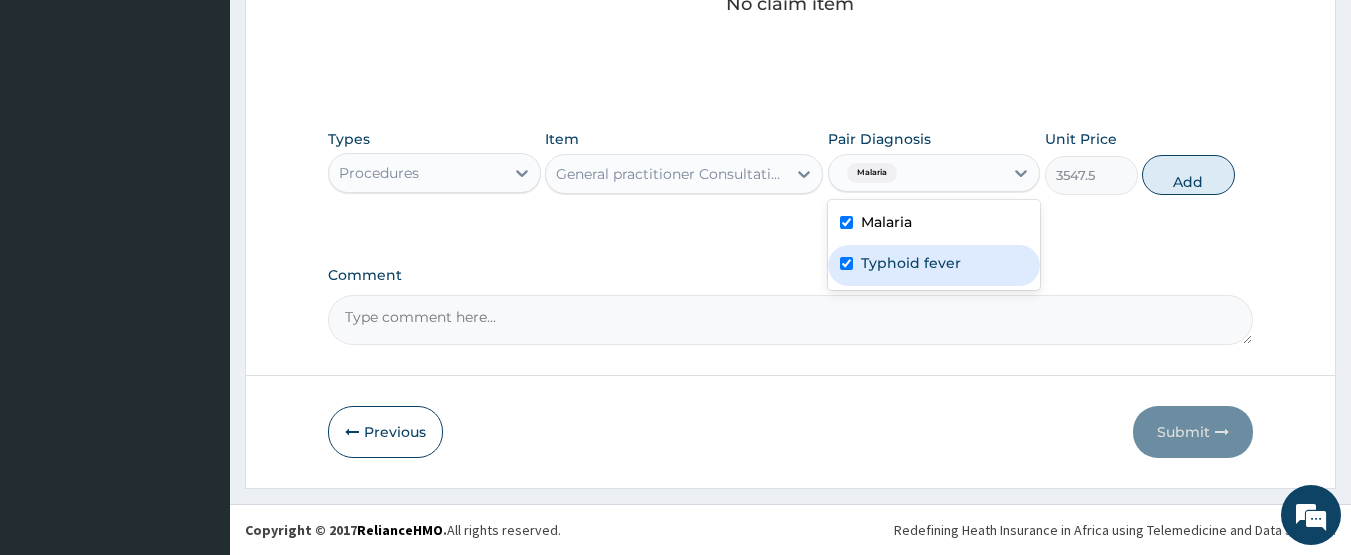 checkbox on "true" 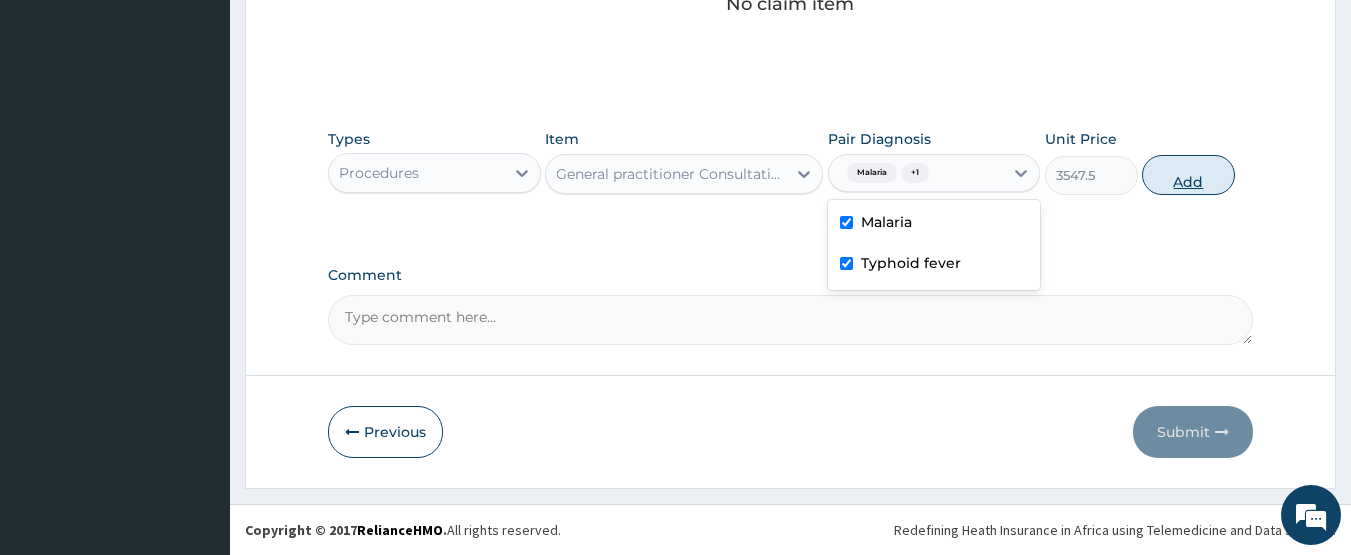 click on "Add" at bounding box center (1188, 175) 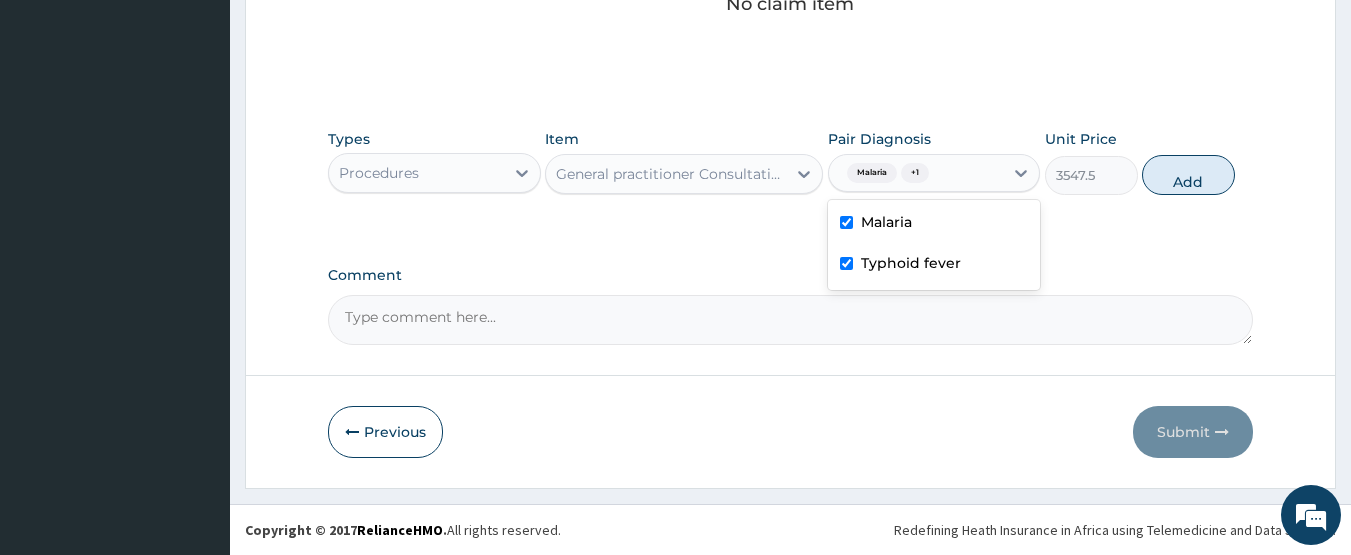 type on "0" 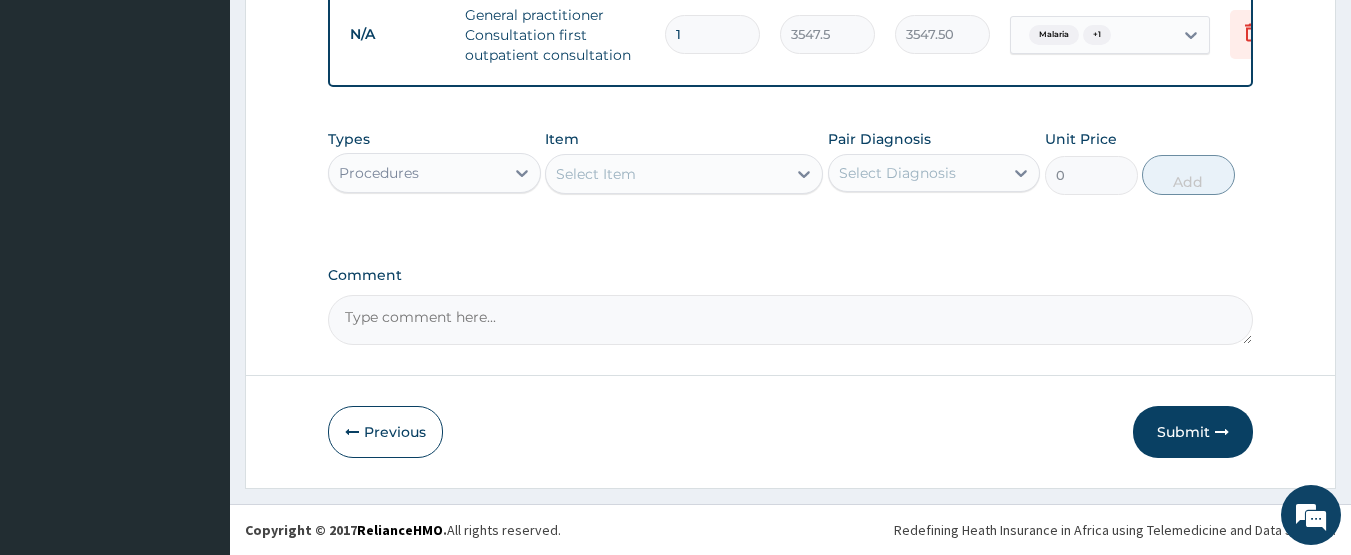 scroll, scrollTop: 818, scrollLeft: 0, axis: vertical 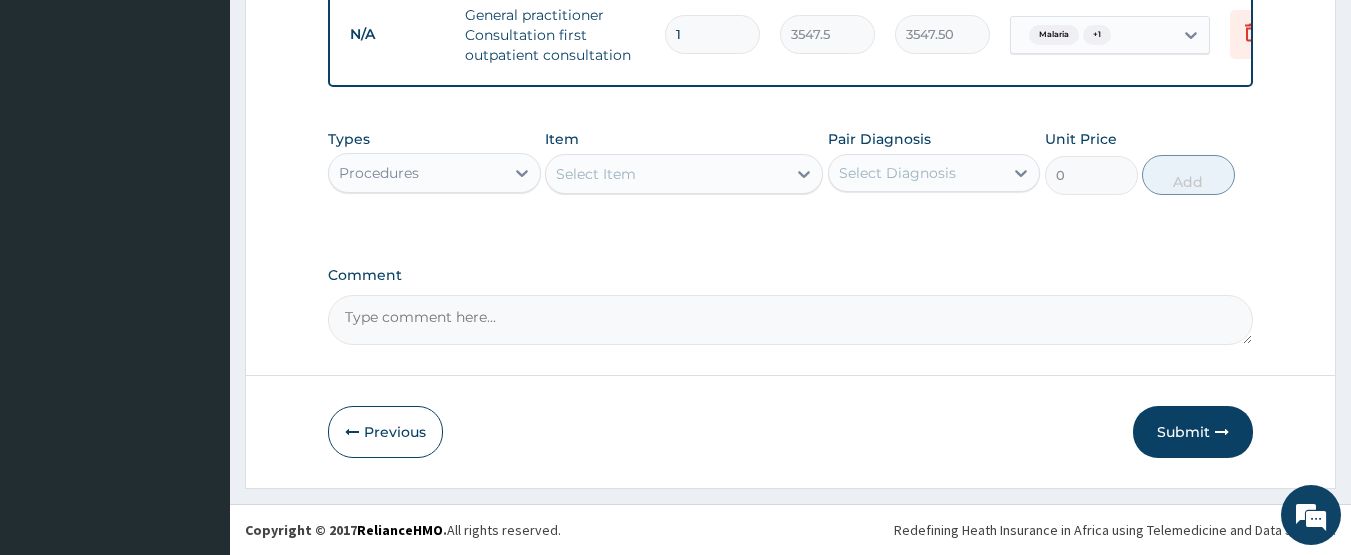 click on "Select Item" at bounding box center [596, 174] 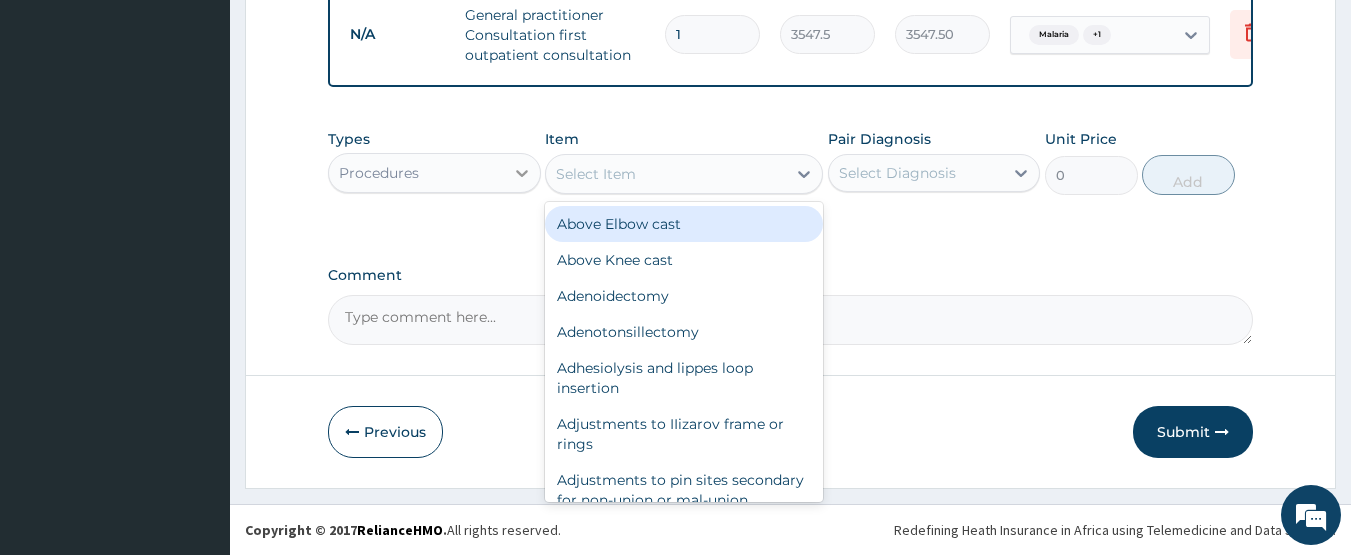 click 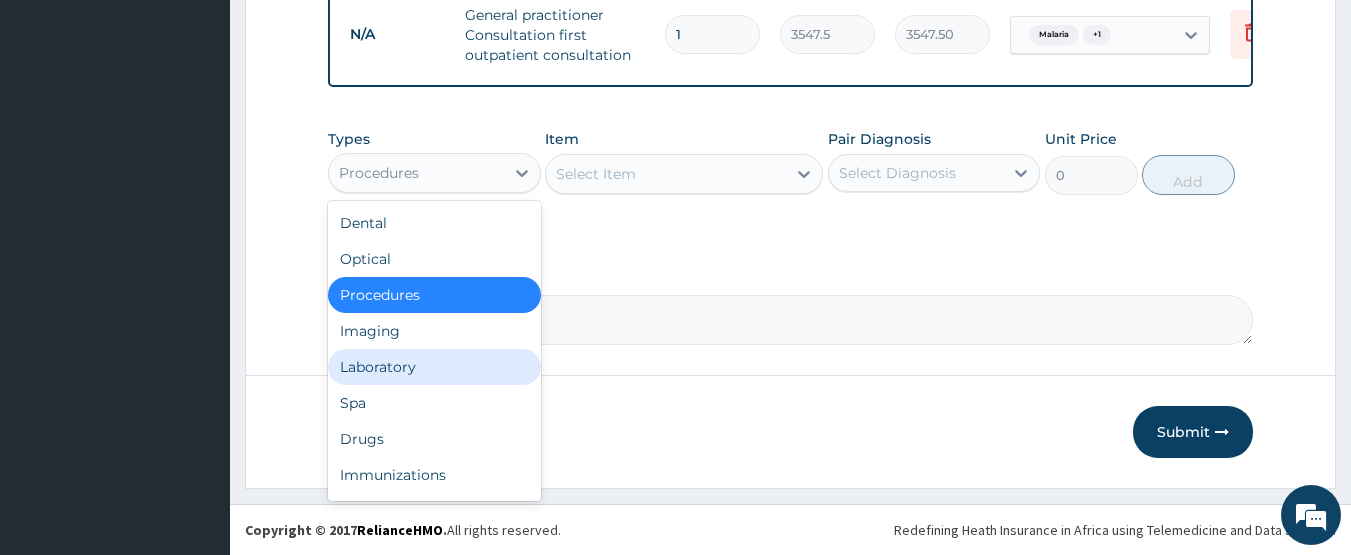 click on "Laboratory" at bounding box center [434, 367] 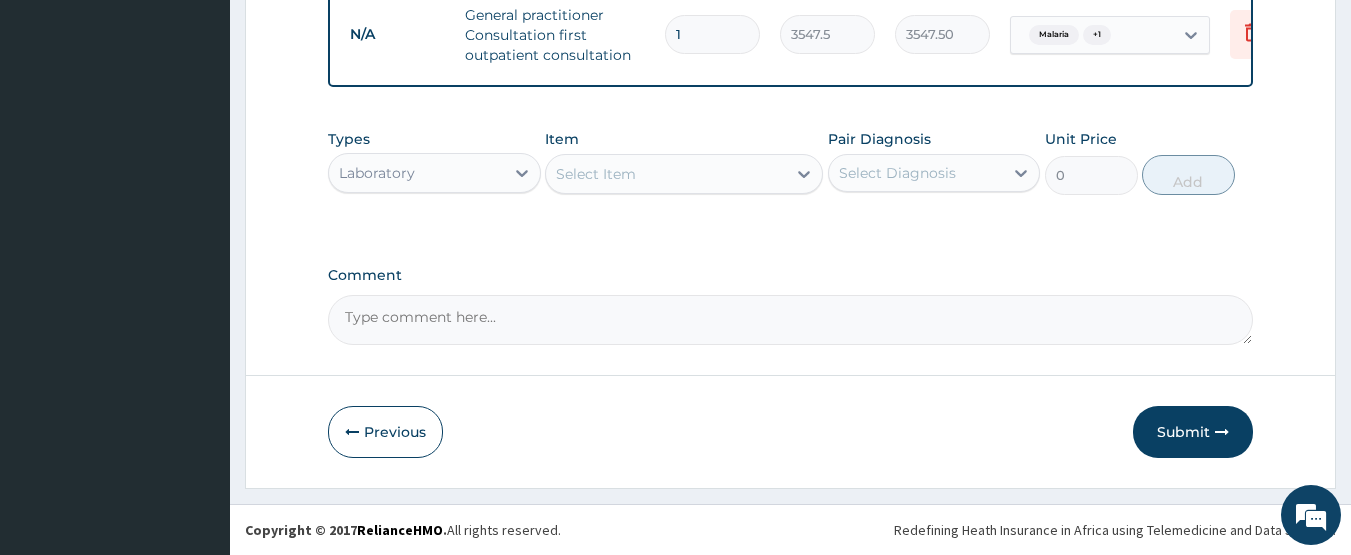 click on "Select Item" at bounding box center [666, 174] 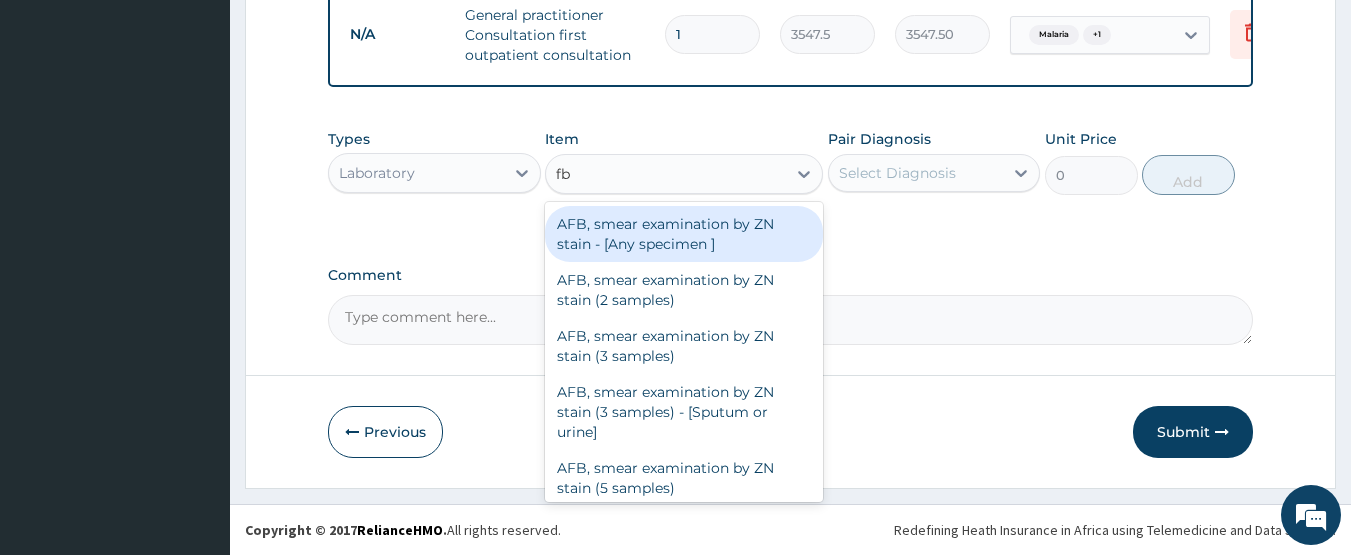 type on "fbc" 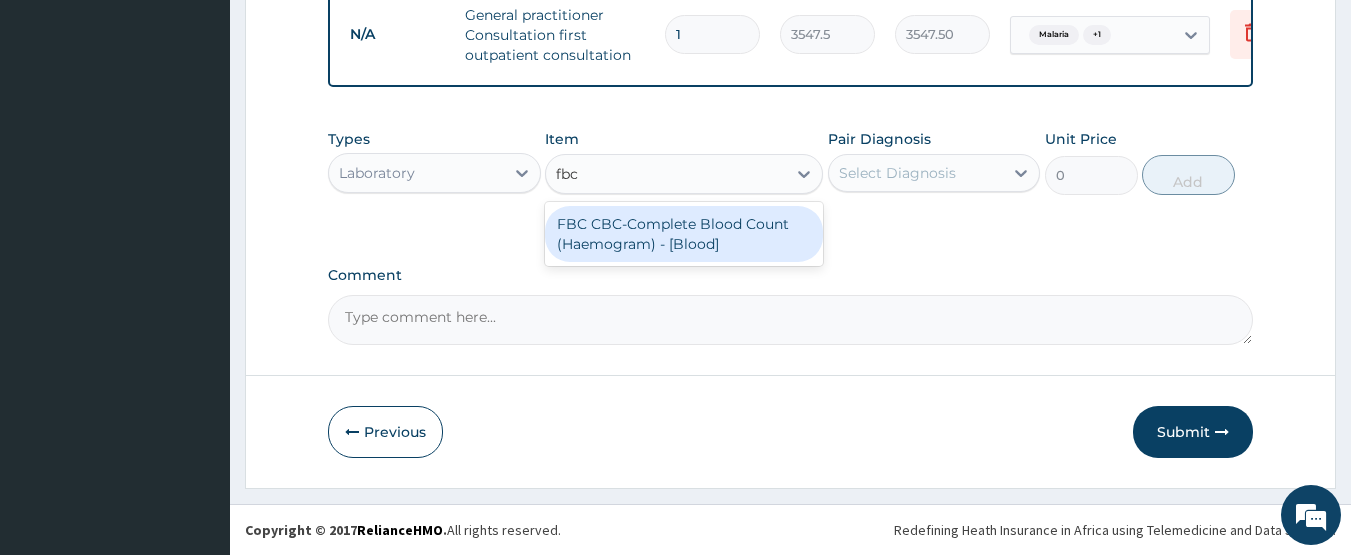 click on "FBC CBC-Complete Blood Count (Haemogram) - [Blood]" at bounding box center [684, 234] 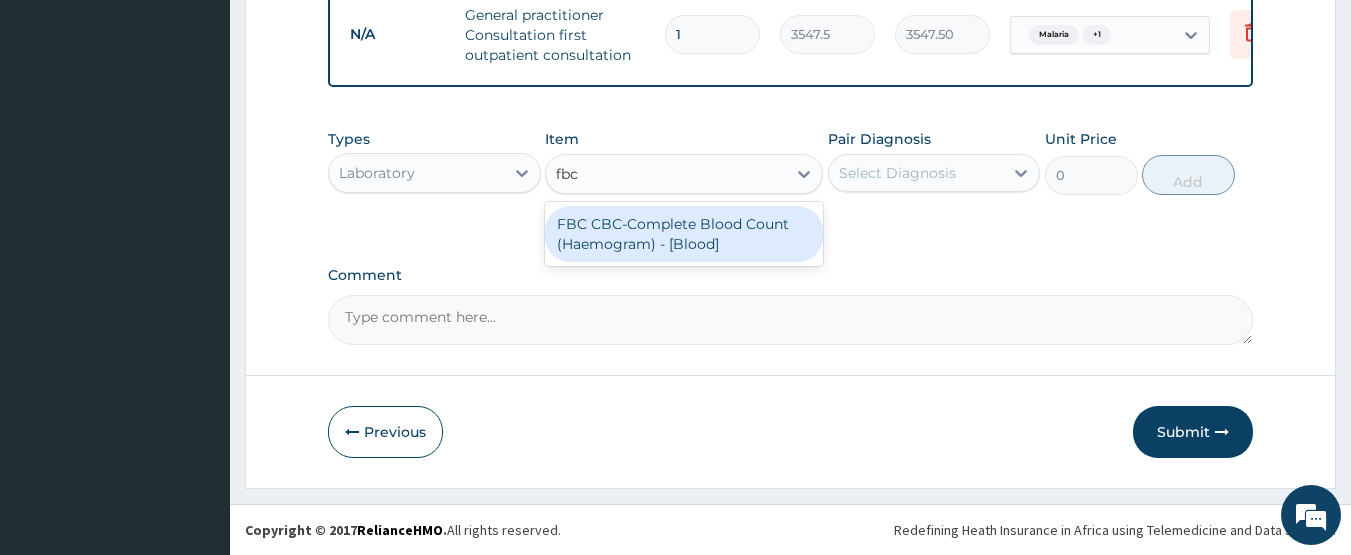 type 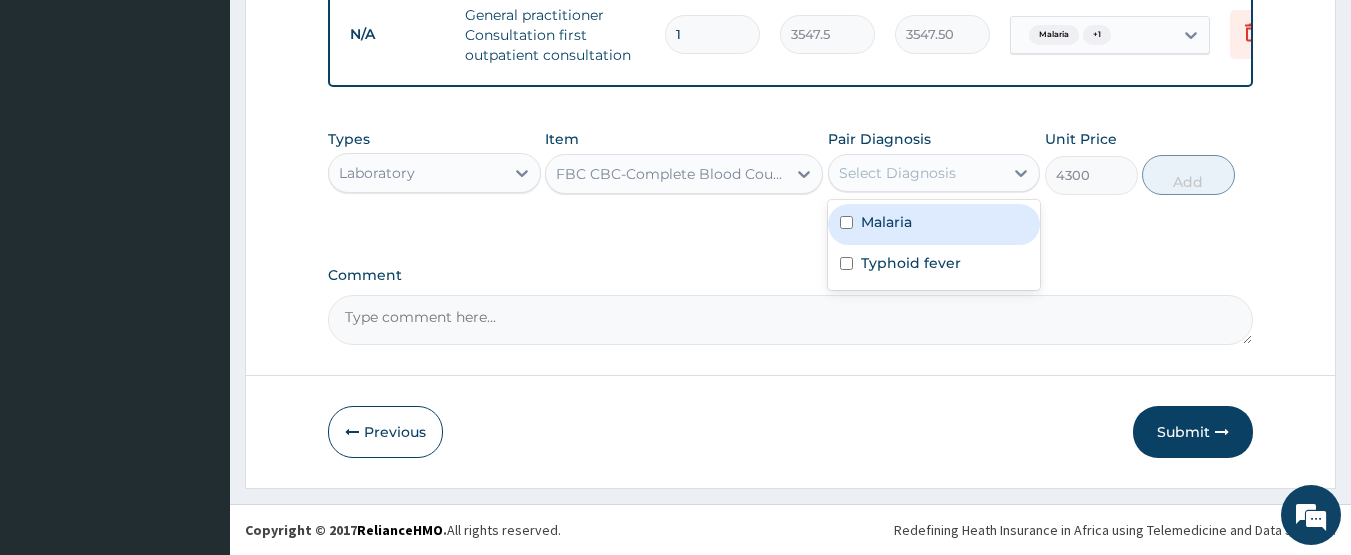click on "Select Diagnosis" at bounding box center (897, 173) 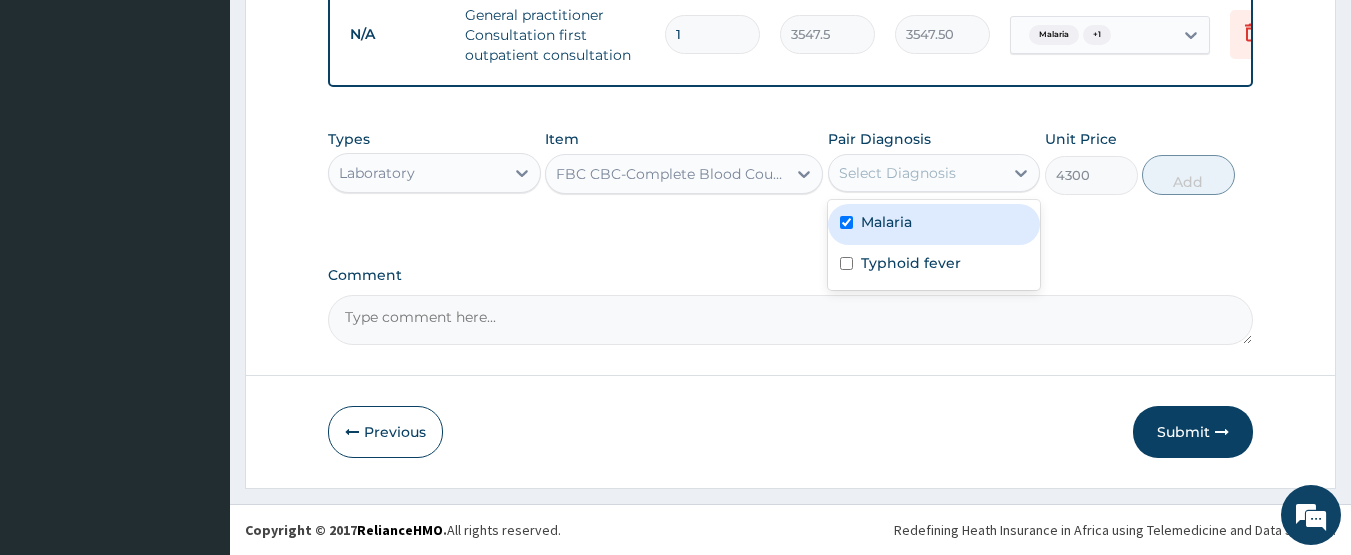 checkbox on "true" 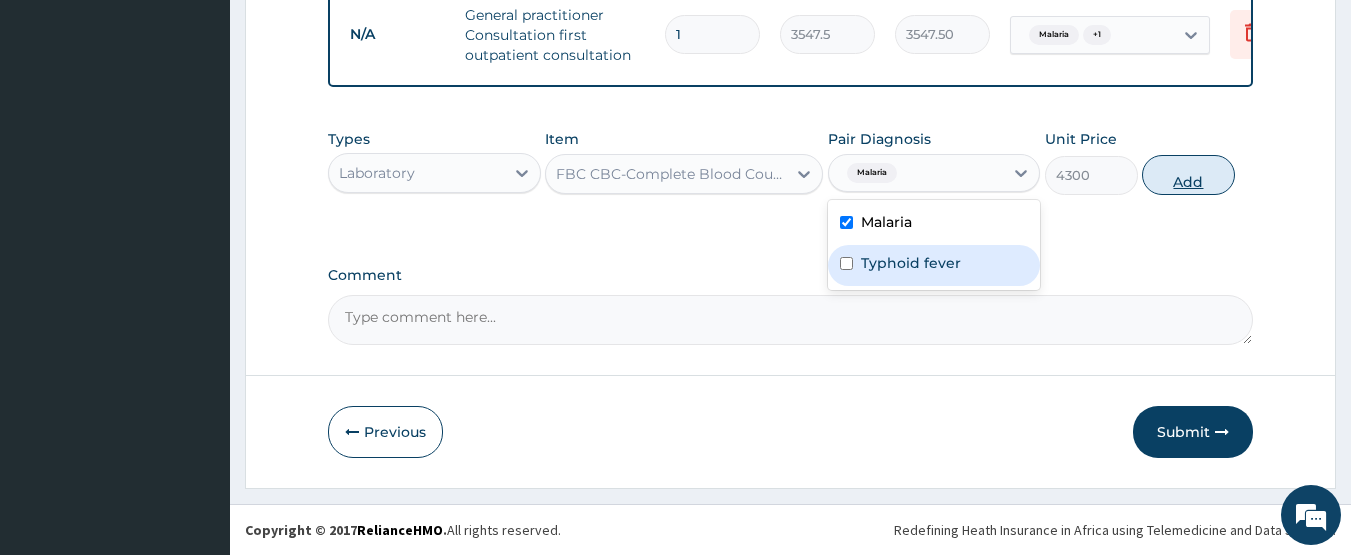 drag, startPoint x: 878, startPoint y: 258, endPoint x: 1208, endPoint y: 192, distance: 336.53528 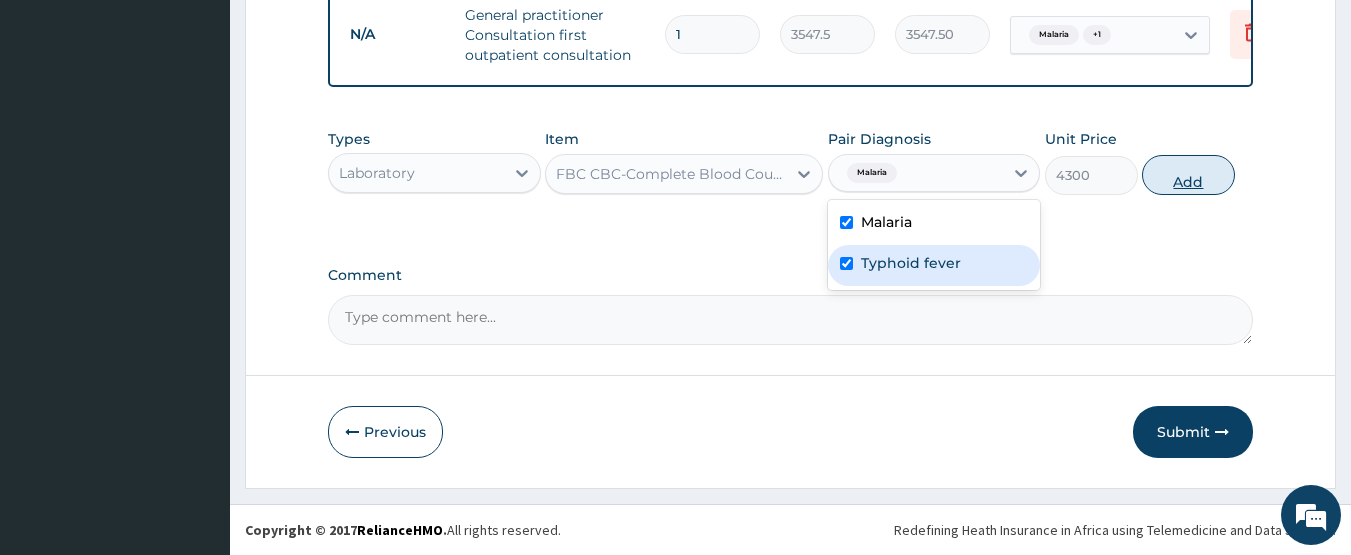 checkbox on "true" 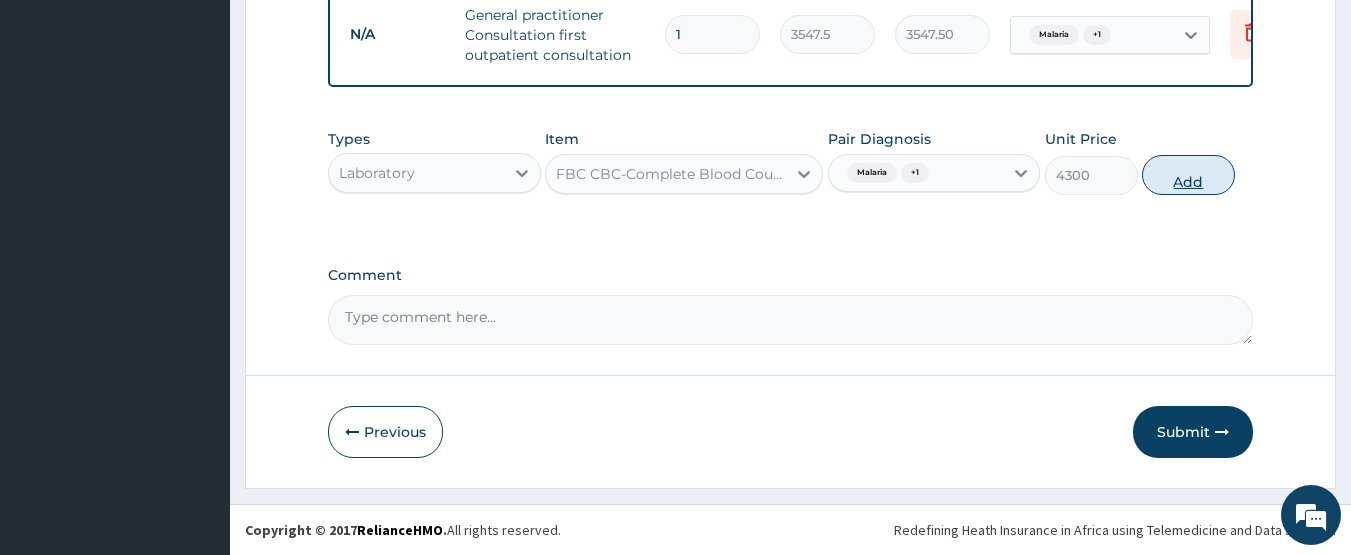 click on "Add" at bounding box center (1188, 175) 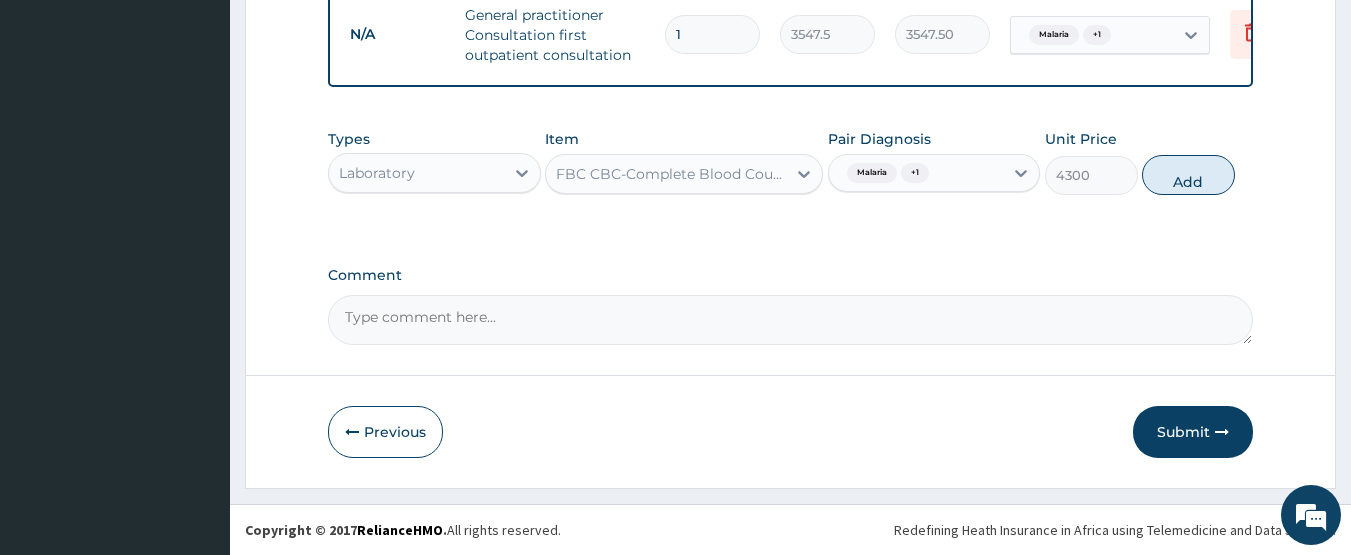 type on "0" 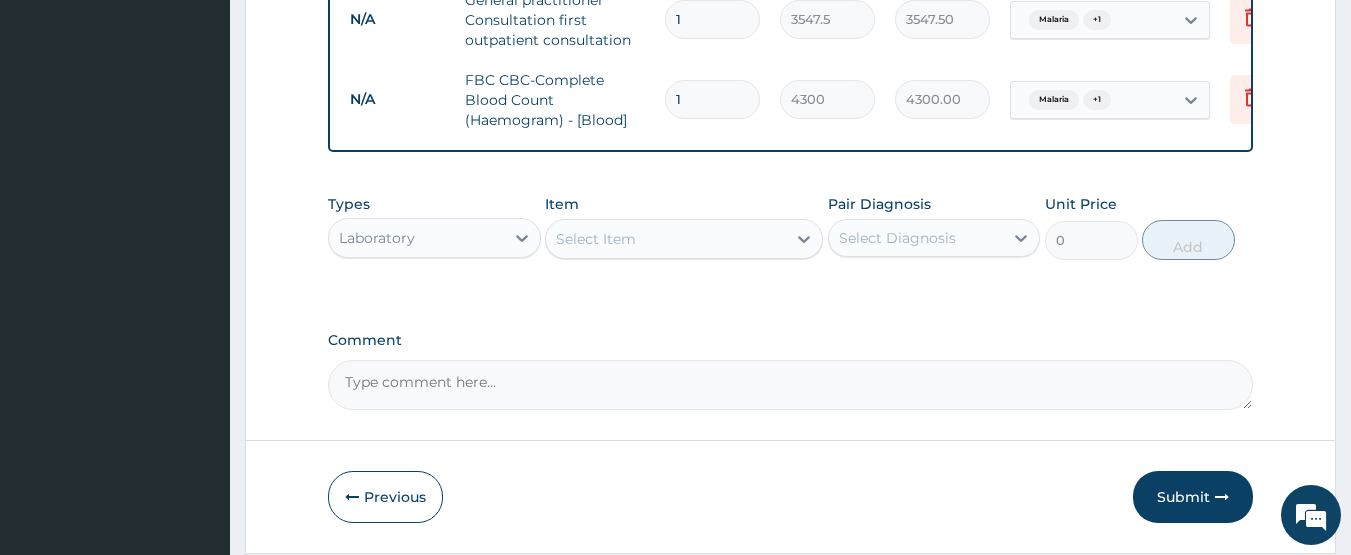 click on "Select Item" at bounding box center [666, 239] 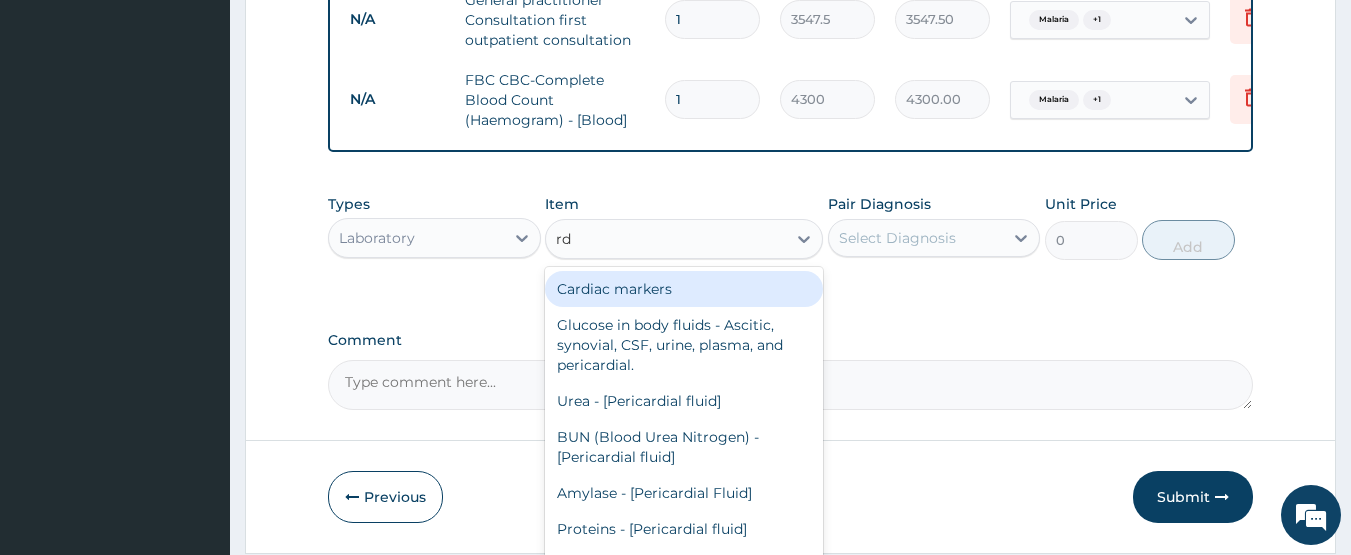 type on "rdt" 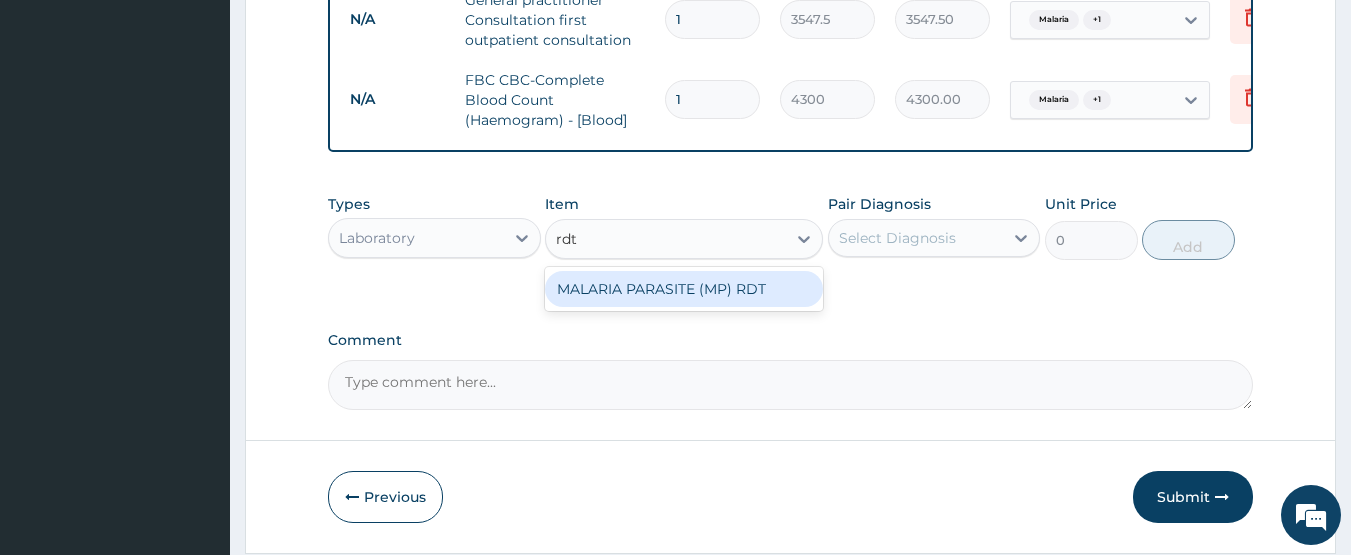 drag, startPoint x: 631, startPoint y: 309, endPoint x: 708, endPoint y: 285, distance: 80.65358 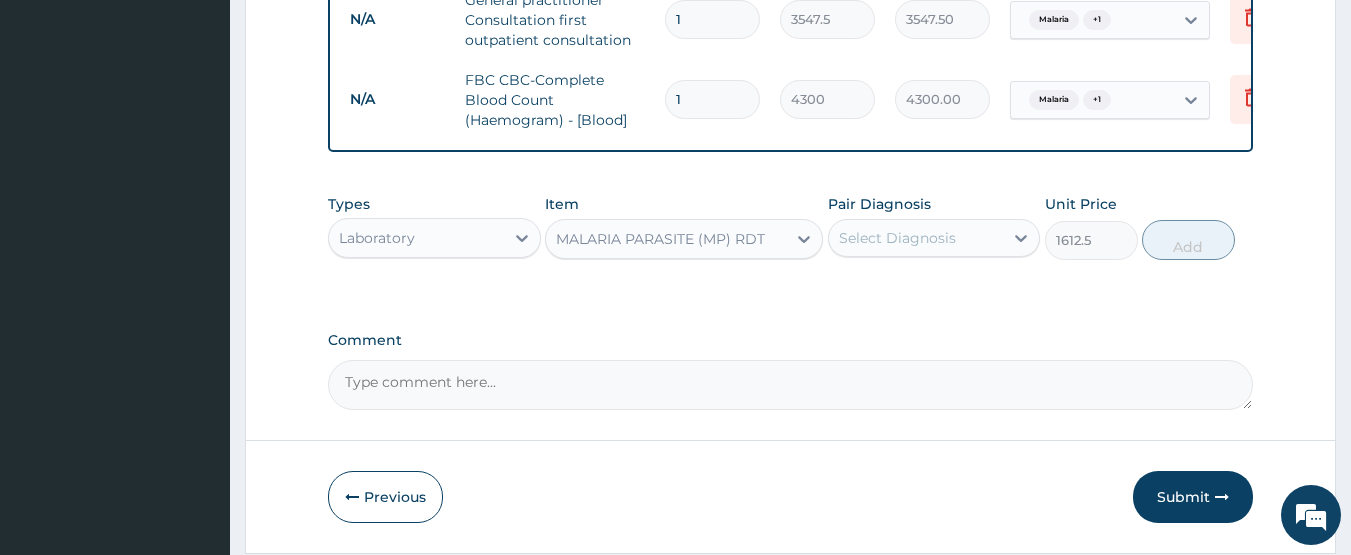 click on "Select Diagnosis" at bounding box center (916, 238) 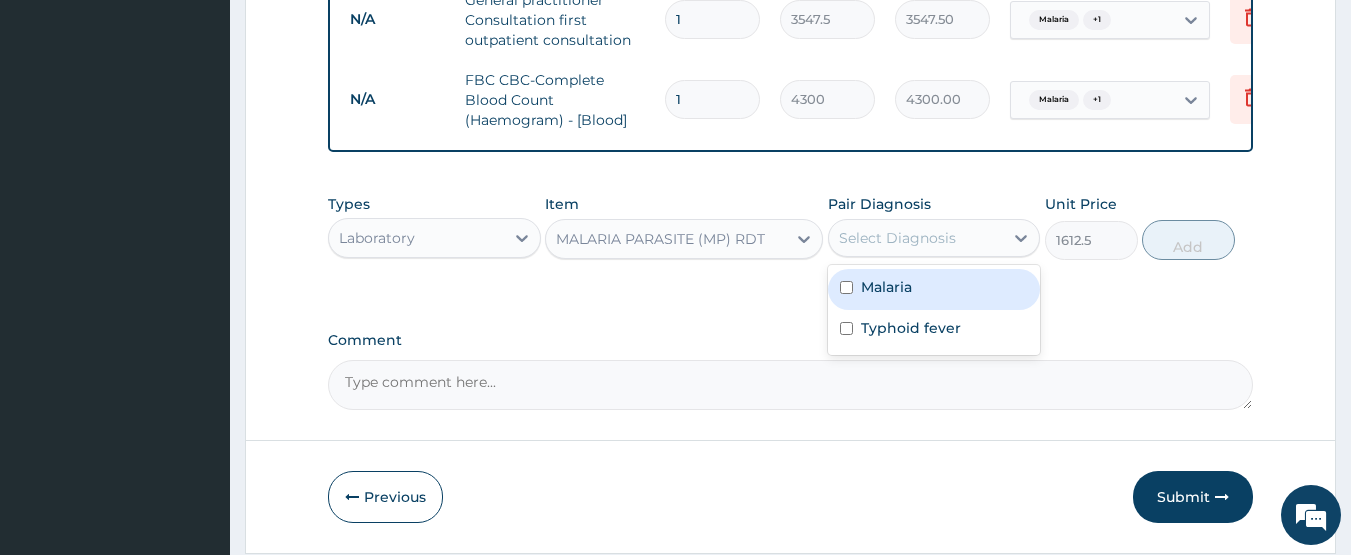 click on "Malaria" at bounding box center [886, 287] 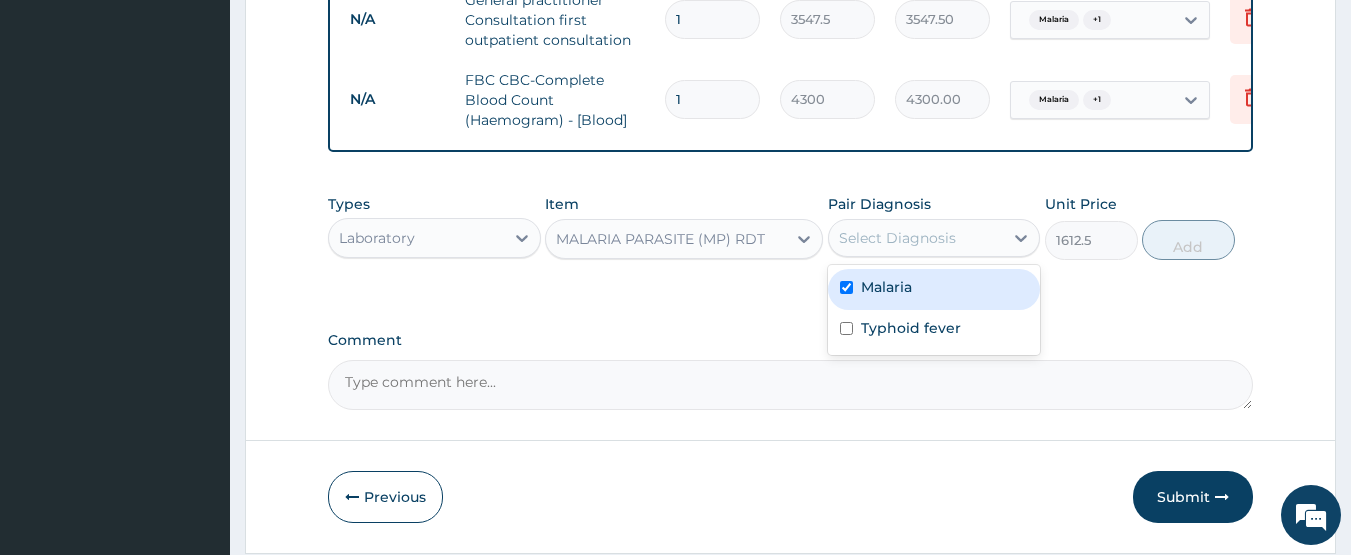 checkbox on "true" 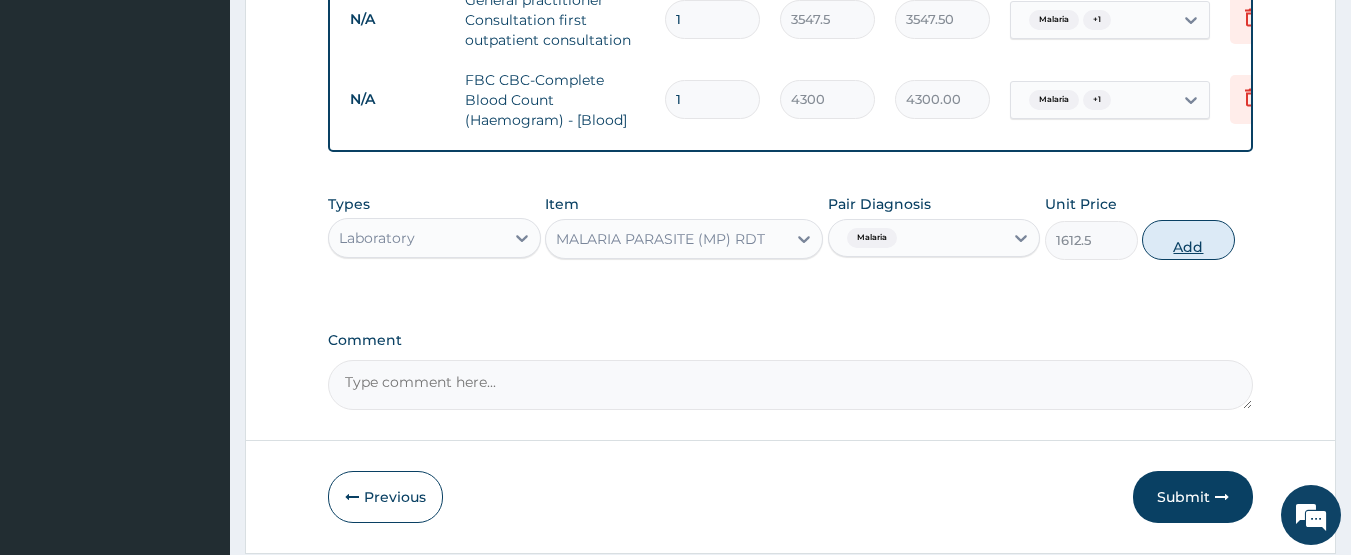click on "Add" at bounding box center (1188, 240) 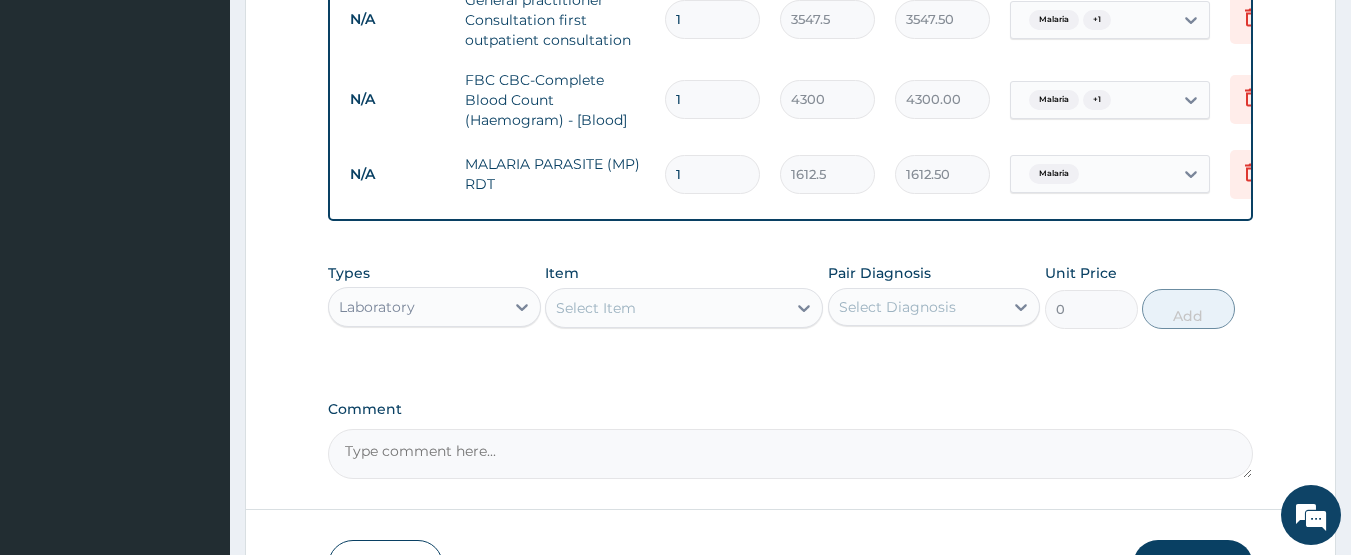 scroll, scrollTop: 518, scrollLeft: 0, axis: vertical 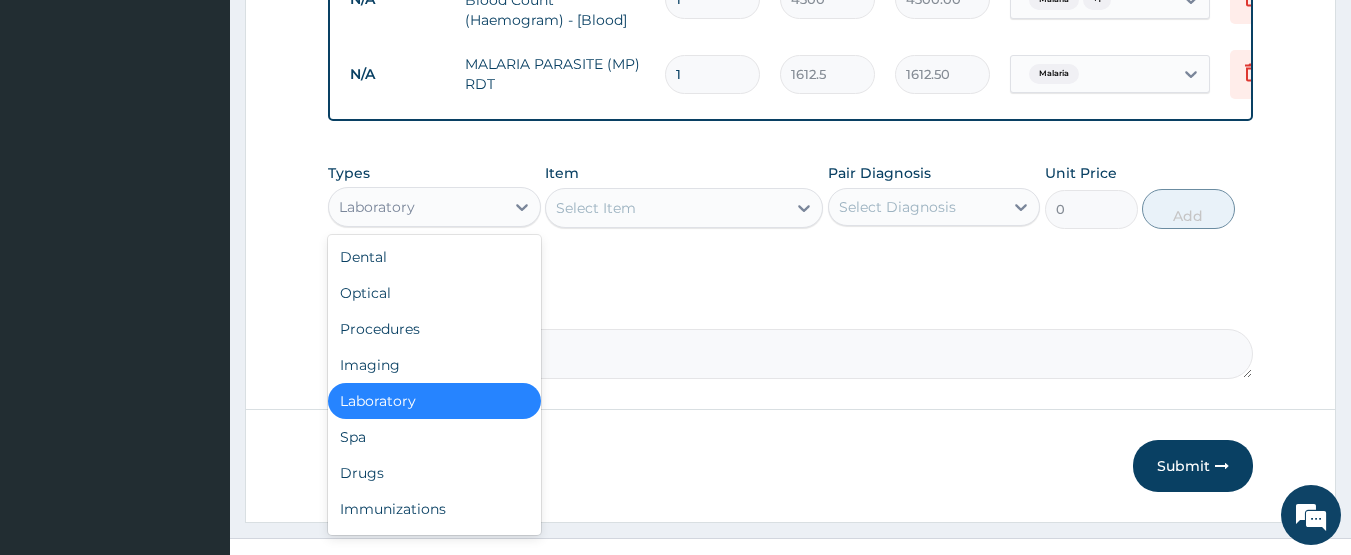 click on "Laboratory" at bounding box center (416, 207) 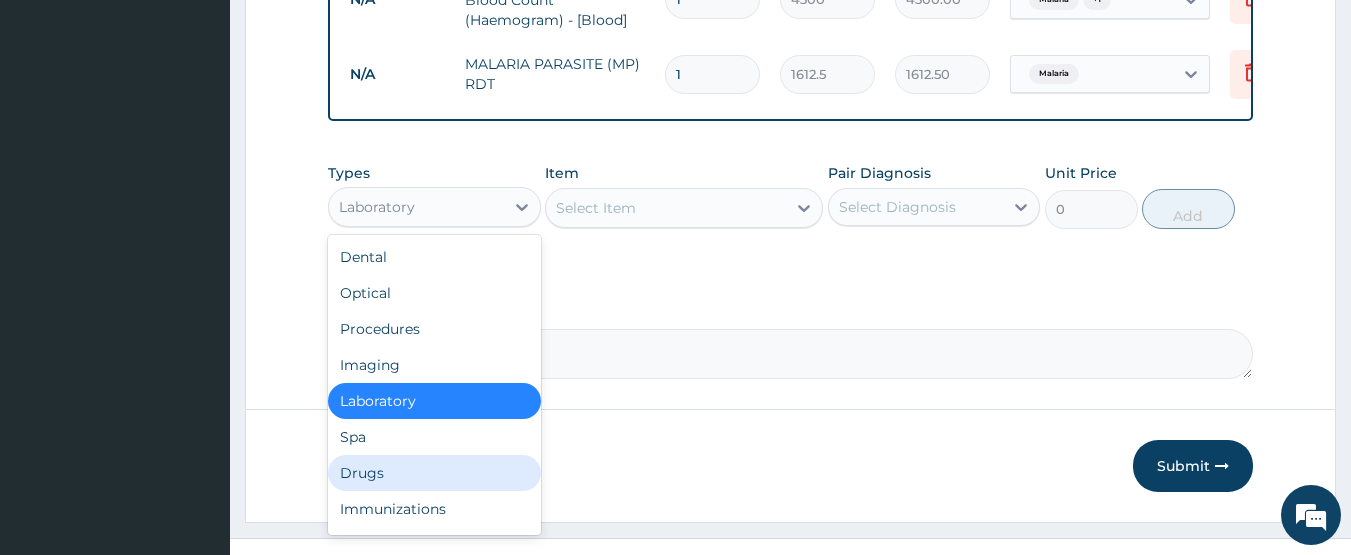 click on "Drugs" at bounding box center (434, 473) 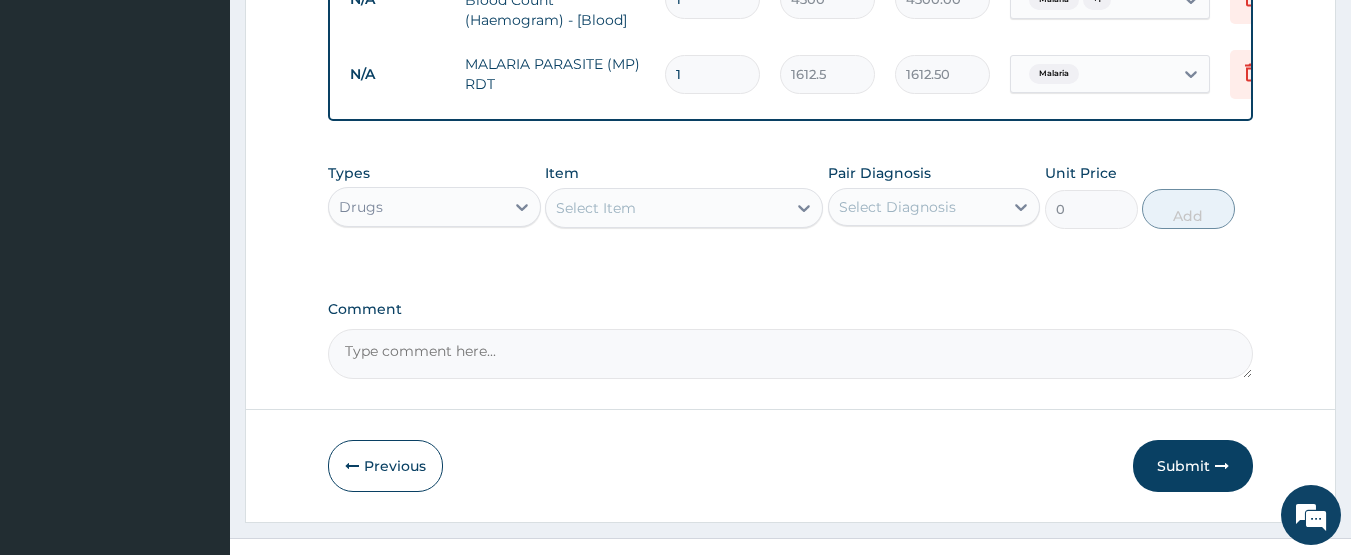 click on "Select Item" at bounding box center (666, 208) 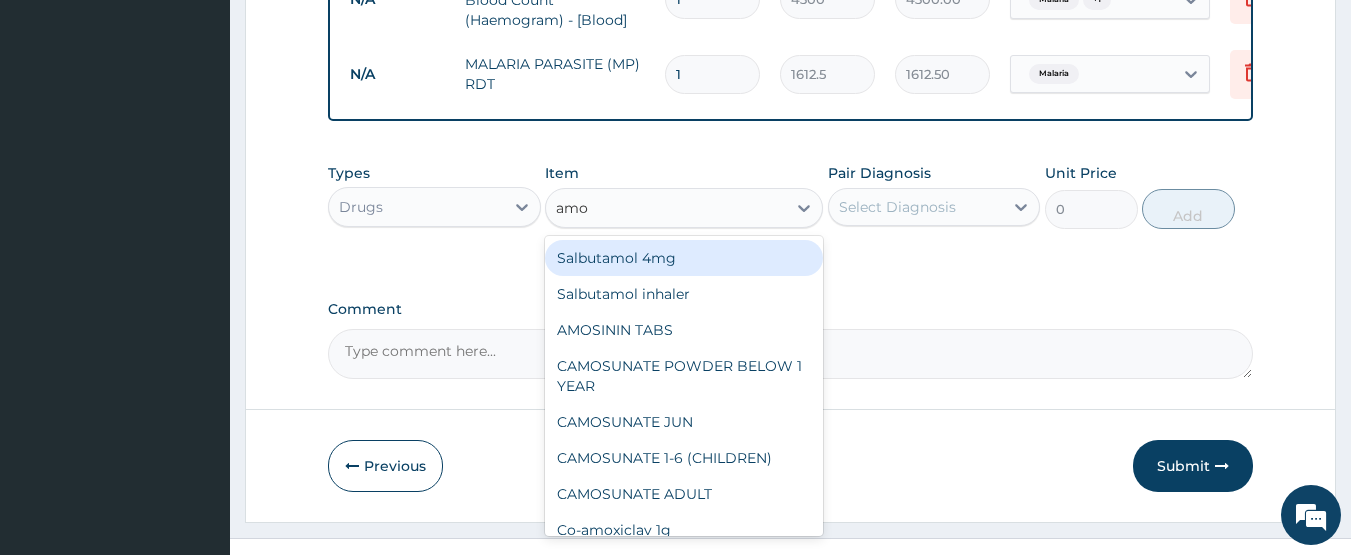 type on "amok" 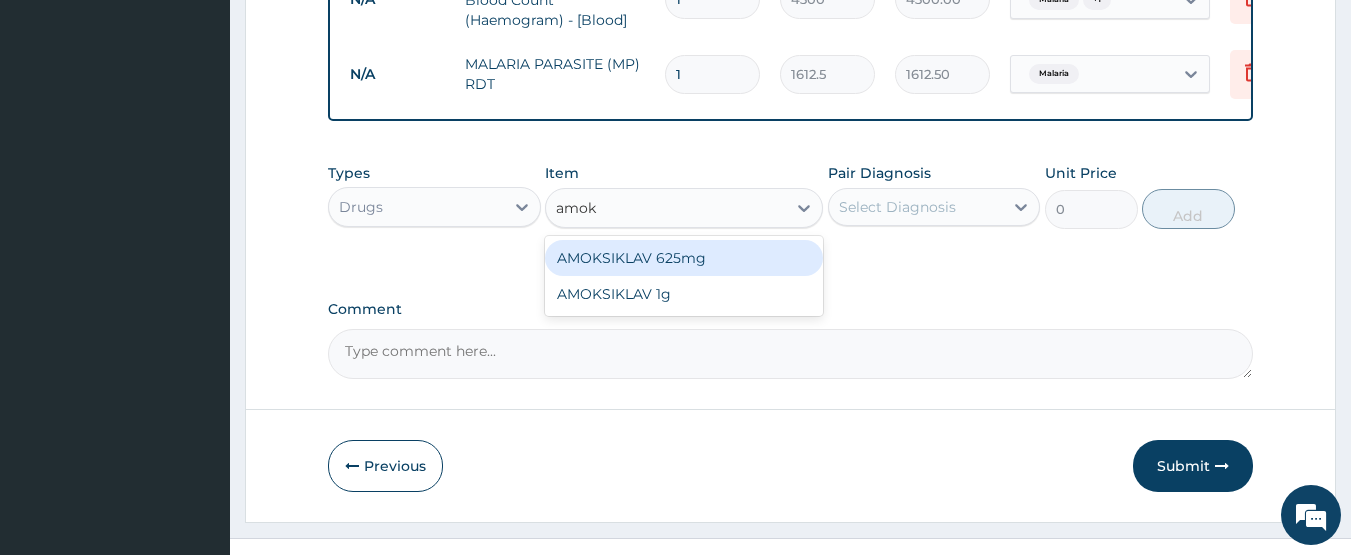 click on "AMOKSIKLAV 625mg" at bounding box center (684, 258) 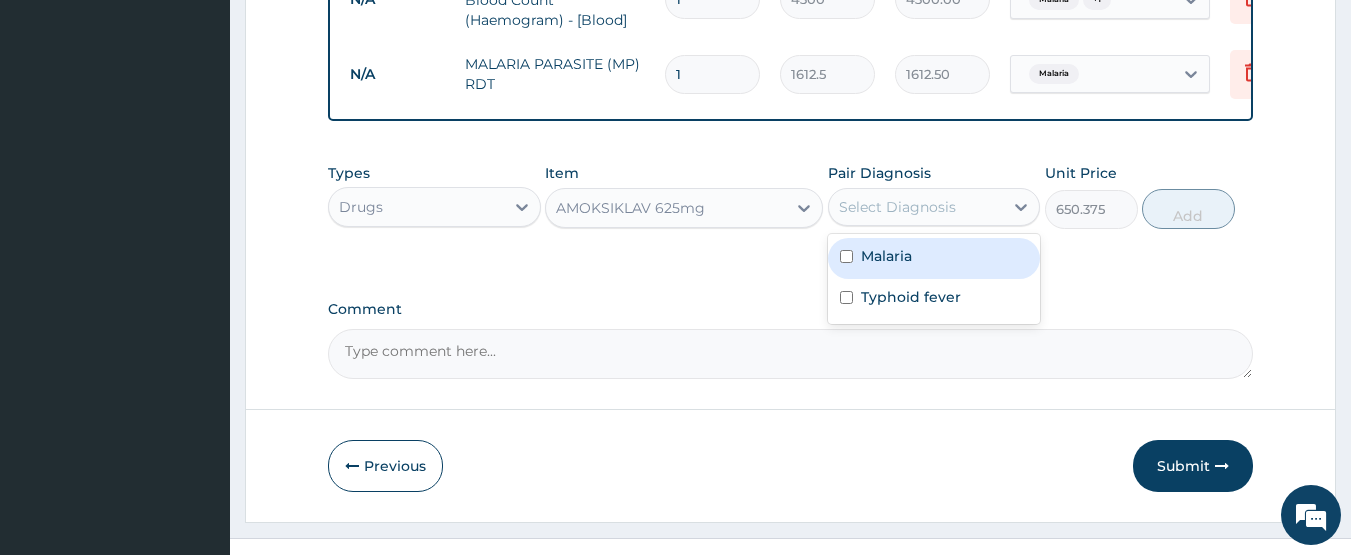 click on "Select Diagnosis" at bounding box center (897, 207) 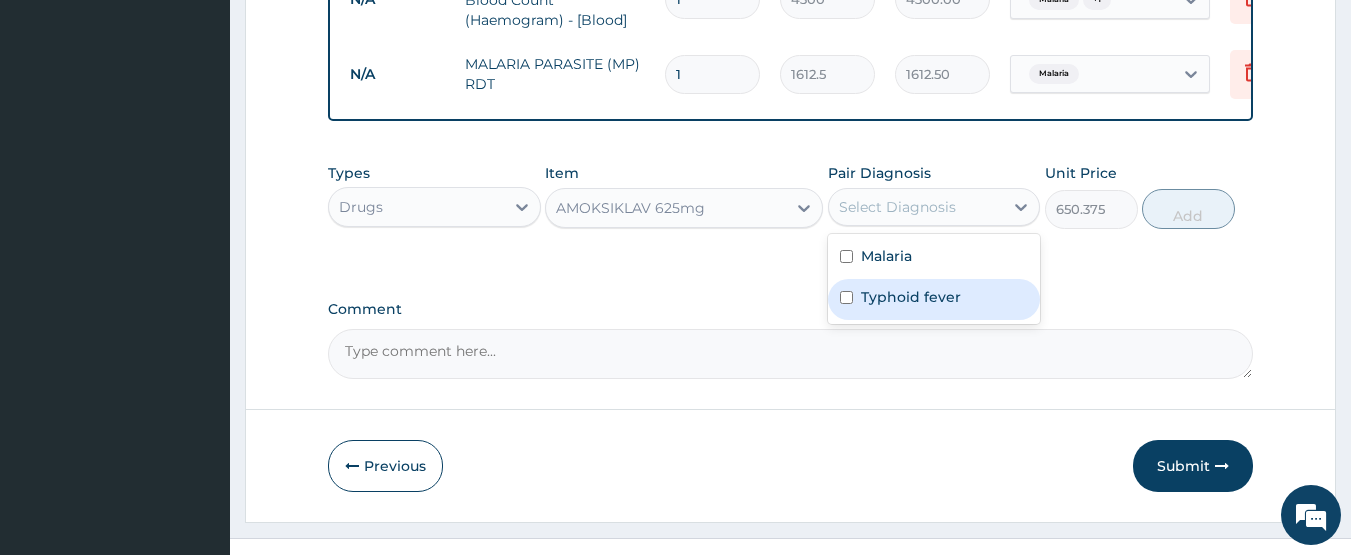 drag, startPoint x: 930, startPoint y: 306, endPoint x: 985, endPoint y: 300, distance: 55.326305 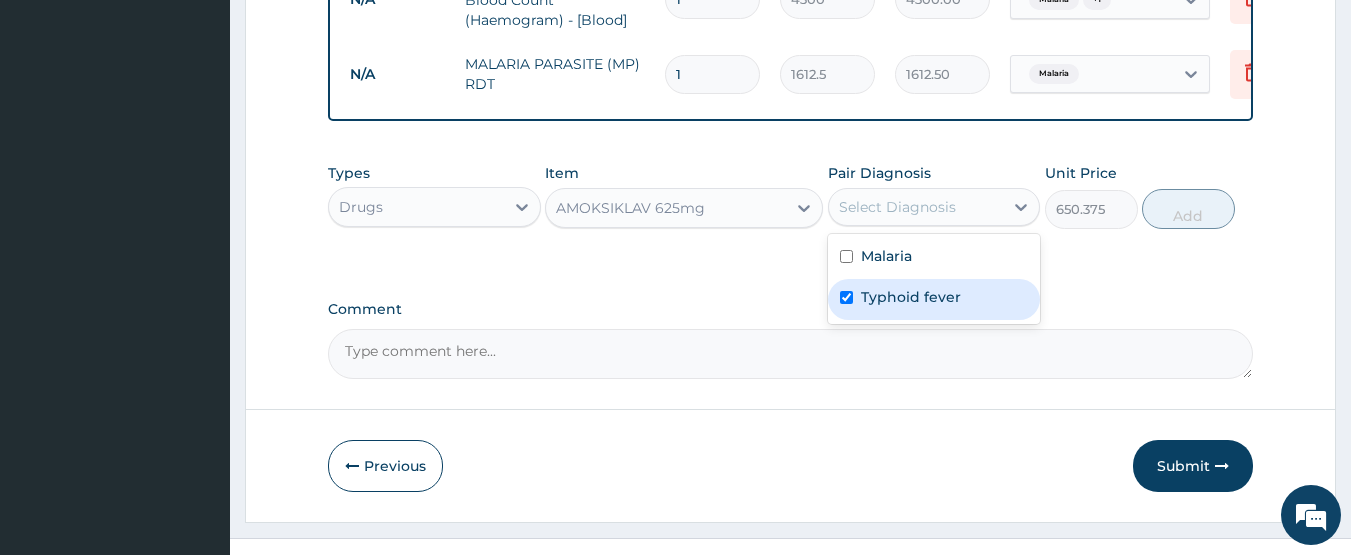 checkbox on "true" 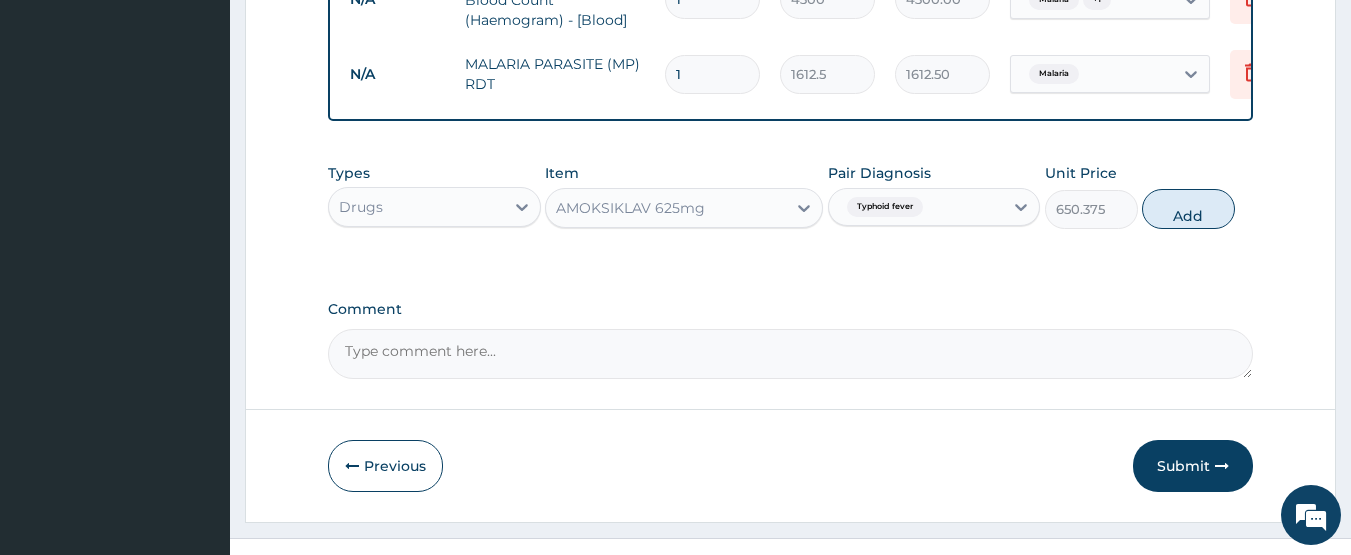 click on "Add" at bounding box center [1188, 209] 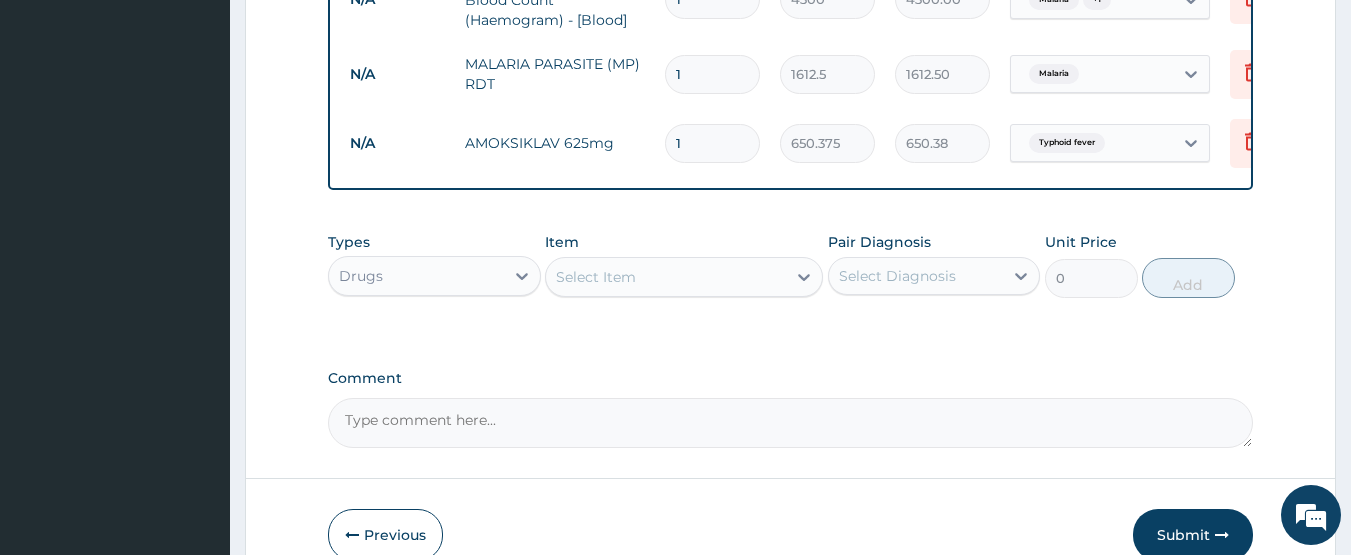type on "14" 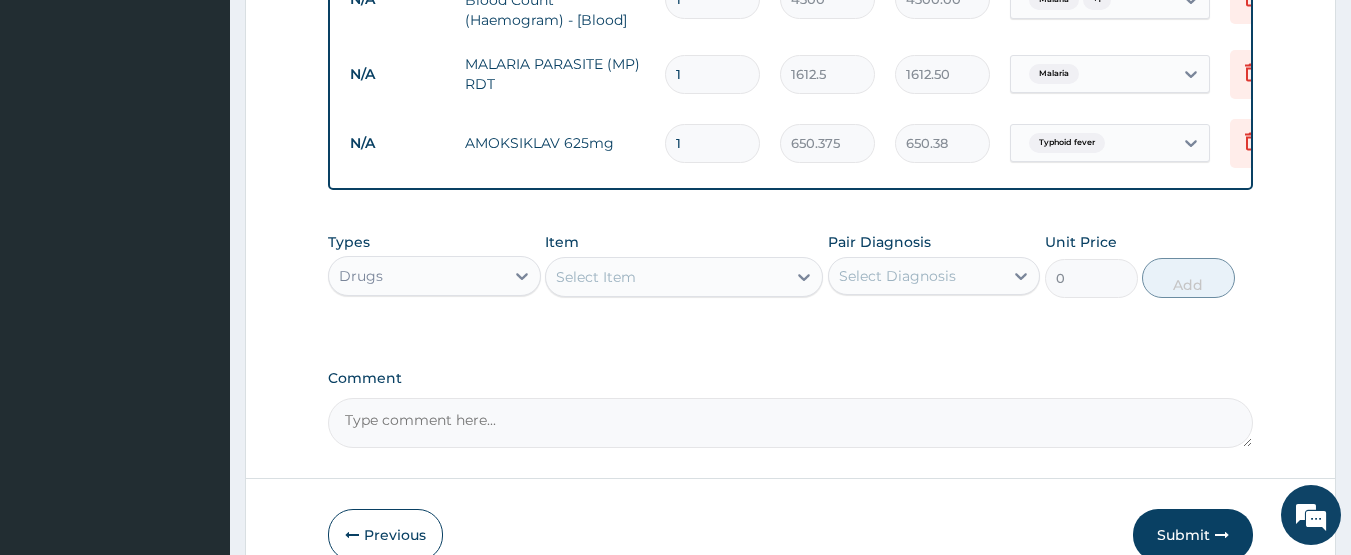 type on "9105.25" 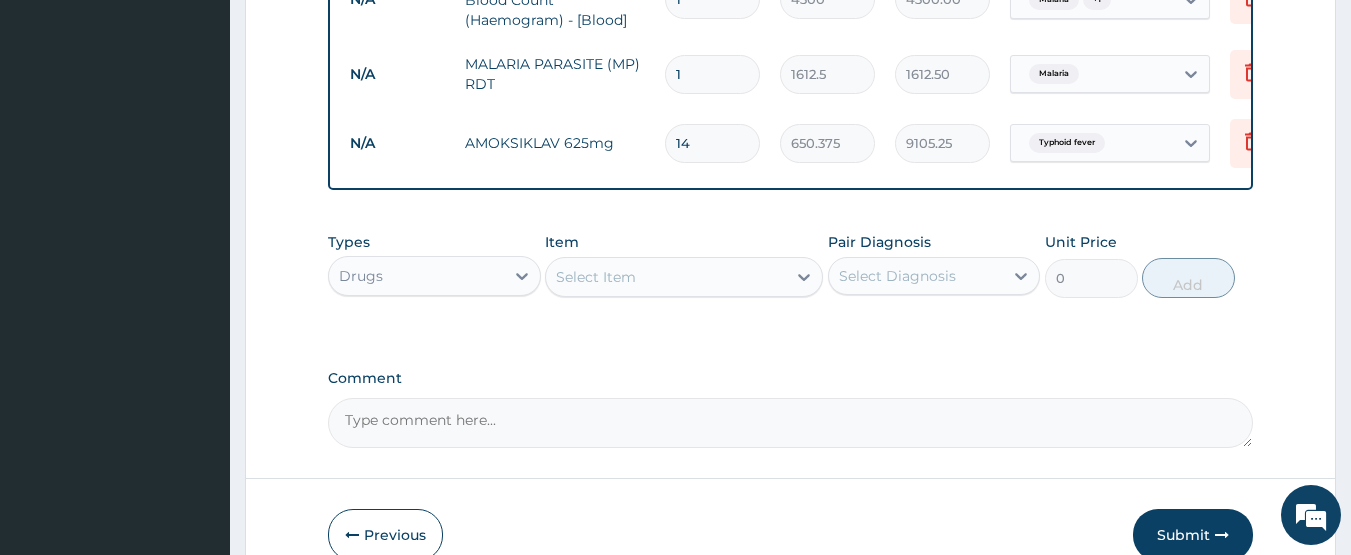 type on "14" 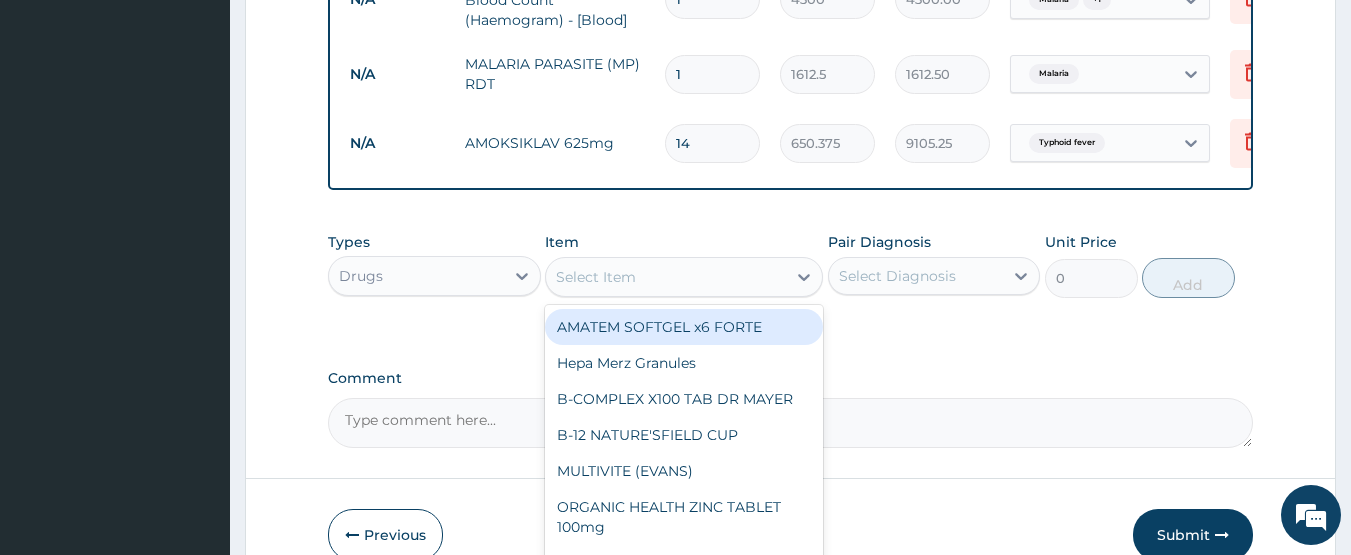 click on "AMATEM SOFTGEL x6 FORTE" at bounding box center (684, 327) 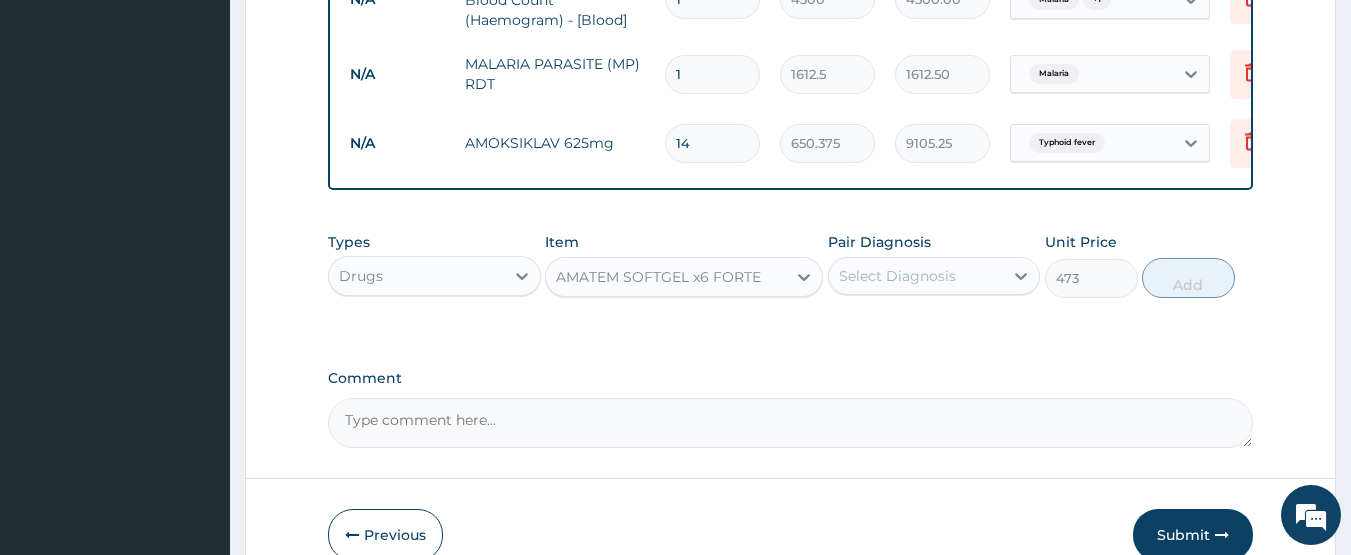 click on "Select Diagnosis" at bounding box center (897, 276) 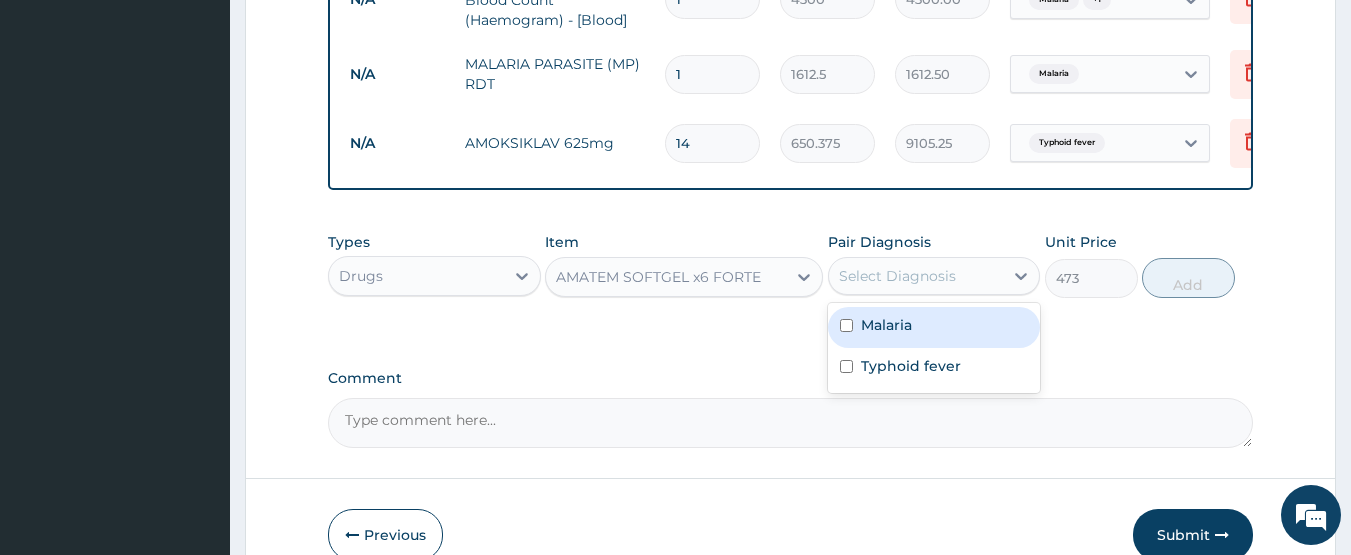 click on "Malaria" at bounding box center [934, 327] 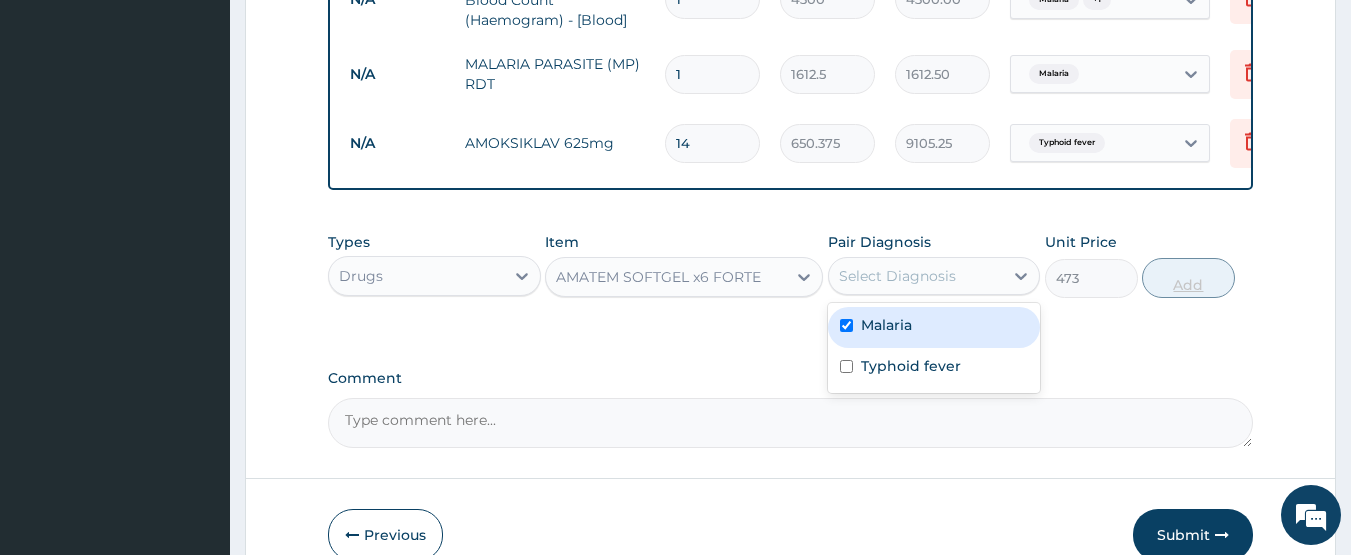 checkbox on "true" 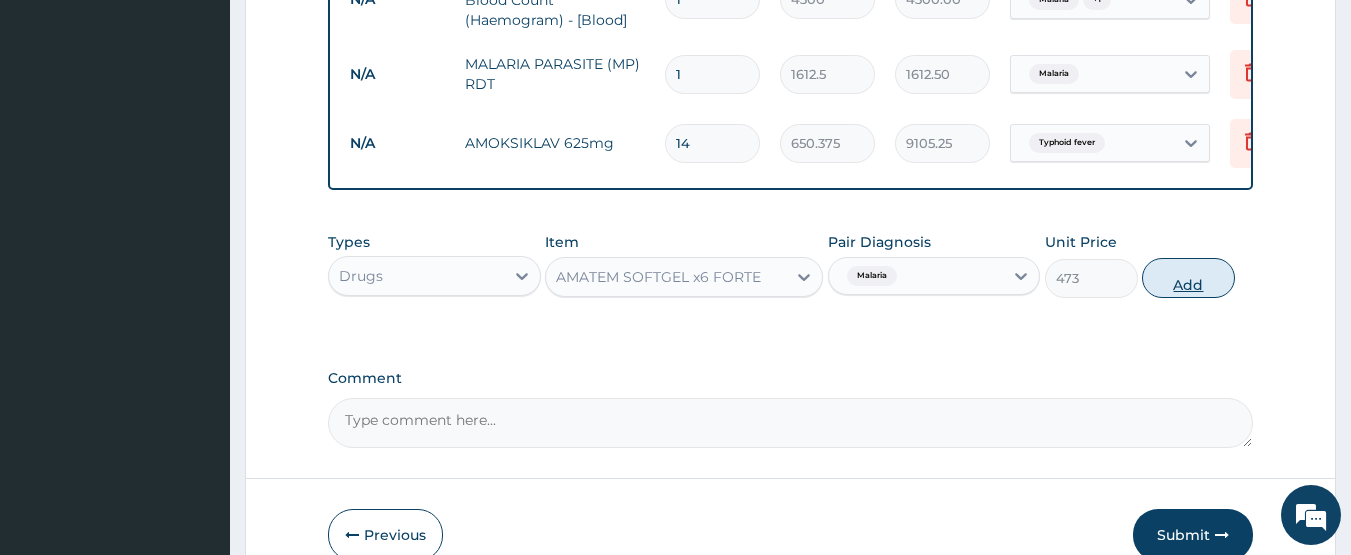 click on "Add" at bounding box center (1188, 278) 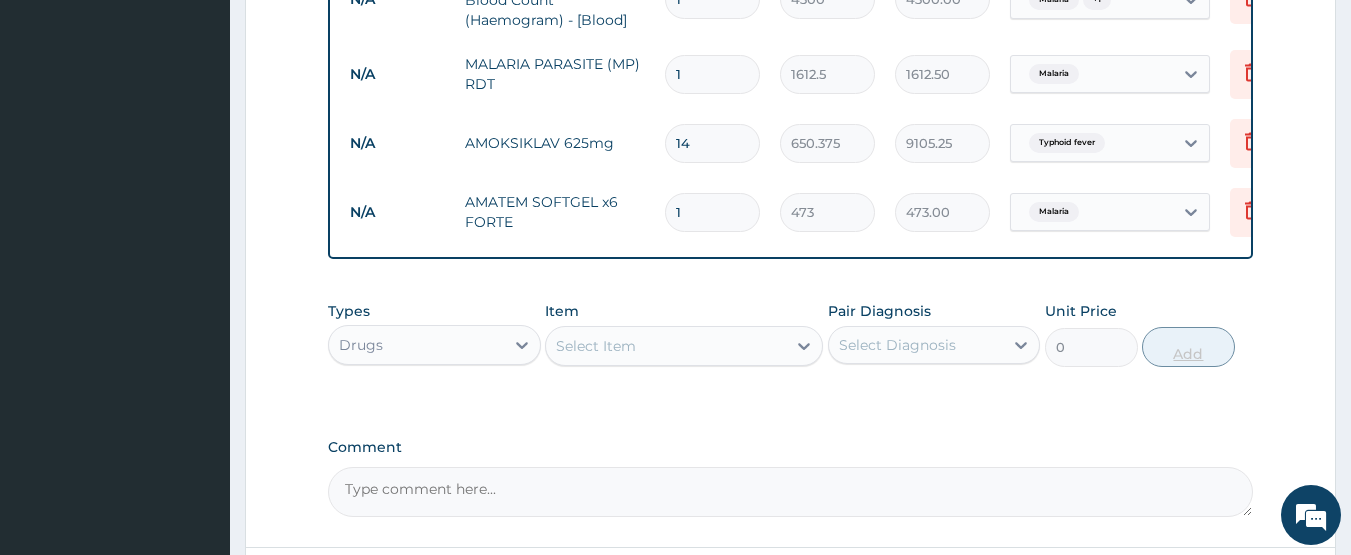 type 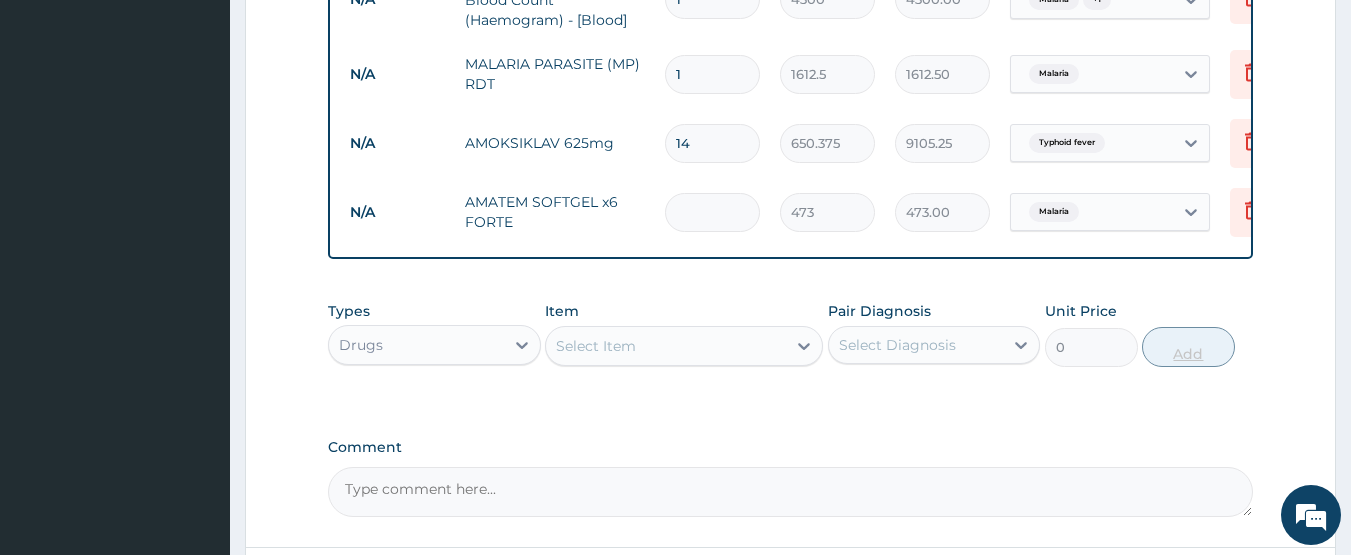 type on "0.00" 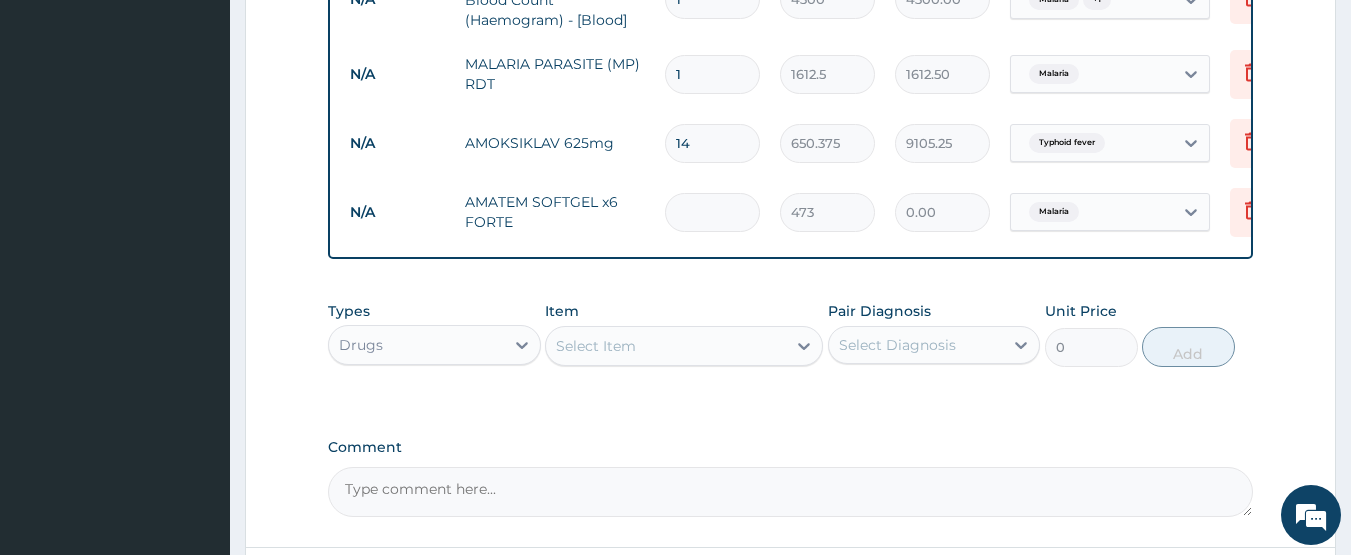 type on "6" 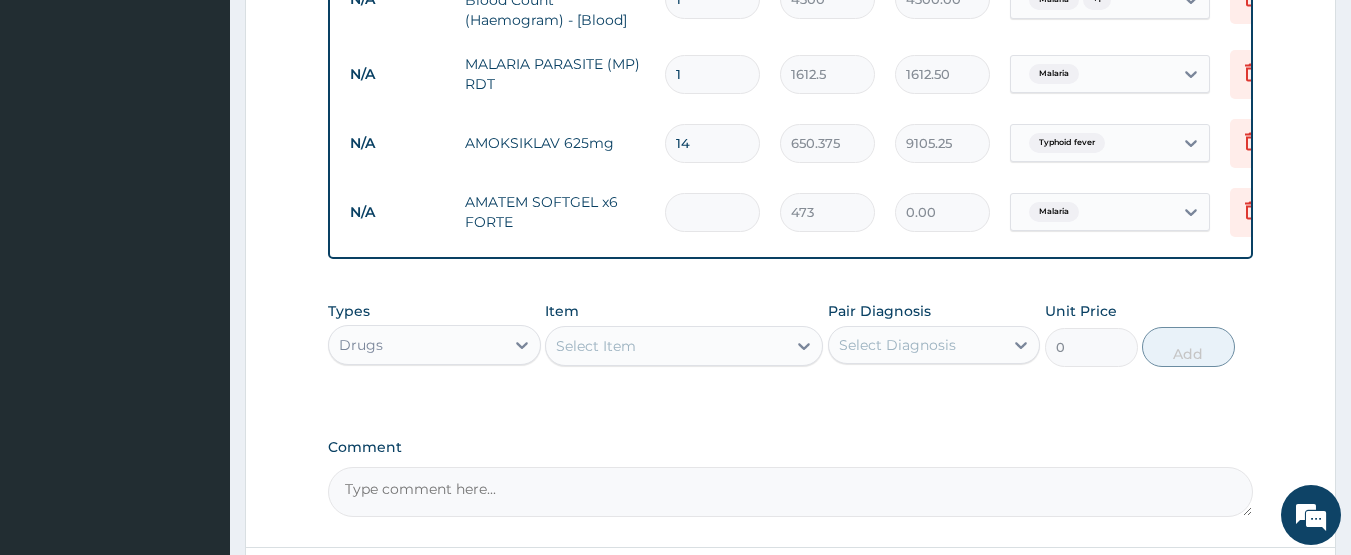type on "2838.00" 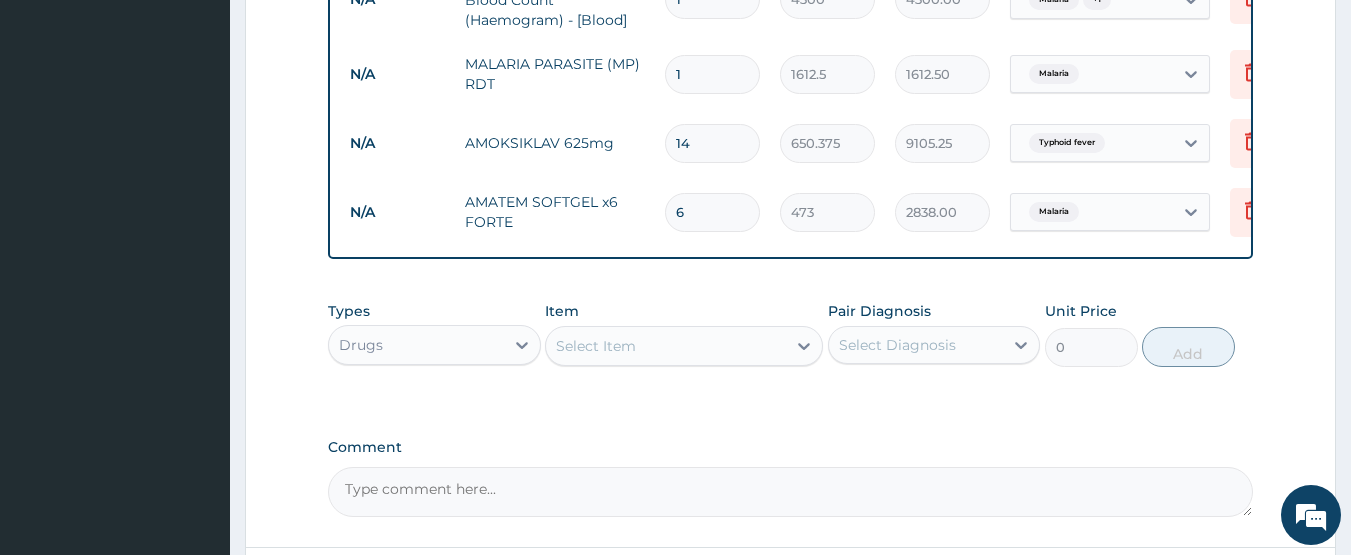 type on "6" 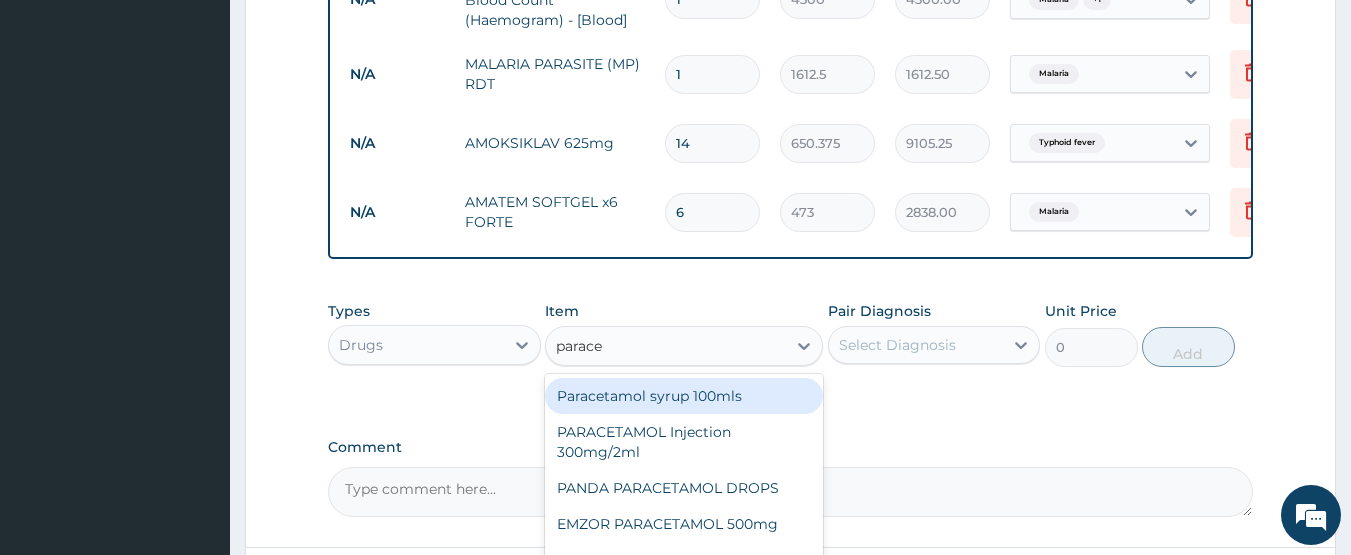 type on "paracet" 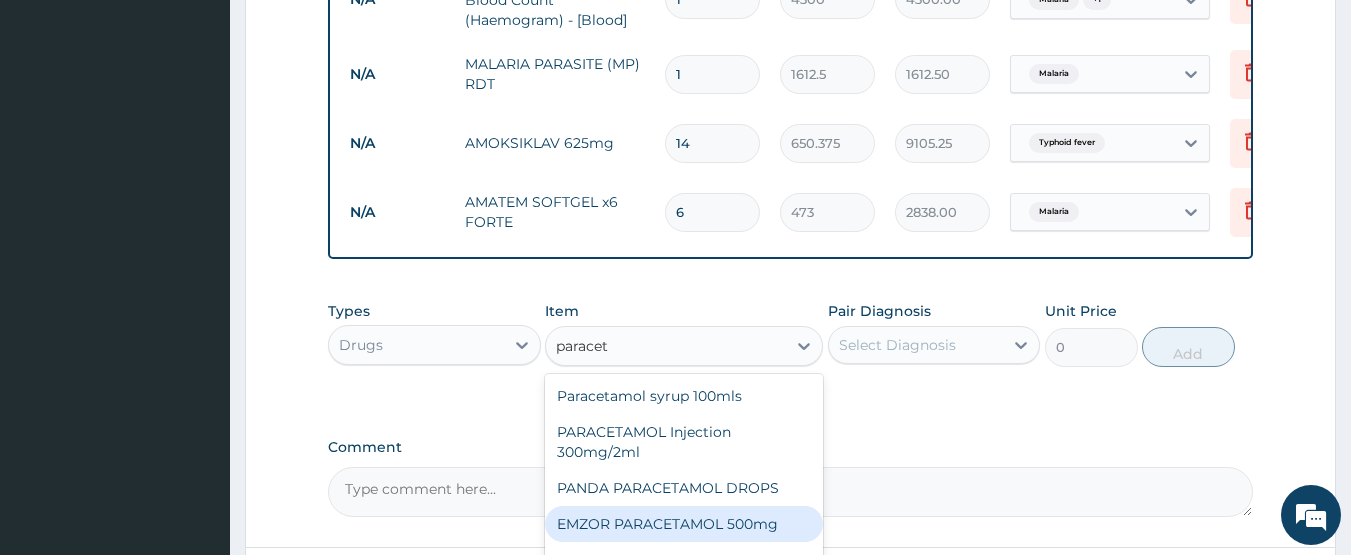 click on "EMZOR PARACETAMOL 500mg" at bounding box center (684, 524) 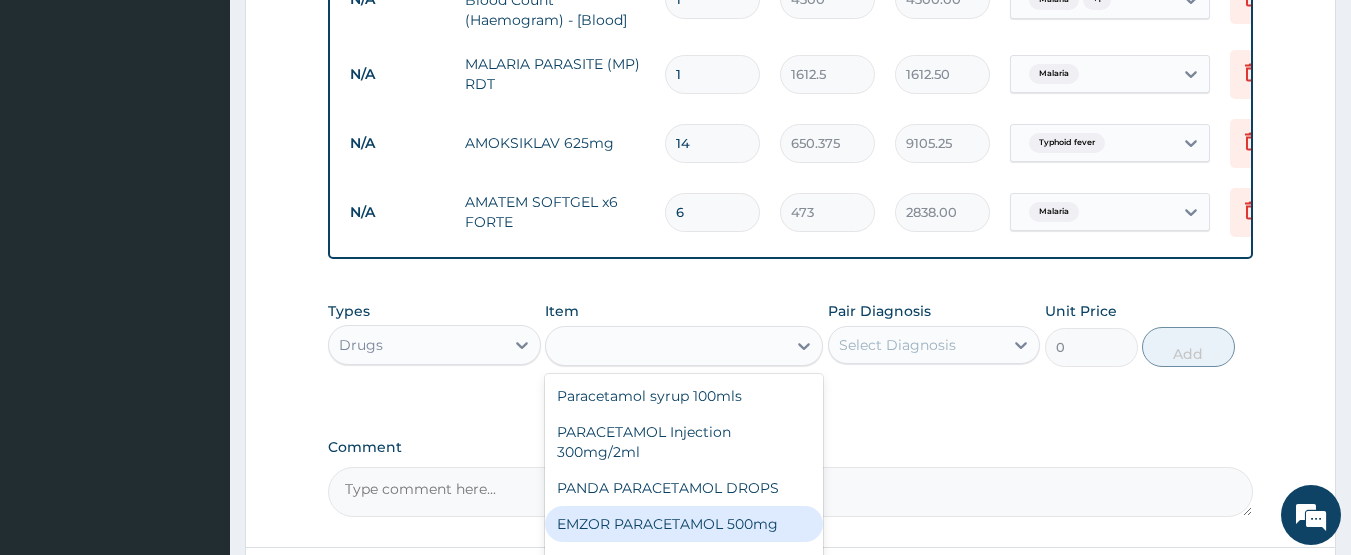 type on "23.65" 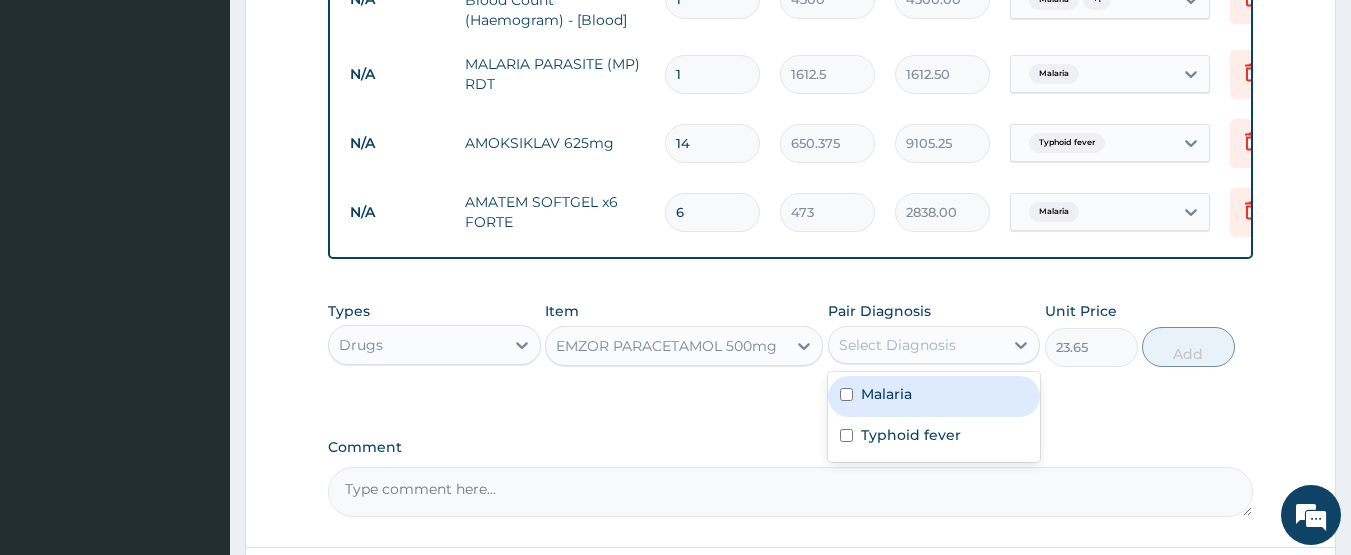 click on "Select Diagnosis" at bounding box center [897, 345] 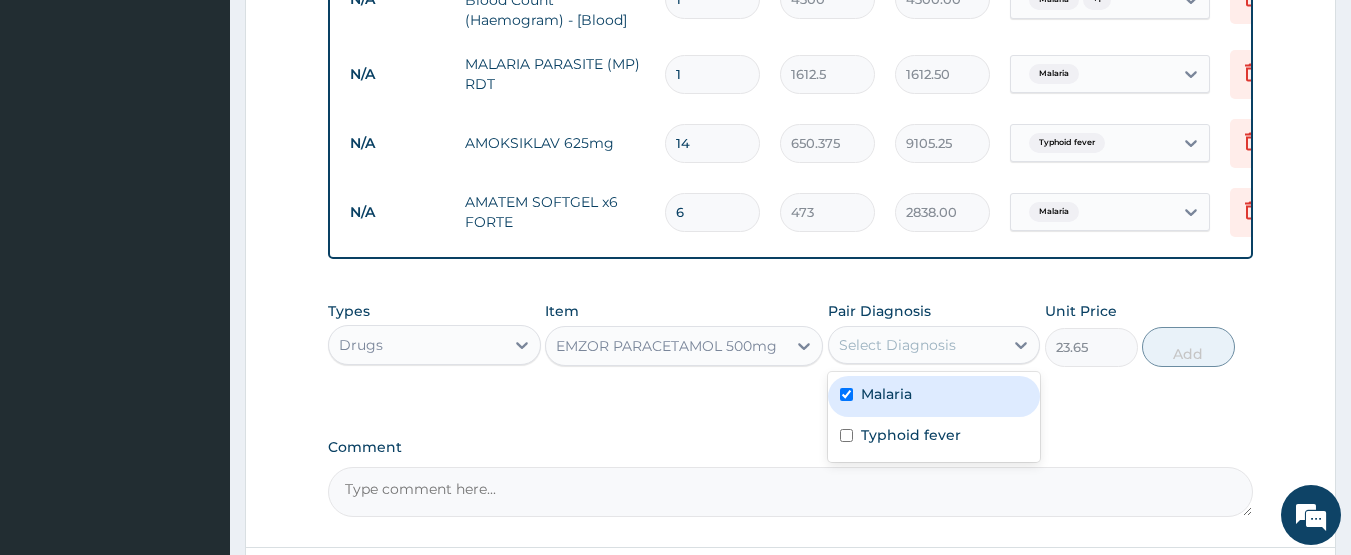 checkbox on "true" 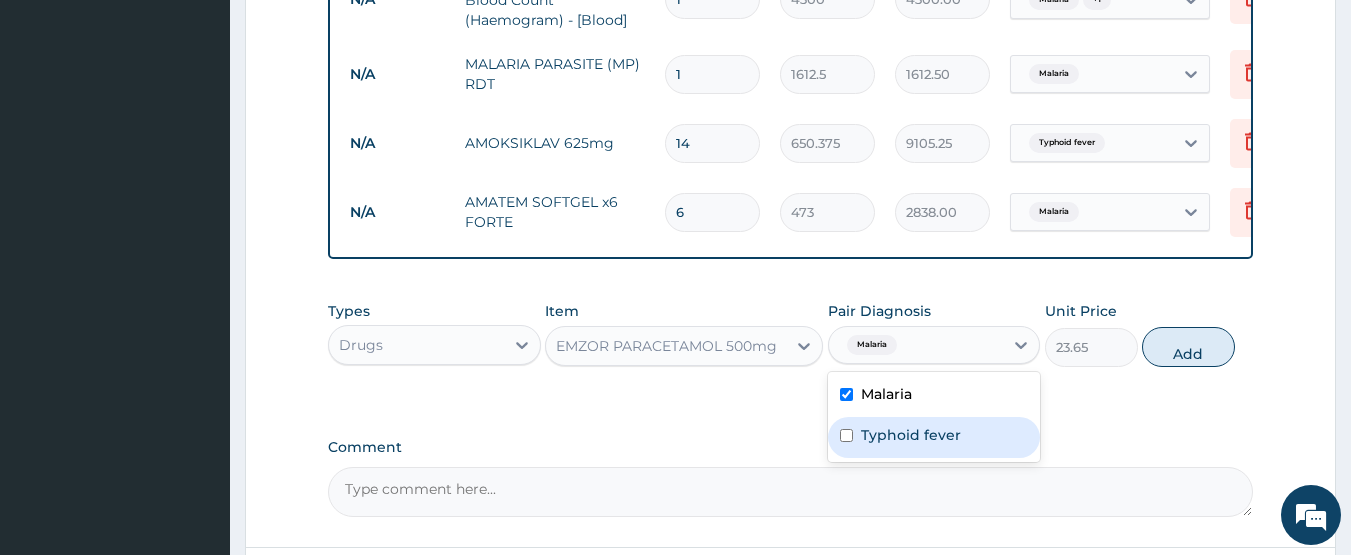 drag, startPoint x: 894, startPoint y: 448, endPoint x: 936, endPoint y: 435, distance: 43.965897 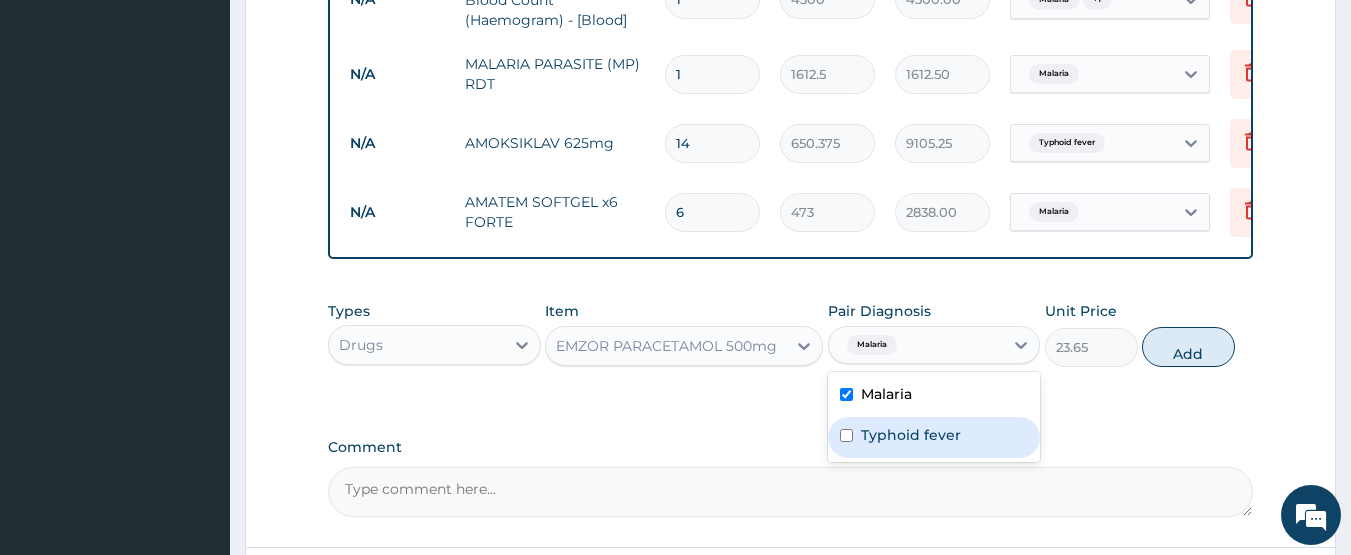 click on "Typhoid fever" at bounding box center [911, 435] 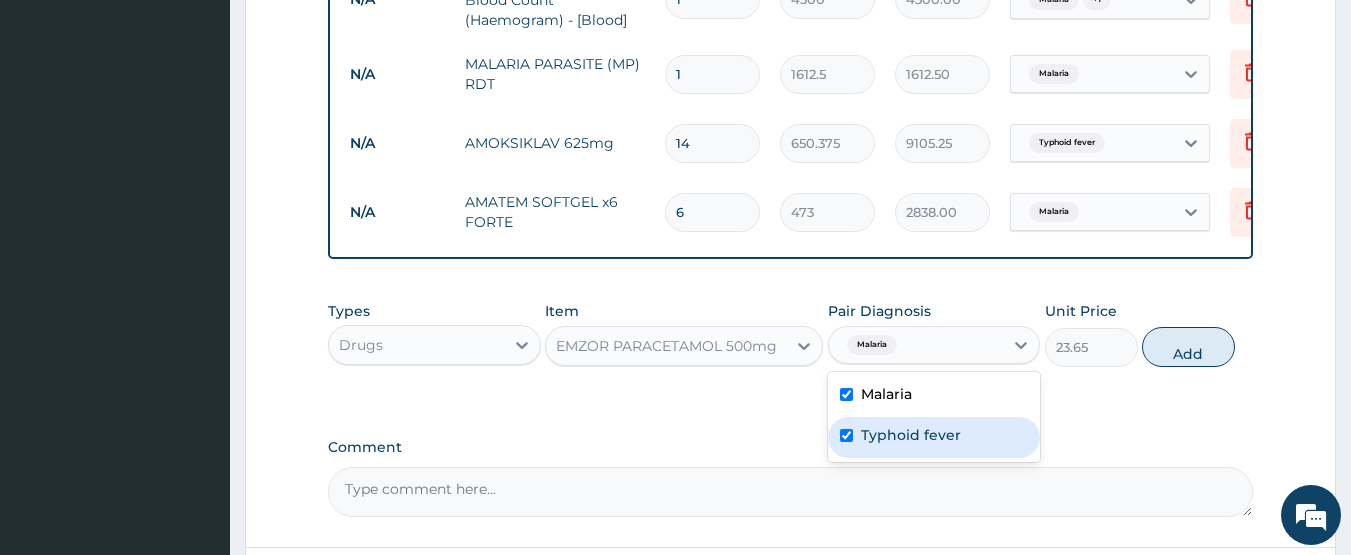 checkbox on "true" 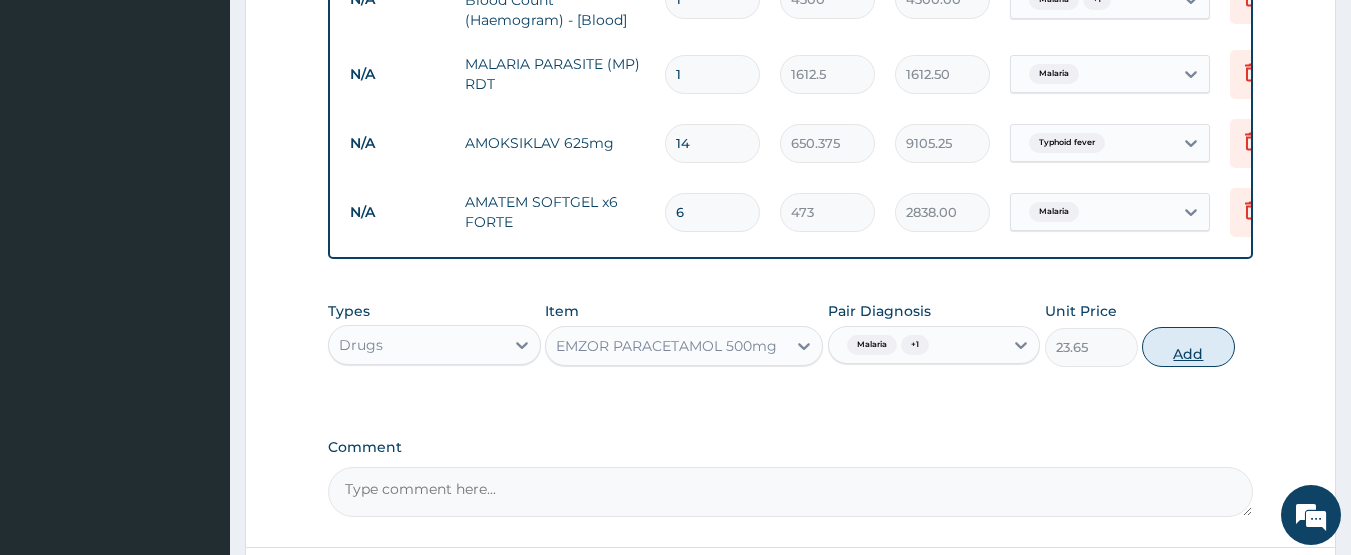 click on "Add" at bounding box center [1188, 347] 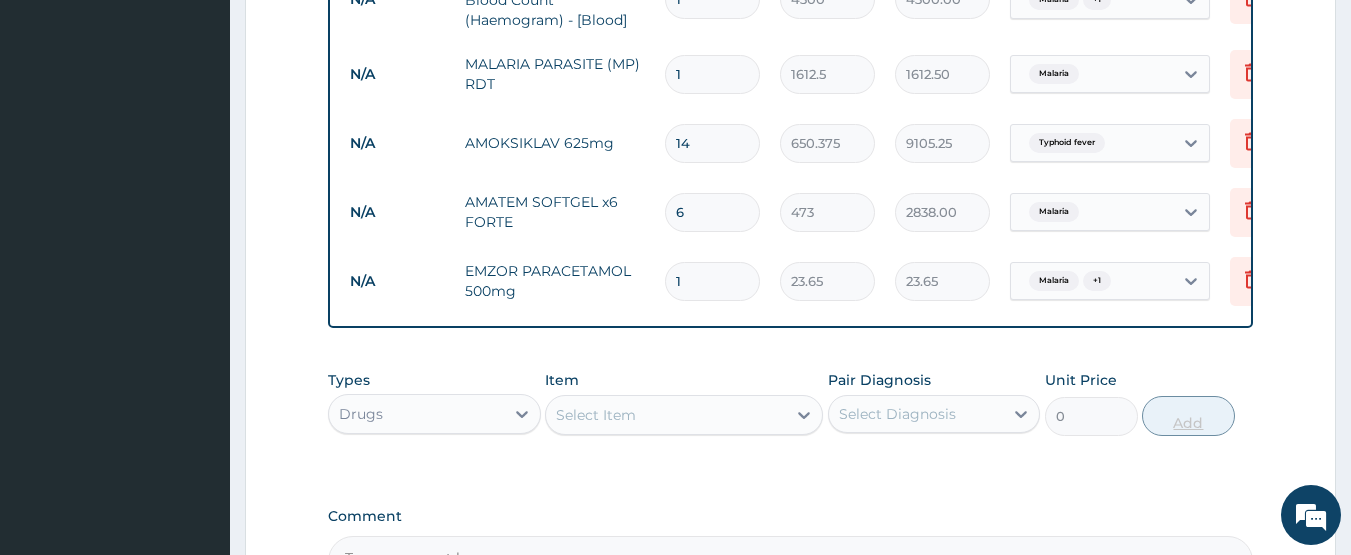 type on "18" 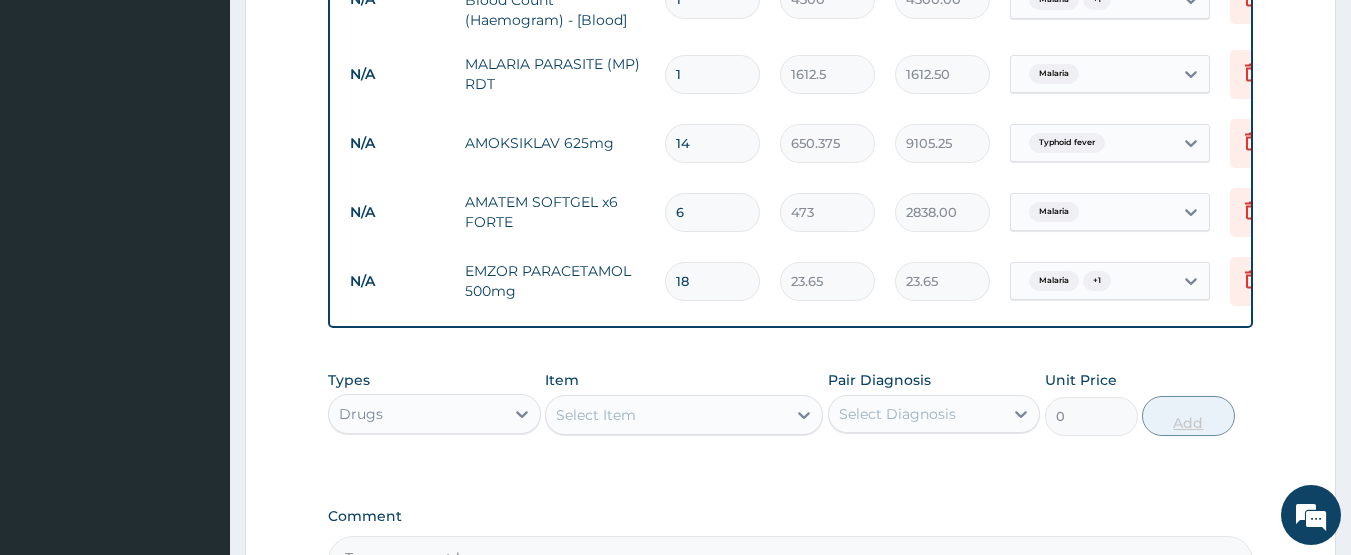 type on "425.70" 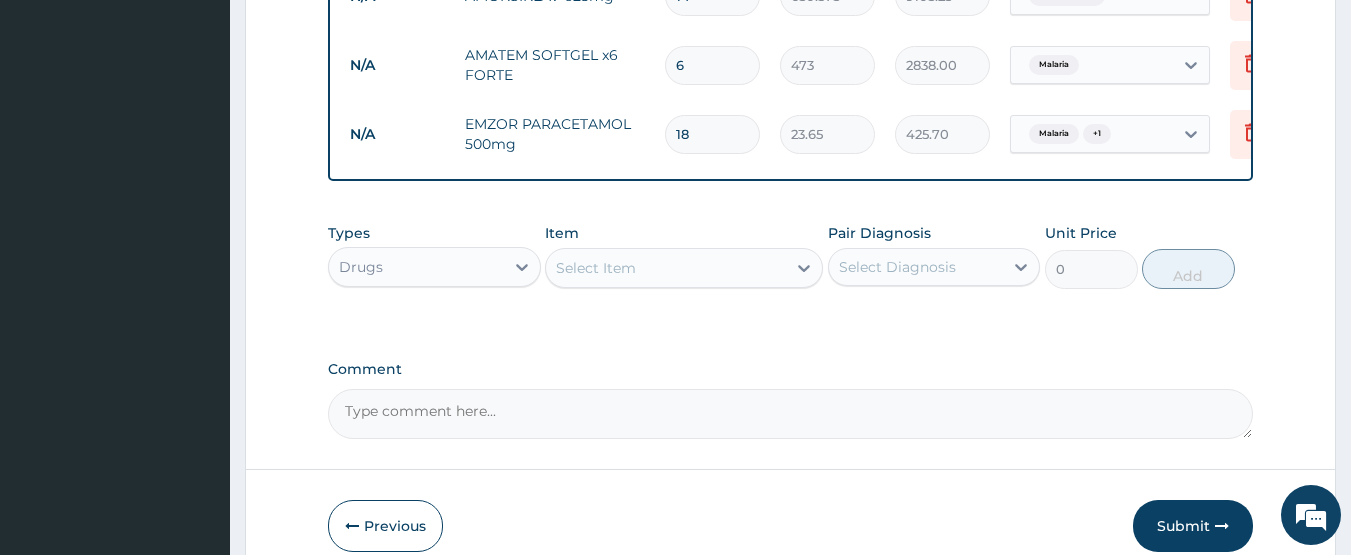 scroll, scrollTop: 1174, scrollLeft: 0, axis: vertical 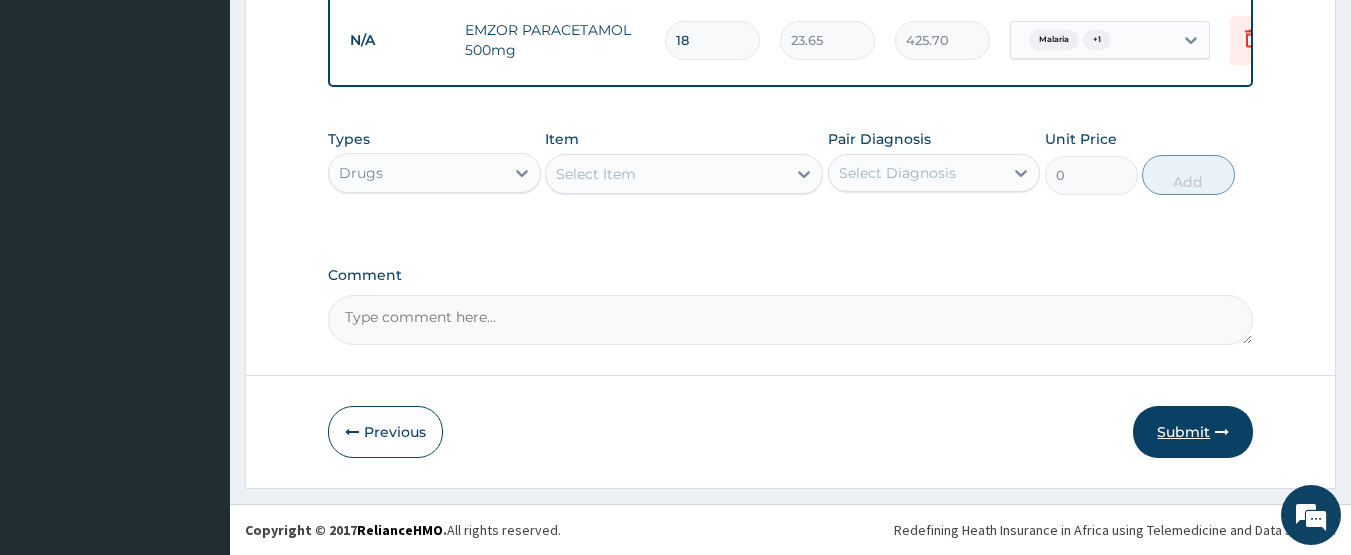 type on "18" 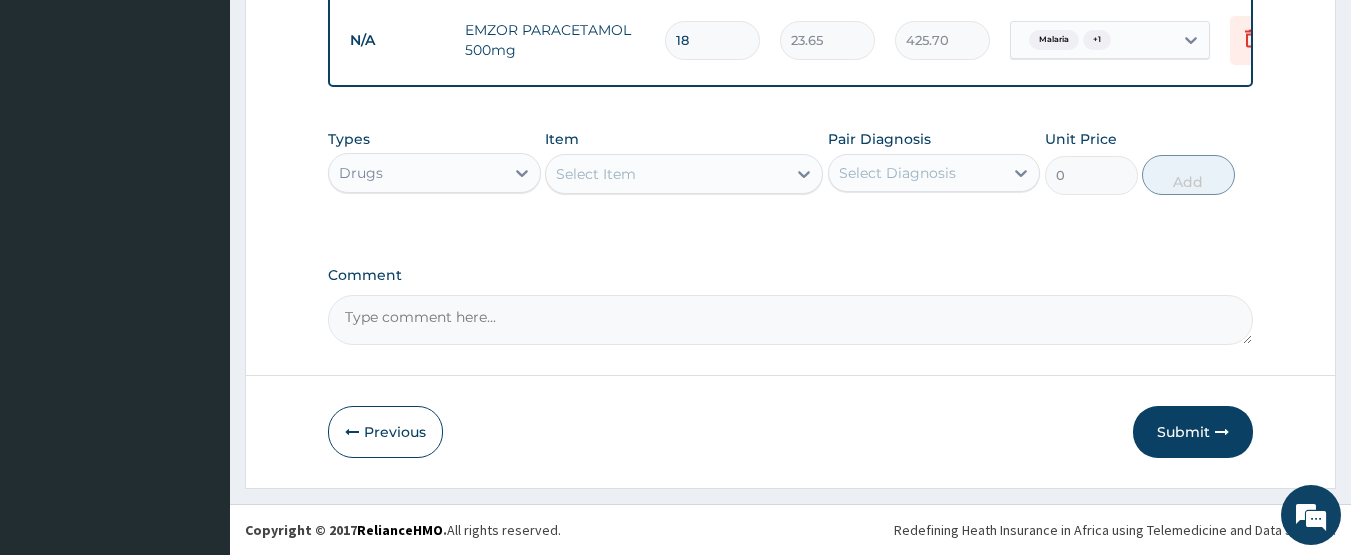 scroll, scrollTop: 89, scrollLeft: 0, axis: vertical 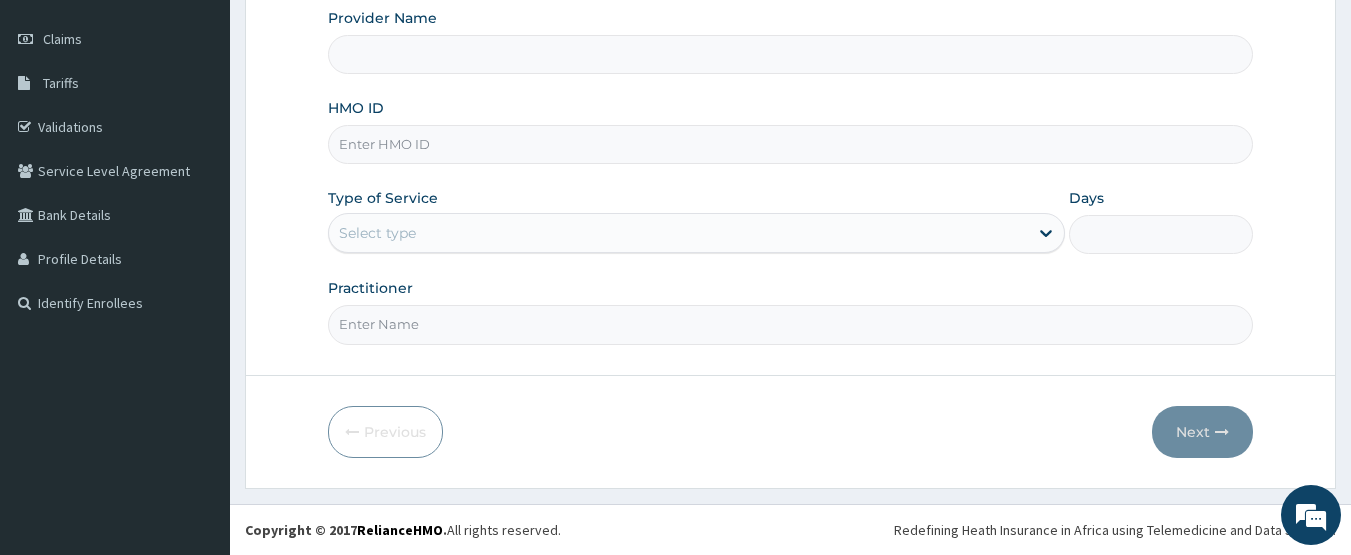 type on "CHIONHospital" 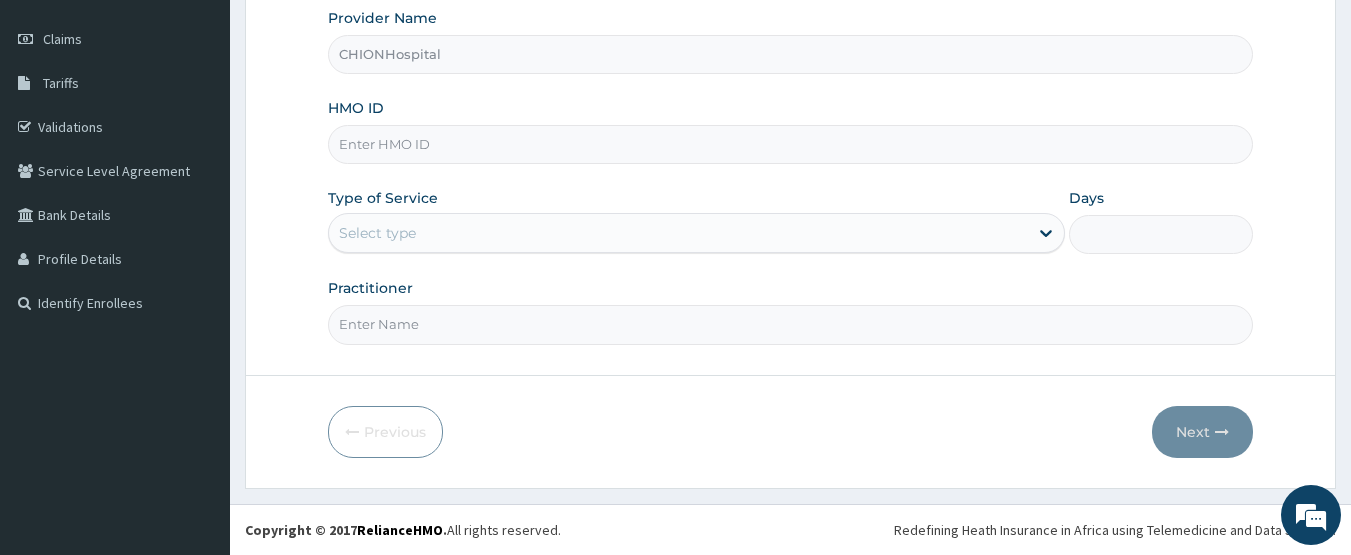 click on "HMO ID" at bounding box center [791, 144] 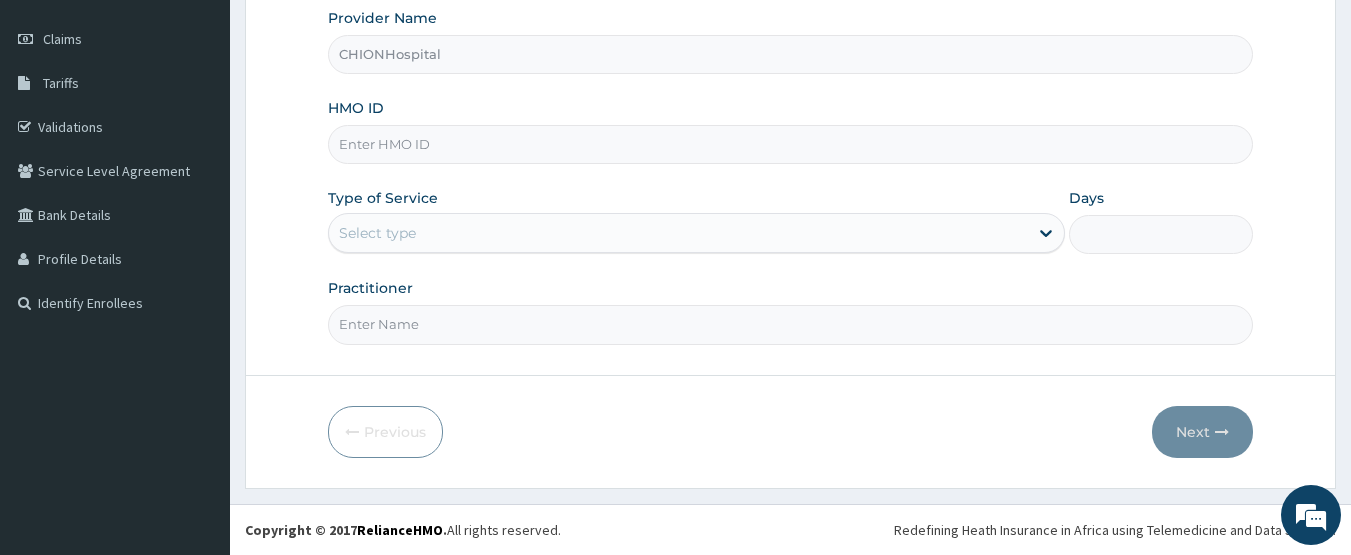 paste on "LBP/10059/A" 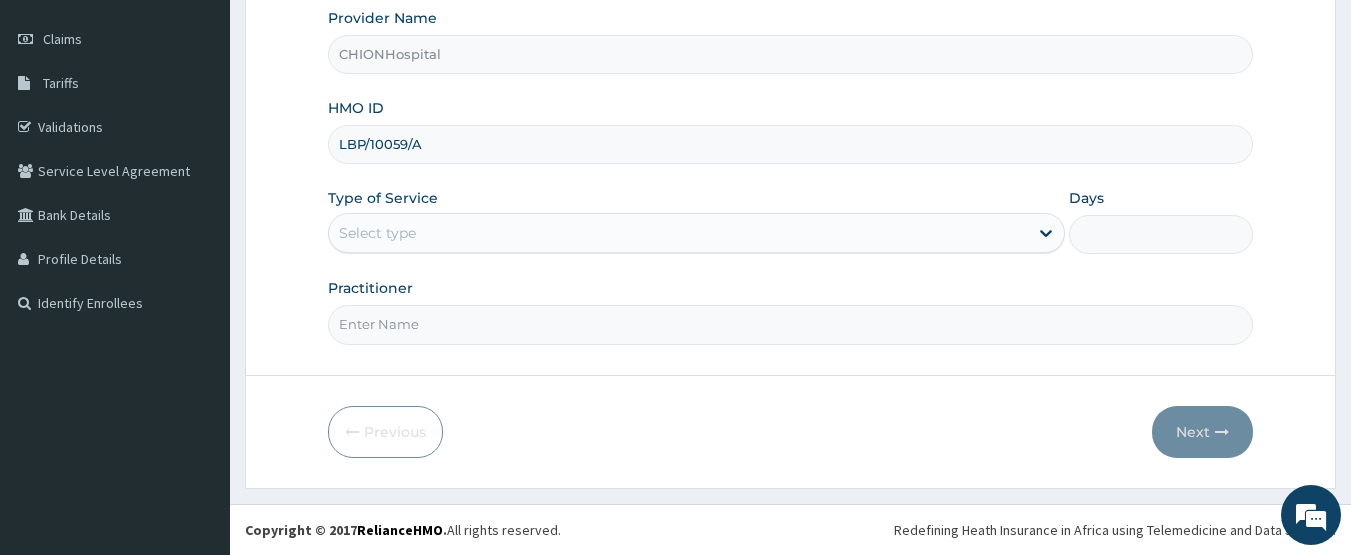 type on "LBP/10059/A" 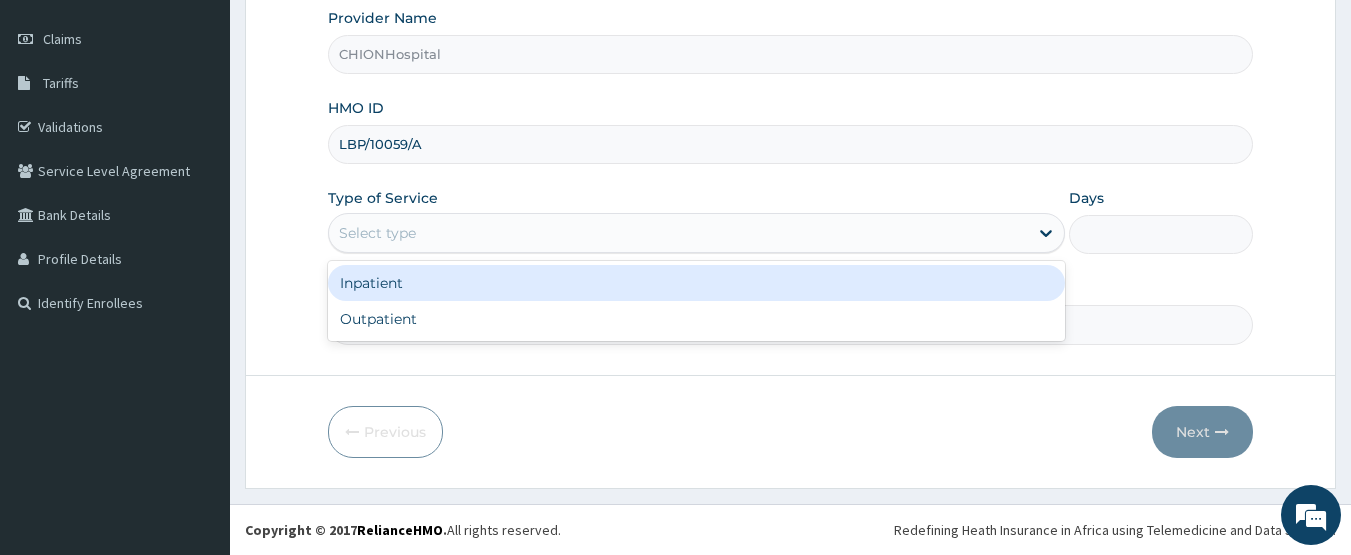 drag, startPoint x: 406, startPoint y: 228, endPoint x: 401, endPoint y: 296, distance: 68.18358 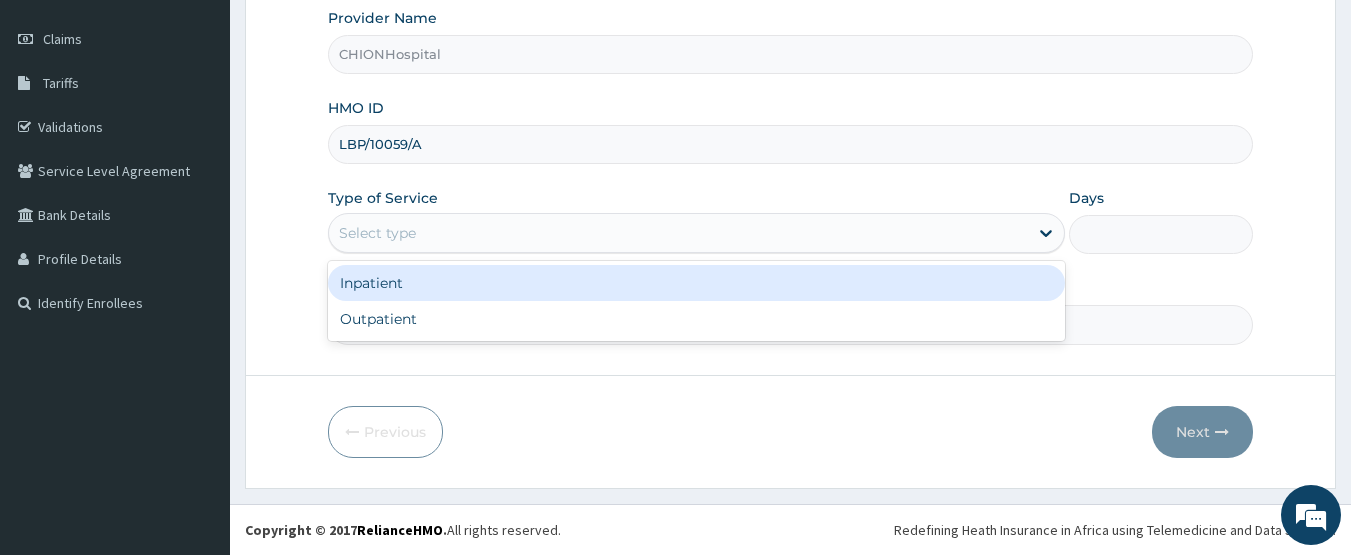 click on "Select type" at bounding box center (377, 233) 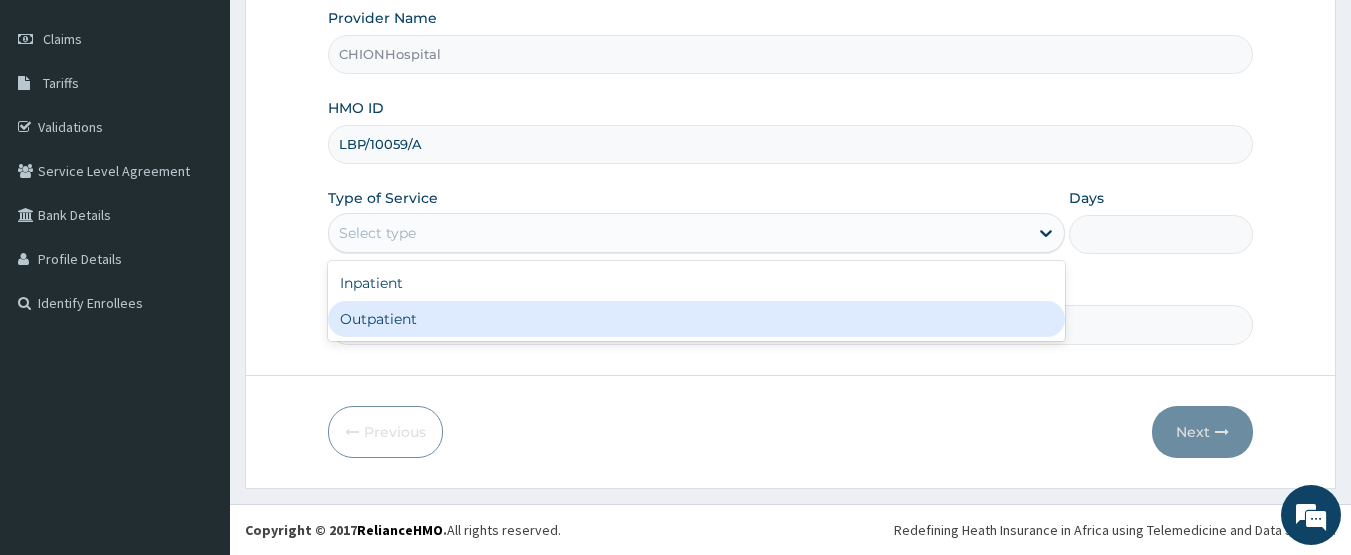 click on "Outpatient" at bounding box center (696, 319) 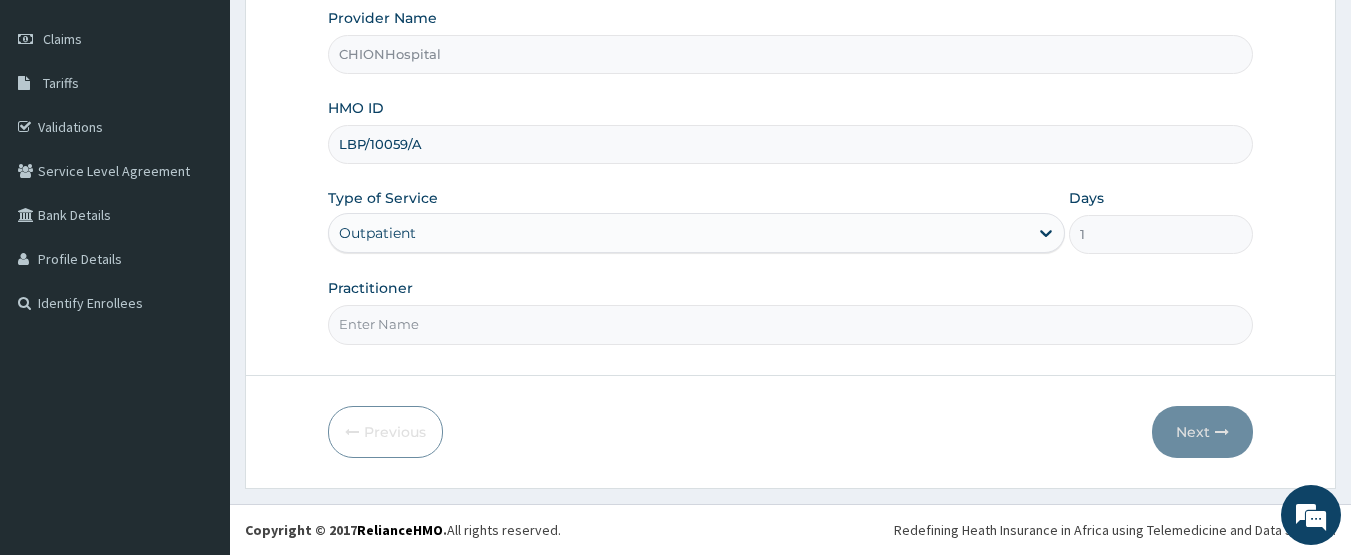 click on "Practitioner" at bounding box center (791, 324) 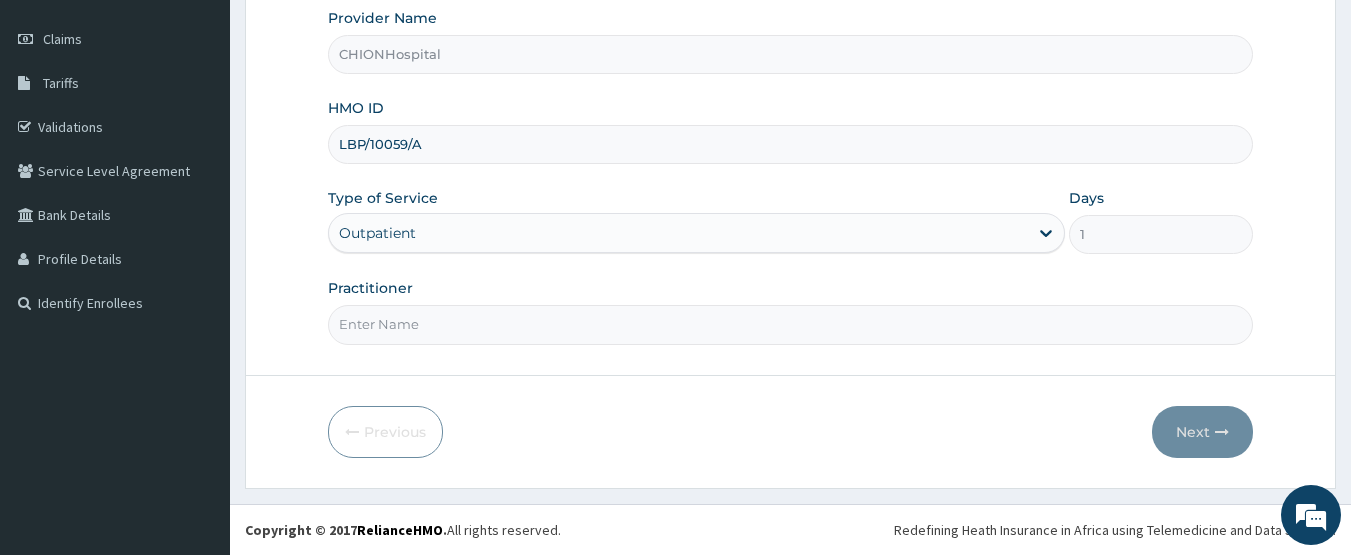 type on "DR EZE JONAH" 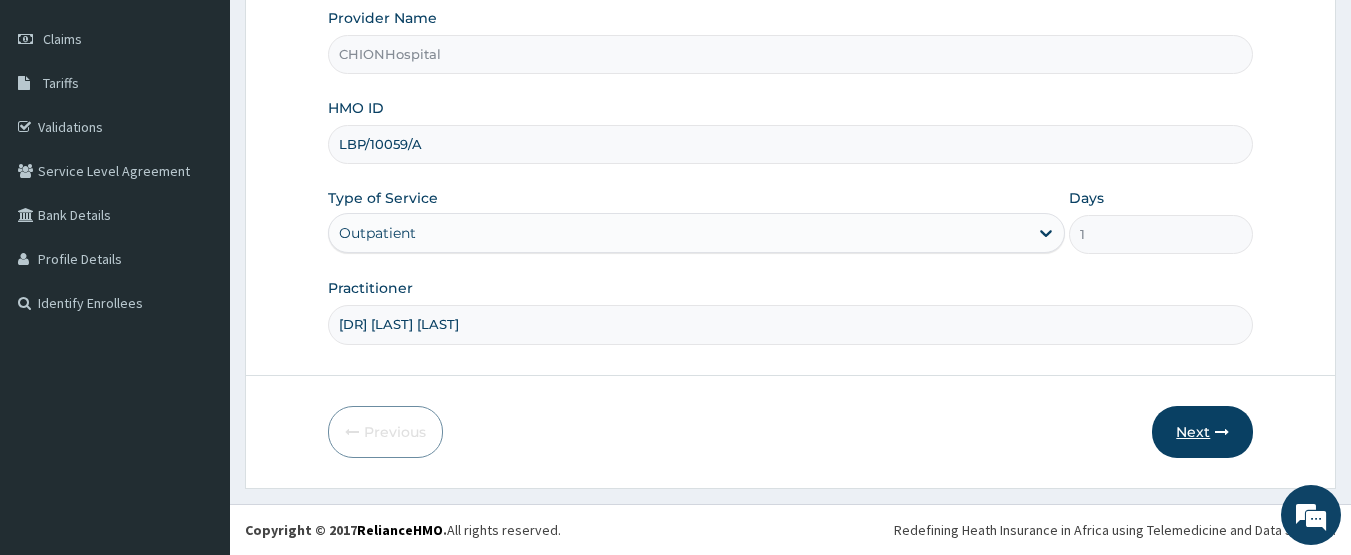click on "Next" at bounding box center (1202, 432) 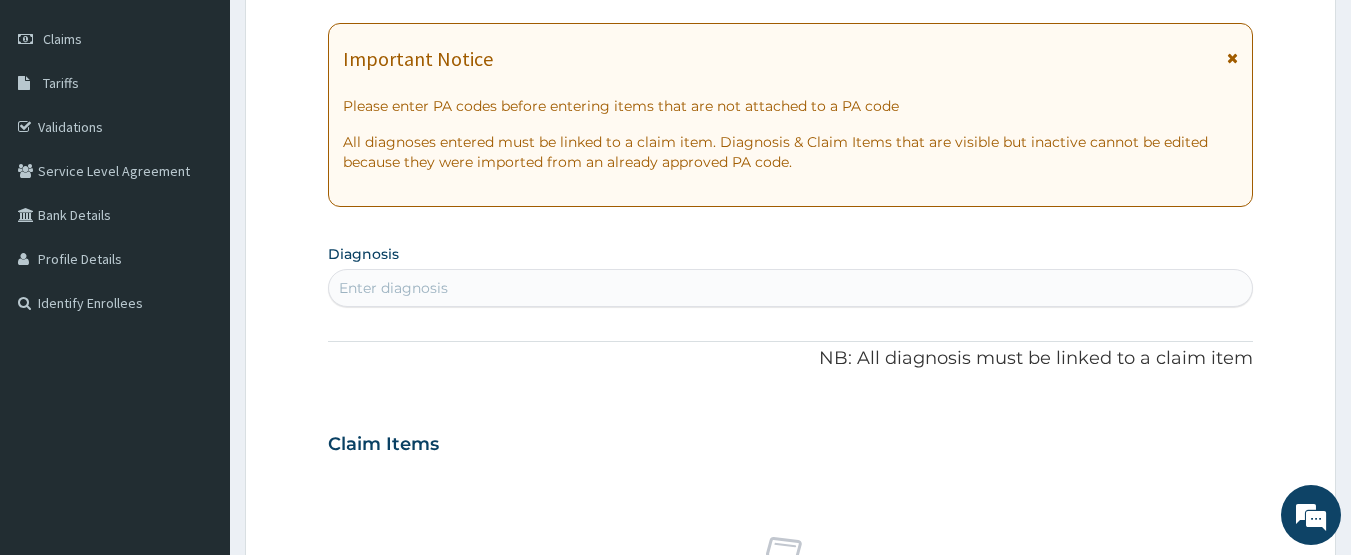 scroll, scrollTop: 0, scrollLeft: 0, axis: both 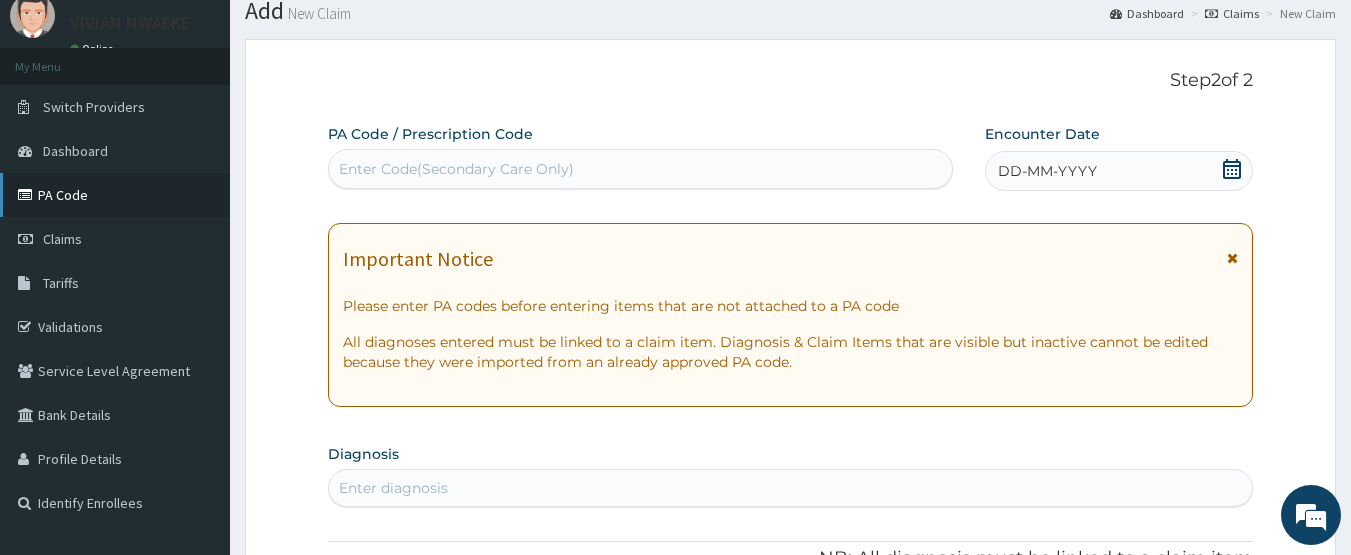 click on "PA Code" at bounding box center (115, 195) 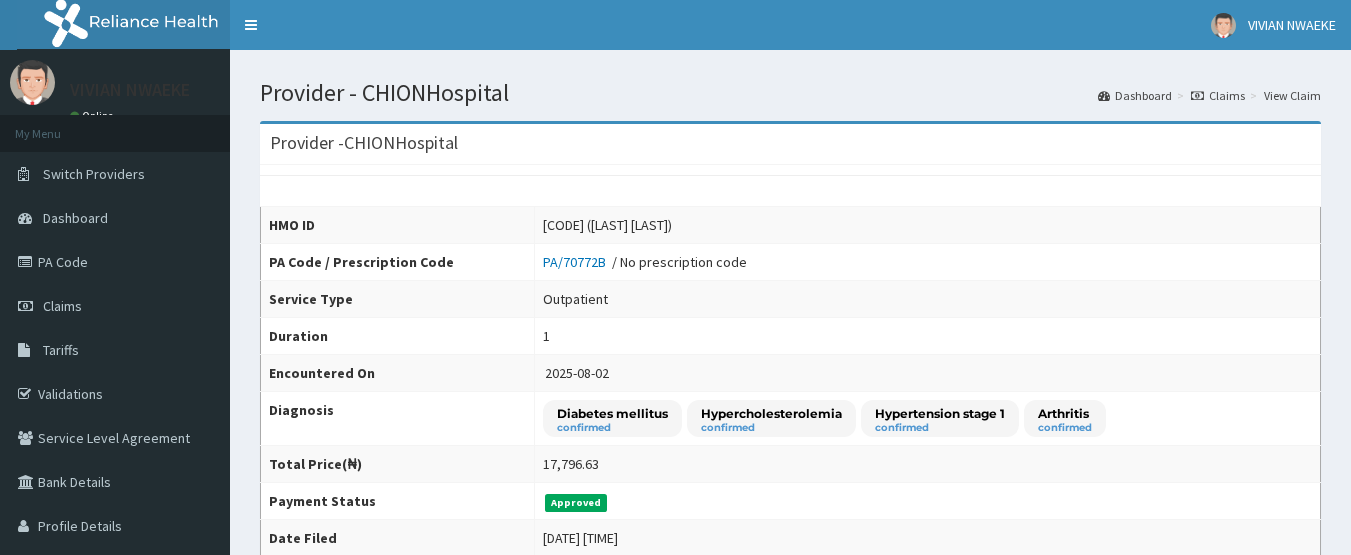 scroll, scrollTop: 0, scrollLeft: 0, axis: both 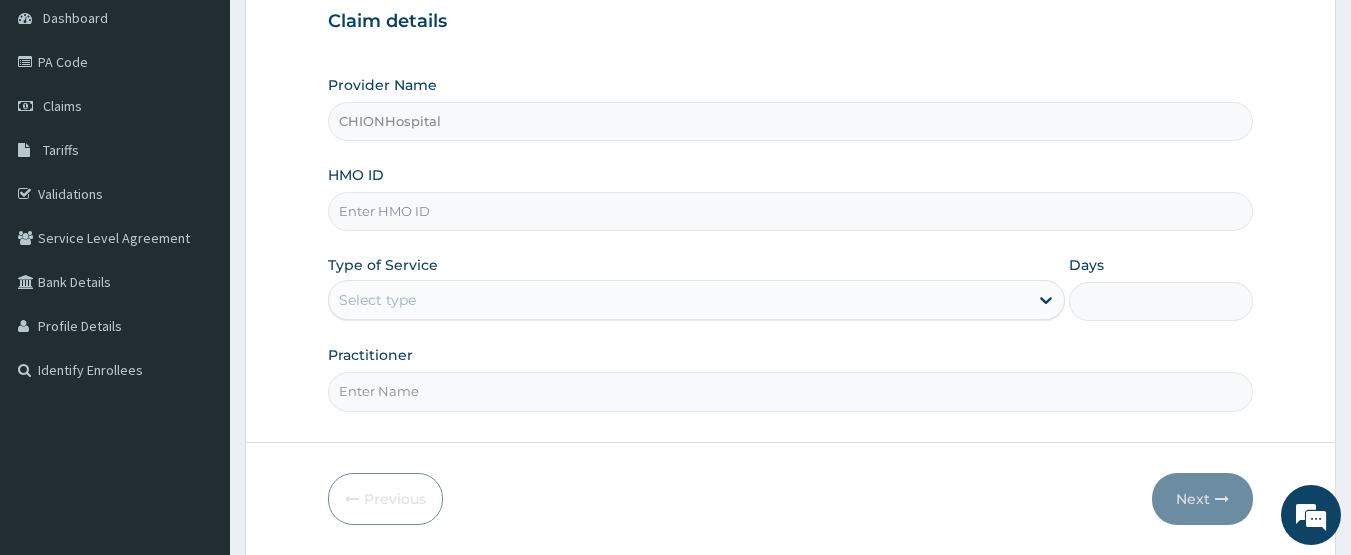 click on "HMO ID" at bounding box center (791, 211) 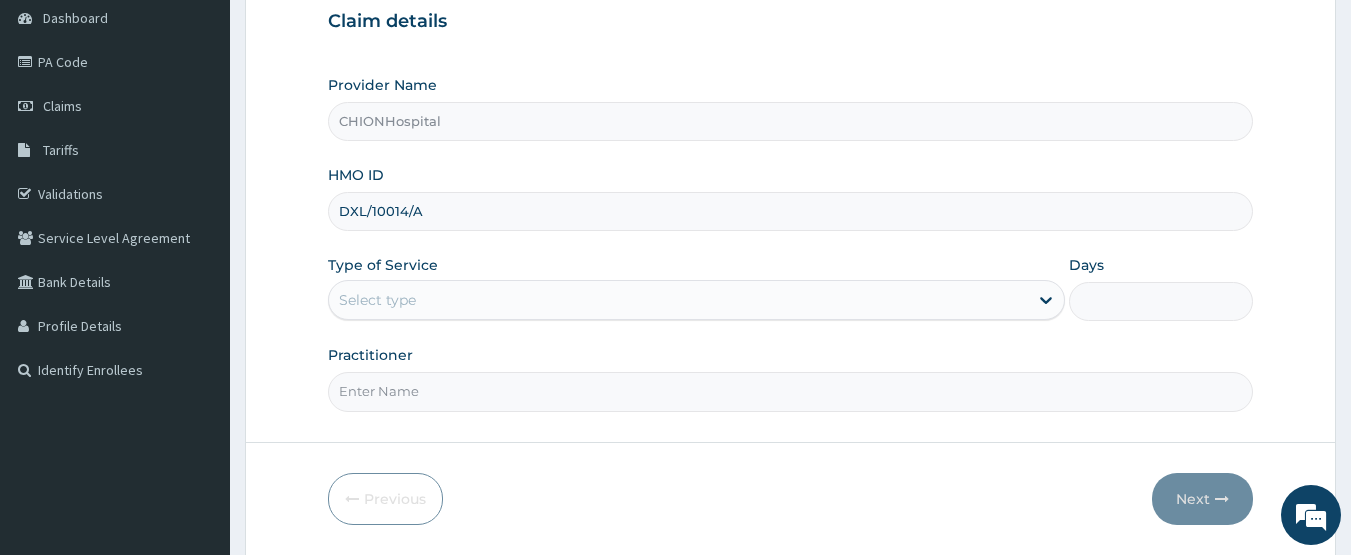 type on "DXL/10014/A" 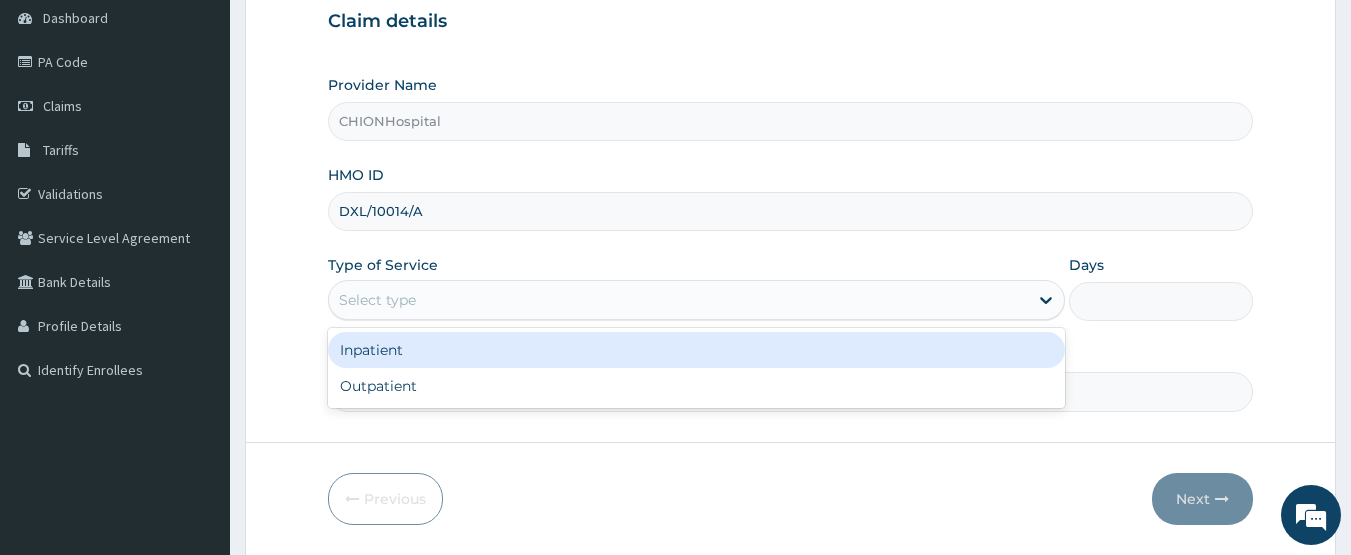 click on "Select type" at bounding box center (377, 300) 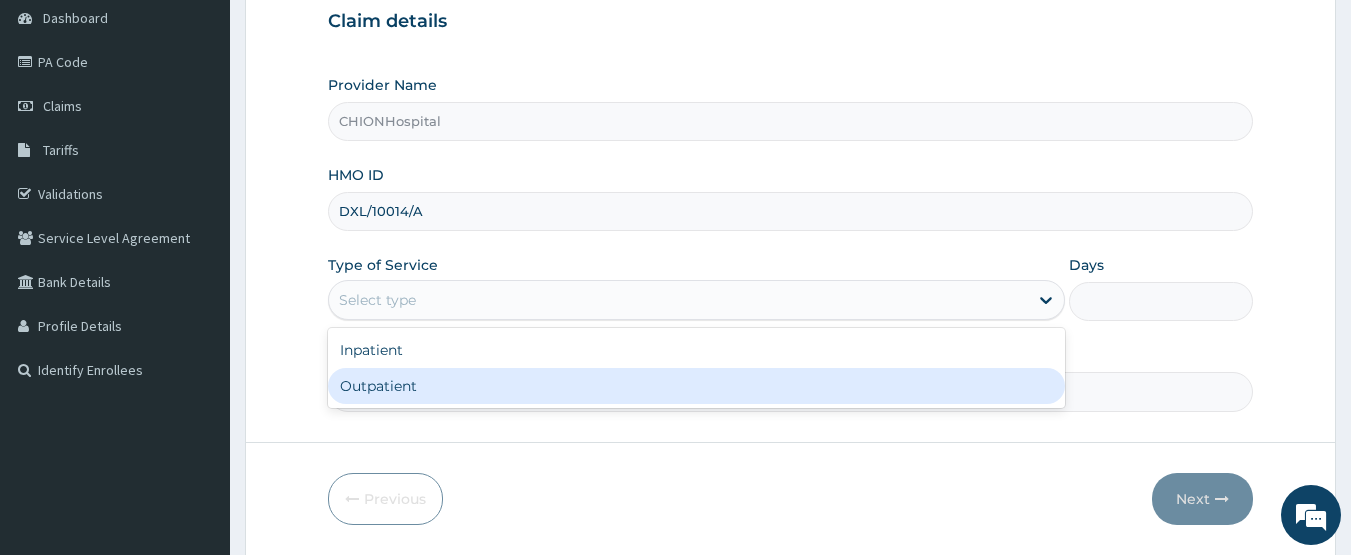 click on "Outpatient" at bounding box center (696, 386) 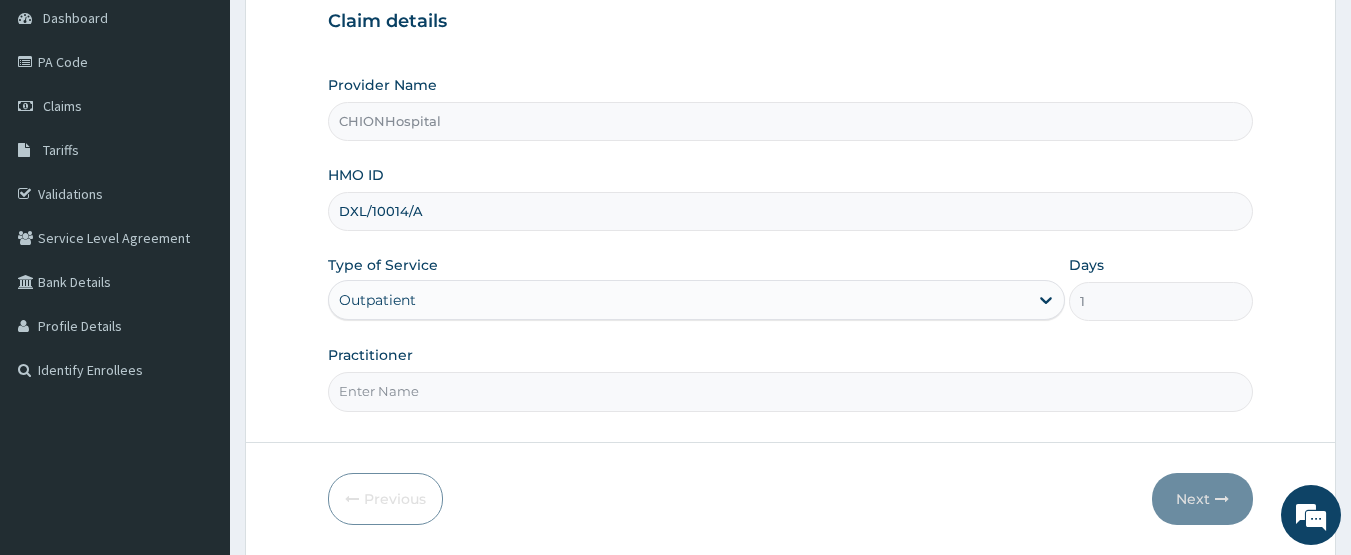 click on "Practitioner" at bounding box center [791, 391] 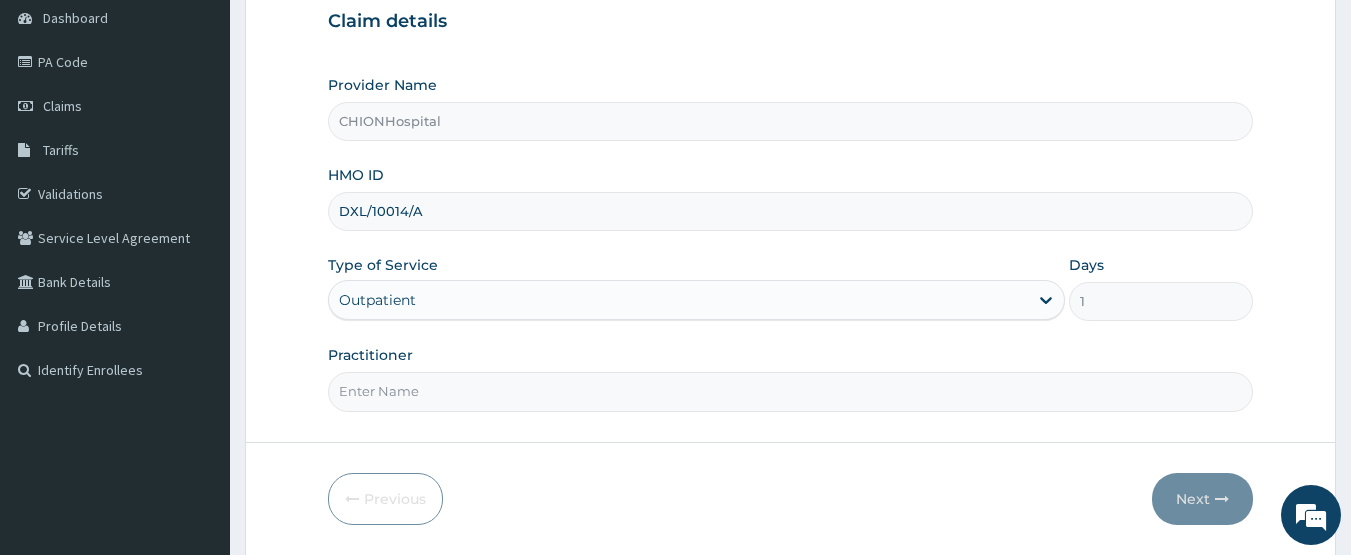 type on "DR BEN ENEMOH" 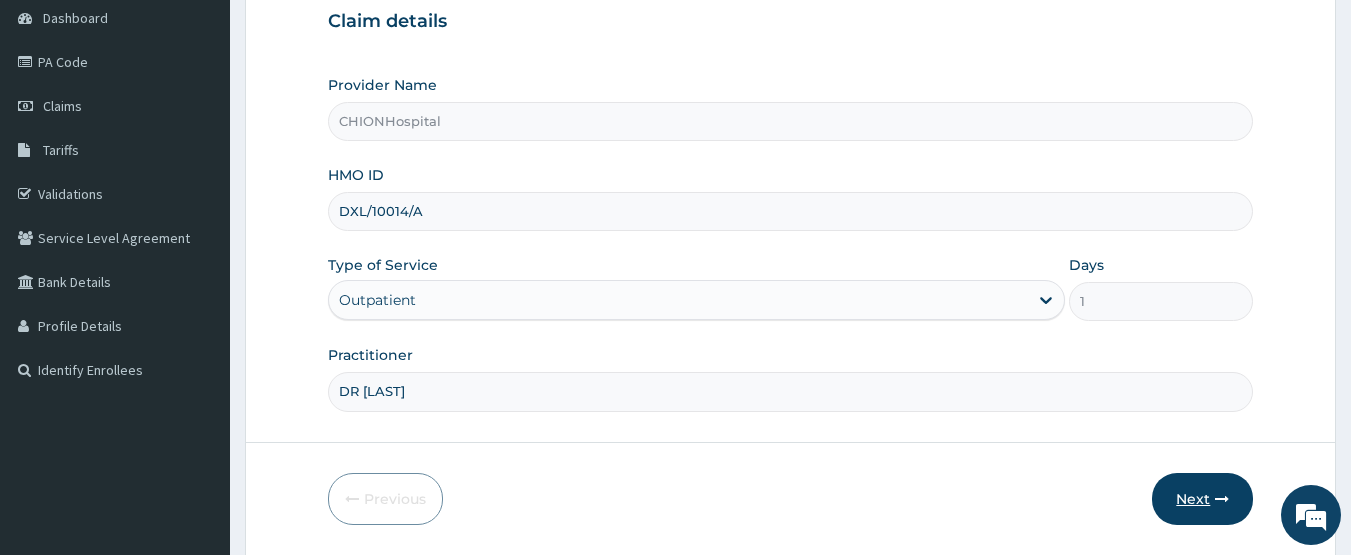 click on "Next" at bounding box center (1202, 499) 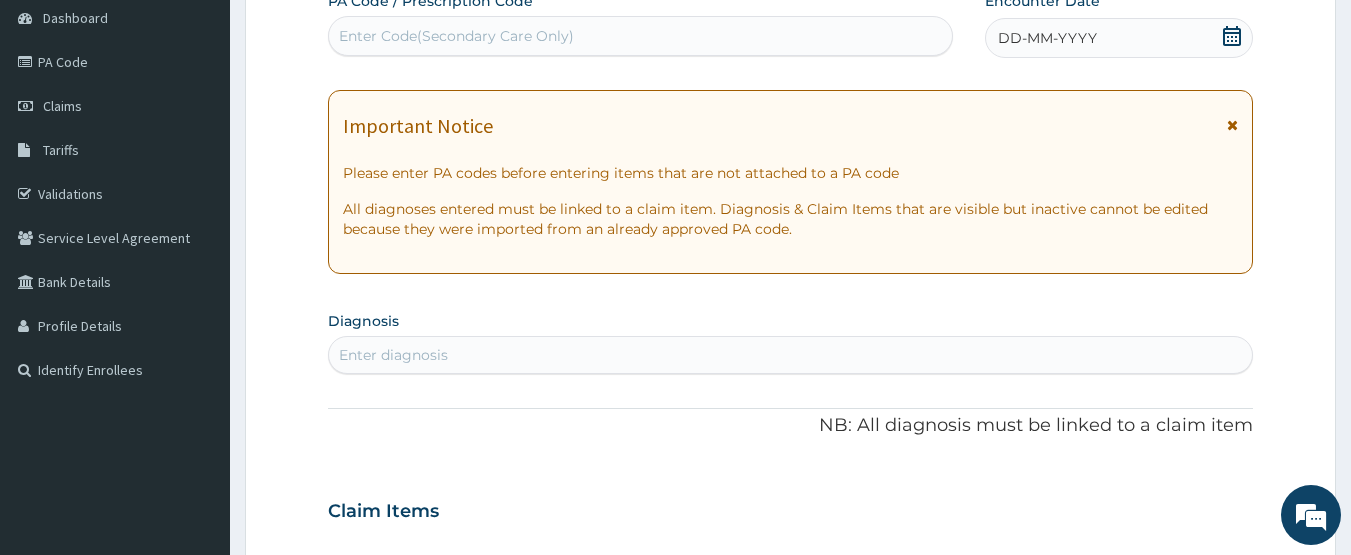 scroll, scrollTop: 100, scrollLeft: 0, axis: vertical 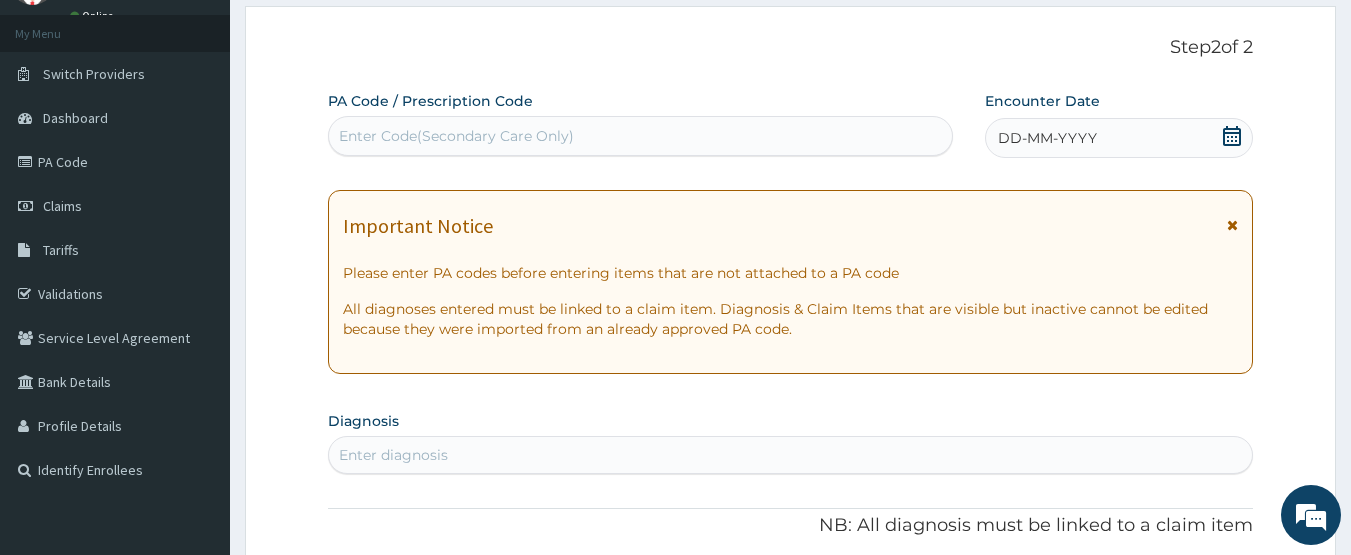 click 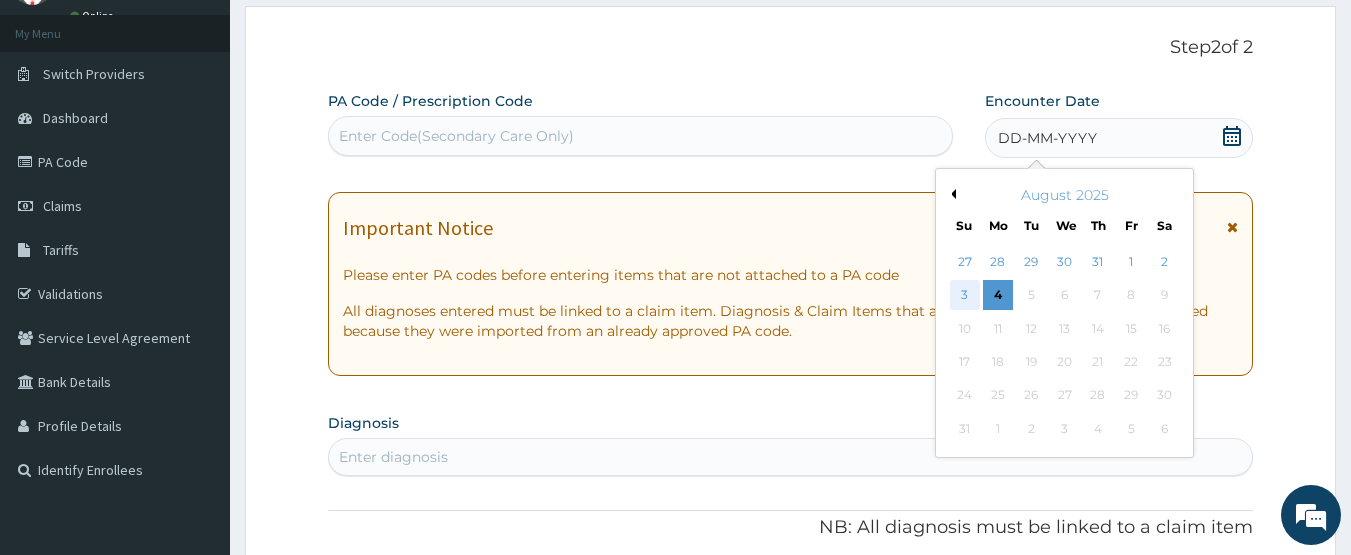 scroll, scrollTop: 0, scrollLeft: 0, axis: both 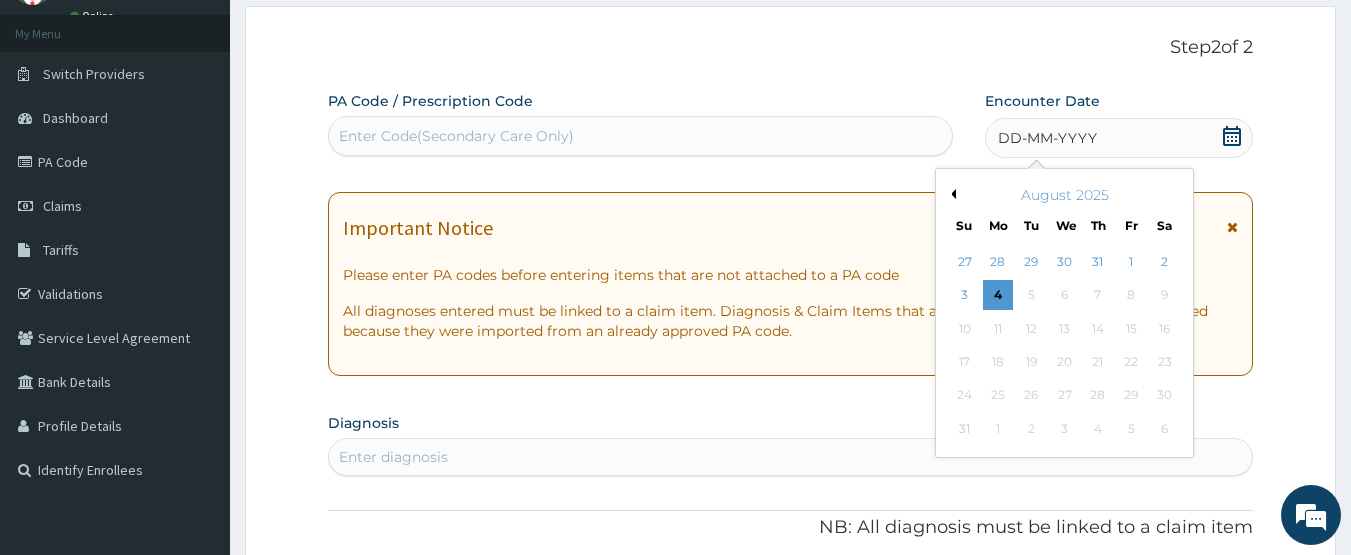 drag, startPoint x: 971, startPoint y: 299, endPoint x: 682, endPoint y: 345, distance: 292.638 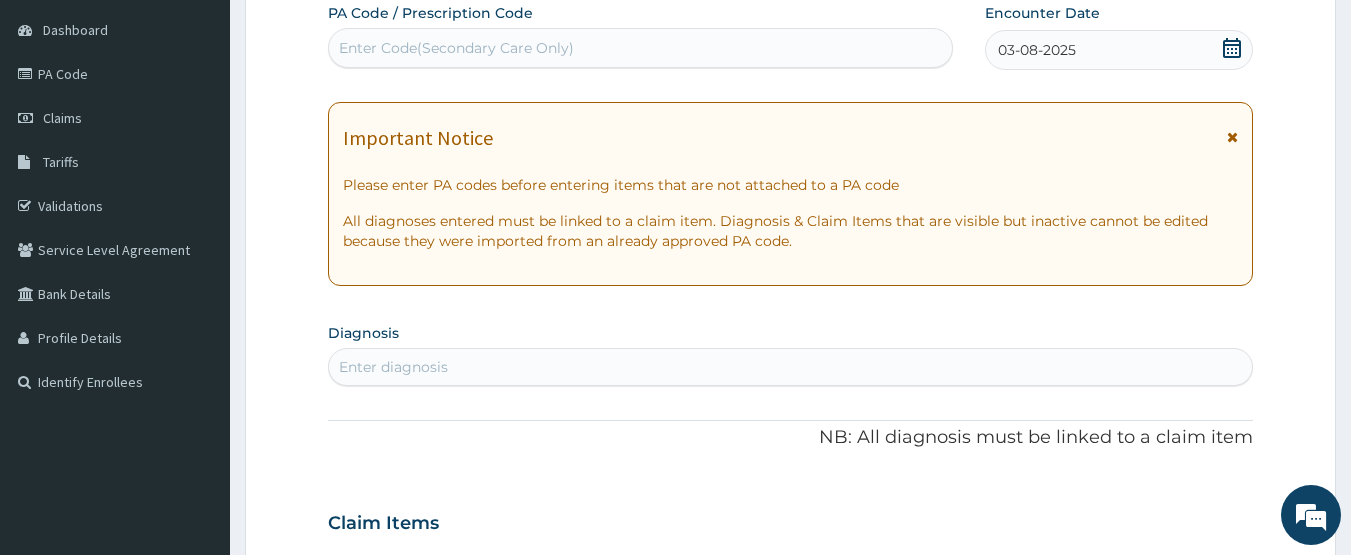 scroll, scrollTop: 300, scrollLeft: 0, axis: vertical 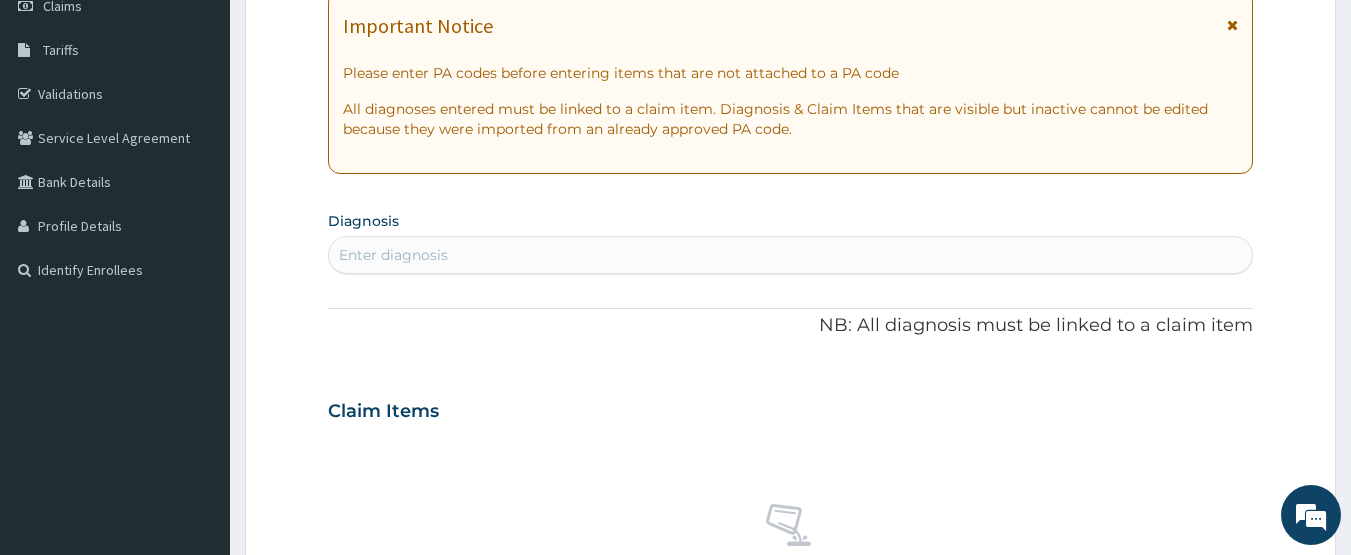 click on "Enter diagnosis" at bounding box center (393, 255) 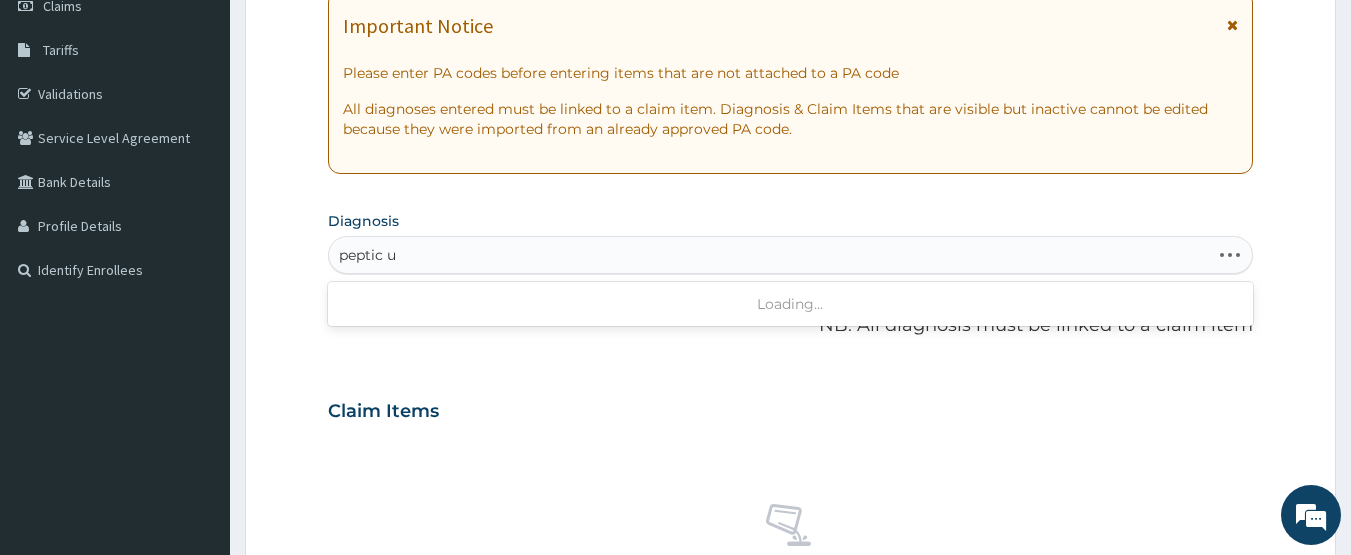 type on "peptic ul" 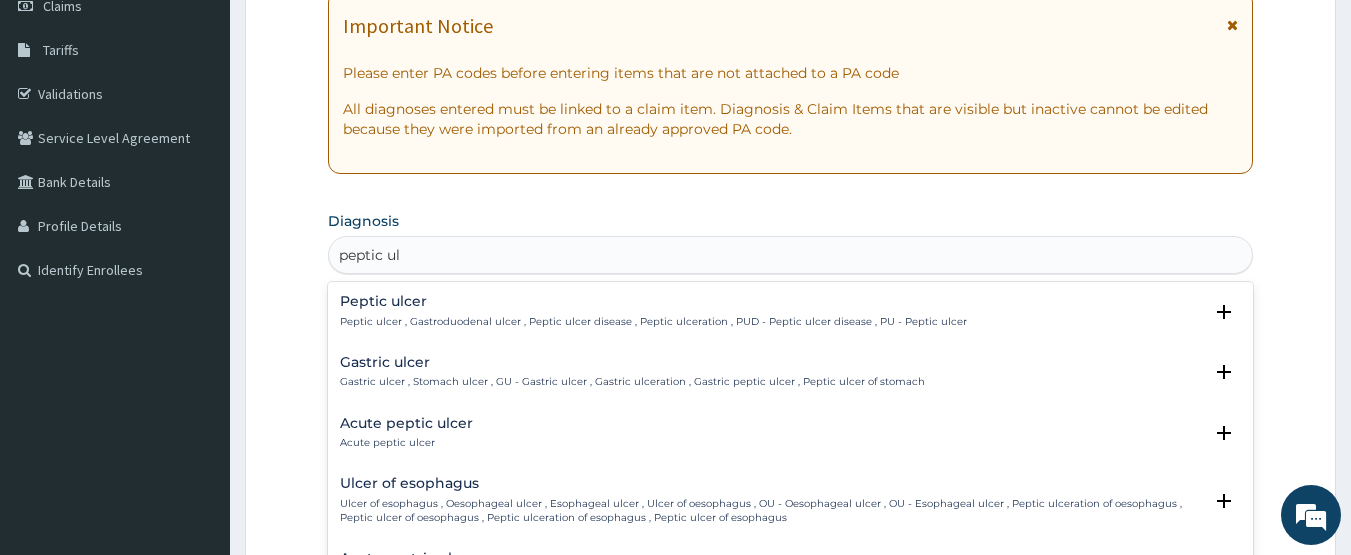 click on "Peptic ulcer" at bounding box center (653, 301) 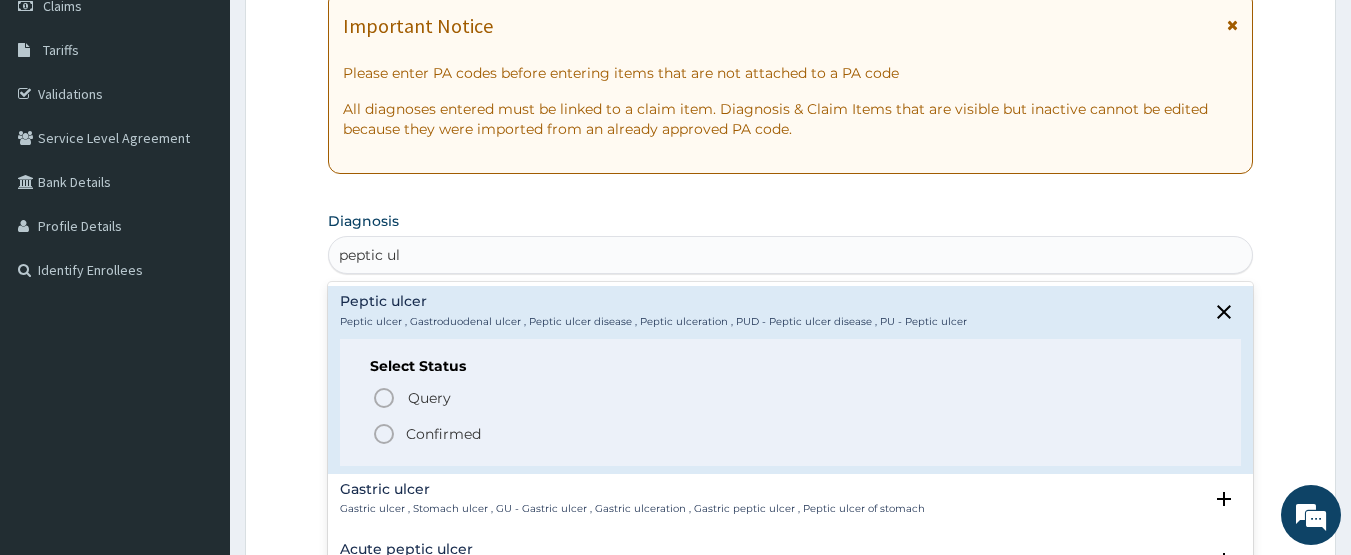 click 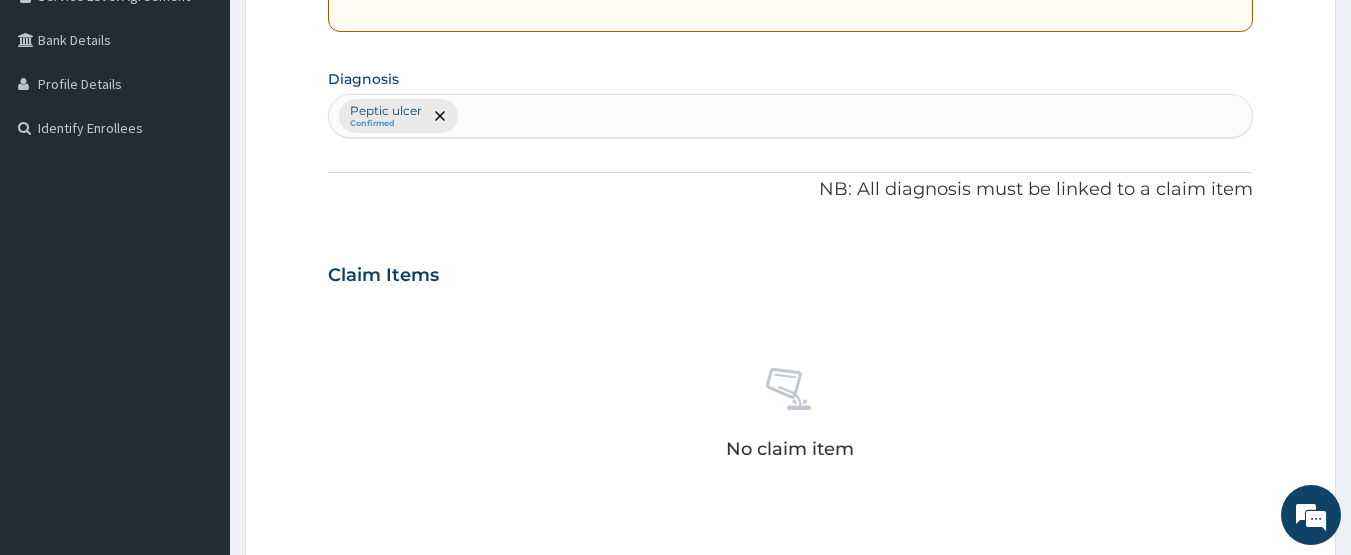 scroll, scrollTop: 887, scrollLeft: 0, axis: vertical 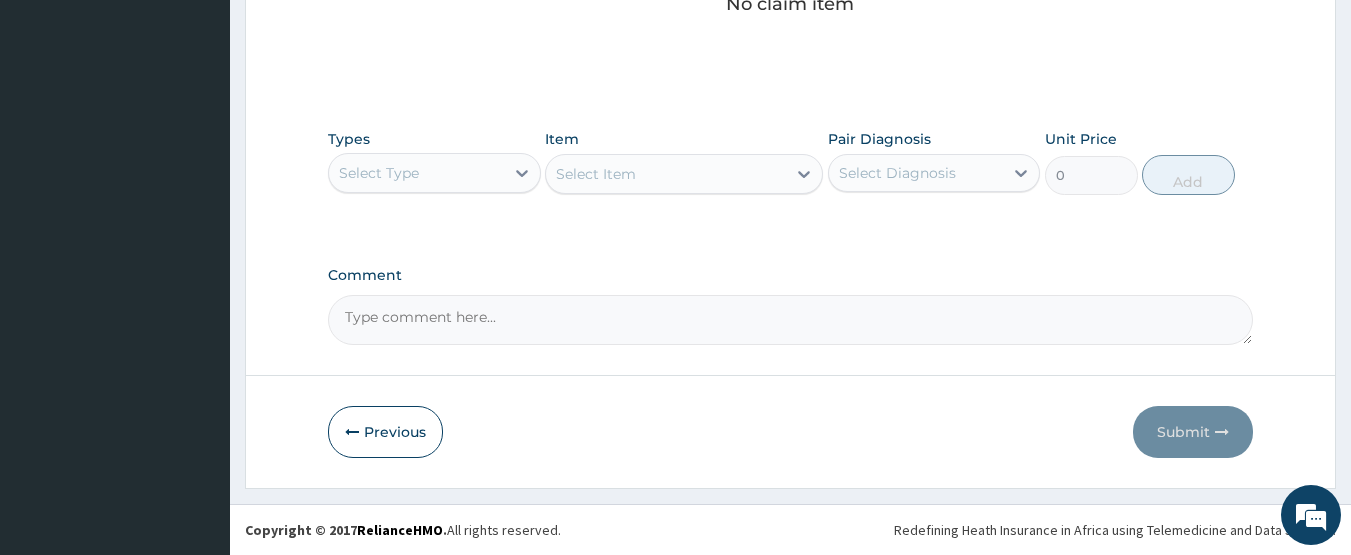 click on "Select Type" at bounding box center [416, 173] 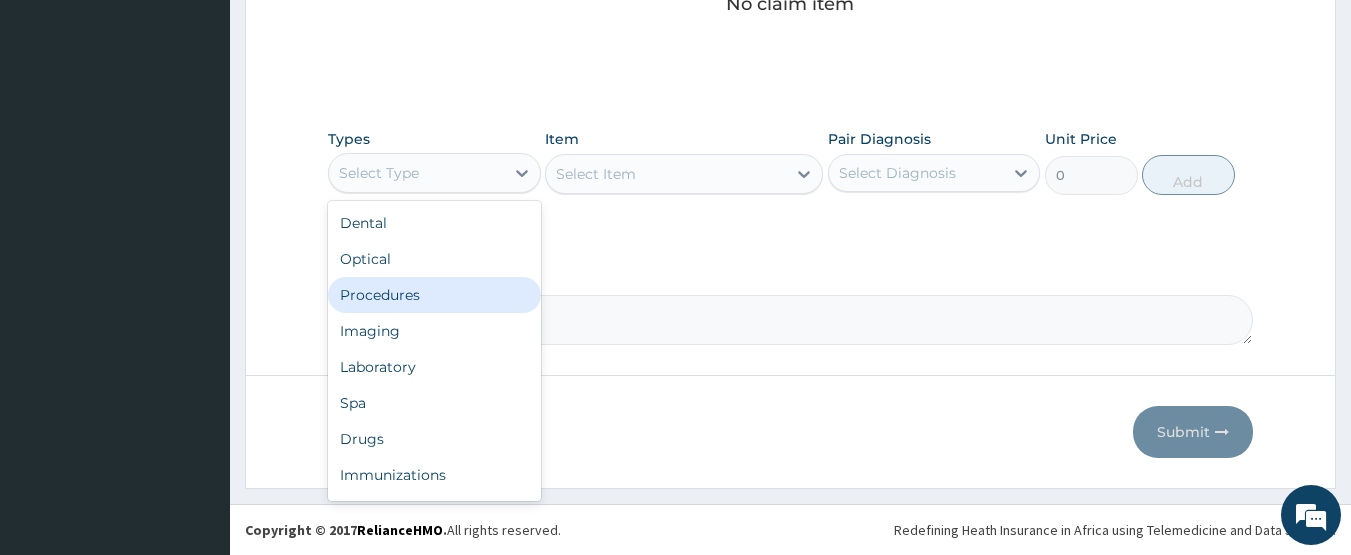 click on "Procedures" at bounding box center (434, 295) 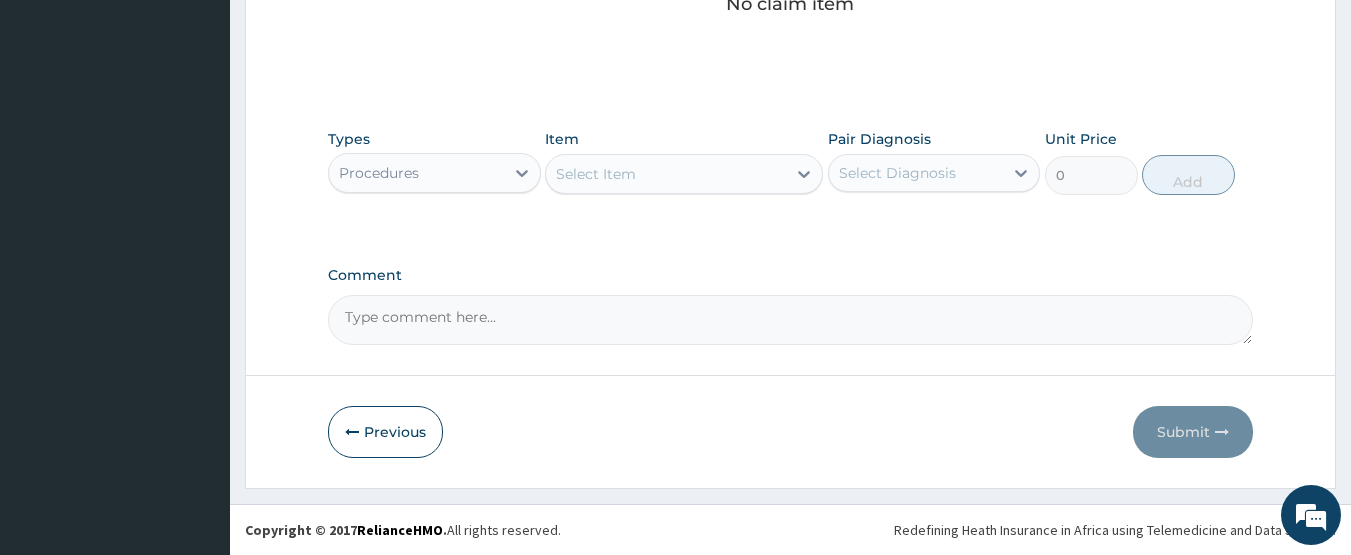 click on "Select Item" at bounding box center (666, 174) 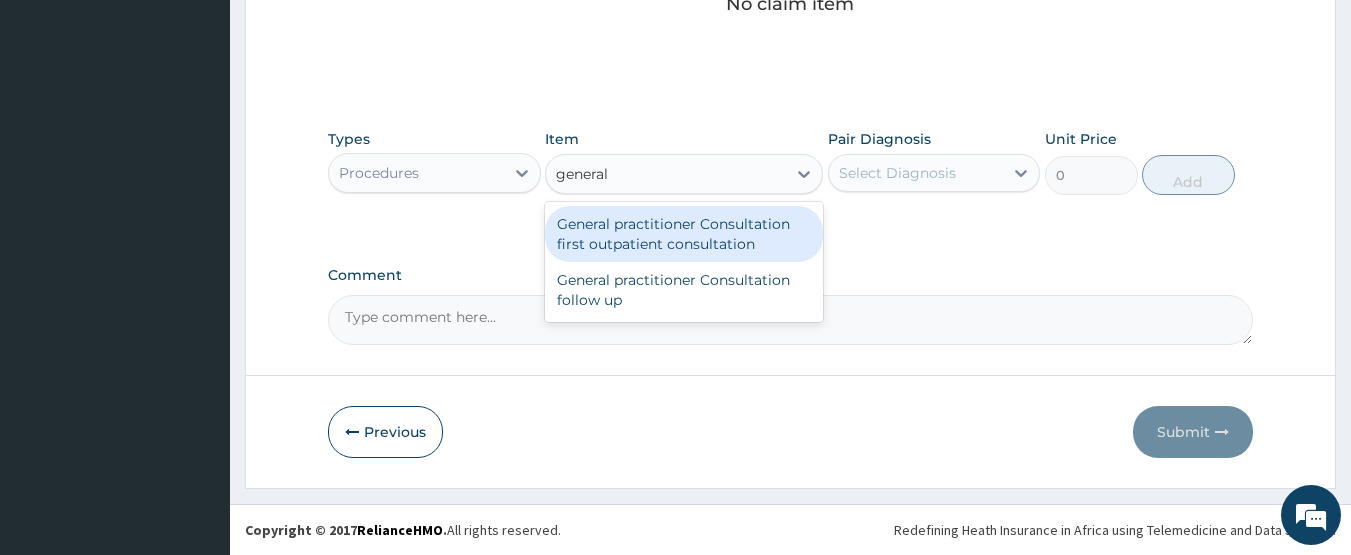 type on "general p" 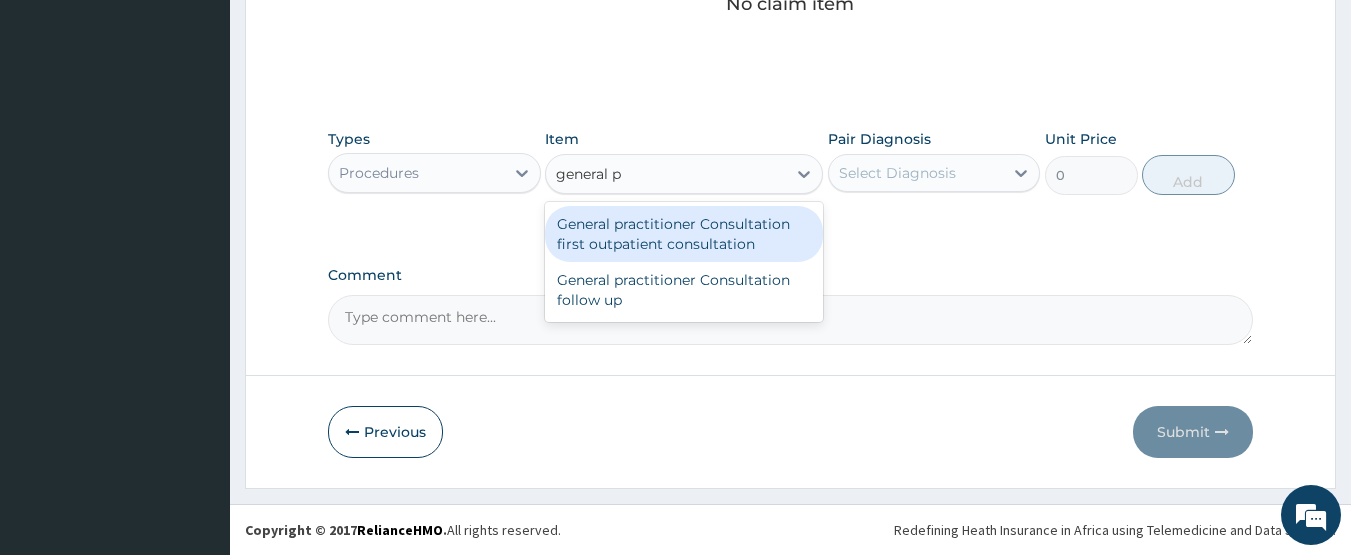 drag, startPoint x: 678, startPoint y: 219, endPoint x: 785, endPoint y: 185, distance: 112.27199 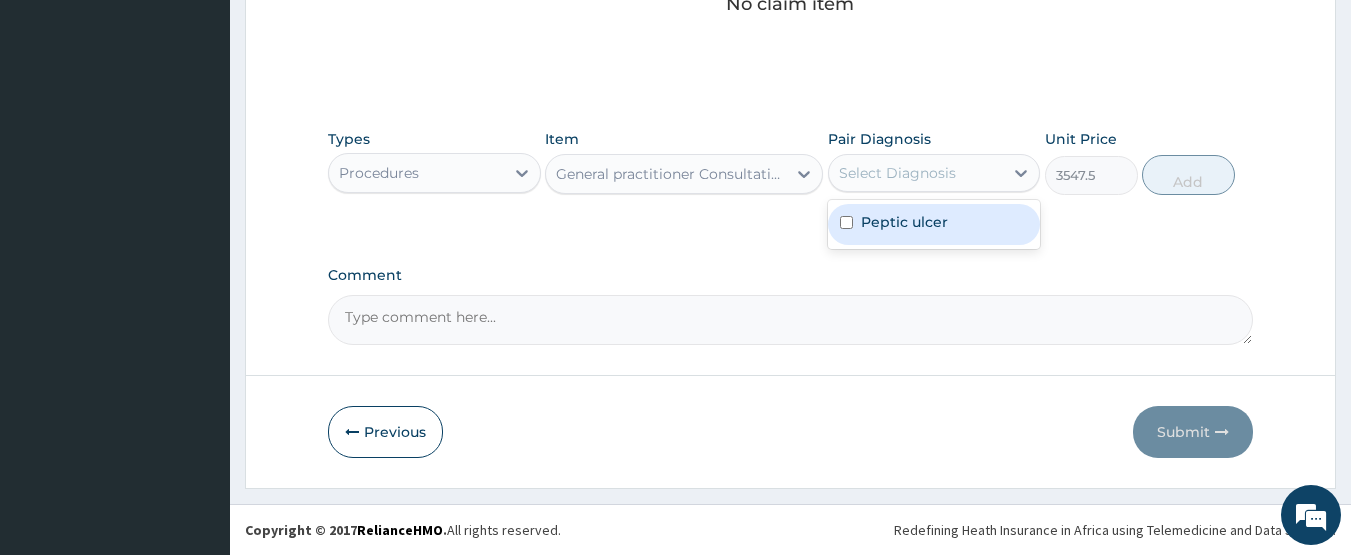 click on "Select Diagnosis" at bounding box center (897, 173) 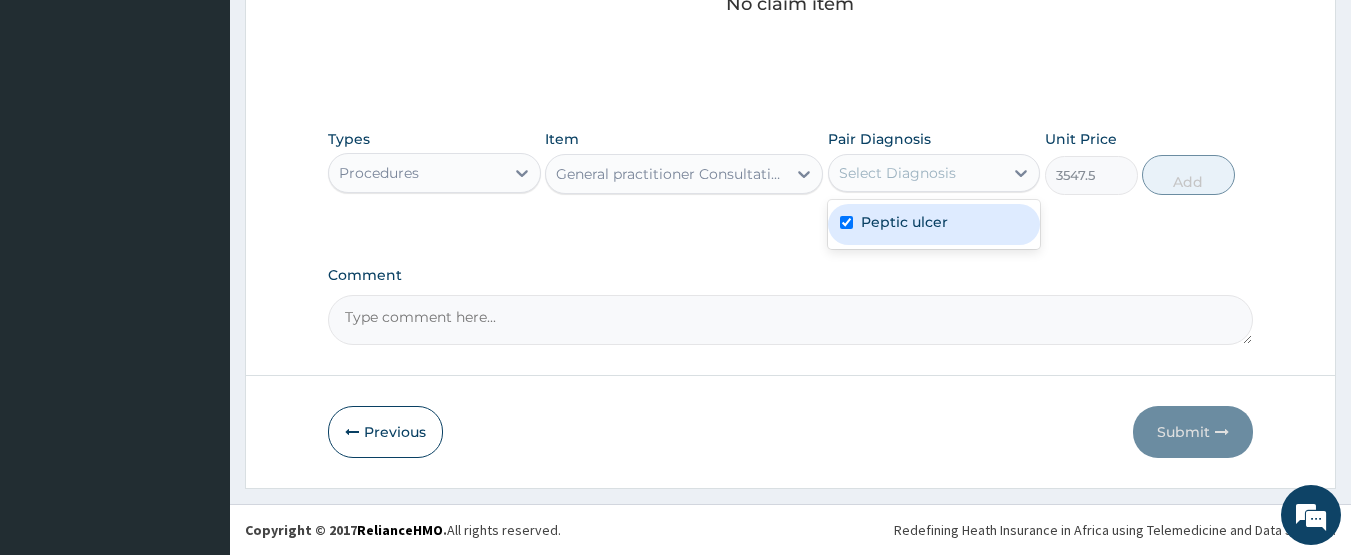 checkbox on "true" 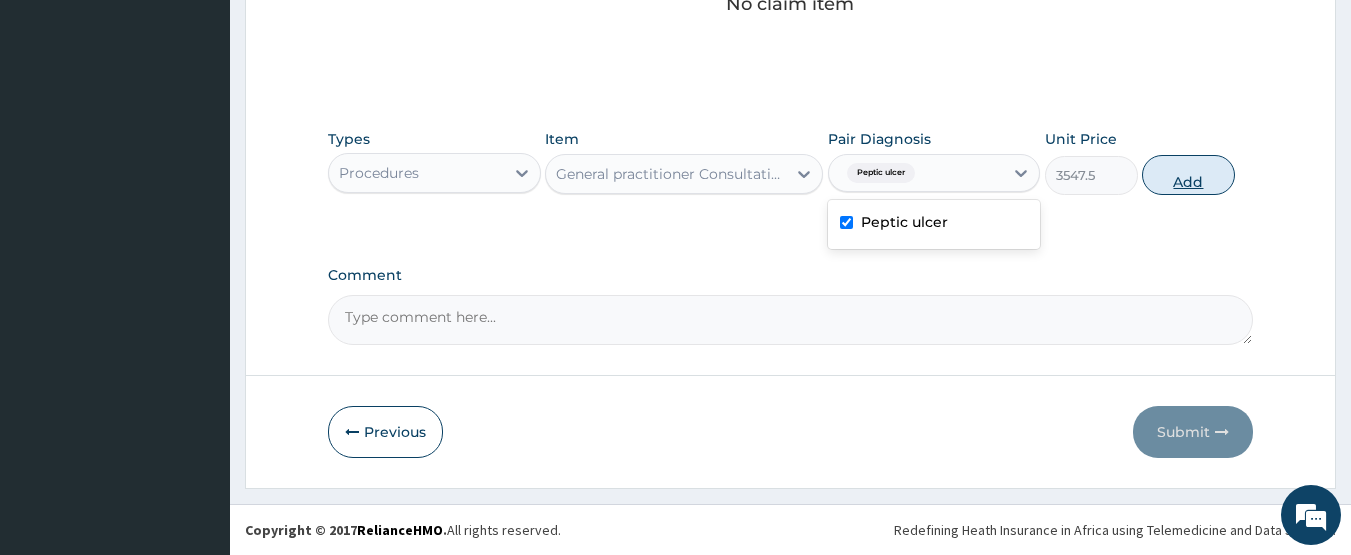 drag, startPoint x: 1205, startPoint y: 187, endPoint x: 1189, endPoint y: 187, distance: 16 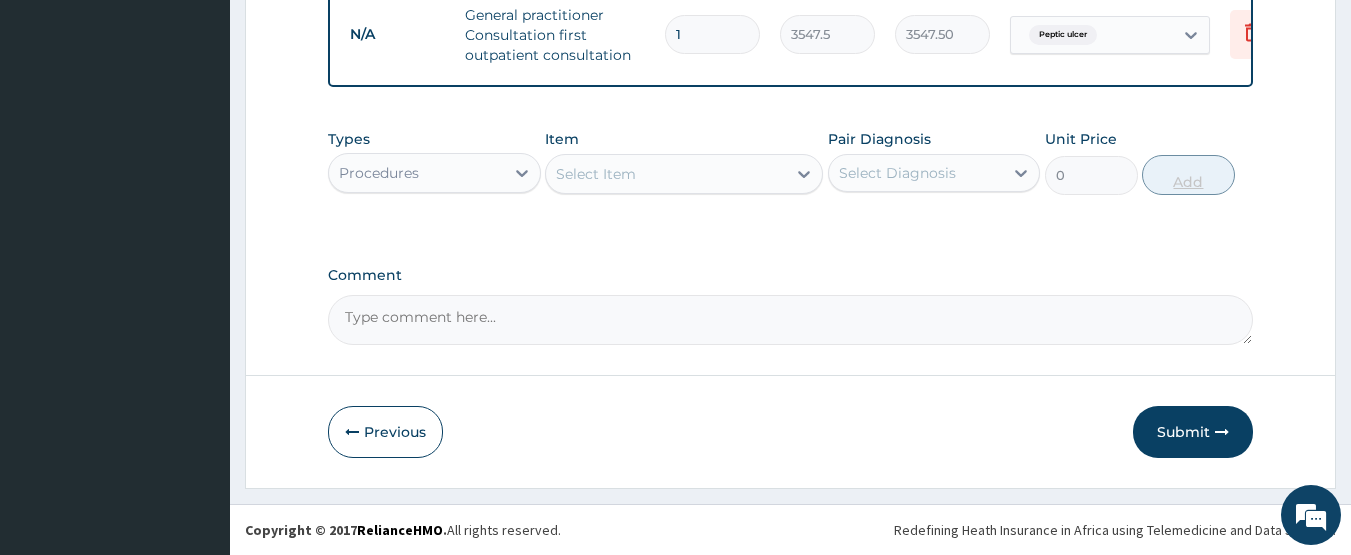scroll, scrollTop: 818, scrollLeft: 0, axis: vertical 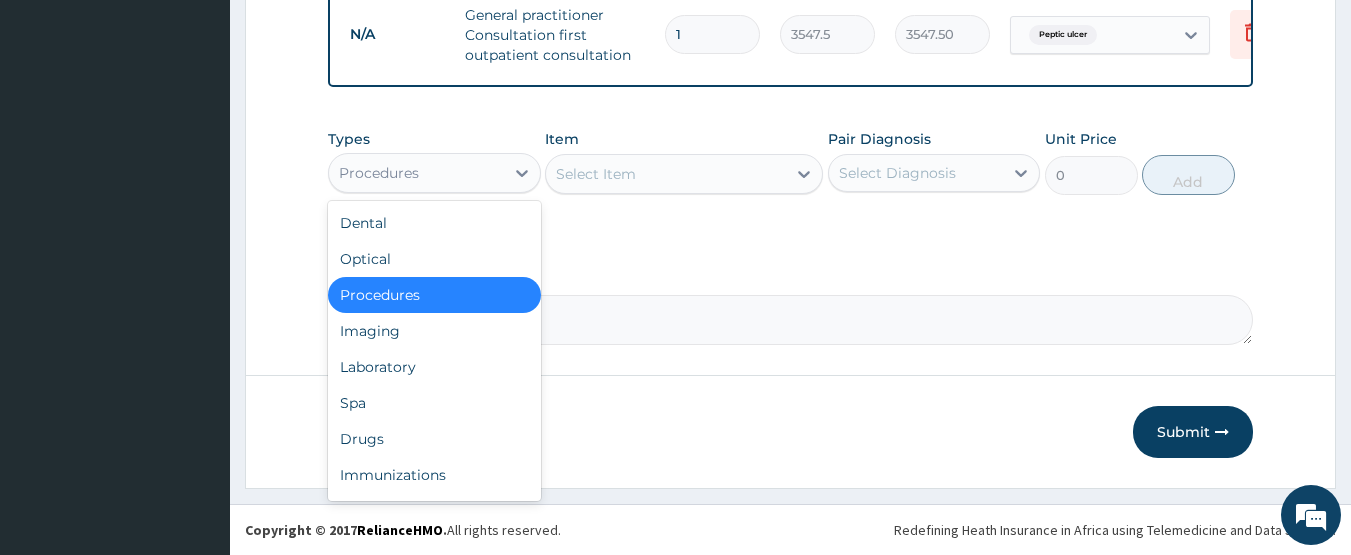 click on "Procedures" at bounding box center (416, 173) 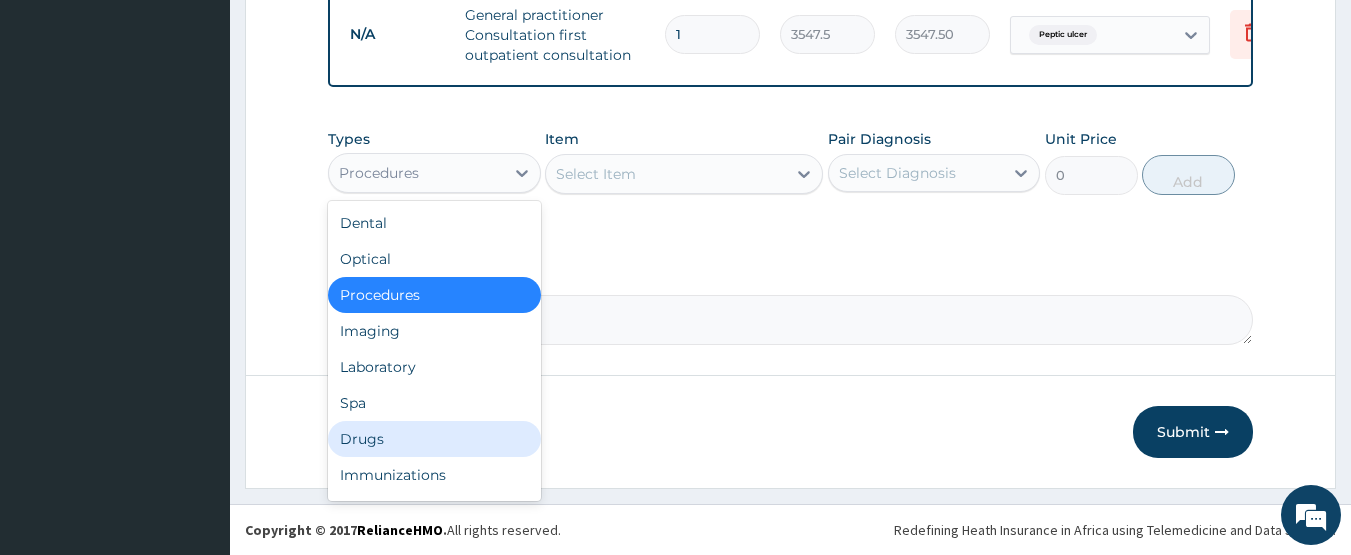 drag, startPoint x: 368, startPoint y: 440, endPoint x: 365, endPoint y: 272, distance: 168.02678 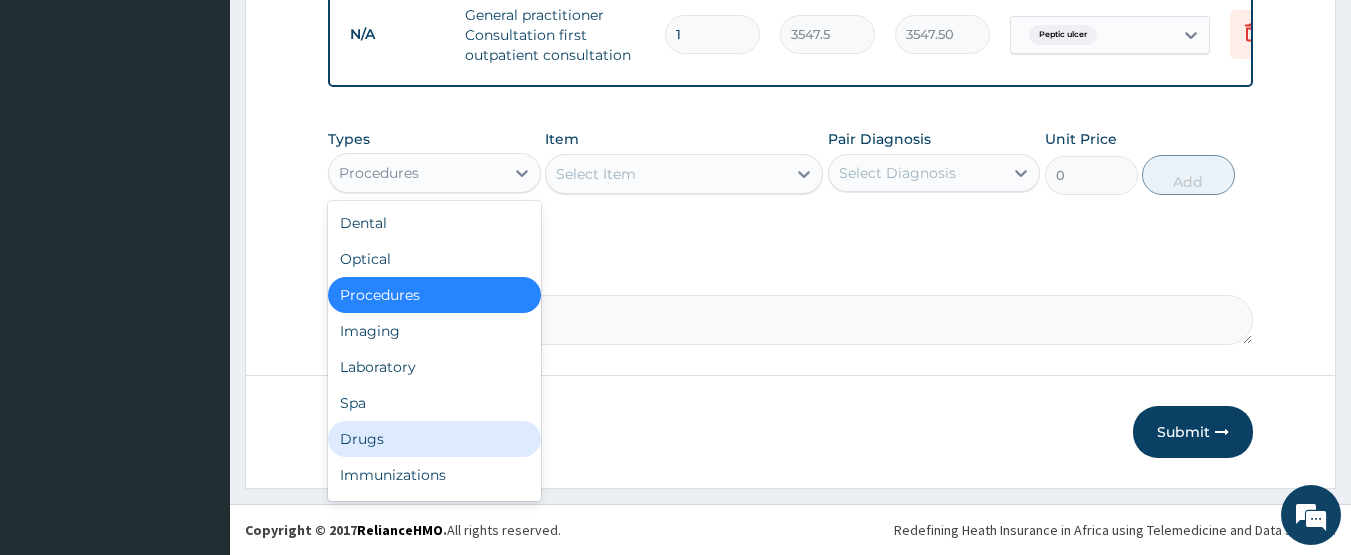 click on "Drugs" at bounding box center [434, 439] 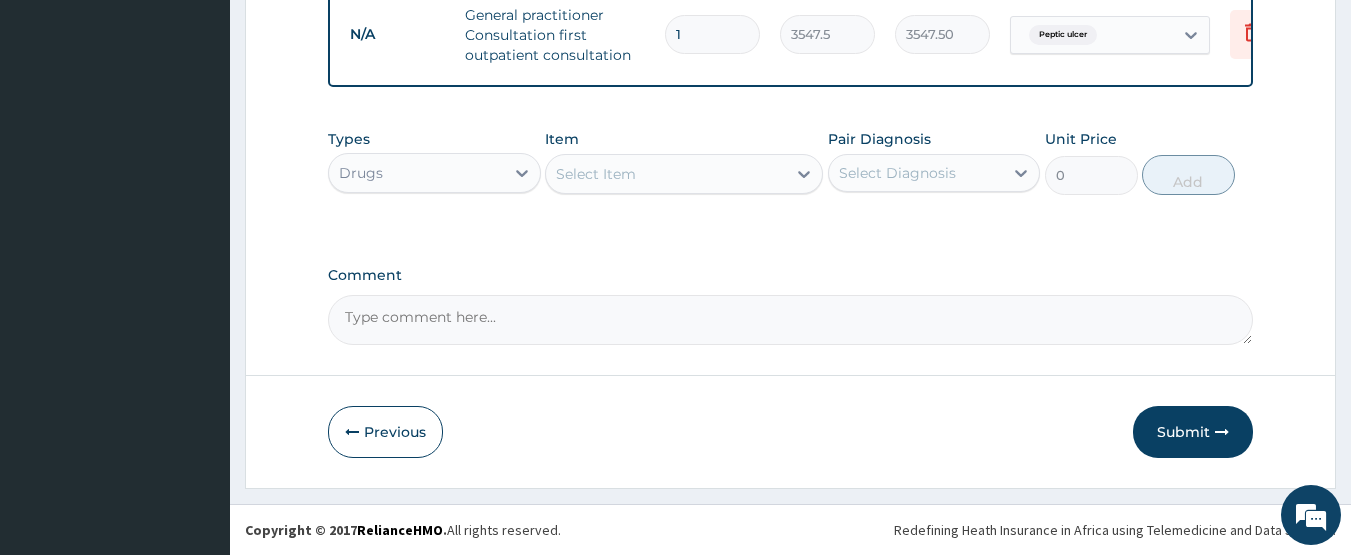 click on "Select Item" at bounding box center [666, 174] 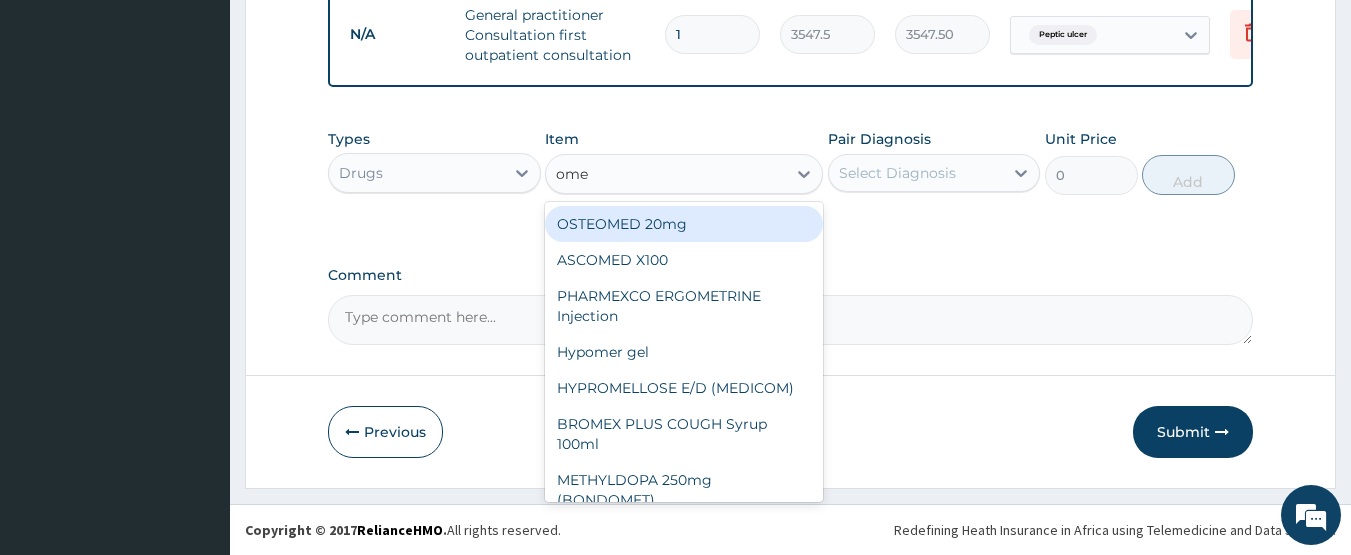 type on "omep" 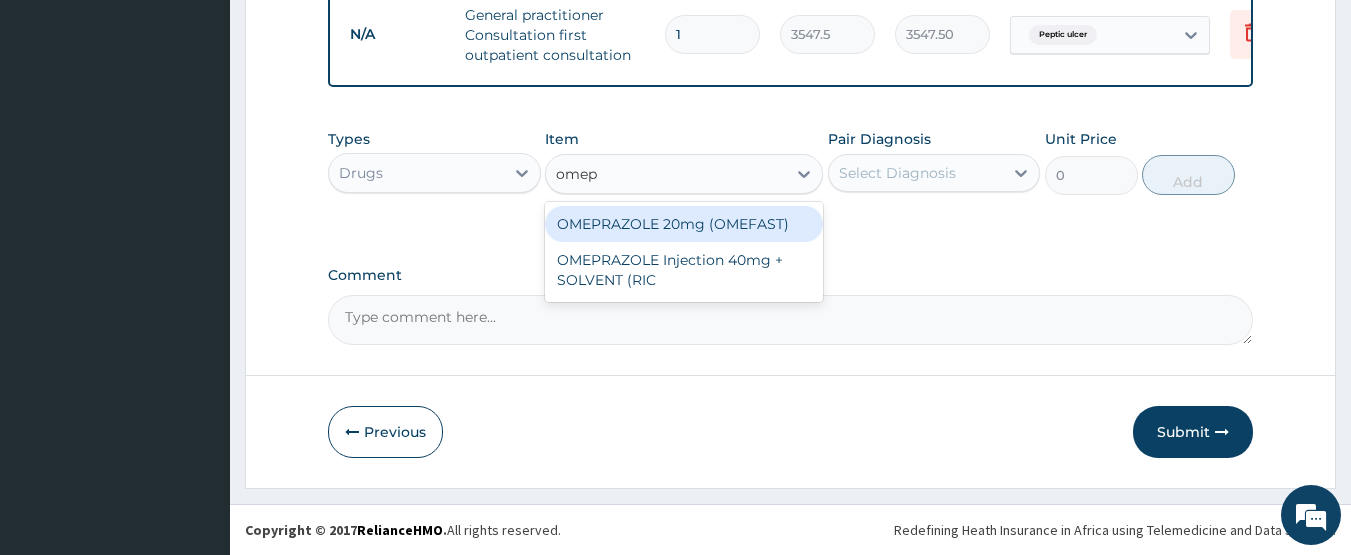 click on "OMEPRAZOLE 20mg (OMEFAST)" at bounding box center [684, 224] 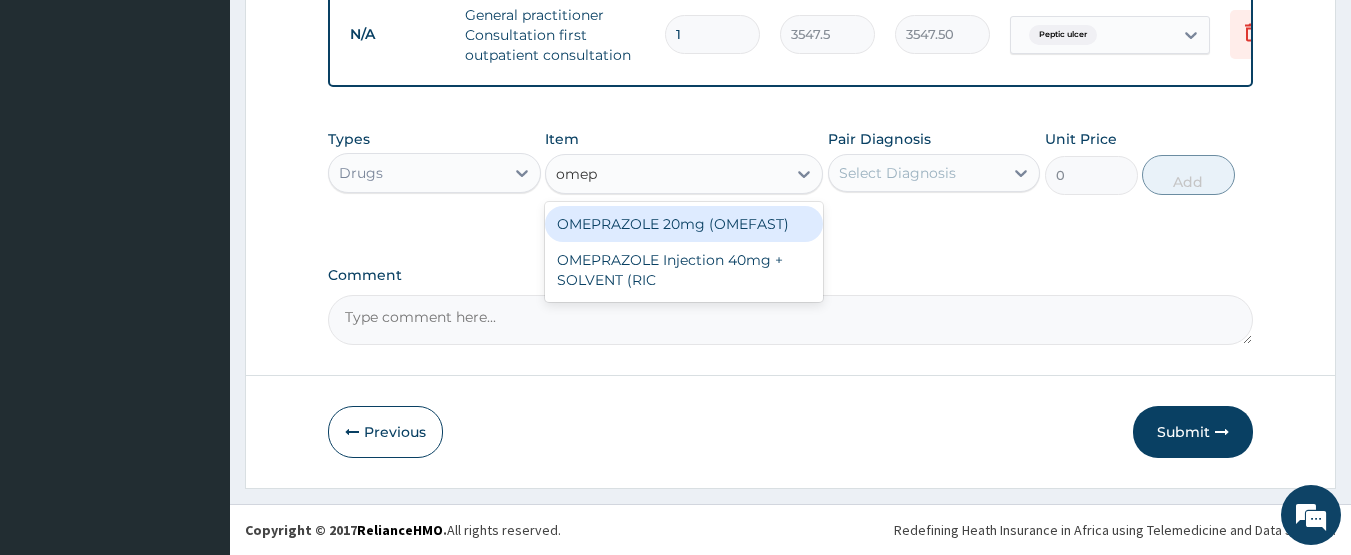 type 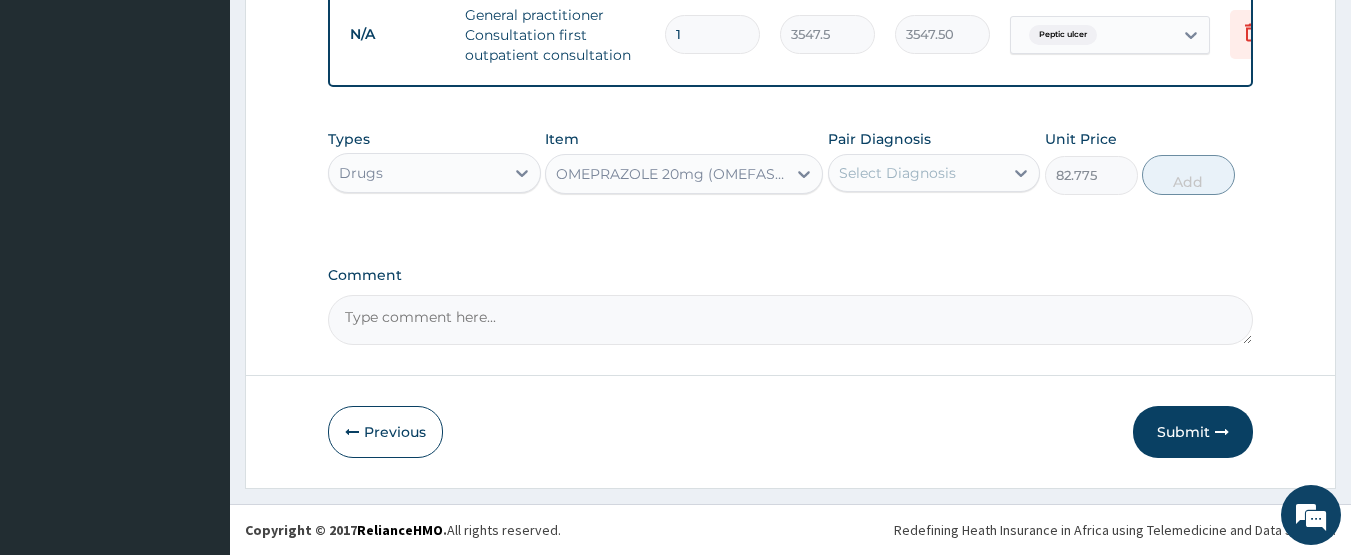 click on "Select Diagnosis" at bounding box center [897, 173] 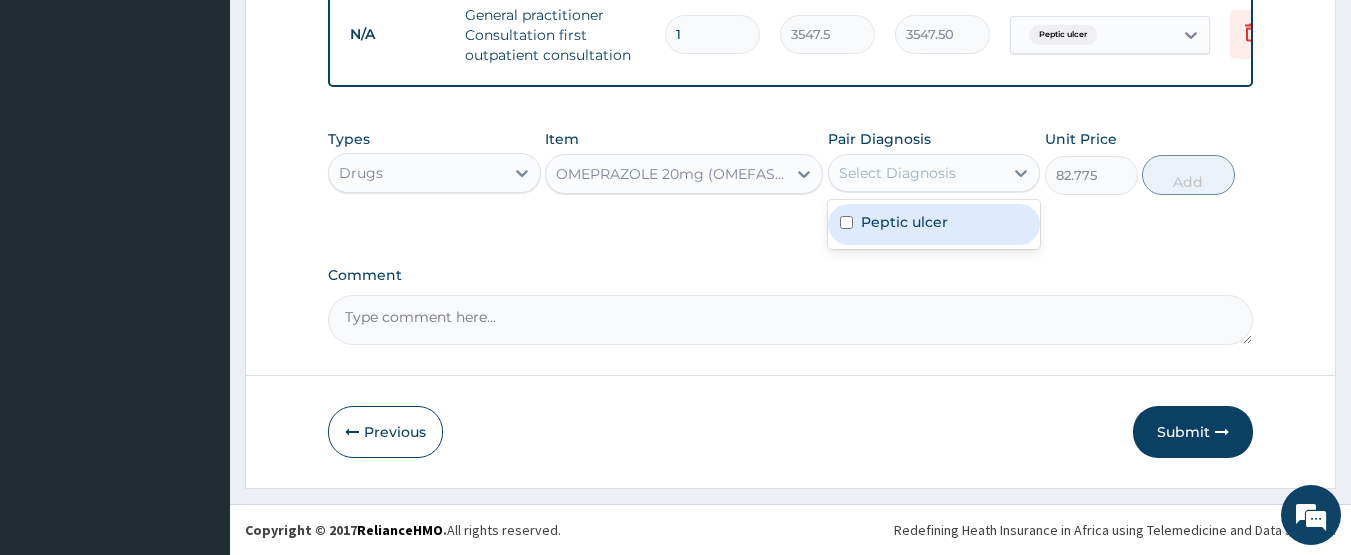 click on "Peptic ulcer" at bounding box center (904, 222) 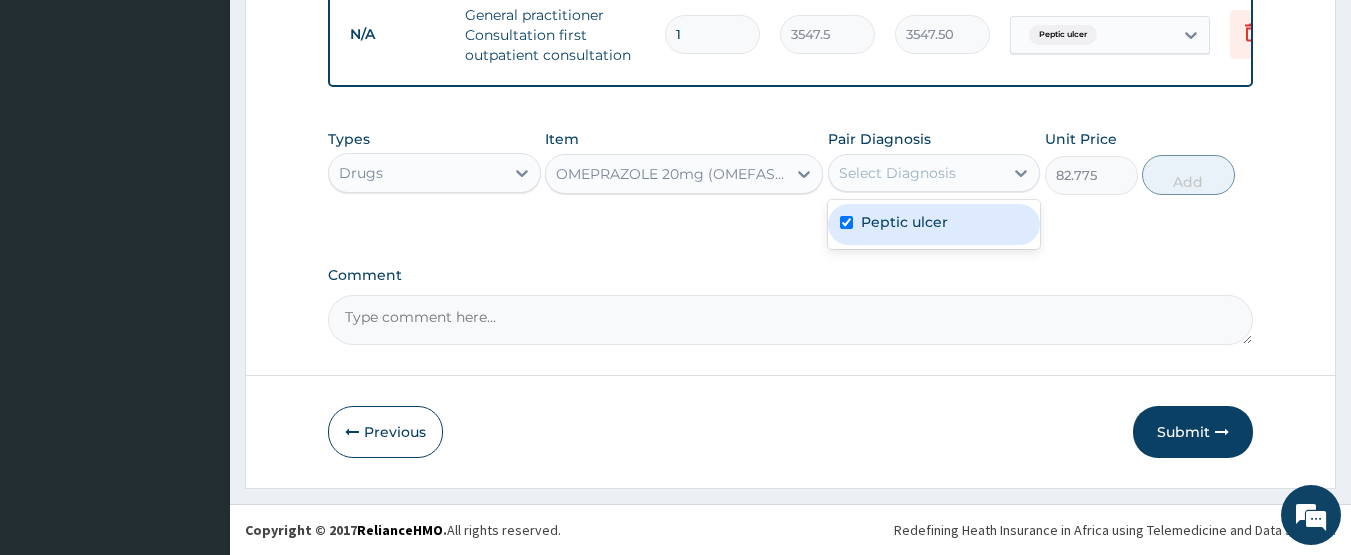 checkbox on "true" 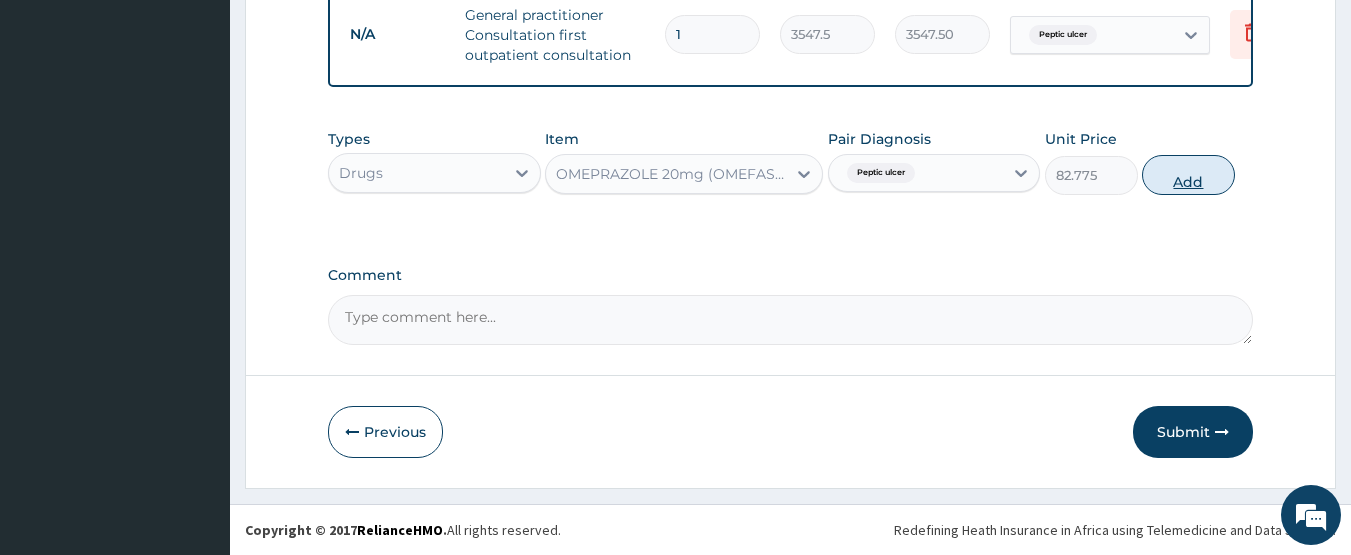 click on "Add" at bounding box center (1188, 175) 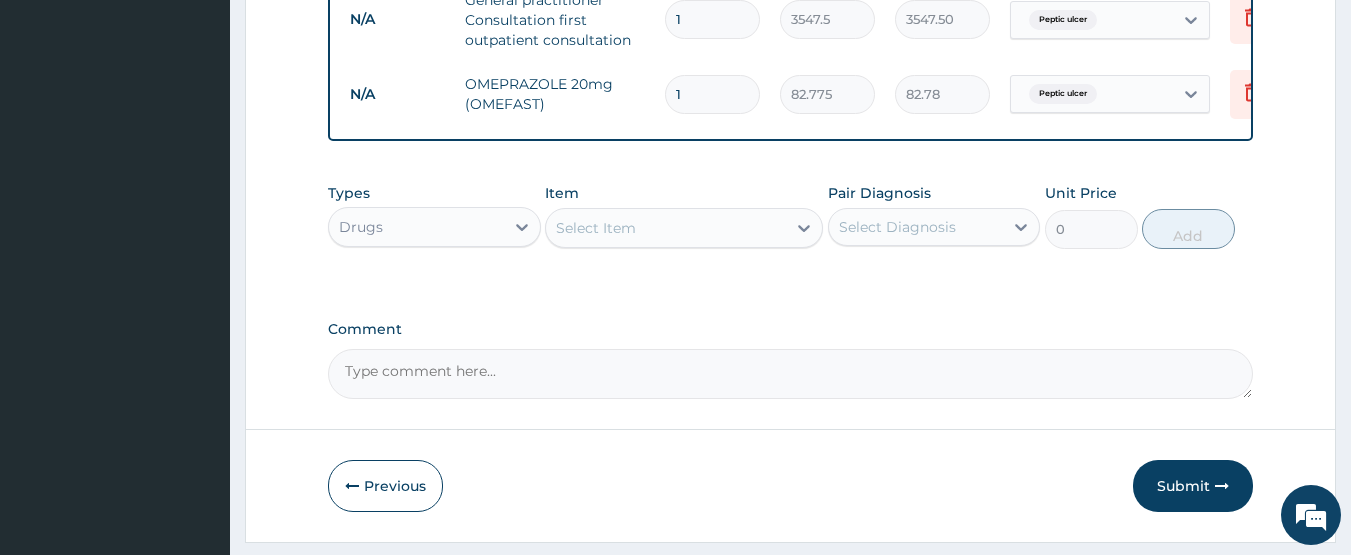 type on "14" 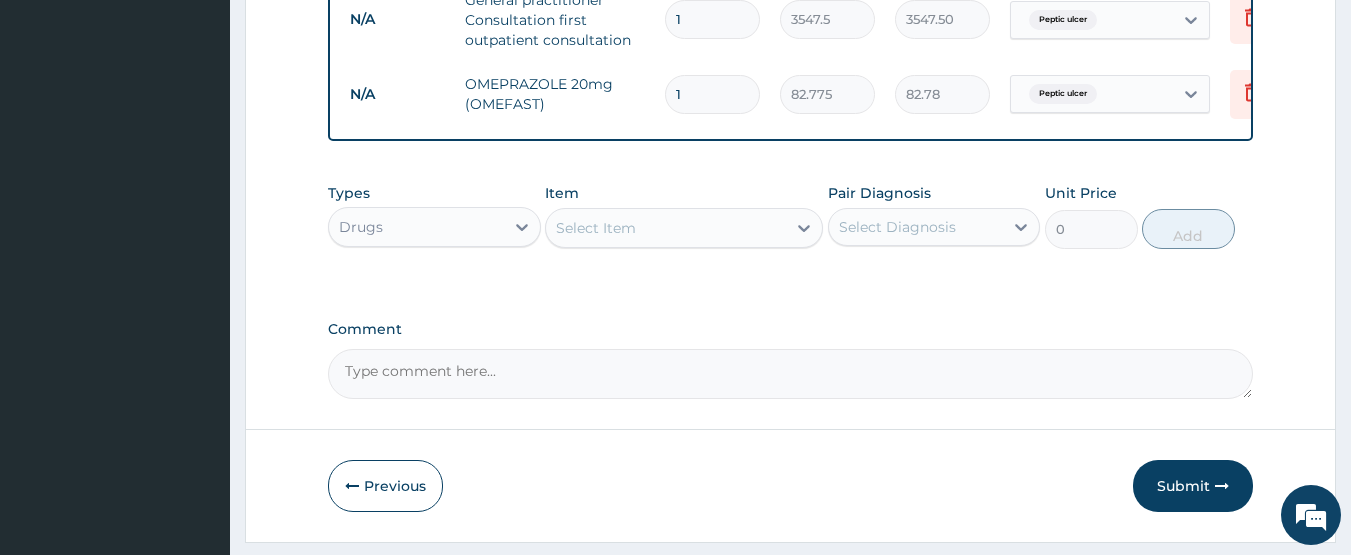 type on "1158.85" 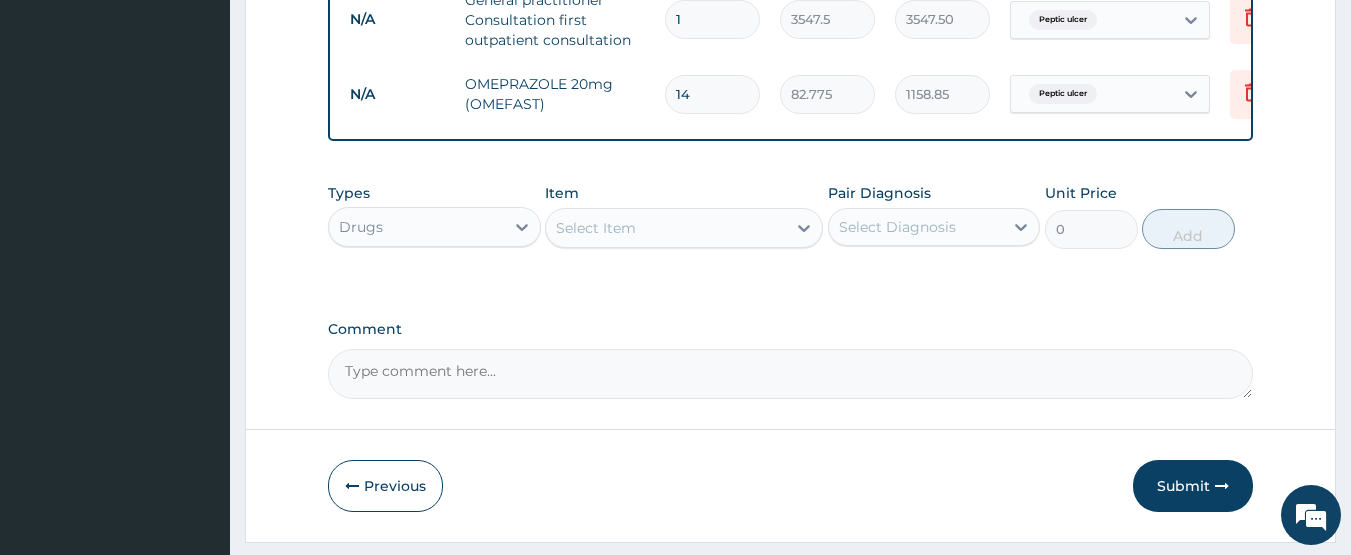 type on "14" 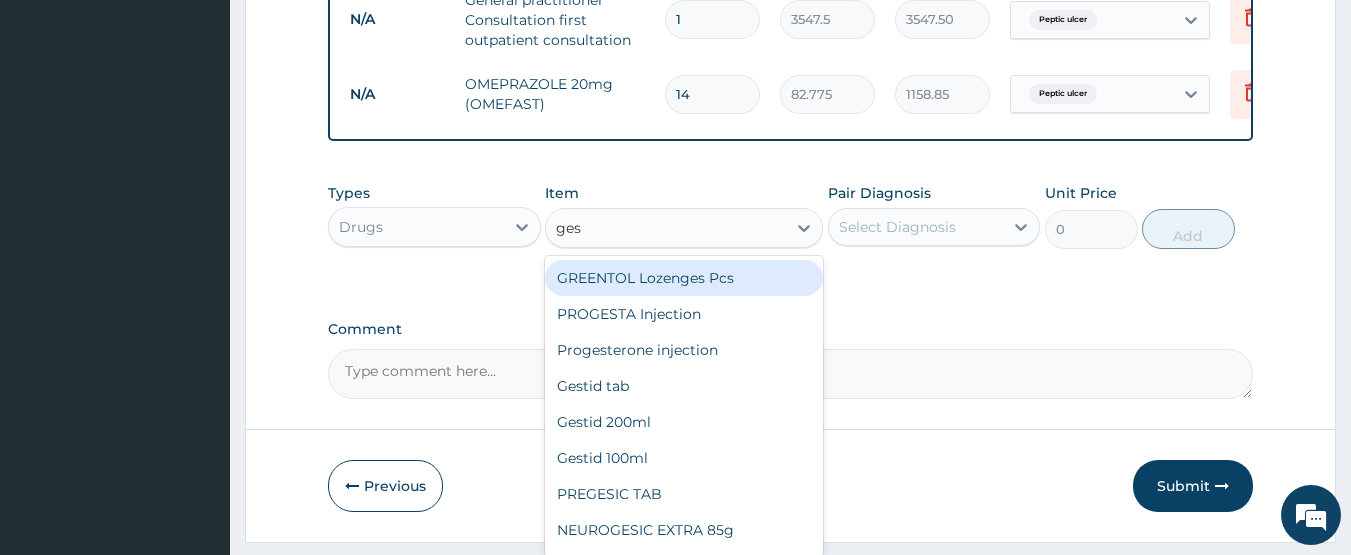 type on "gest" 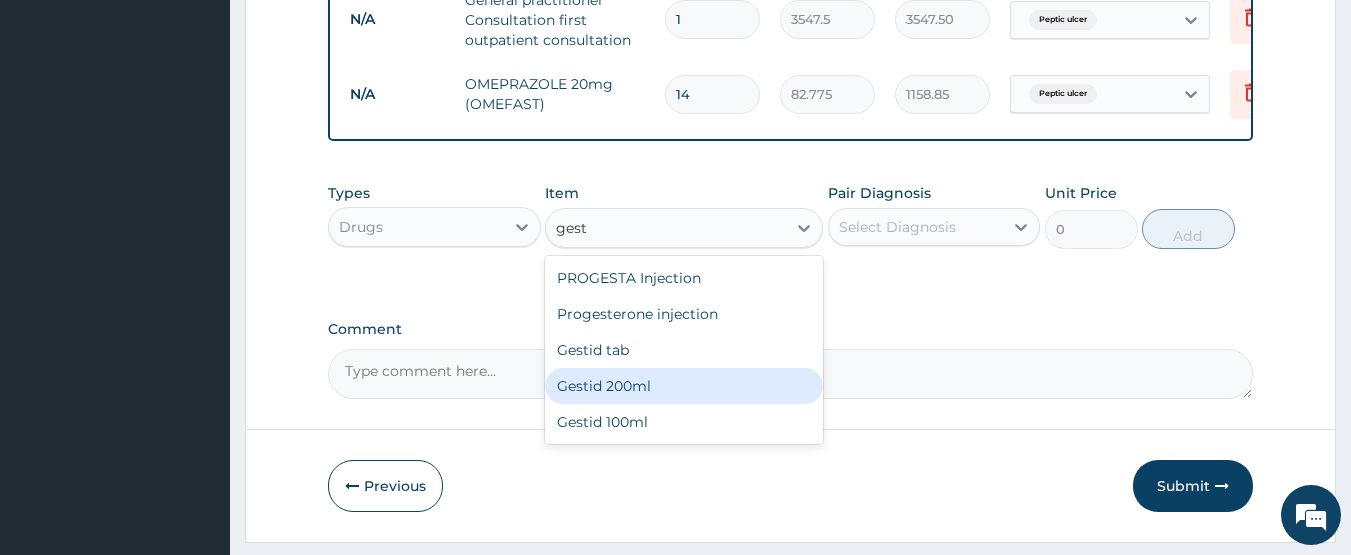 click on "Gestid 200ml" at bounding box center (684, 386) 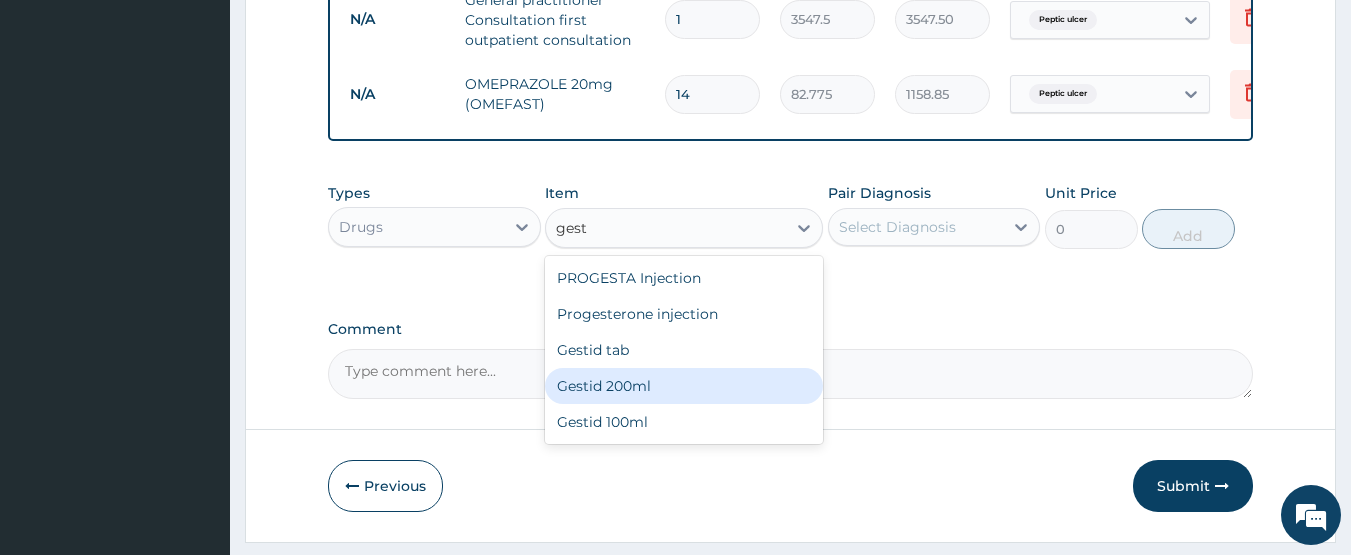 type 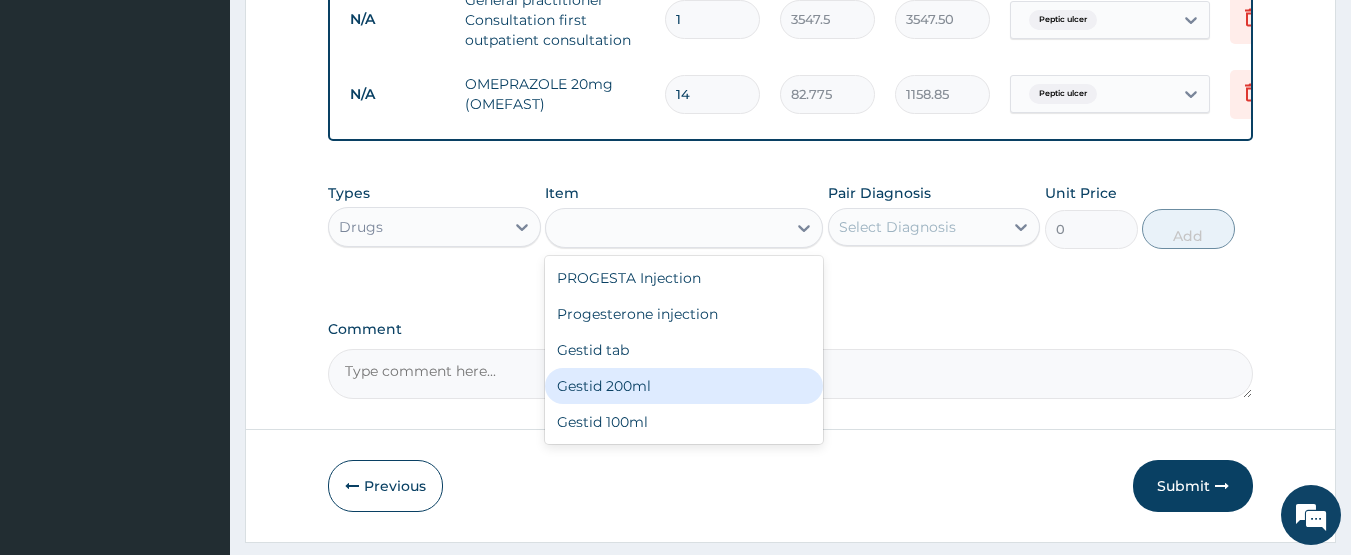 type on "1064.25" 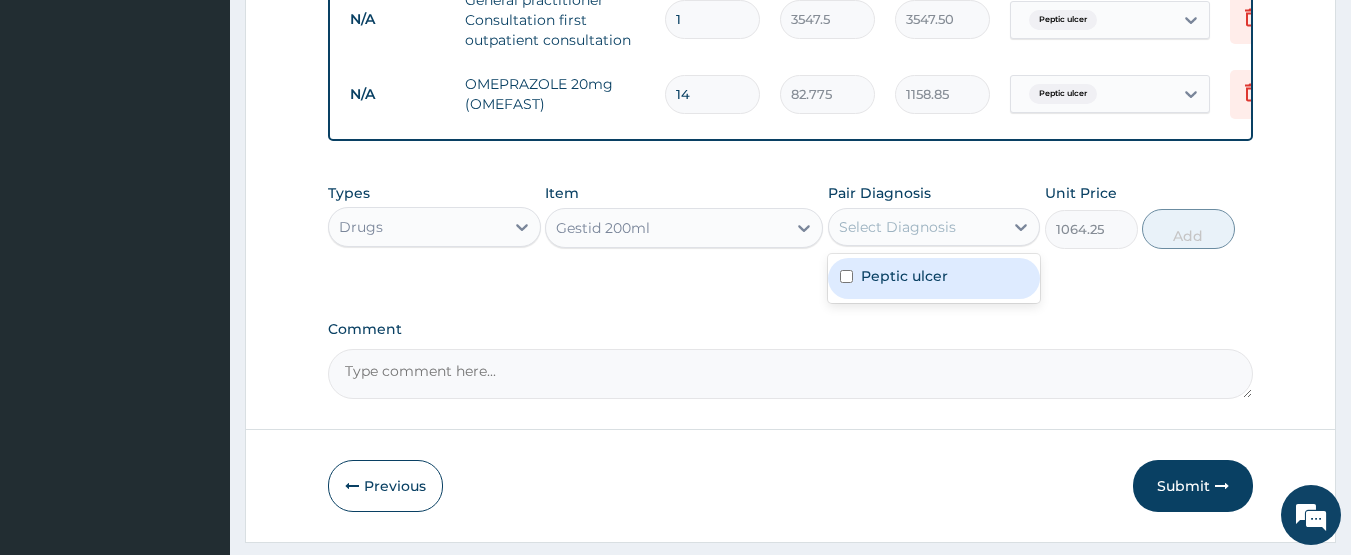 click on "Select Diagnosis" at bounding box center (897, 227) 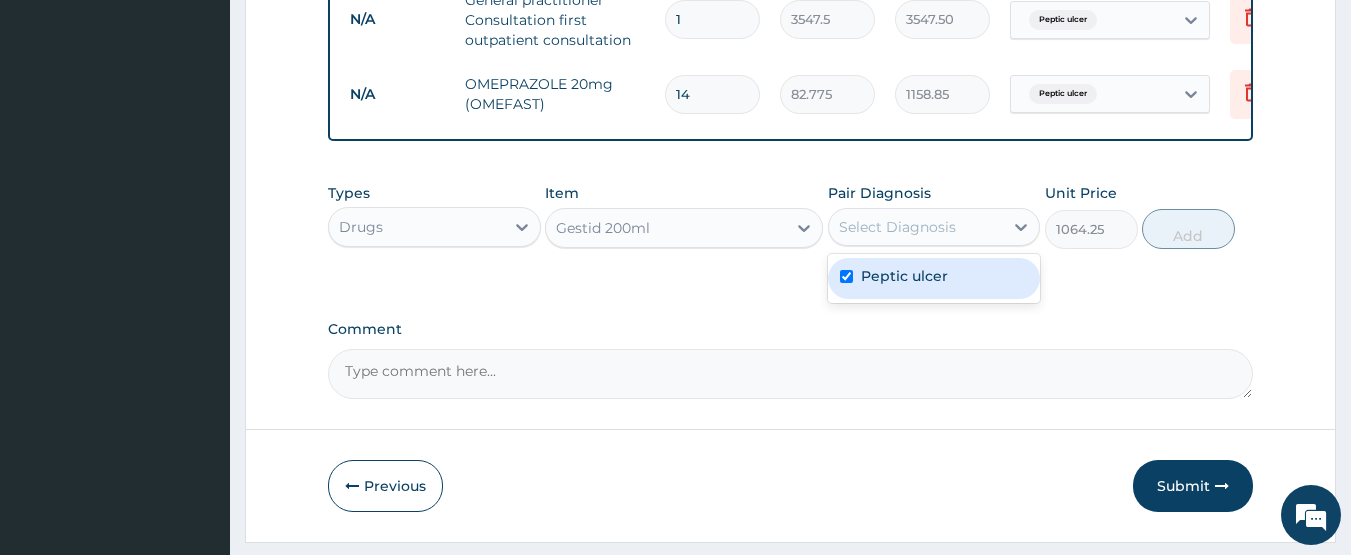 checkbox on "true" 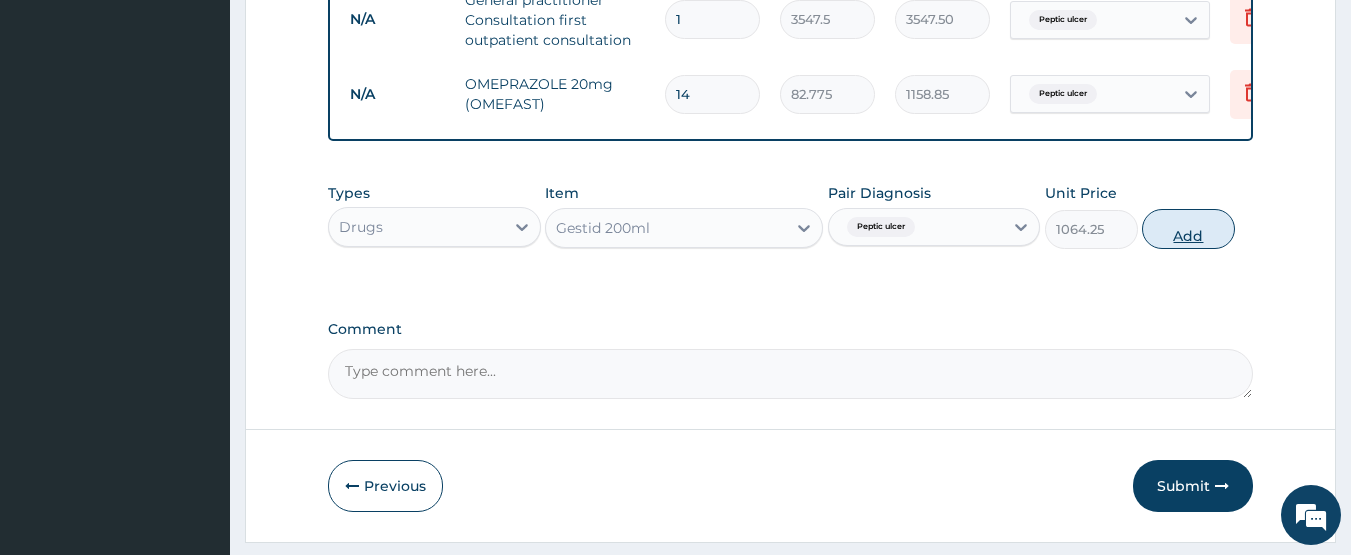 click on "Add" at bounding box center (1188, 229) 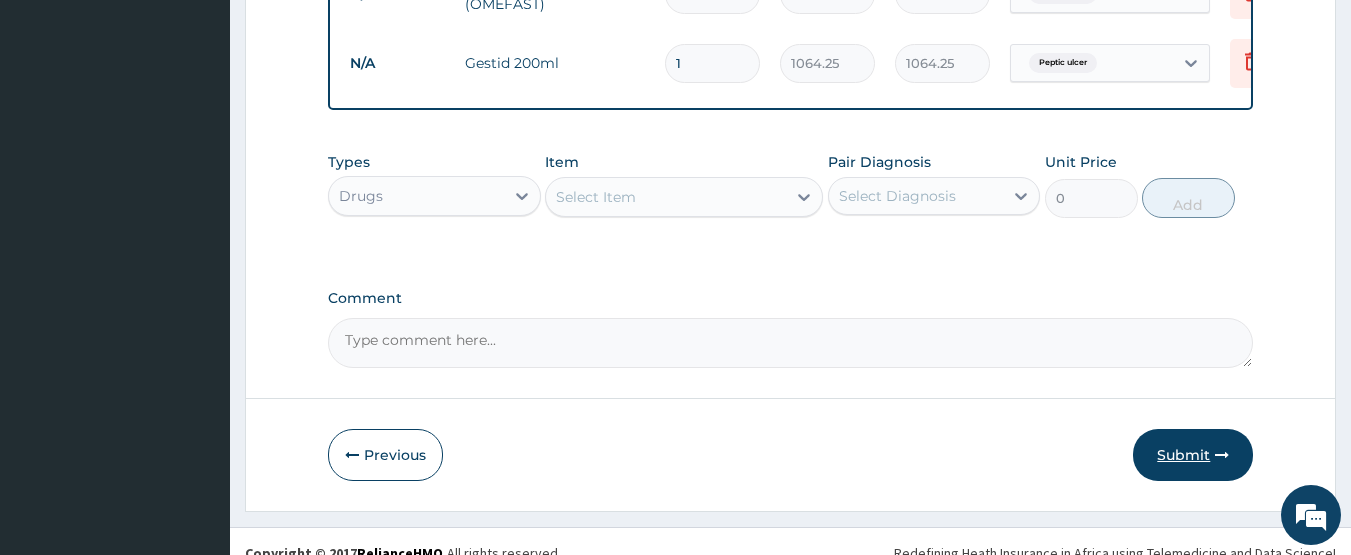 click on "Submit" at bounding box center (1193, 455) 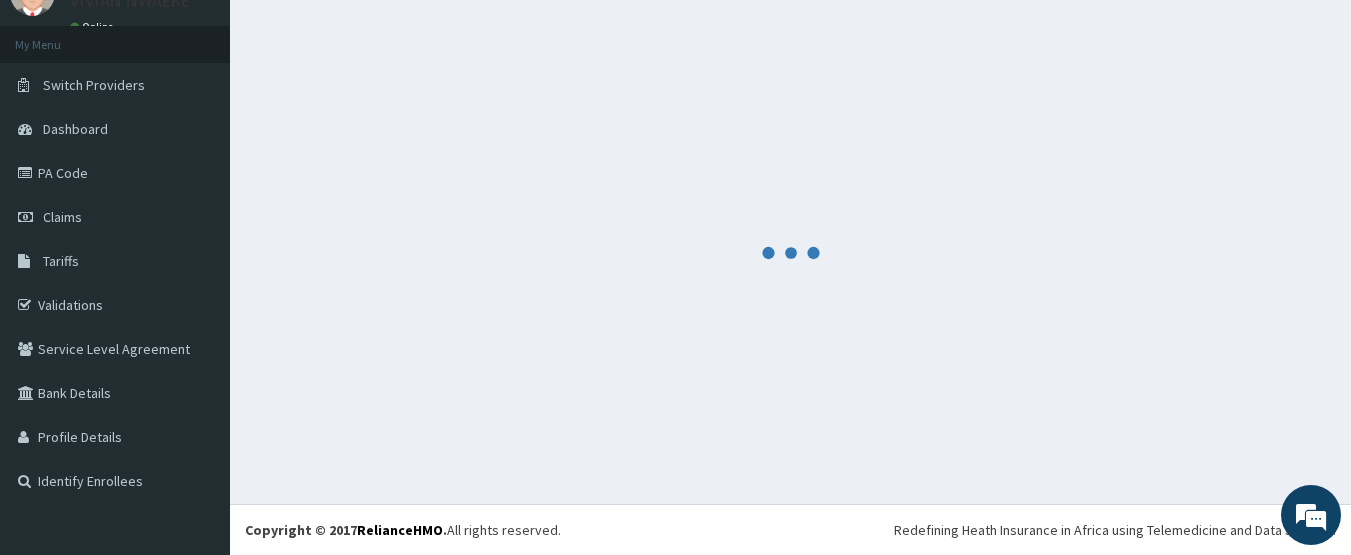 scroll, scrollTop: 89, scrollLeft: 0, axis: vertical 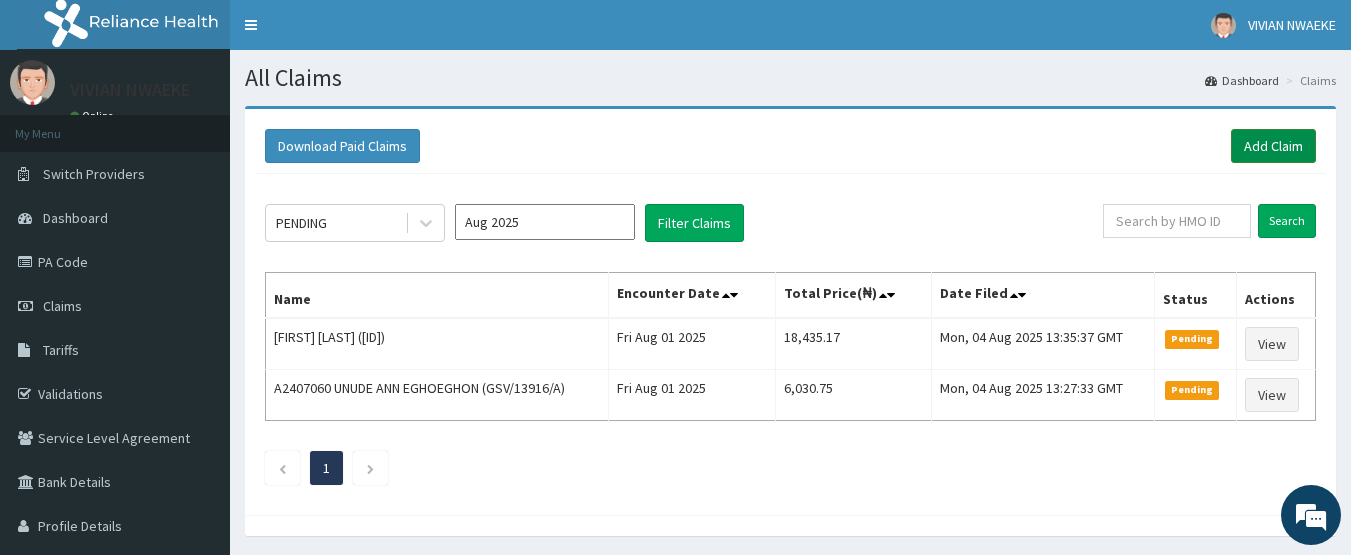 click on "Add Claim" at bounding box center (1273, 146) 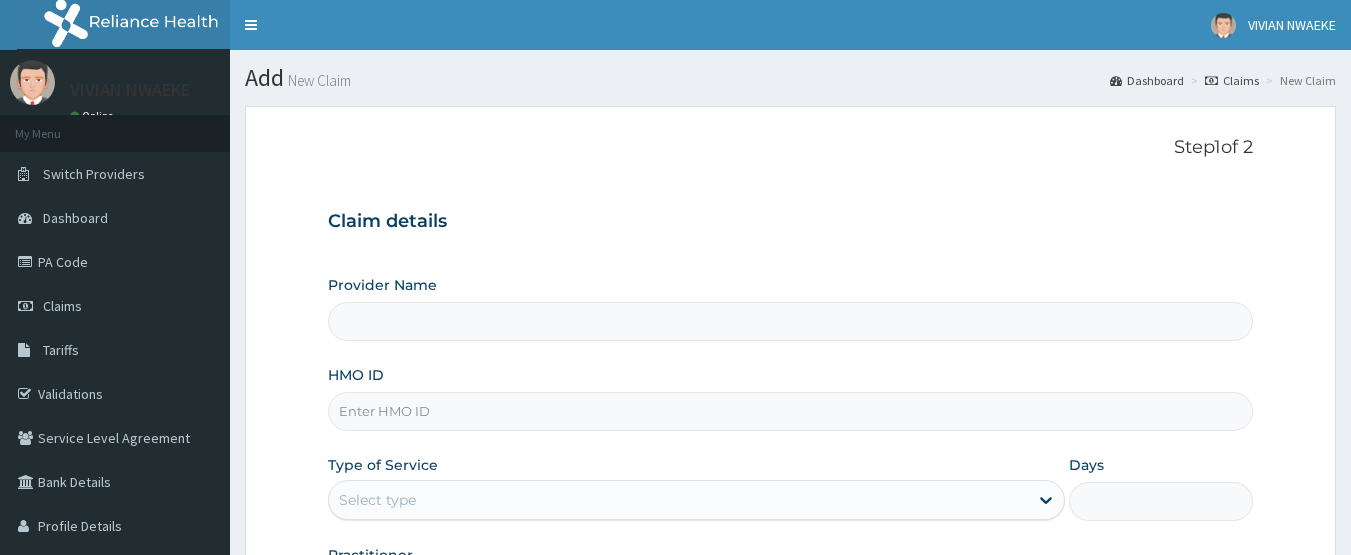 scroll, scrollTop: 0, scrollLeft: 0, axis: both 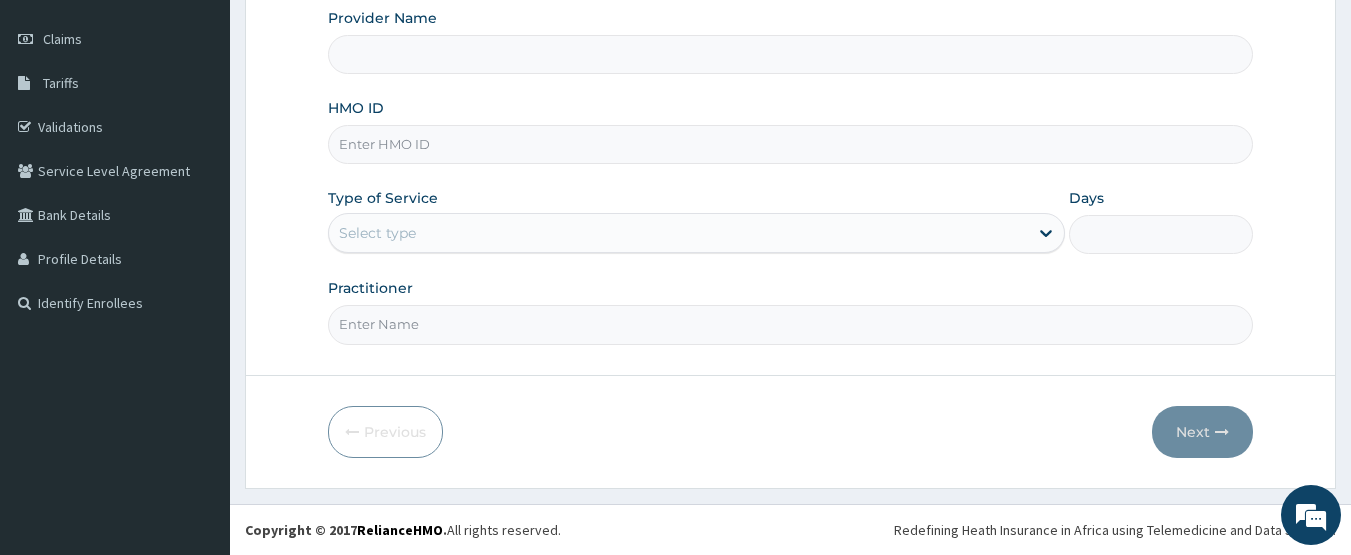 click on "HMO ID" at bounding box center [791, 144] 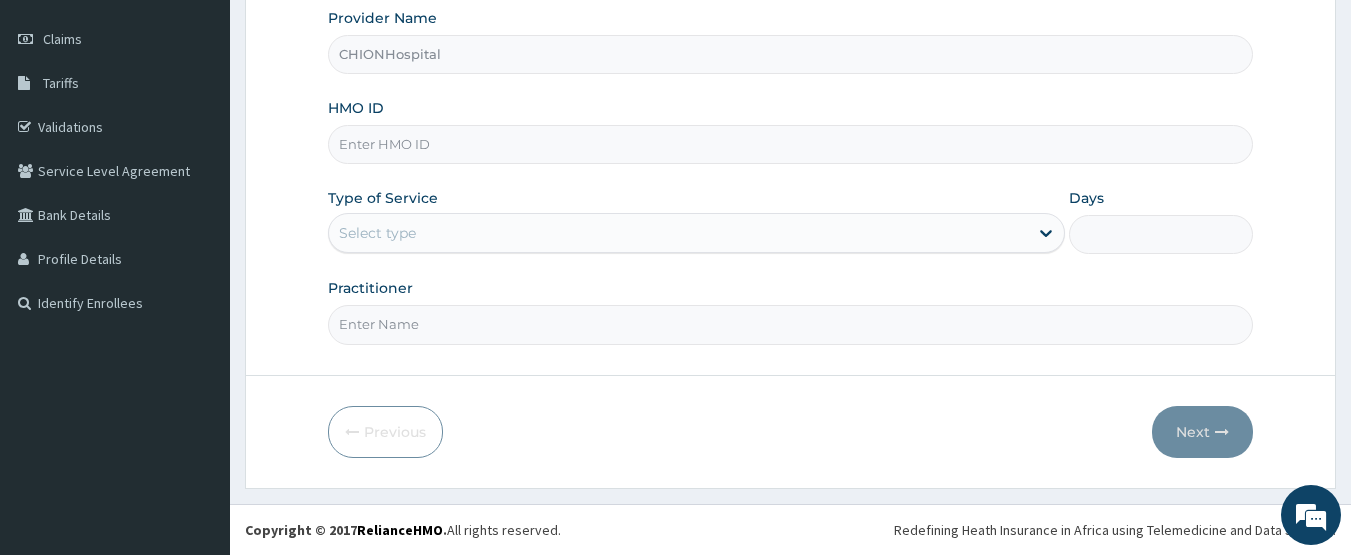 paste on "[ID]" 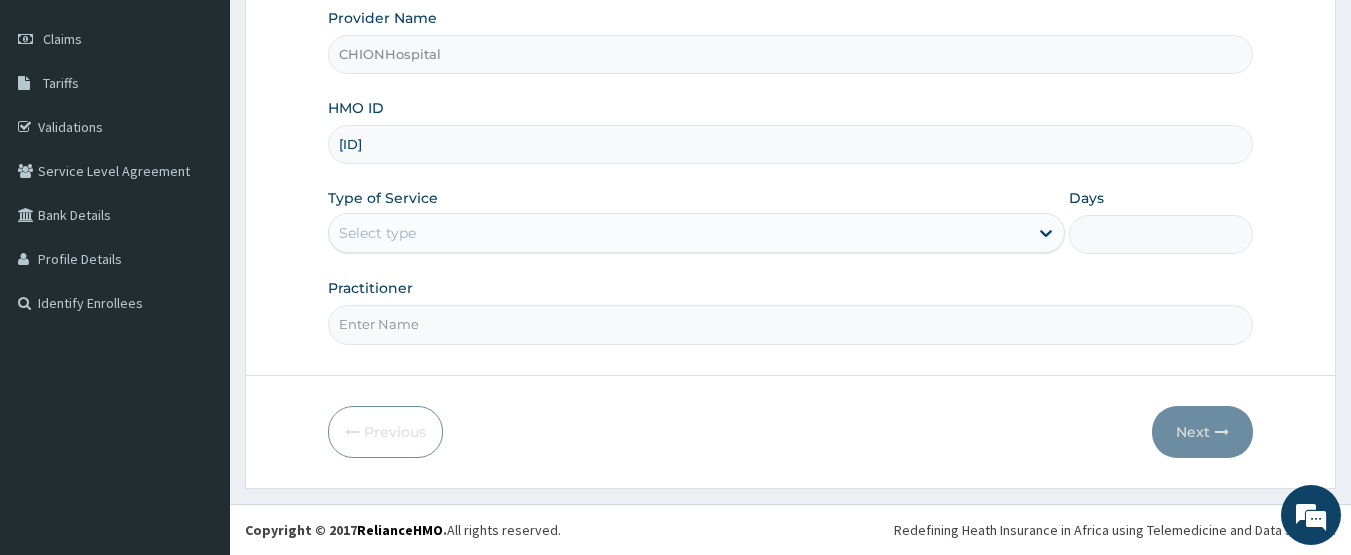 type on "[ID]" 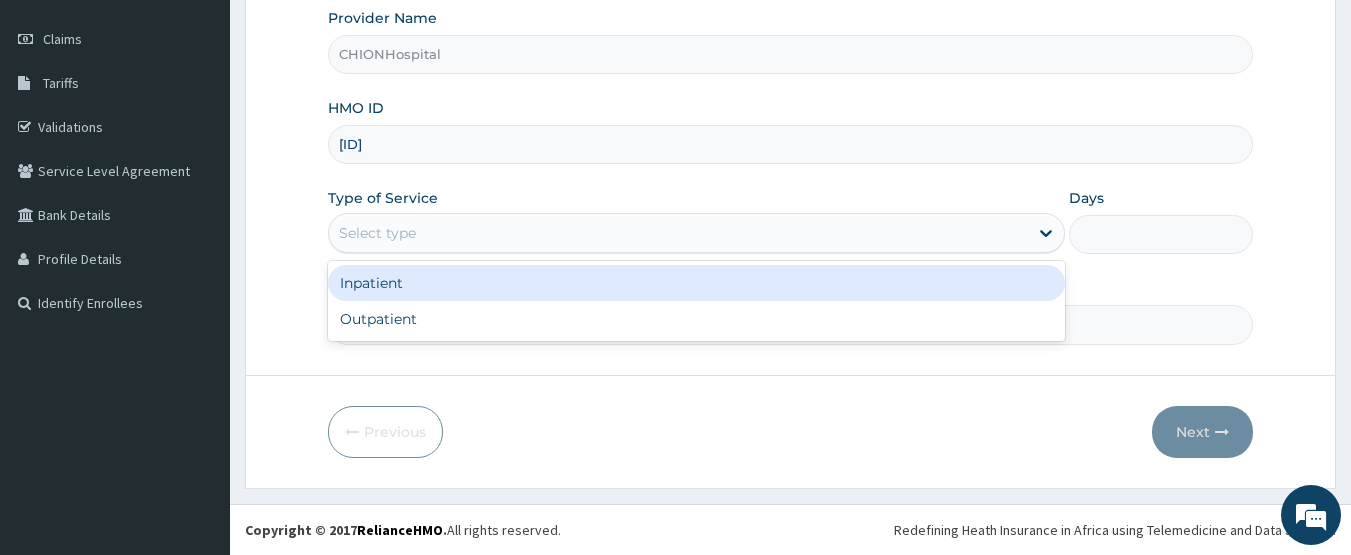 click on "Inpatient" at bounding box center (696, 283) 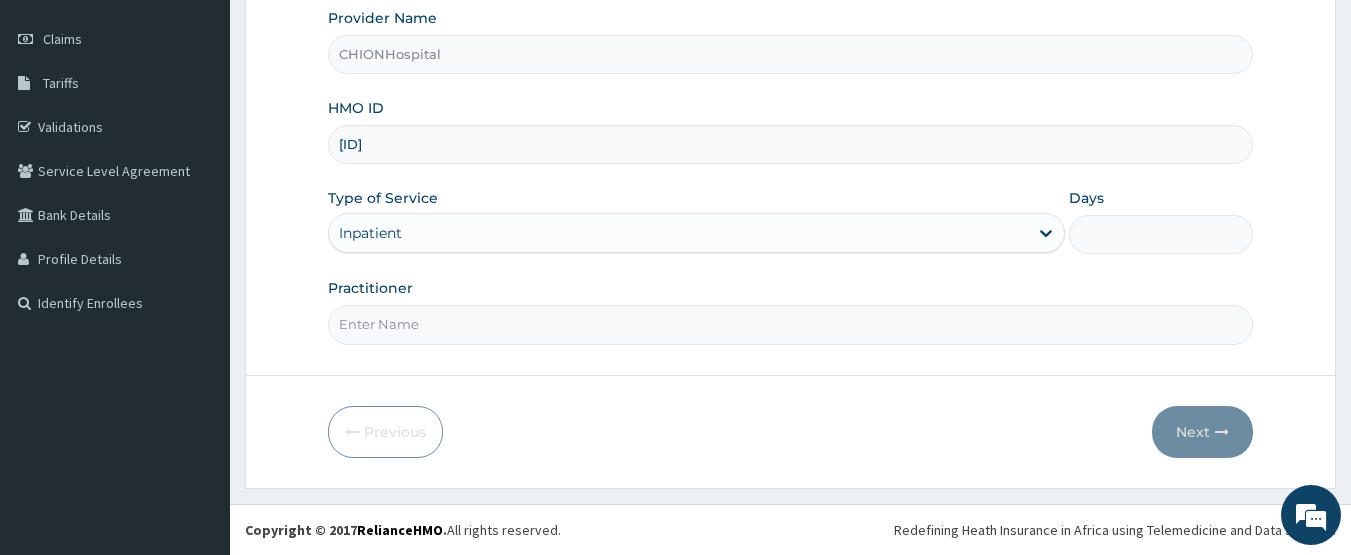 click on "Inpatient" at bounding box center (370, 233) 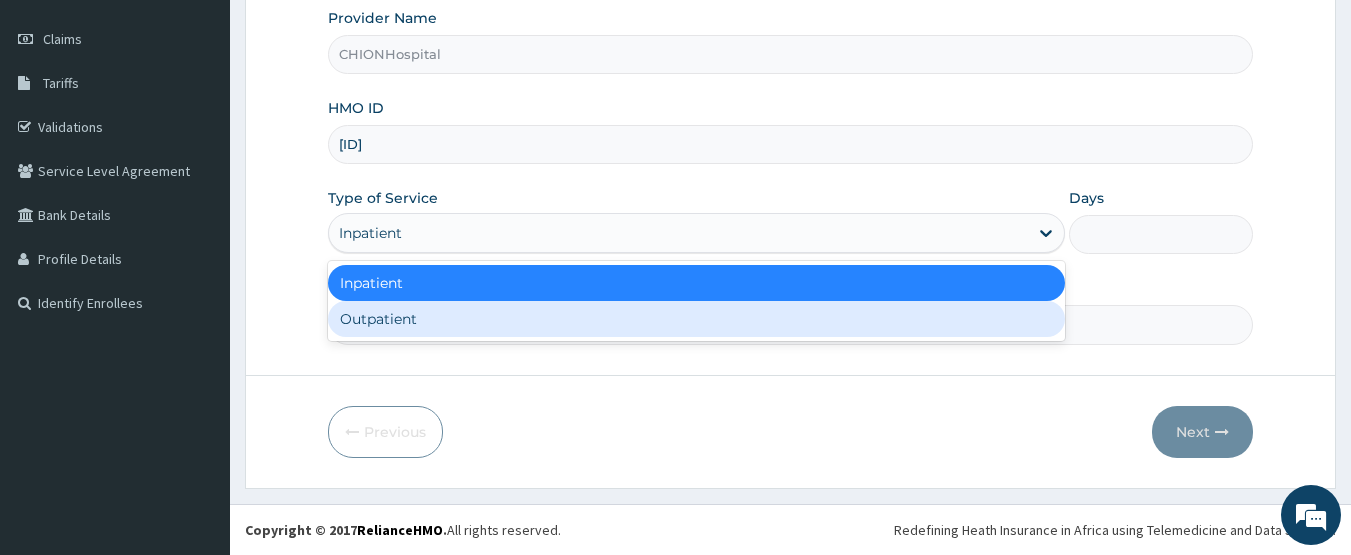 click on "Outpatient" at bounding box center (696, 319) 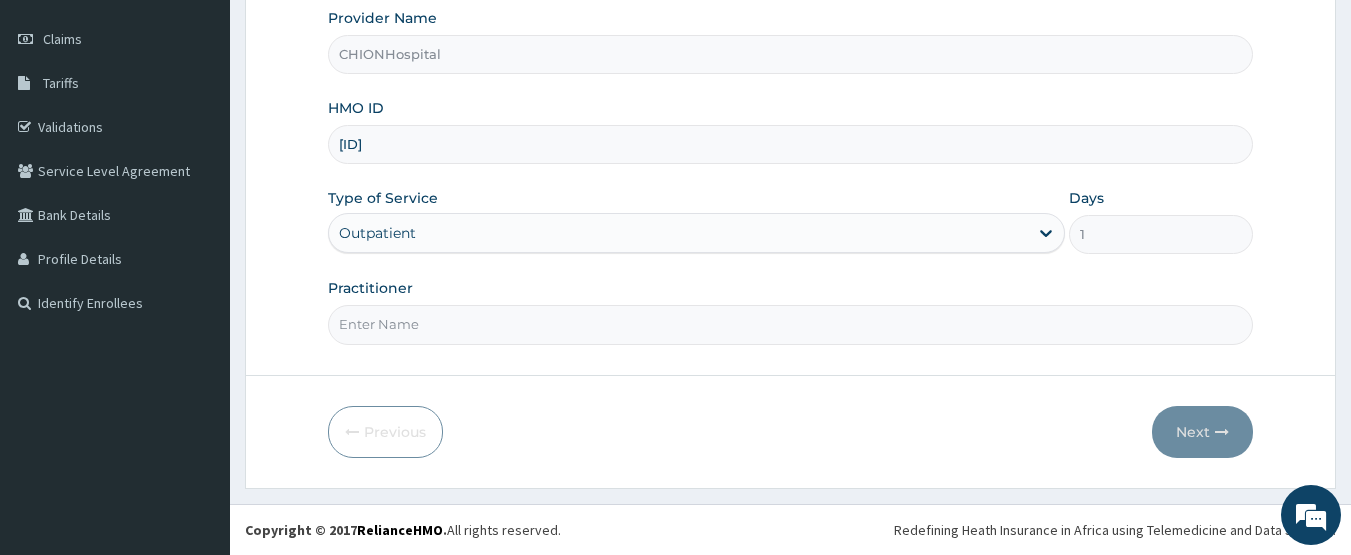 click on "Practitioner" at bounding box center [791, 324] 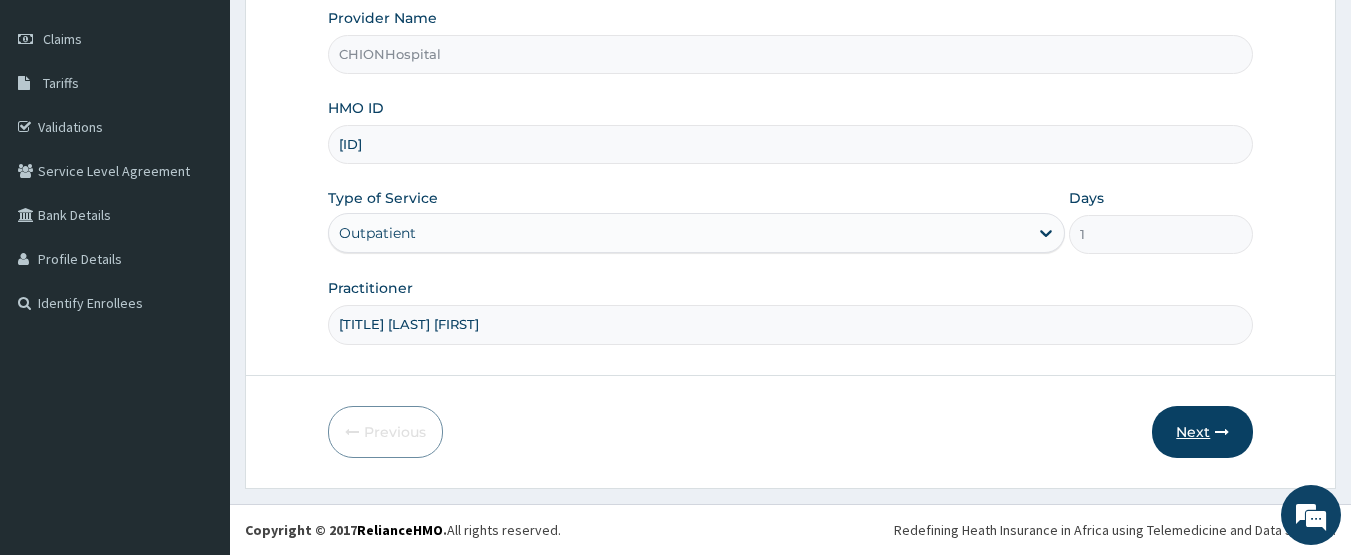 click on "Next" at bounding box center [1202, 432] 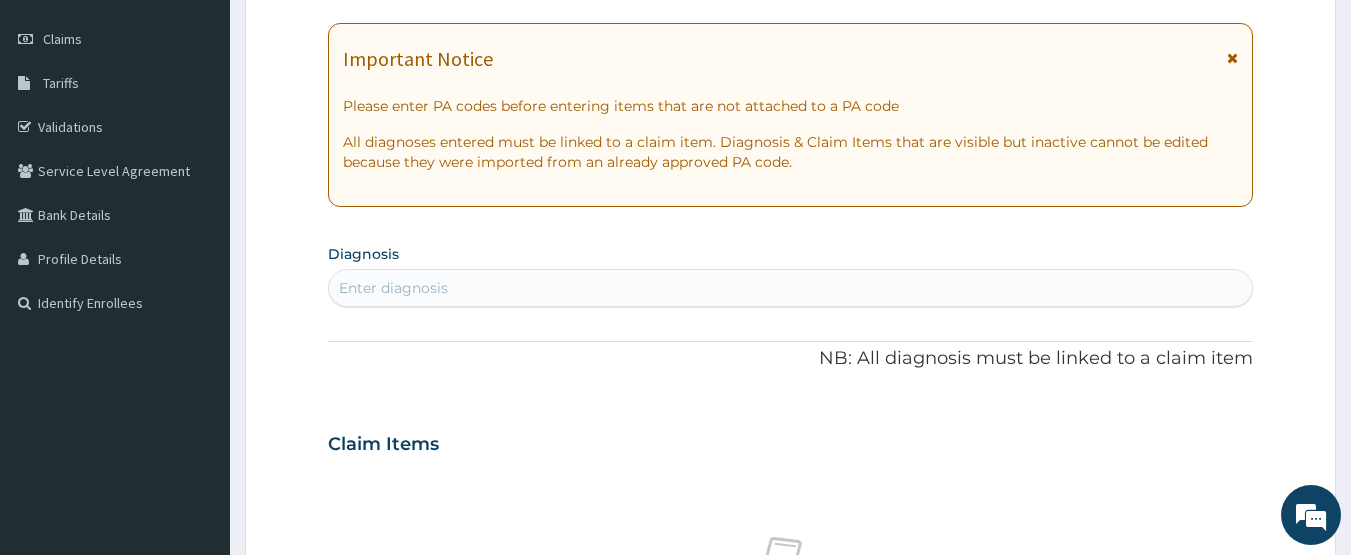 scroll, scrollTop: 67, scrollLeft: 0, axis: vertical 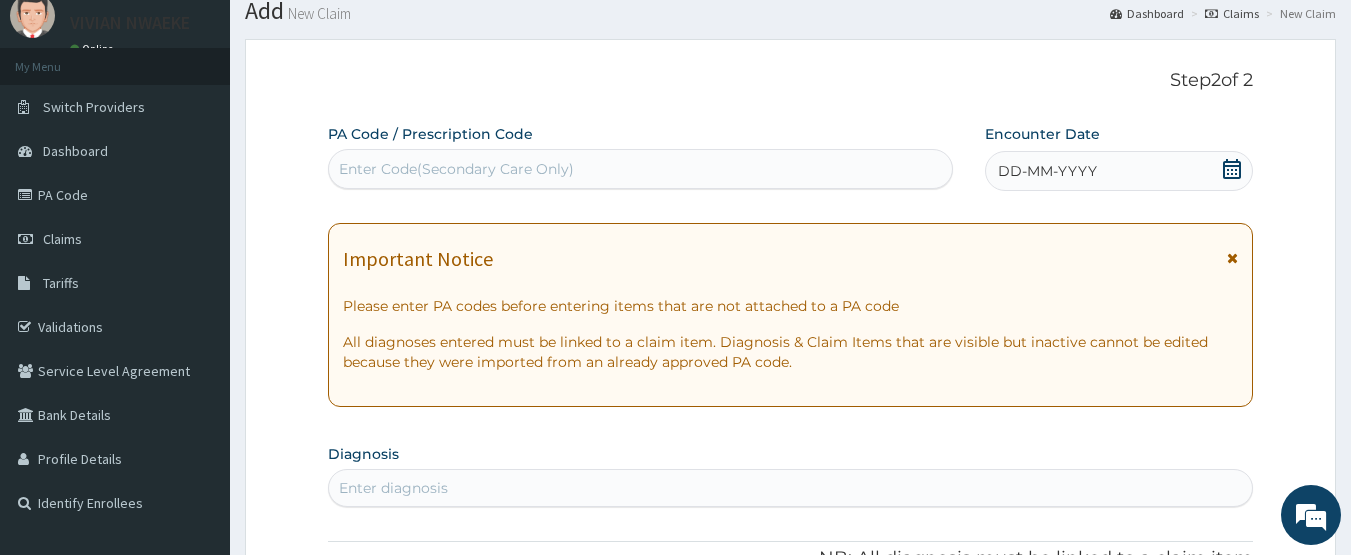 click 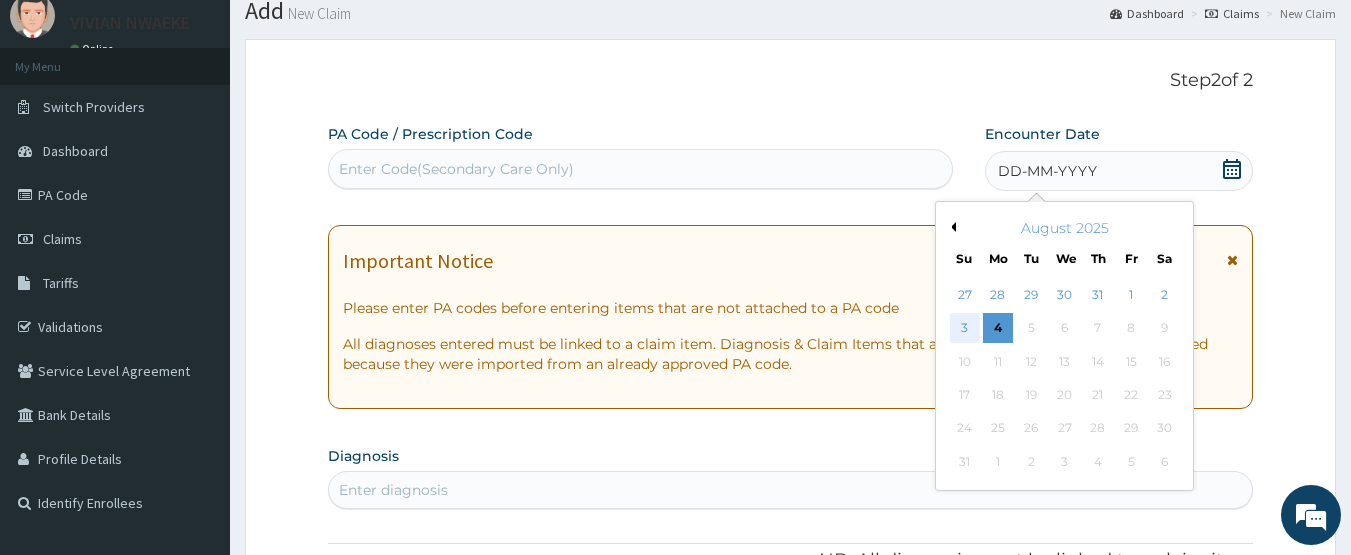 click on "3" at bounding box center [965, 329] 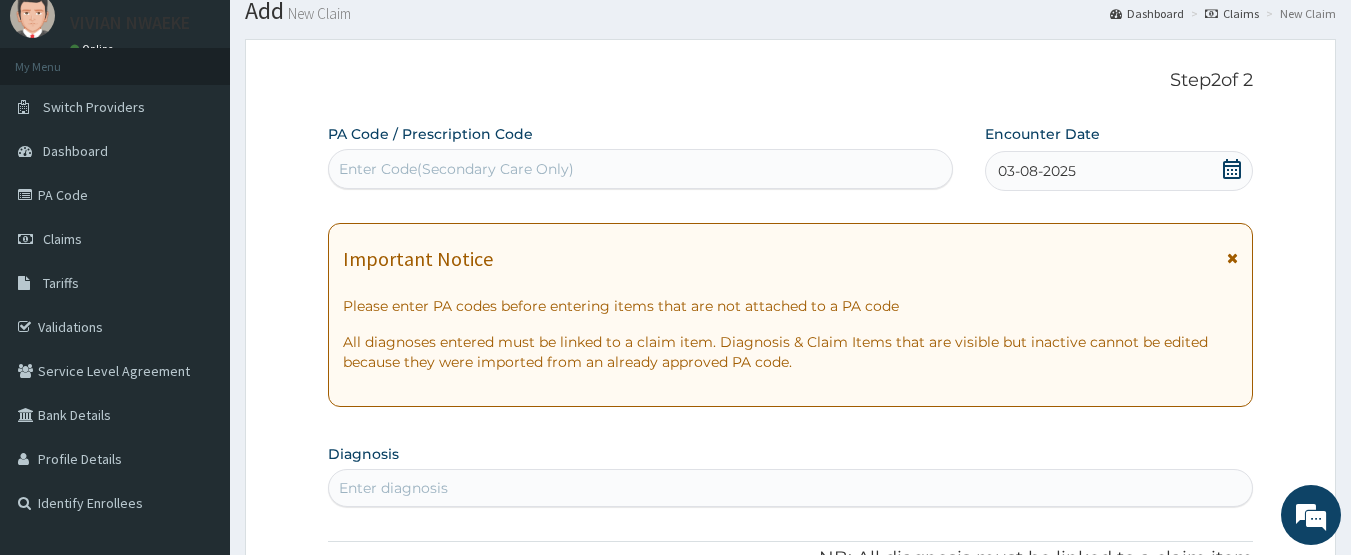 scroll, scrollTop: 0, scrollLeft: 0, axis: both 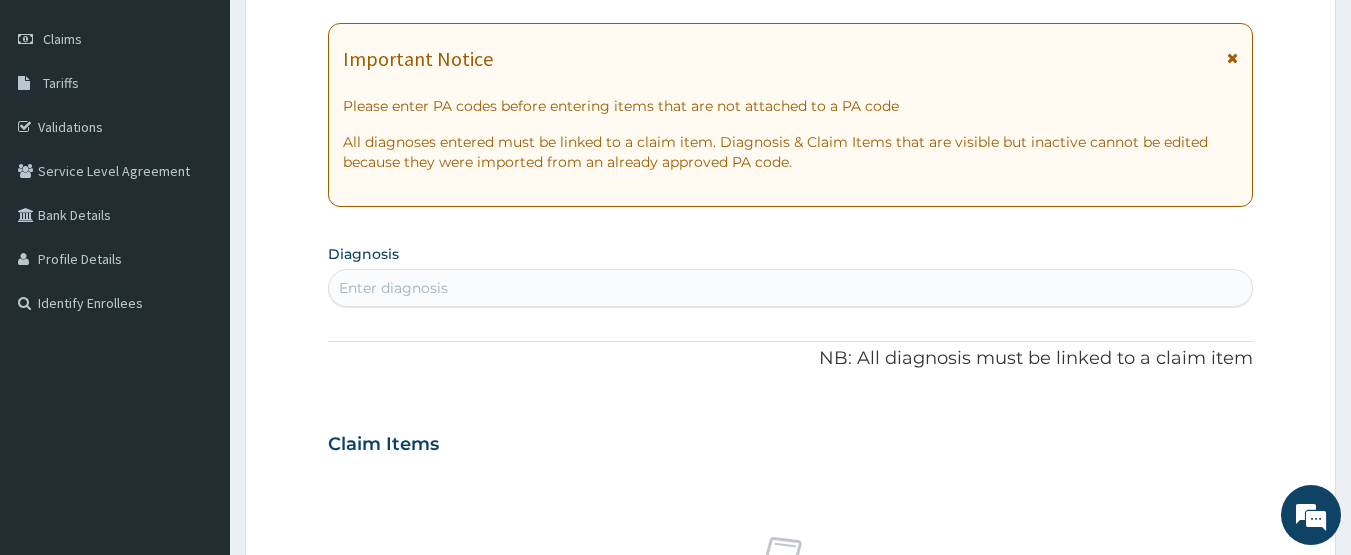 click on "Enter diagnosis" at bounding box center [791, 288] 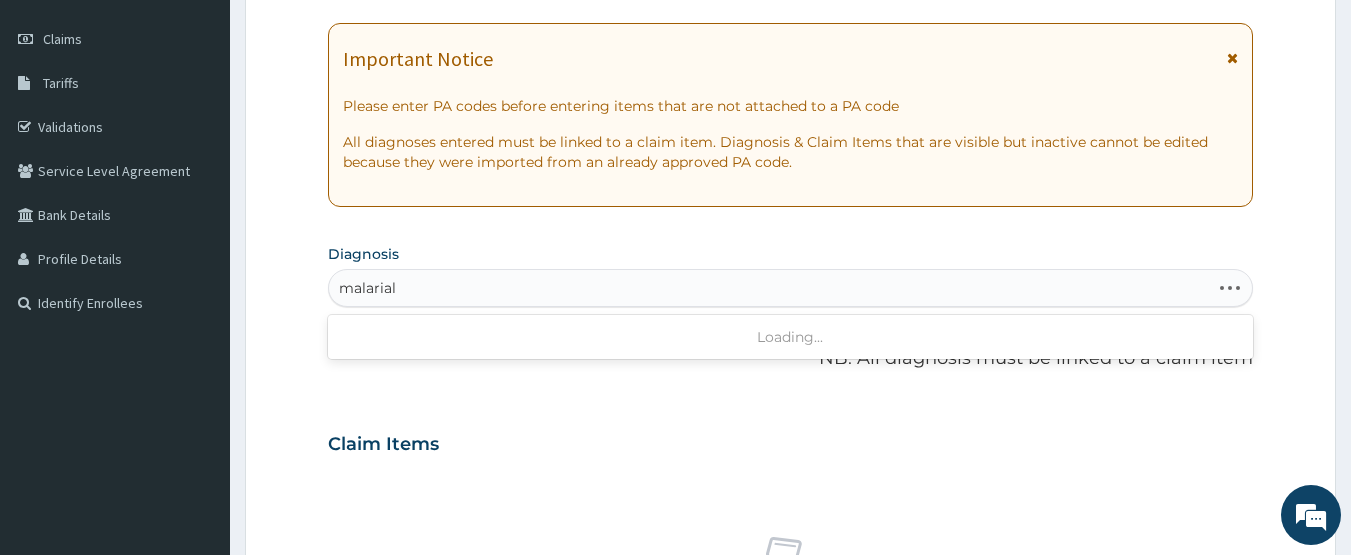 type on "malarial f" 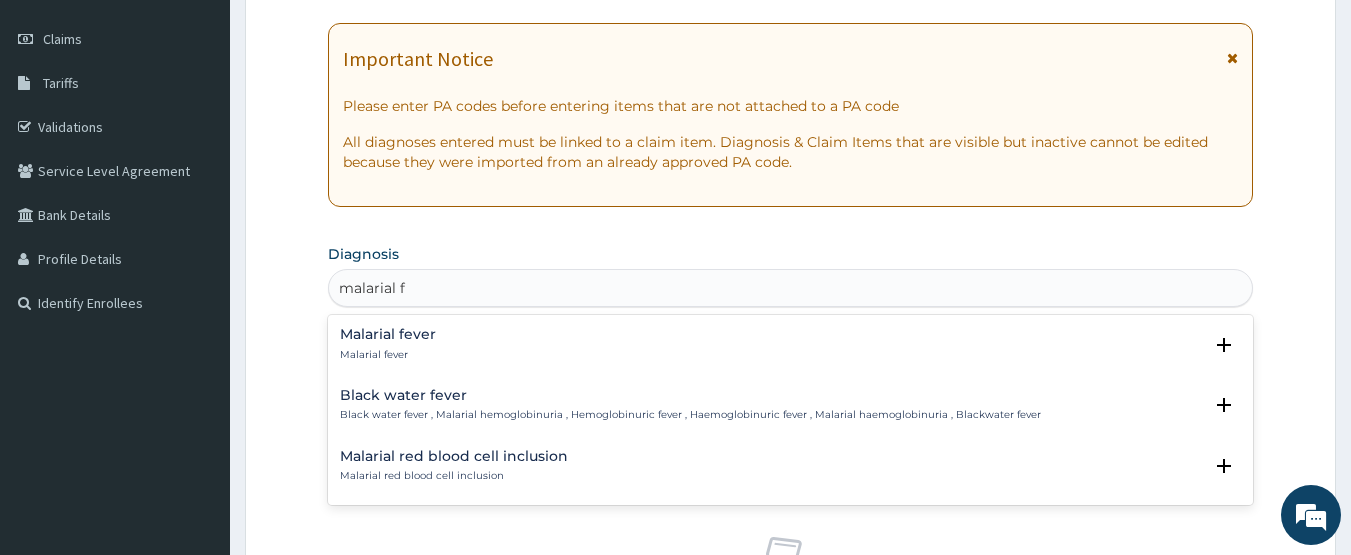 click on "Malarial fever Malarial fever Select Status Query Query covers suspected (?), Keep in view (kiv), Ruled out (r/o) Confirmed" at bounding box center [791, 349] 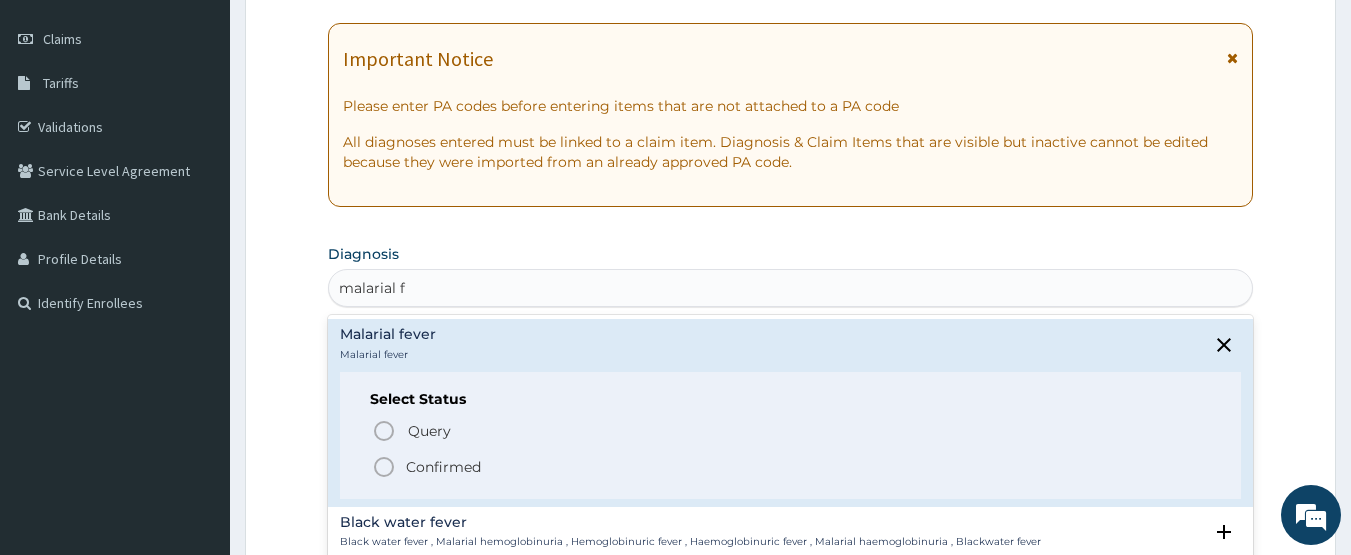 click 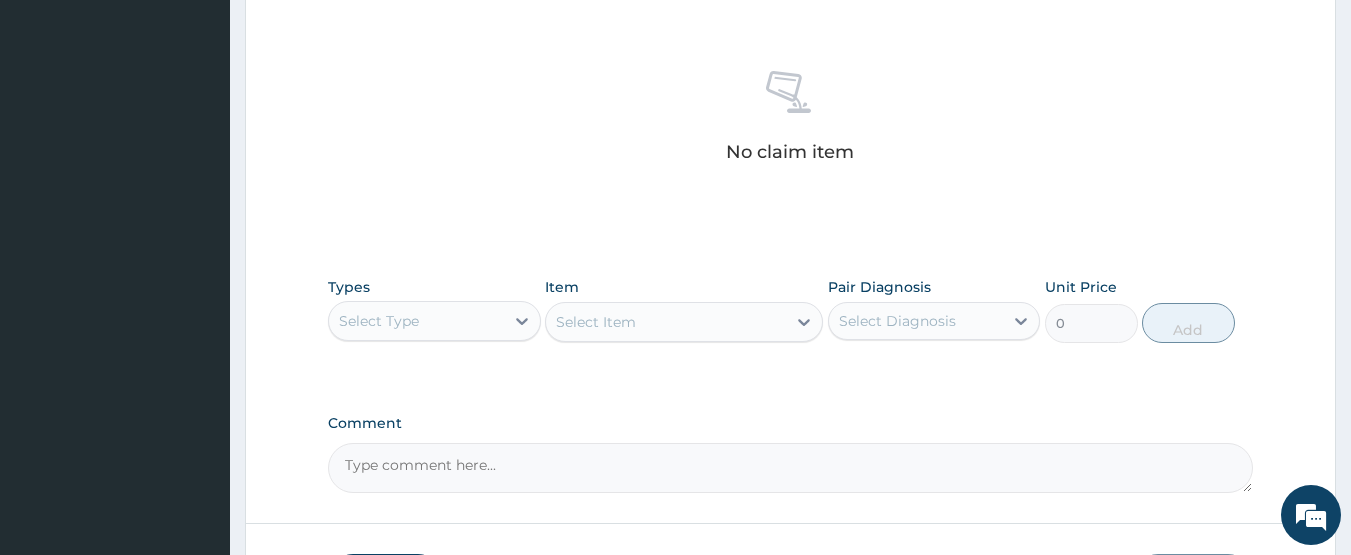 scroll, scrollTop: 767, scrollLeft: 0, axis: vertical 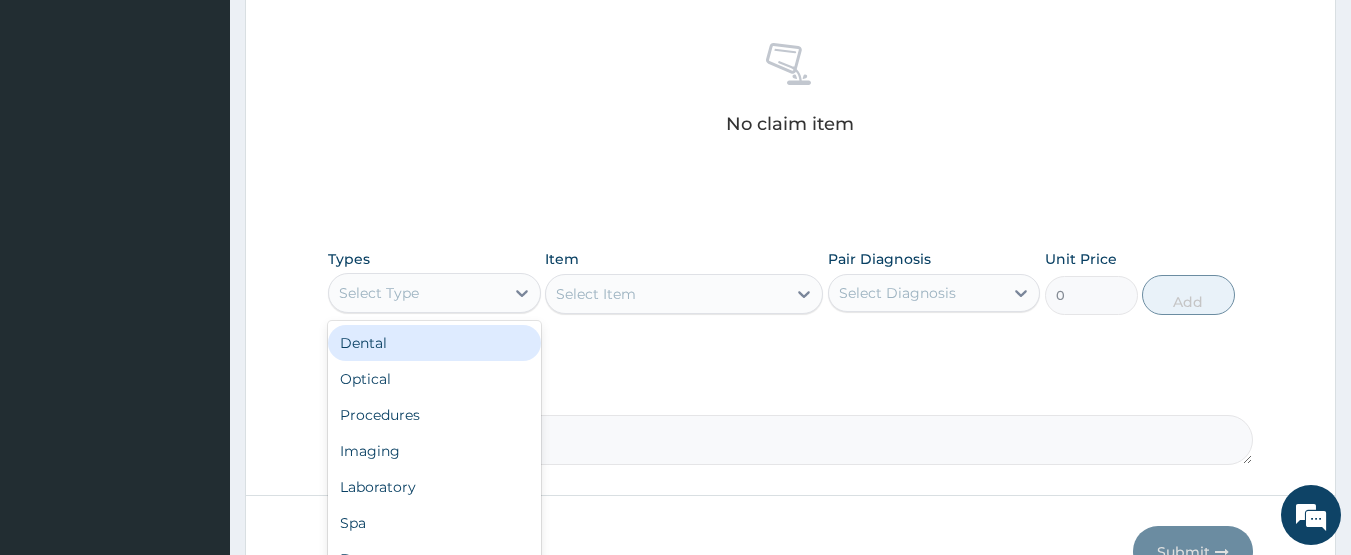 click on "Select Type" at bounding box center [416, 293] 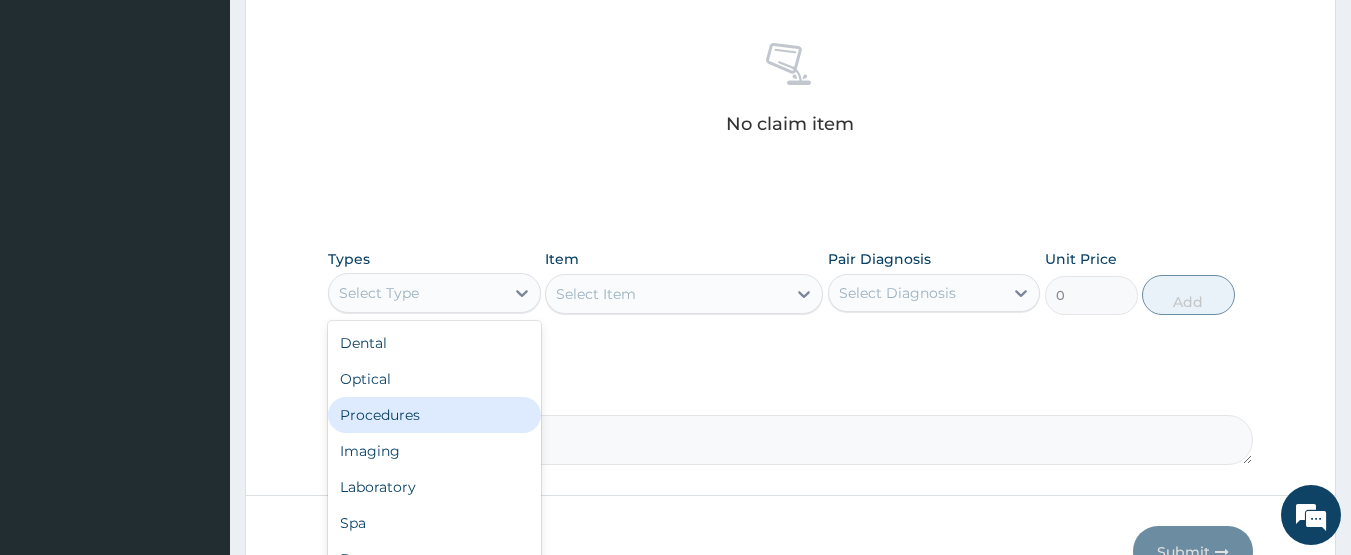 click on "Procedures" at bounding box center (434, 415) 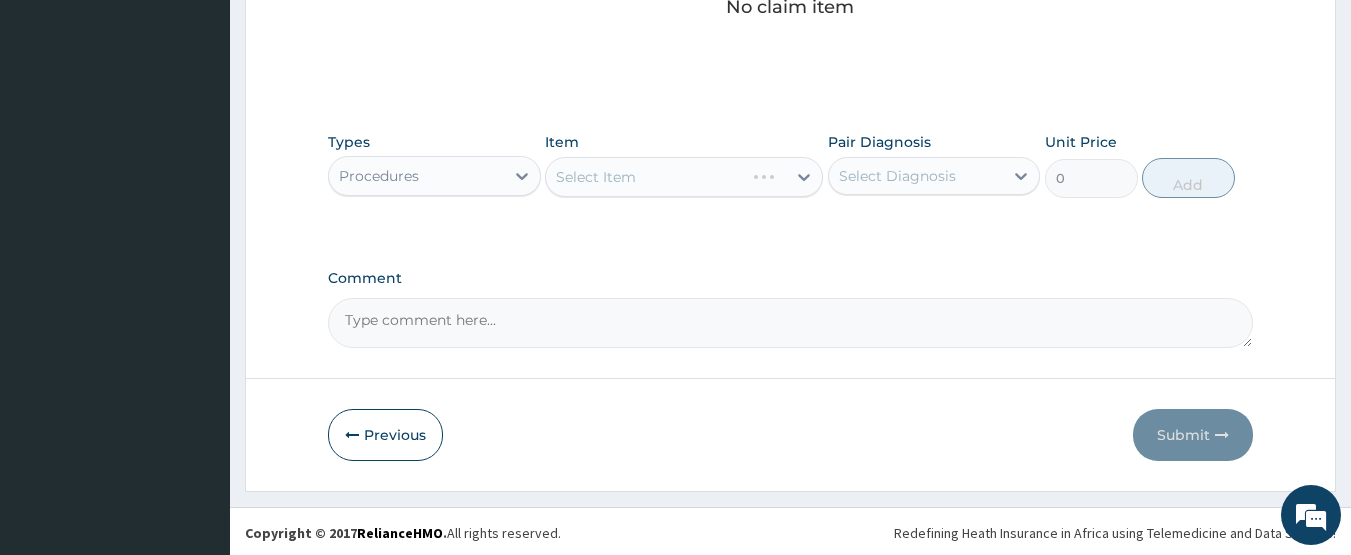 scroll, scrollTop: 887, scrollLeft: 0, axis: vertical 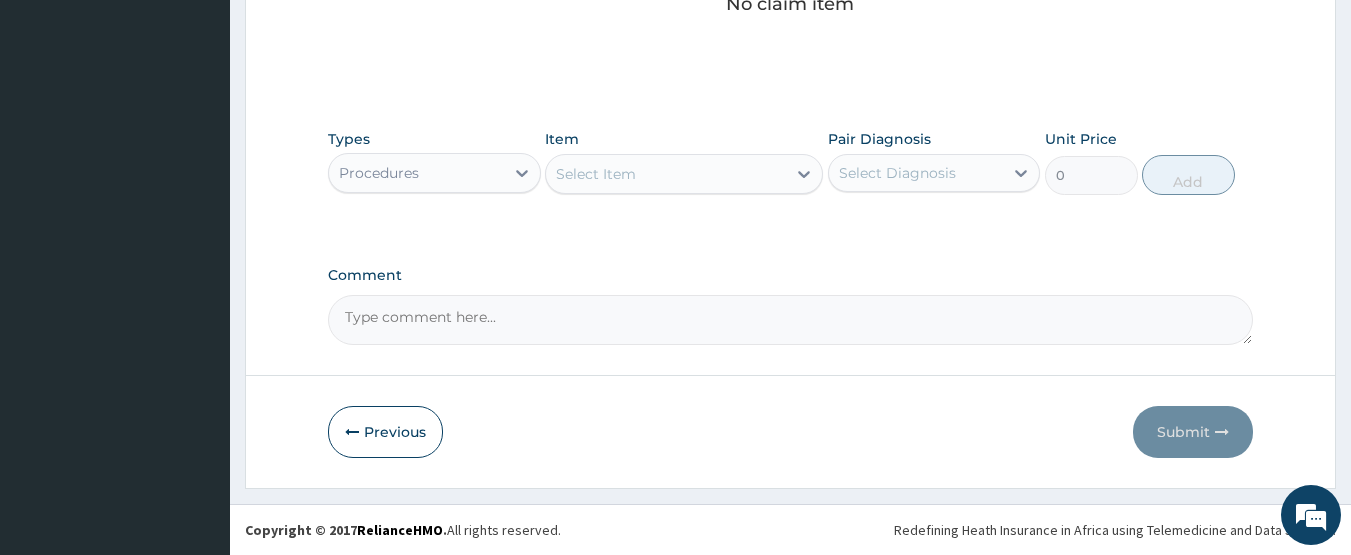 click on "Select Item" at bounding box center (666, 174) 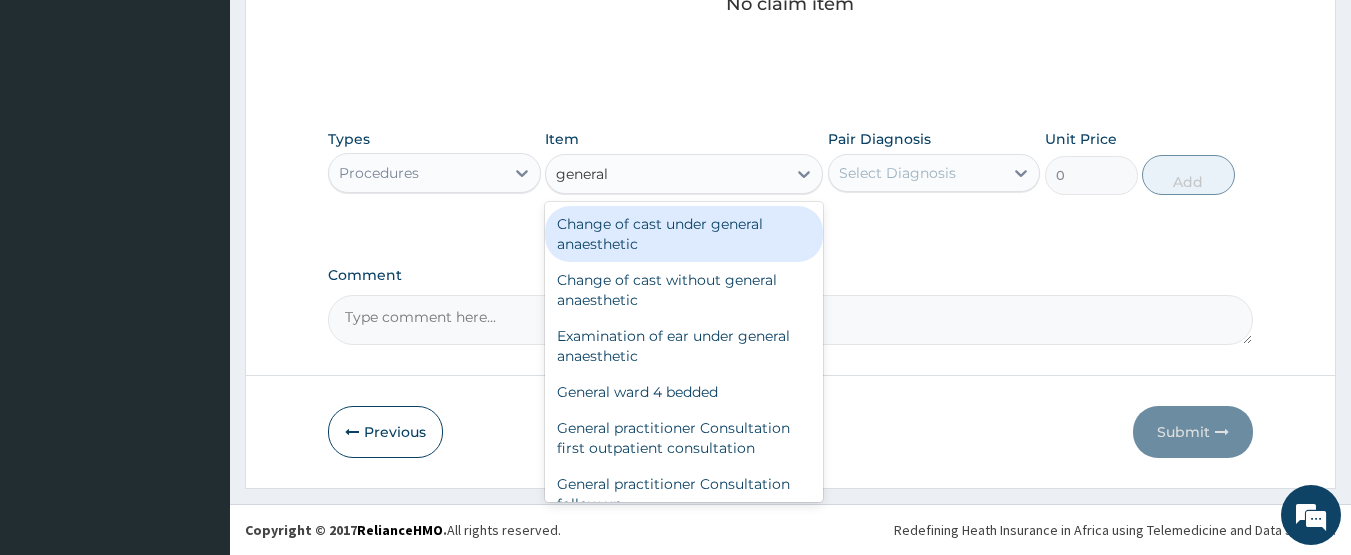 type on "general p" 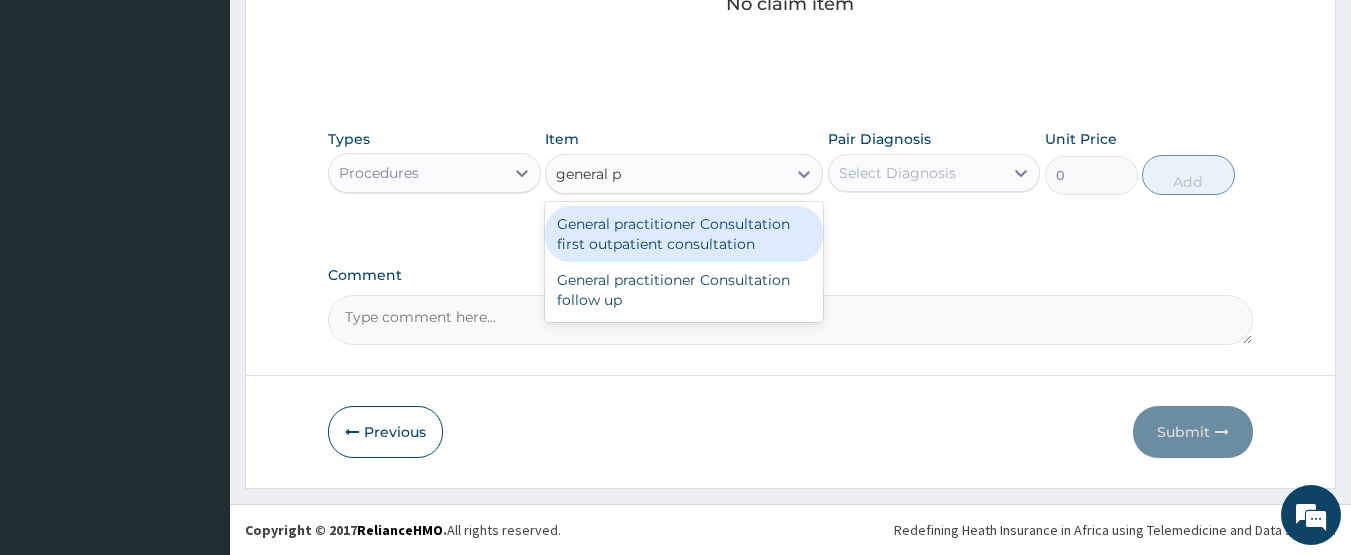 drag, startPoint x: 650, startPoint y: 237, endPoint x: 733, endPoint y: 237, distance: 83 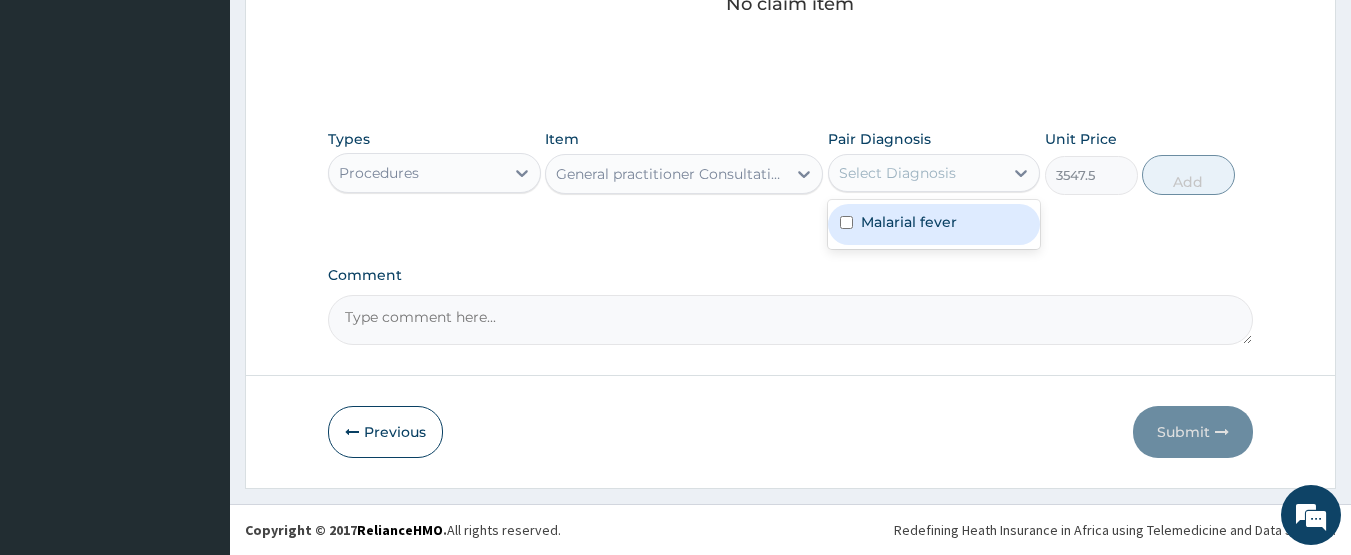click on "Select Diagnosis" at bounding box center [897, 173] 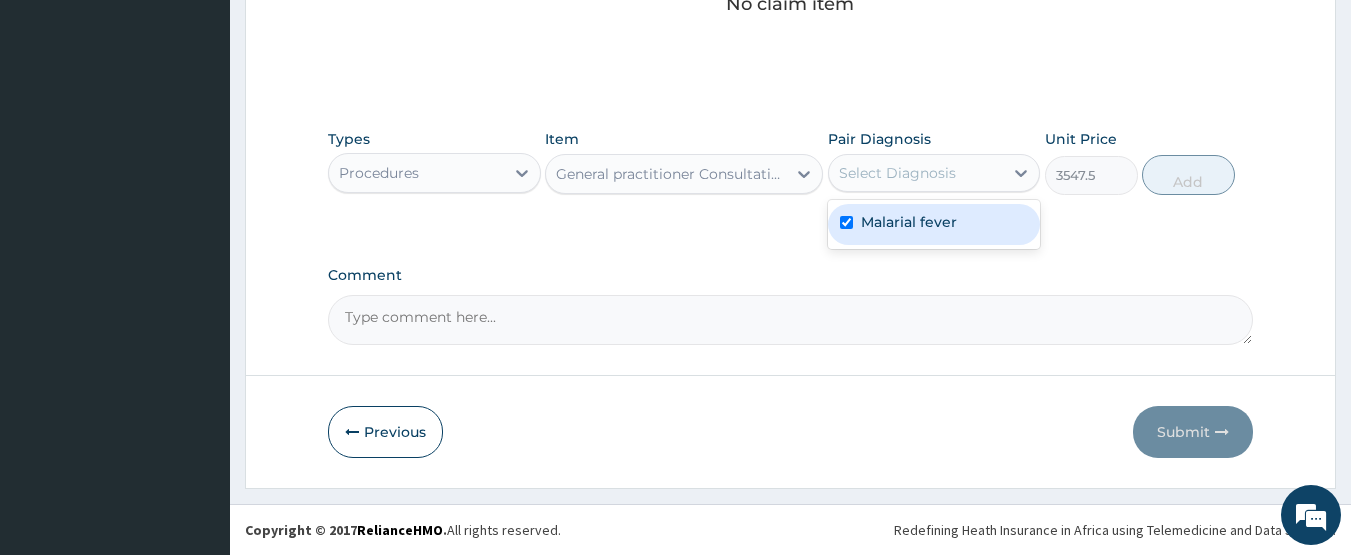 checkbox on "true" 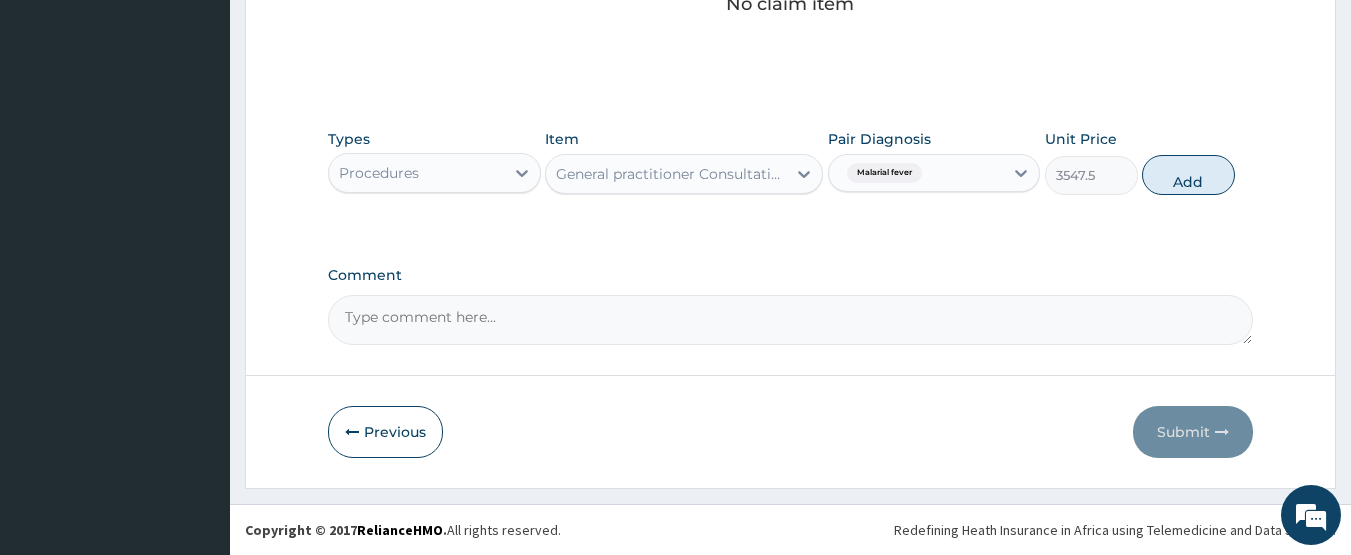 drag, startPoint x: 1216, startPoint y: 175, endPoint x: 983, endPoint y: 181, distance: 233.07724 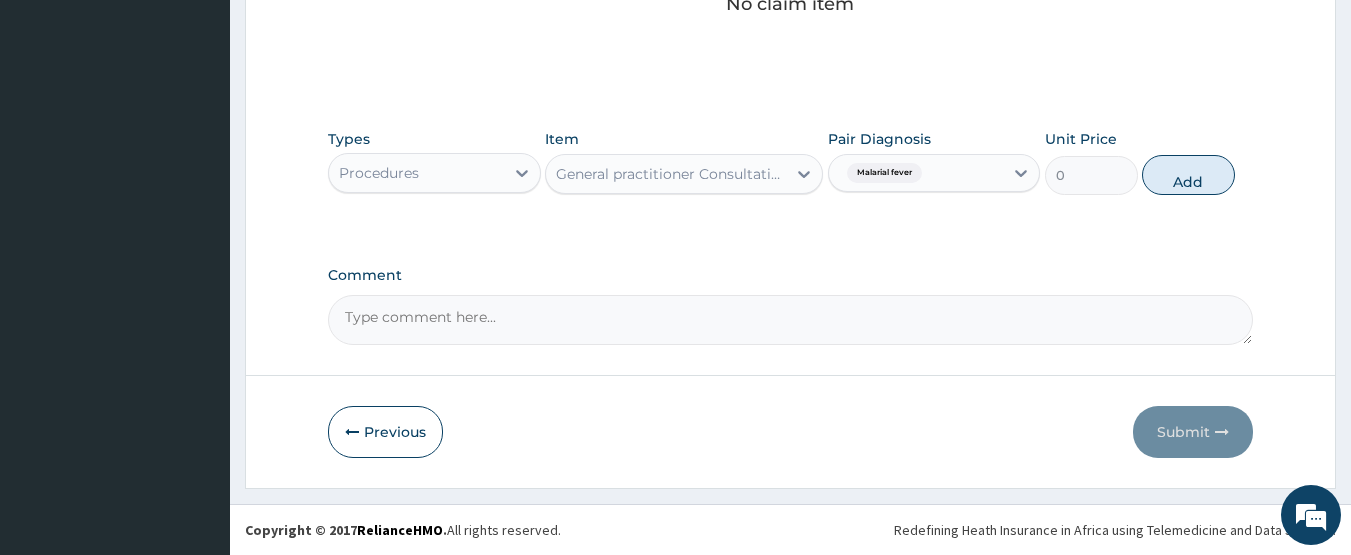 scroll, scrollTop: 818, scrollLeft: 0, axis: vertical 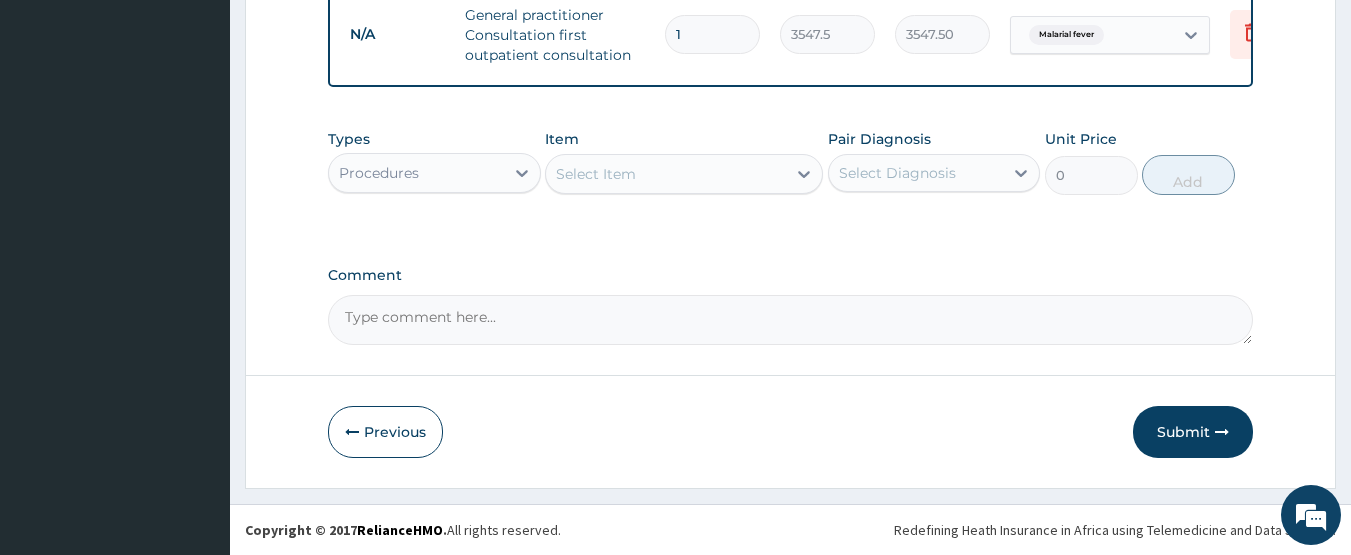 click on "Procedures" at bounding box center [379, 173] 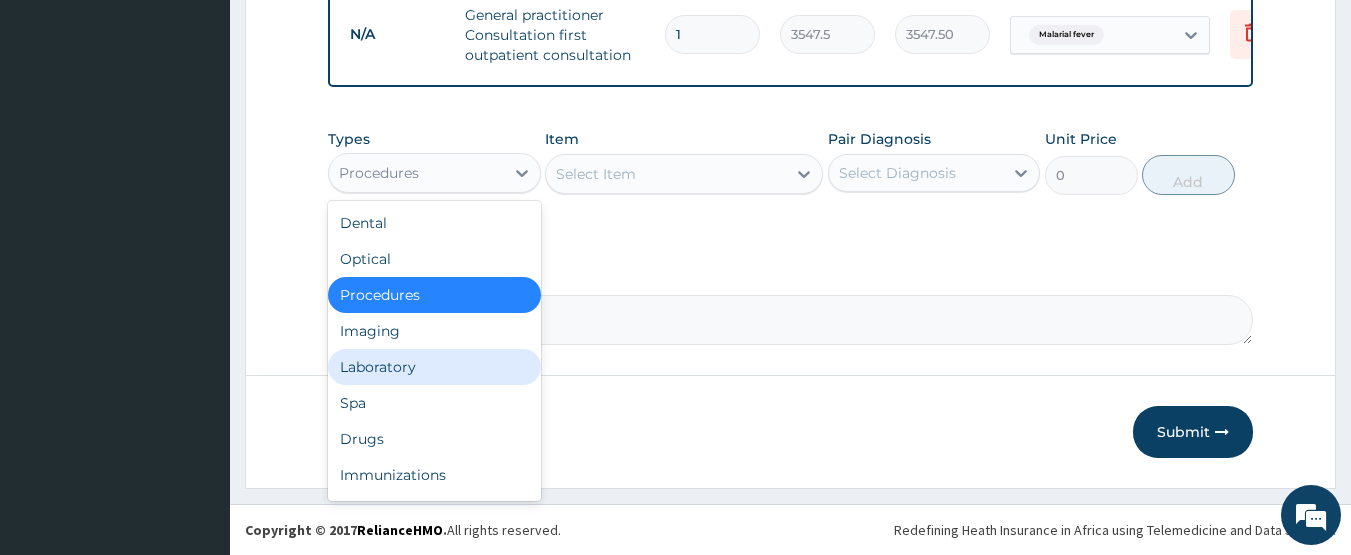 drag, startPoint x: 375, startPoint y: 371, endPoint x: 394, endPoint y: 350, distance: 28.319605 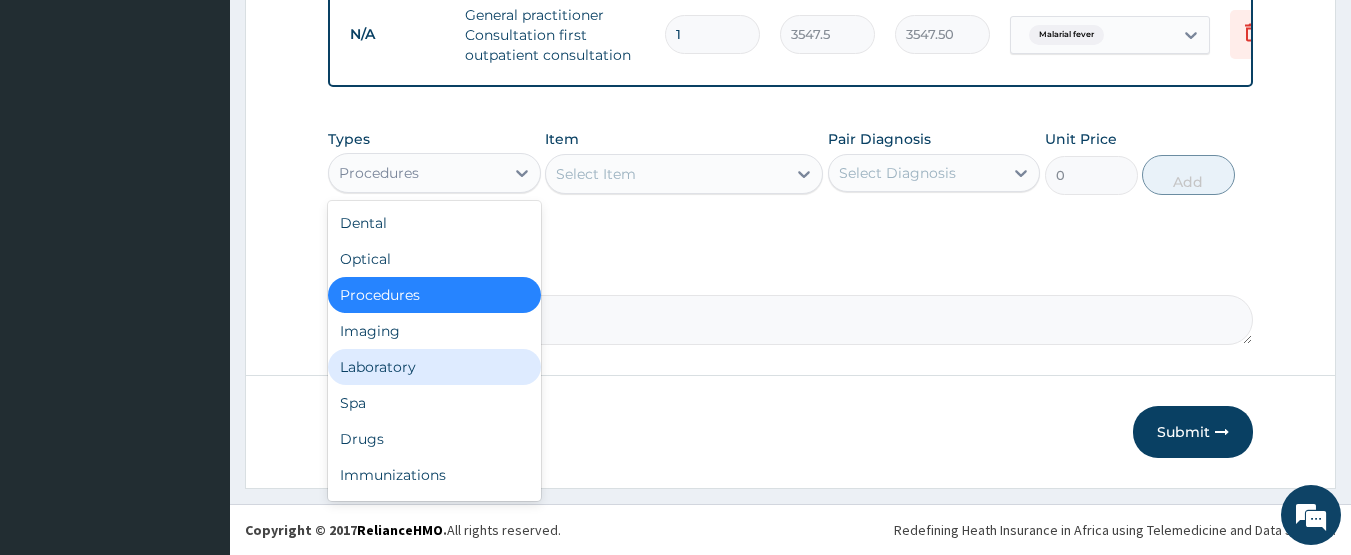click on "Laboratory" at bounding box center (434, 367) 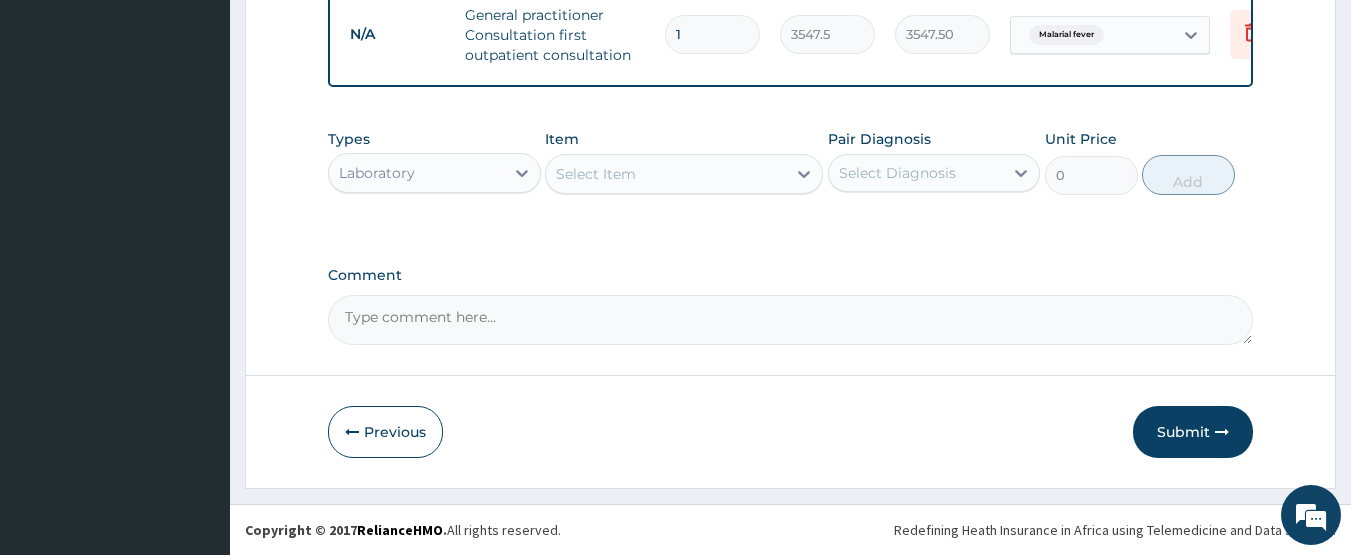 click on "Select Item" at bounding box center (666, 174) 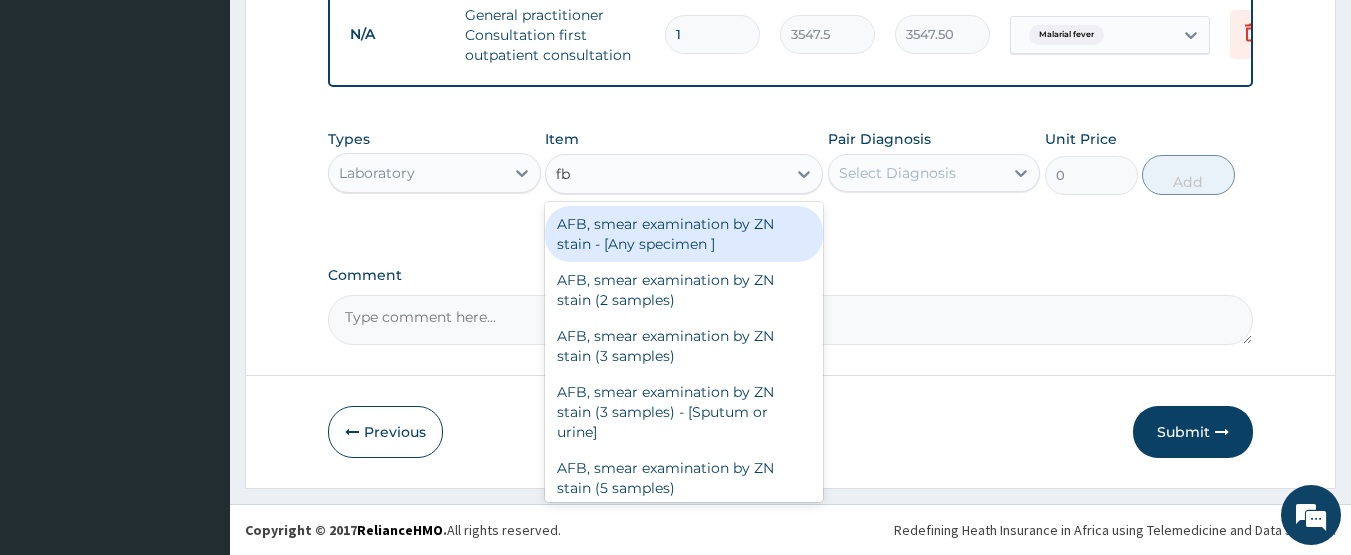 type on "fbc" 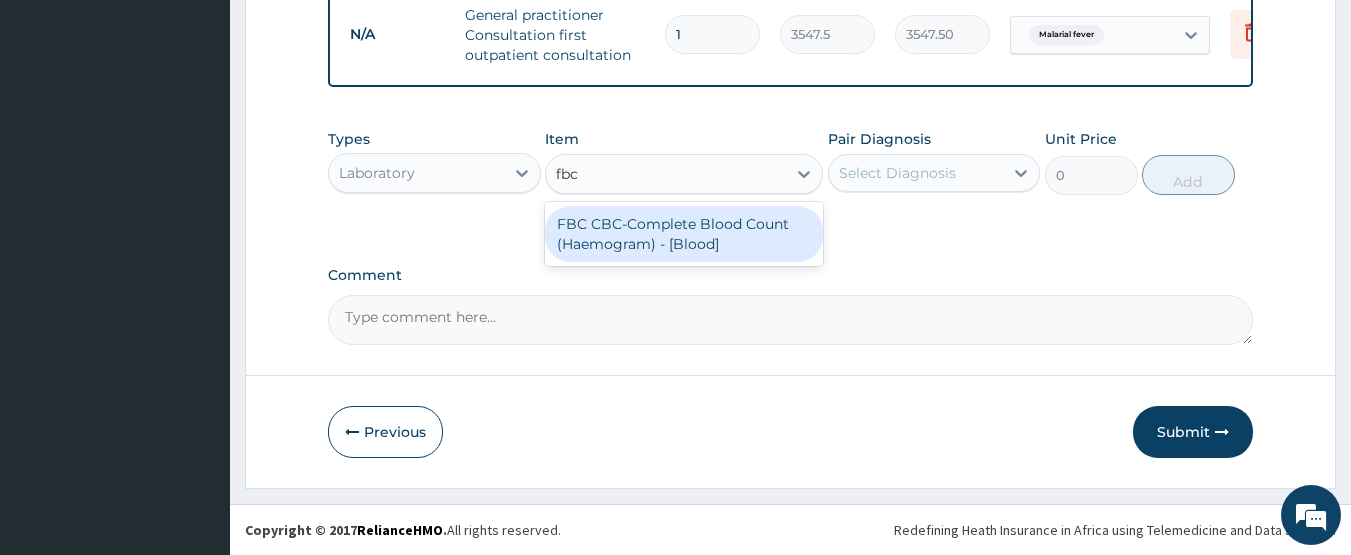 drag, startPoint x: 685, startPoint y: 246, endPoint x: 887, endPoint y: 178, distance: 213.13846 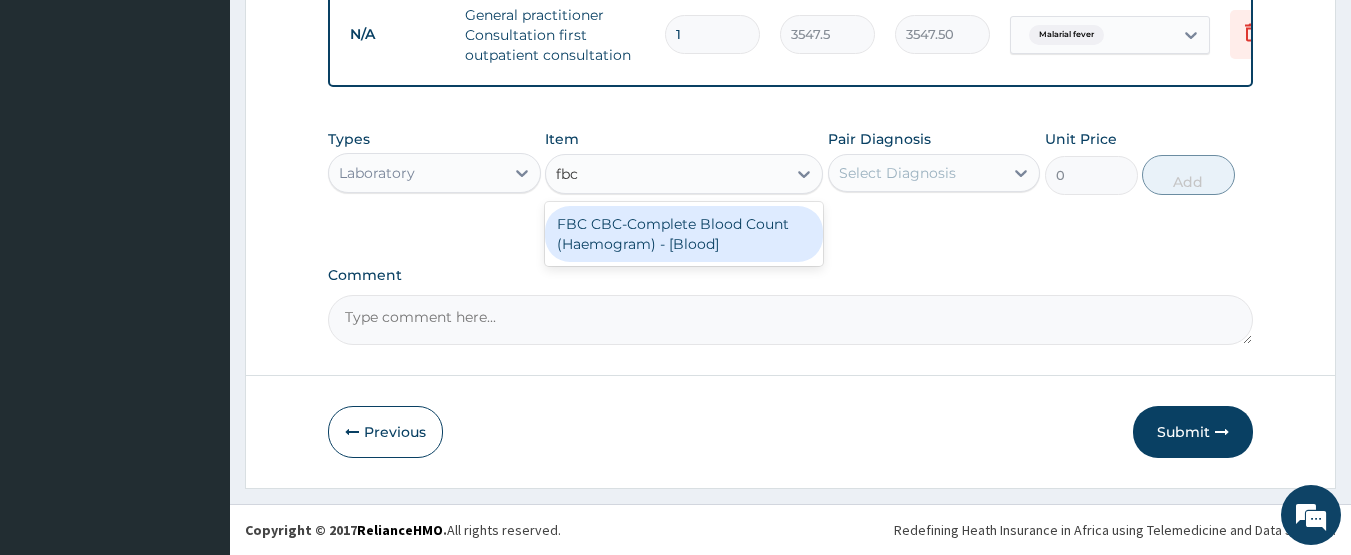 click on "FBC CBC-Complete Blood Count (Haemogram) - [Blood]" at bounding box center [684, 234] 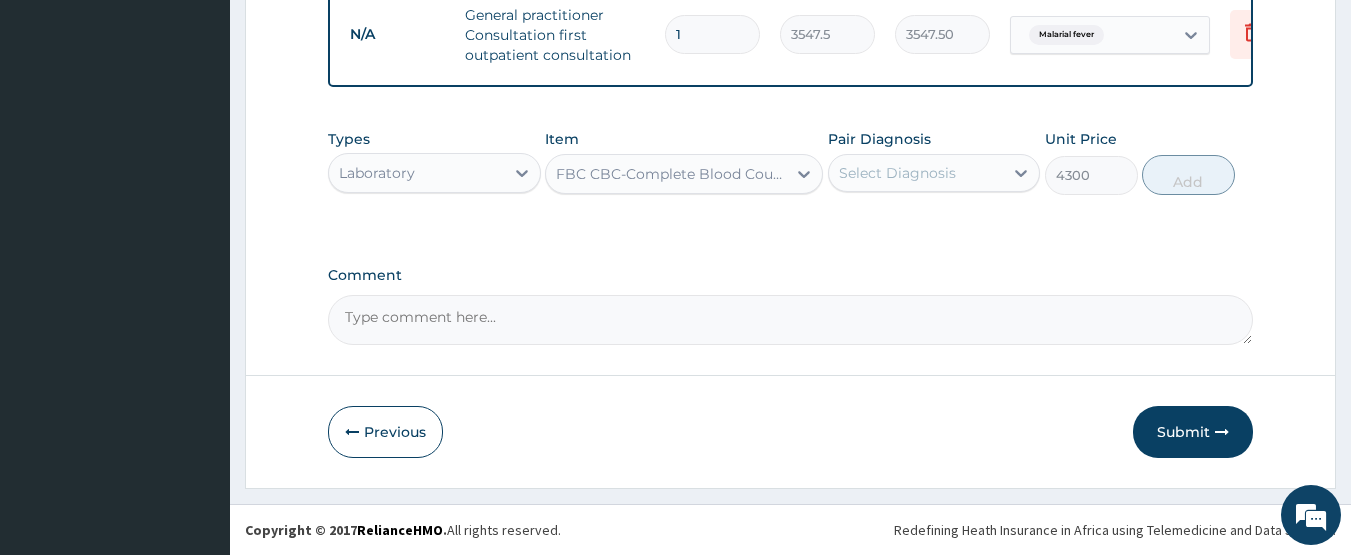 click on "Pair Diagnosis Select Diagnosis" at bounding box center [934, 162] 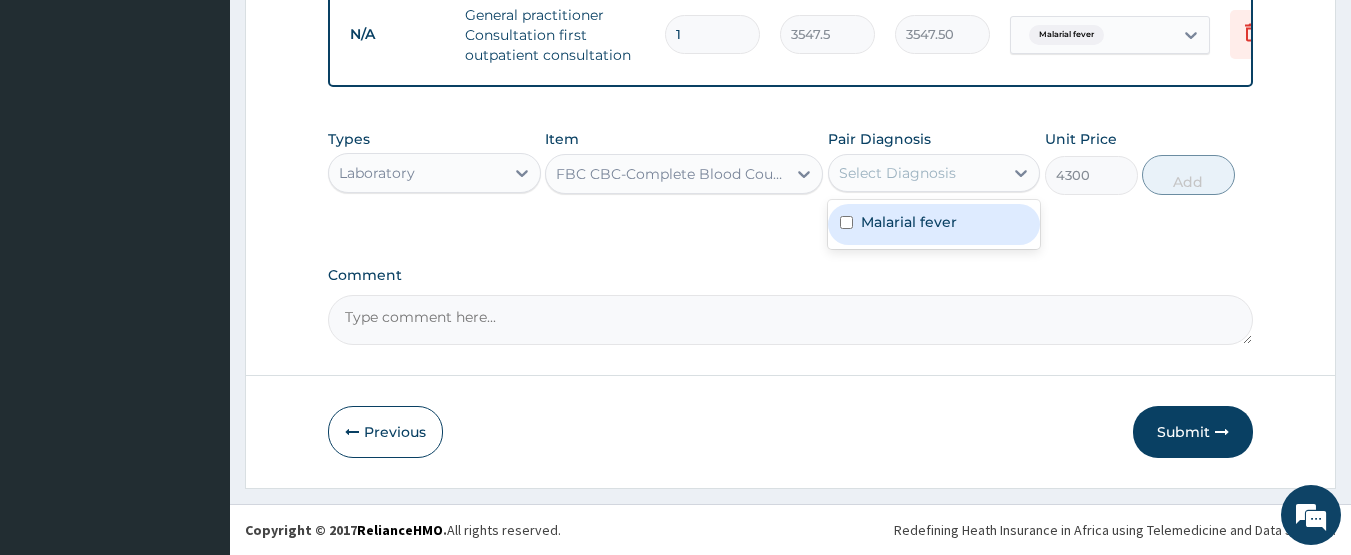 click on "Malarial fever" at bounding box center (909, 222) 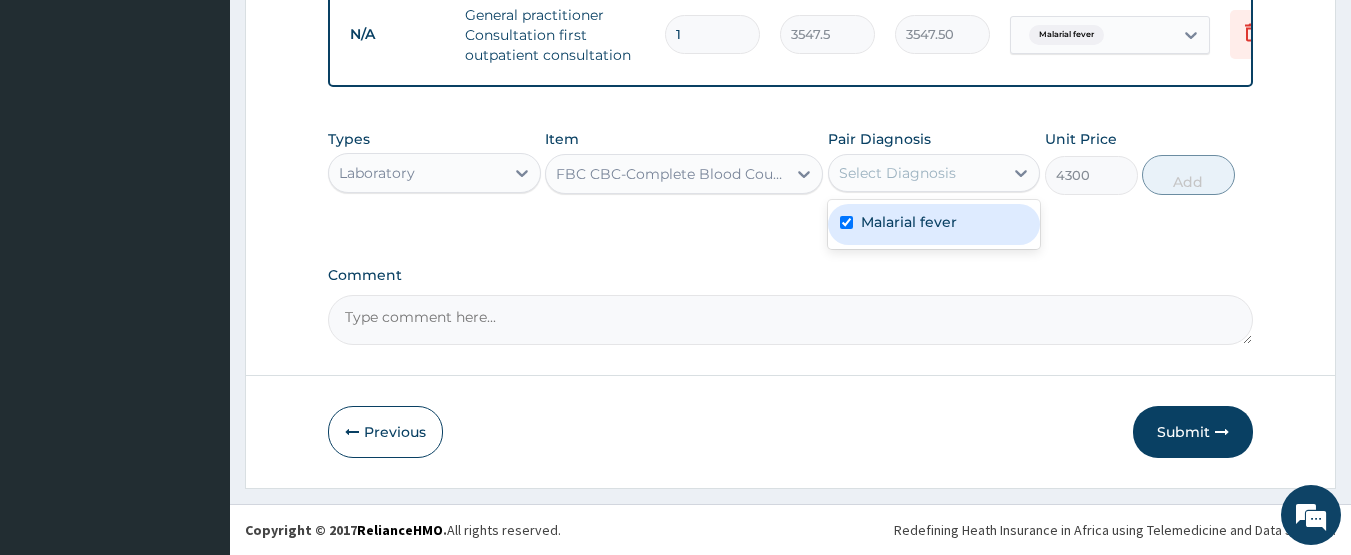checkbox on "true" 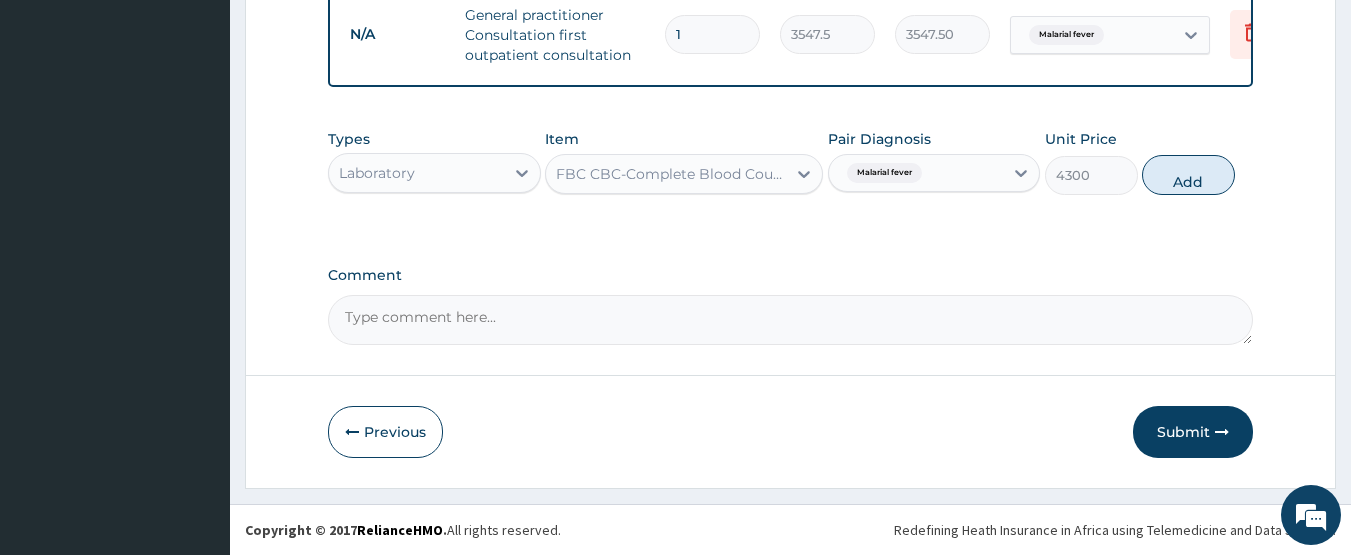 drag, startPoint x: 1200, startPoint y: 168, endPoint x: 957, endPoint y: 183, distance: 243.46252 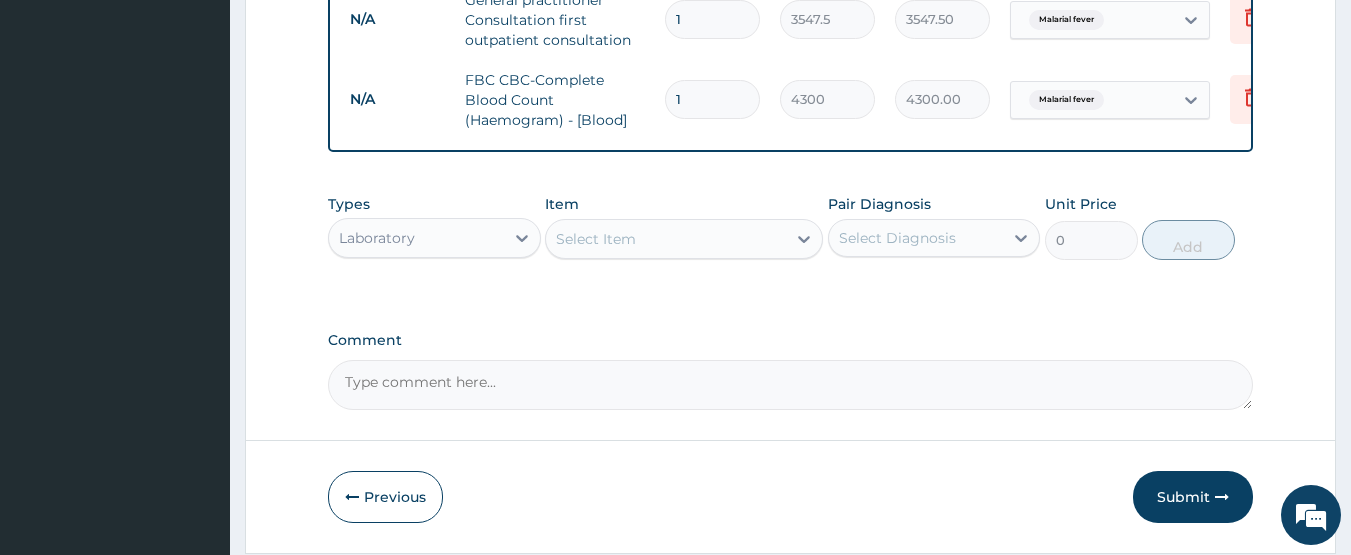 click on "Select Item" at bounding box center [596, 239] 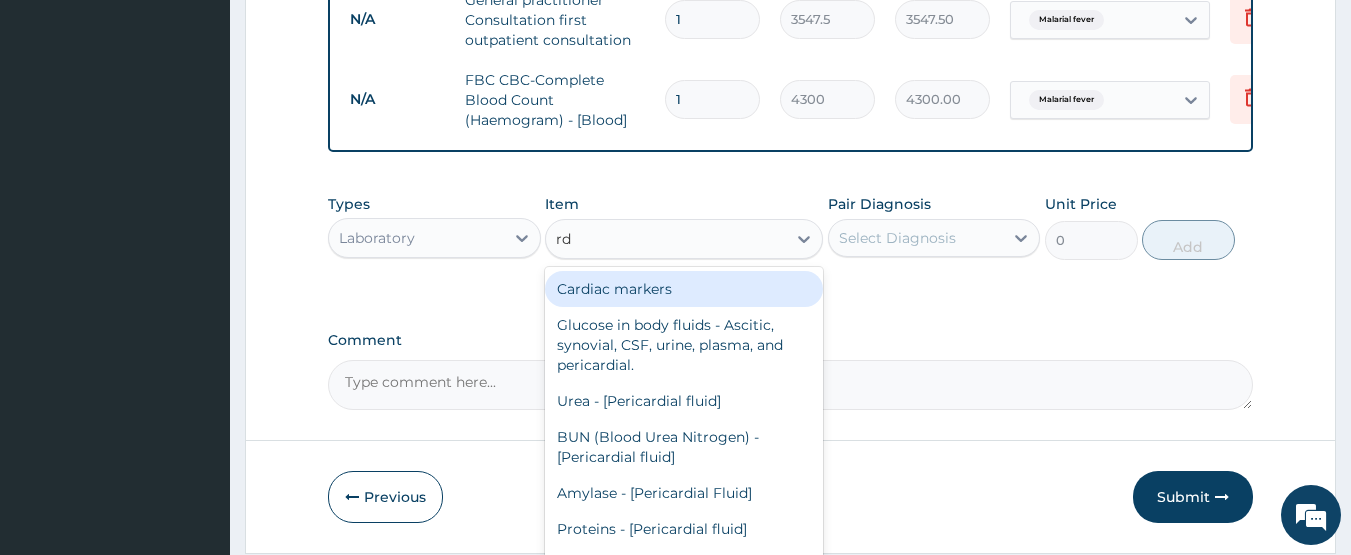 type on "rdt" 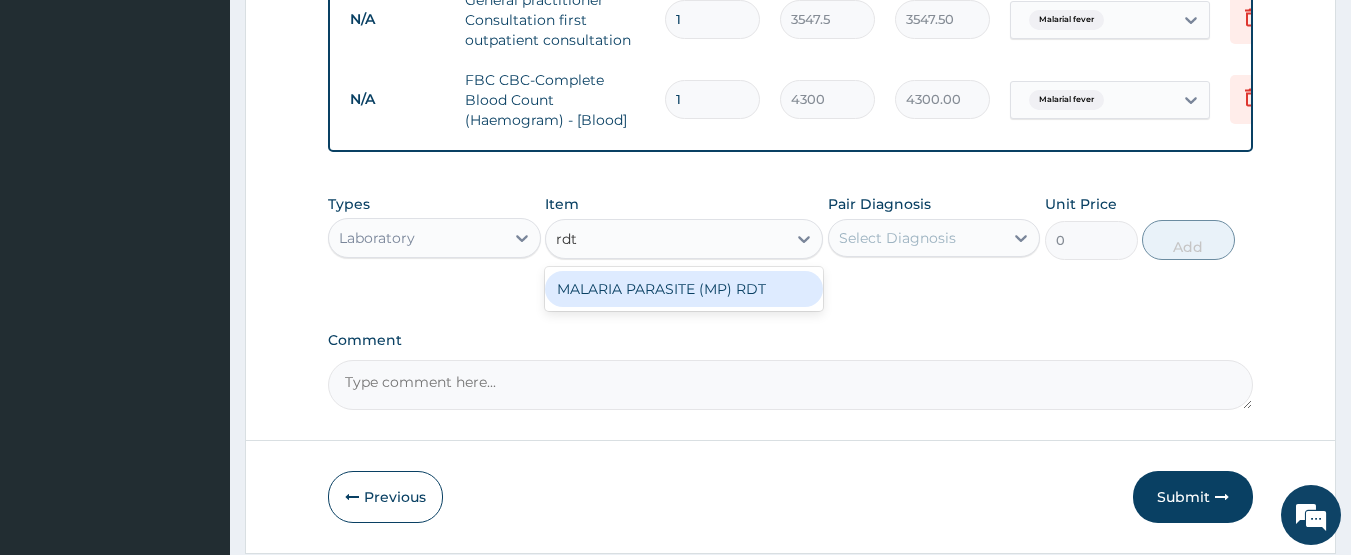 drag, startPoint x: 617, startPoint y: 299, endPoint x: 866, endPoint y: 267, distance: 251.0478 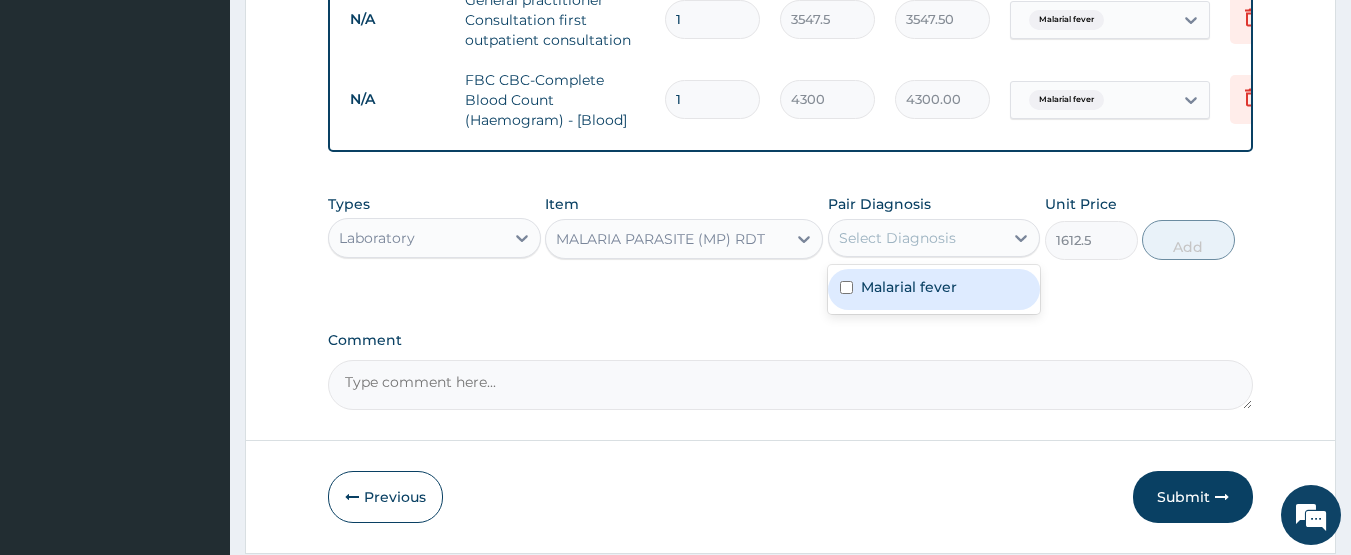 click on "Select Diagnosis" at bounding box center [897, 238] 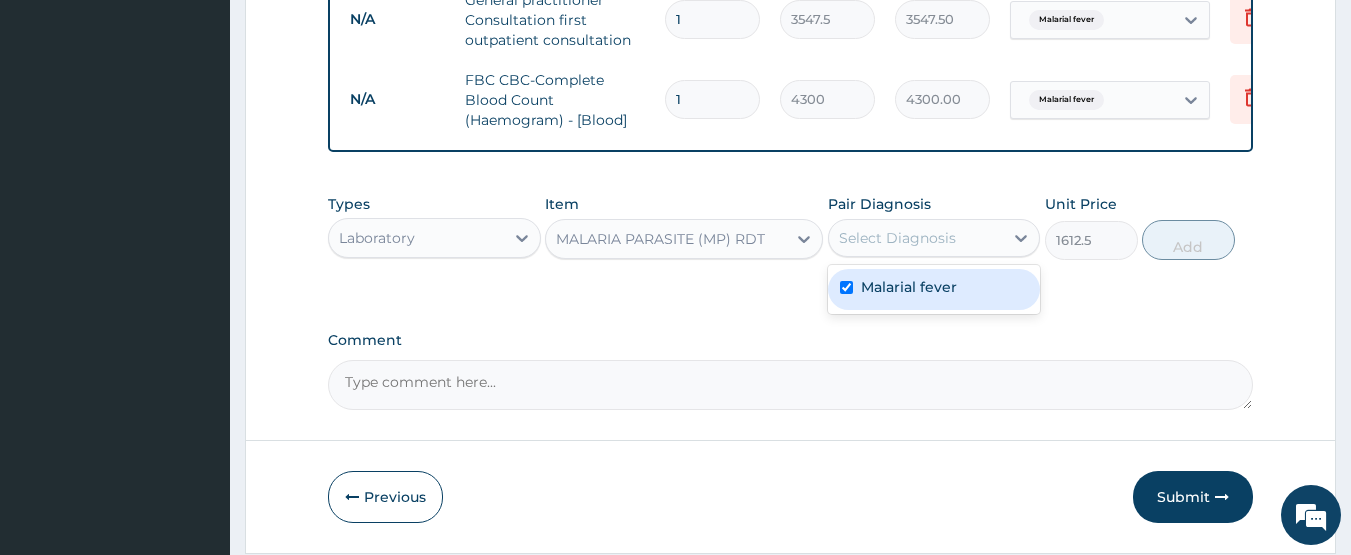checkbox on "true" 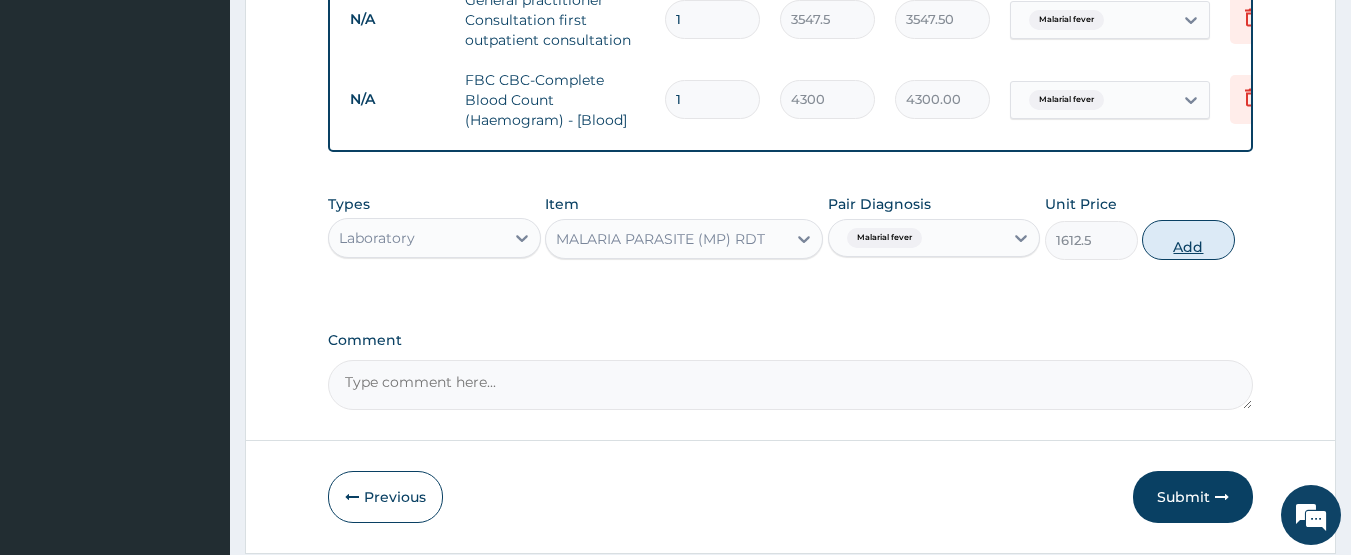 click on "Add" at bounding box center (1188, 240) 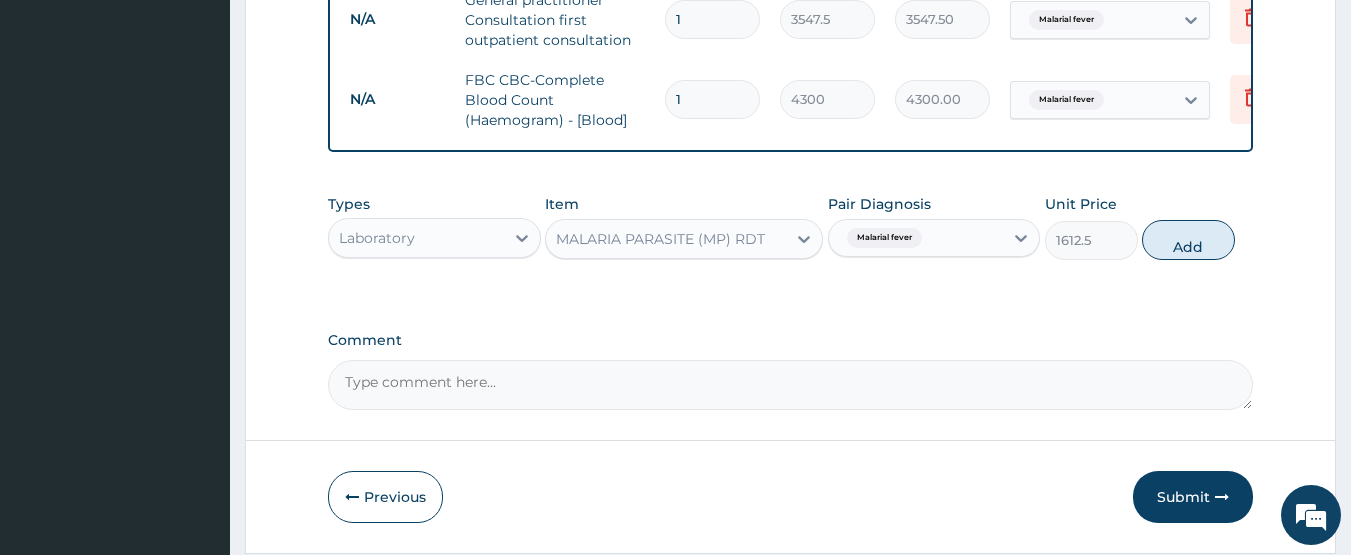 type on "0" 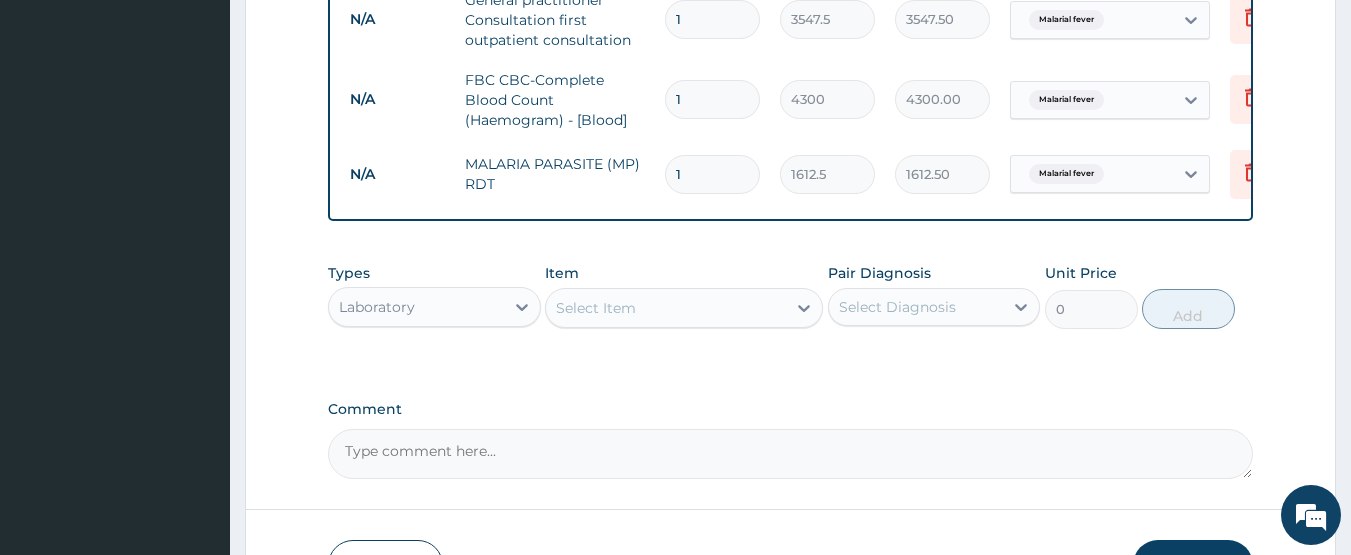 scroll, scrollTop: 967, scrollLeft: 0, axis: vertical 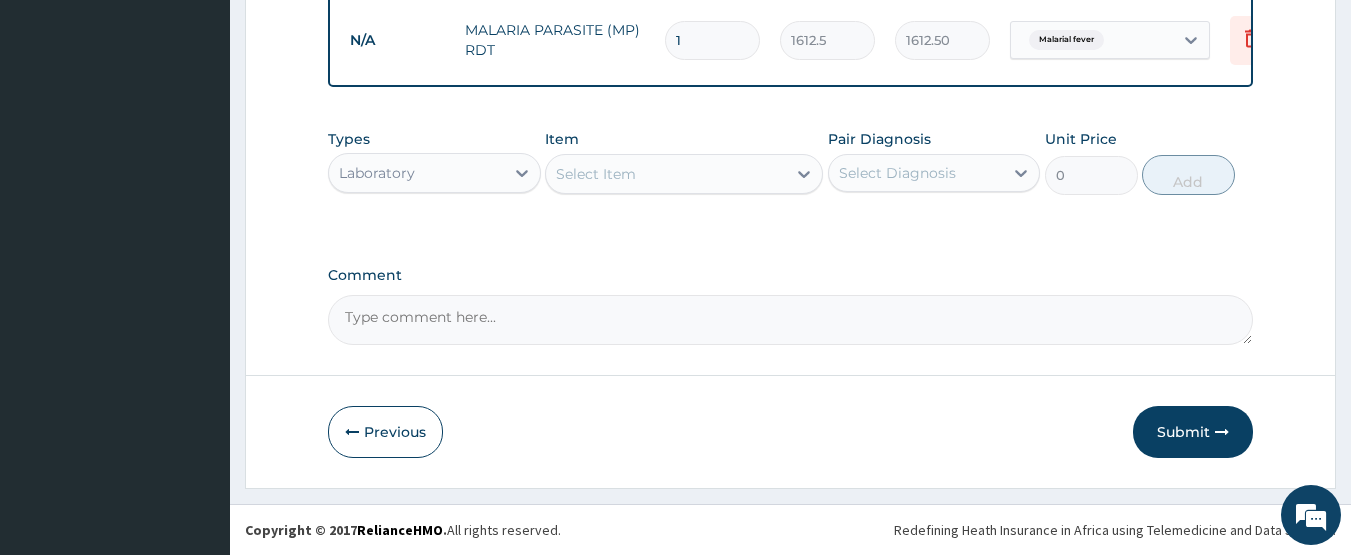 click on "Laboratory" at bounding box center (416, 173) 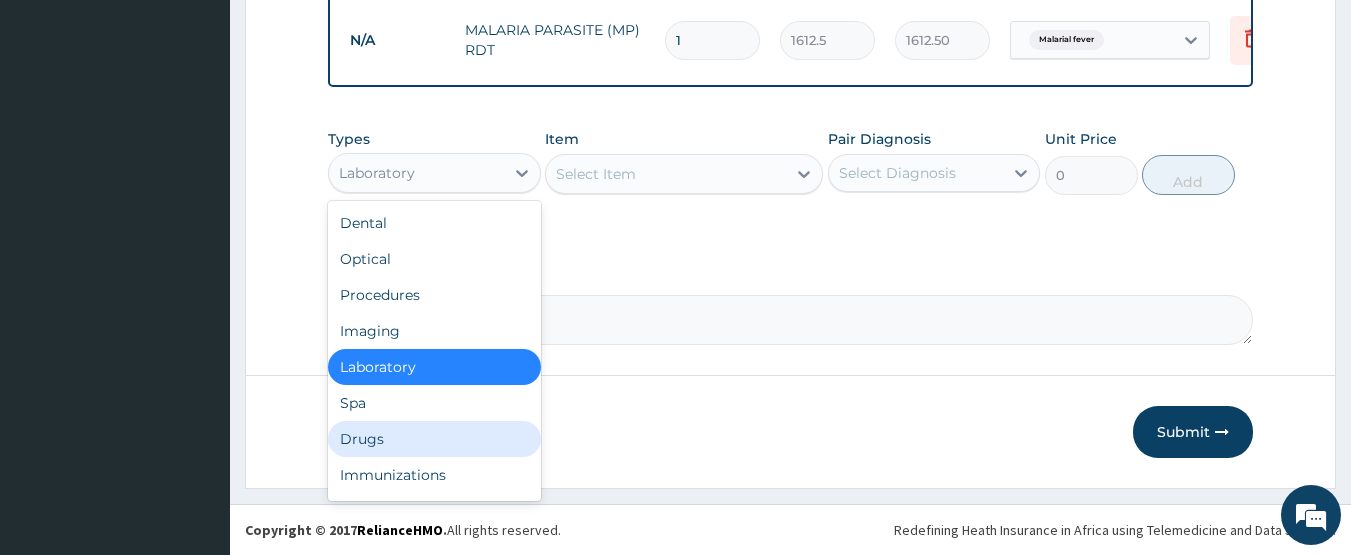 click on "Drugs" at bounding box center [434, 439] 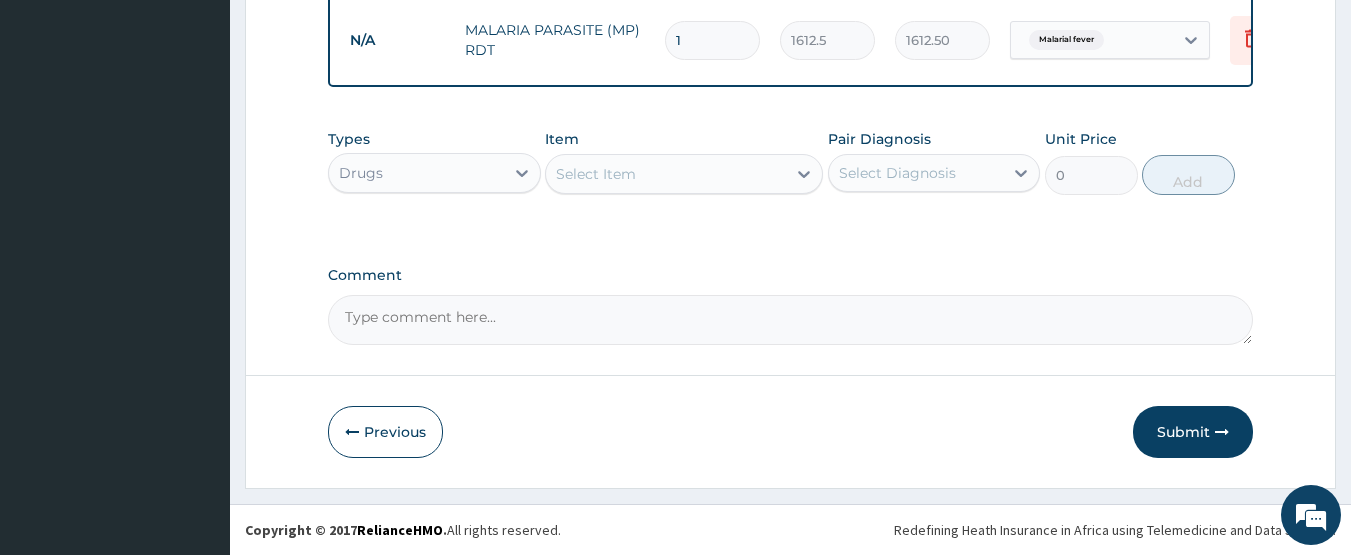 click on "Select Item" at bounding box center [596, 174] 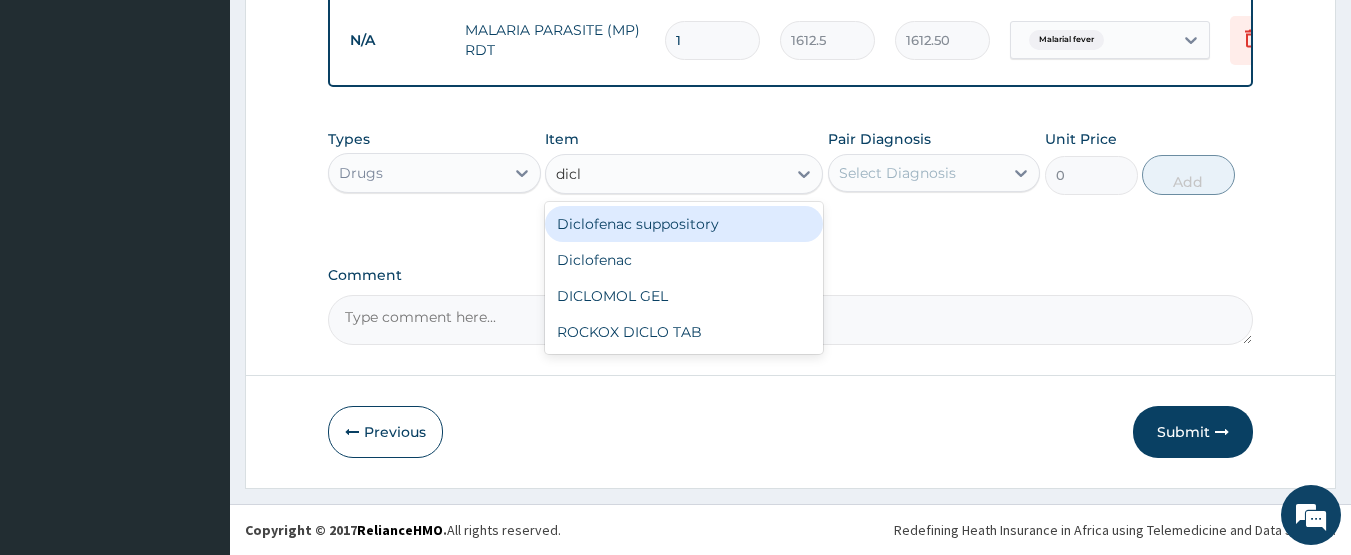 type on "diclo" 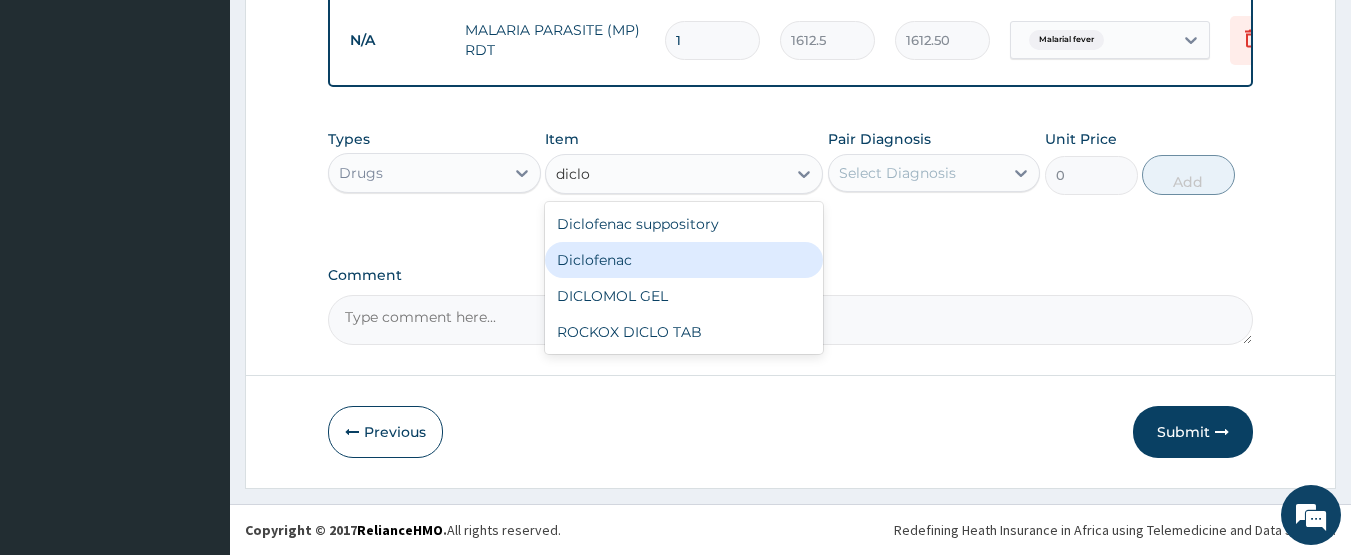 drag, startPoint x: 612, startPoint y: 274, endPoint x: 653, endPoint y: 260, distance: 43.32436 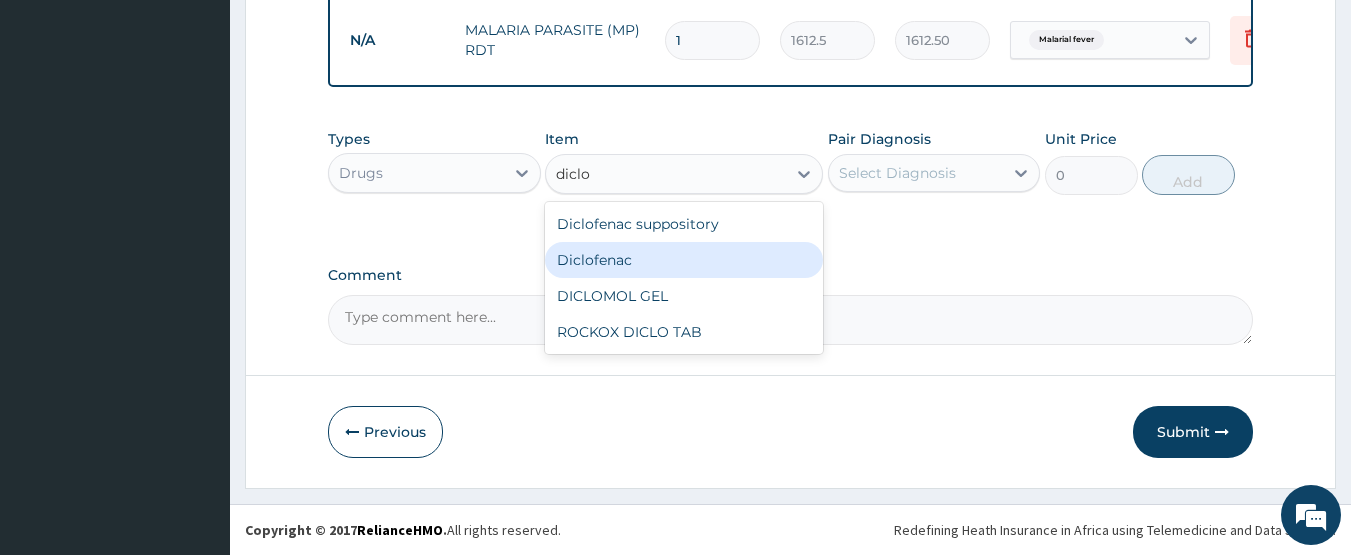 click on "Diclofenac" at bounding box center [684, 260] 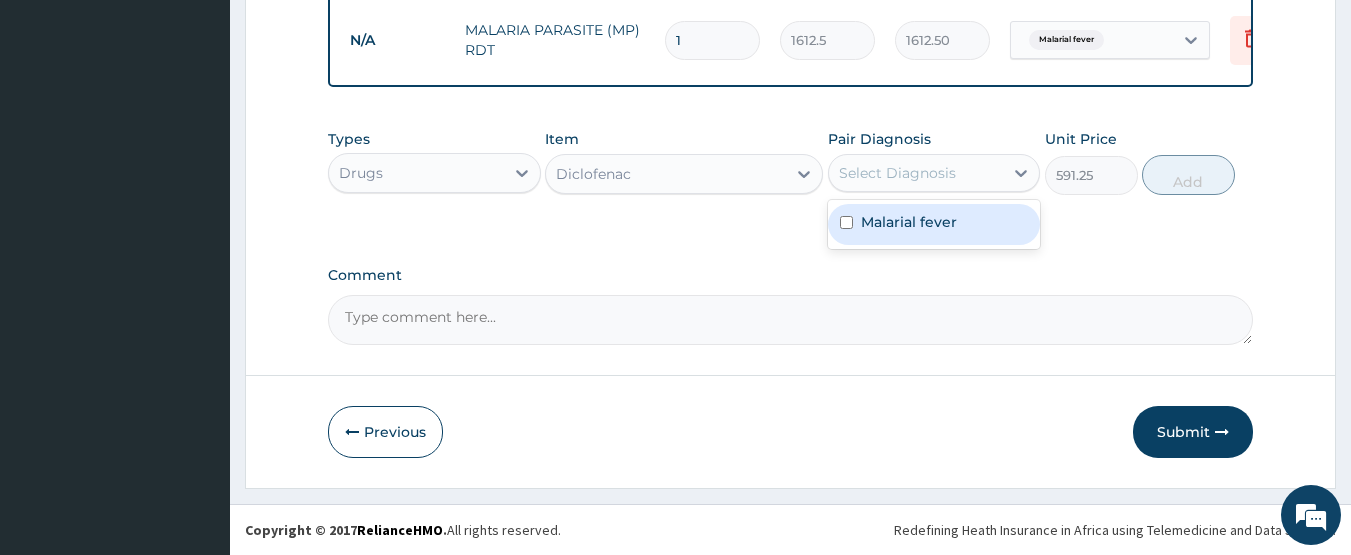 click on "Select Diagnosis" at bounding box center (934, 173) 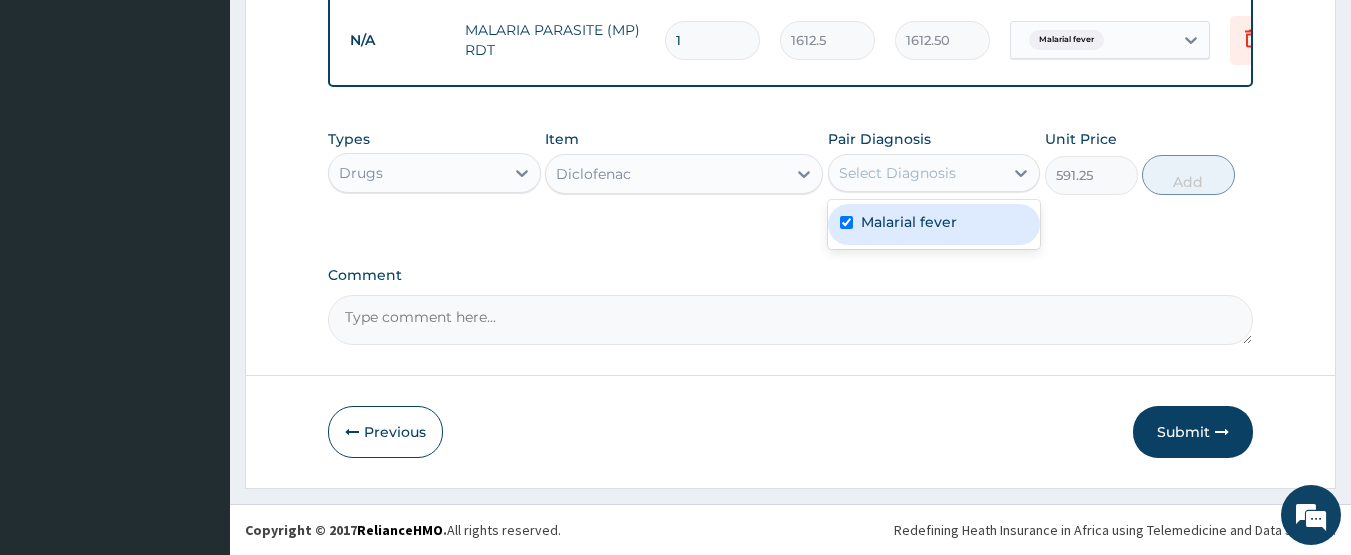 checkbox on "true" 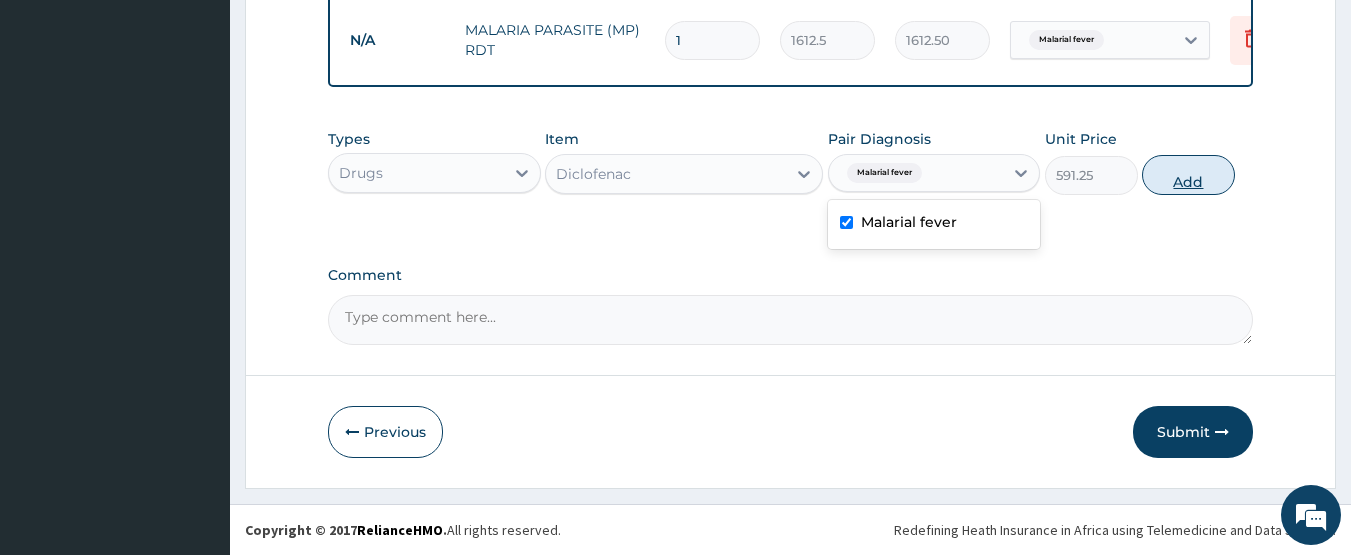 click on "Add" at bounding box center (1188, 175) 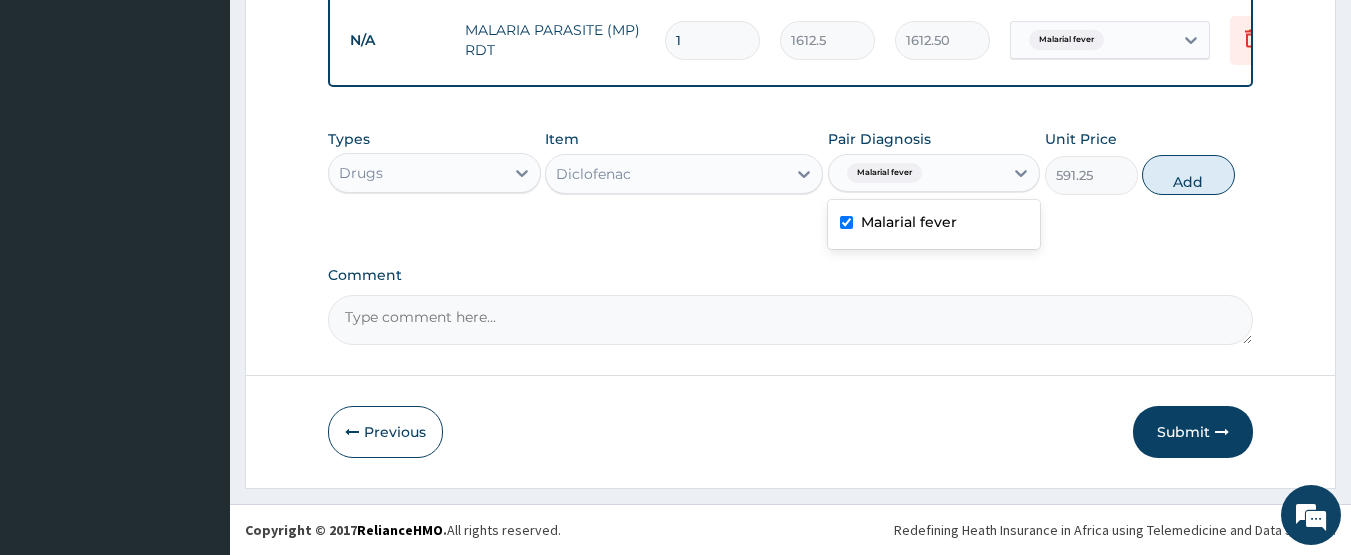 type on "0" 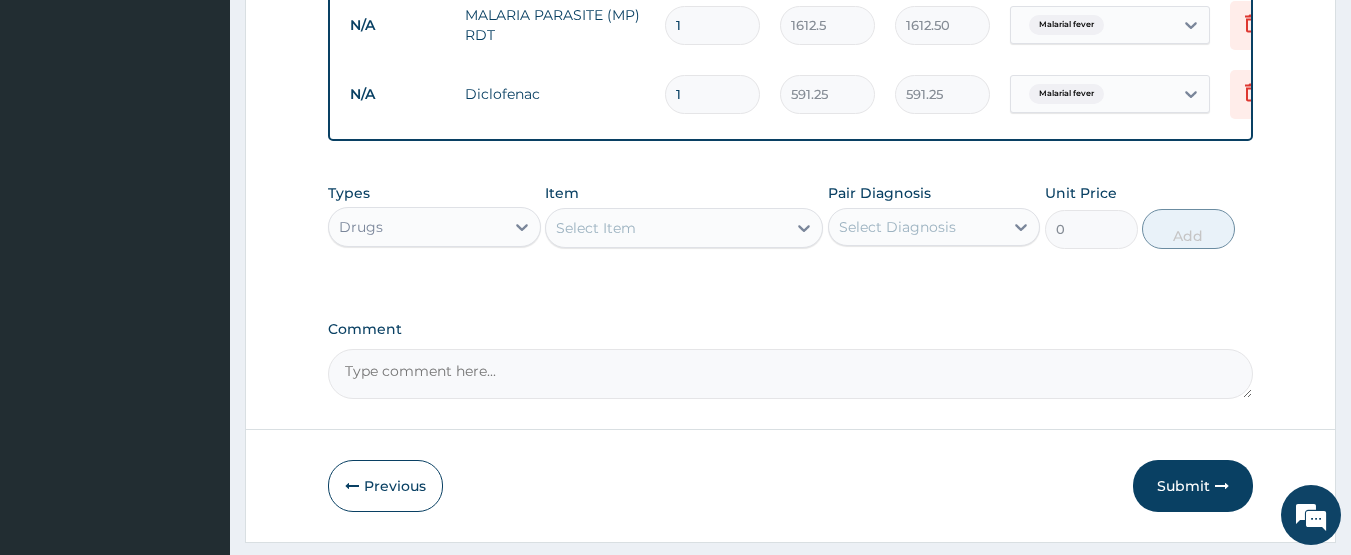 click on "Select Item" at bounding box center (666, 228) 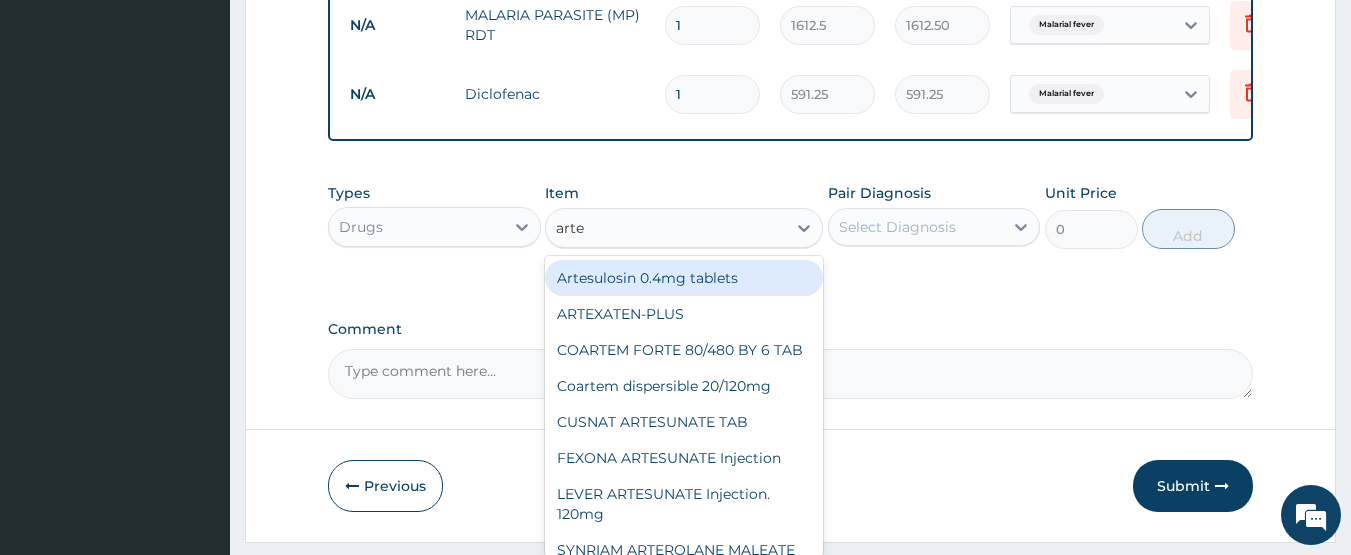 type on "artem" 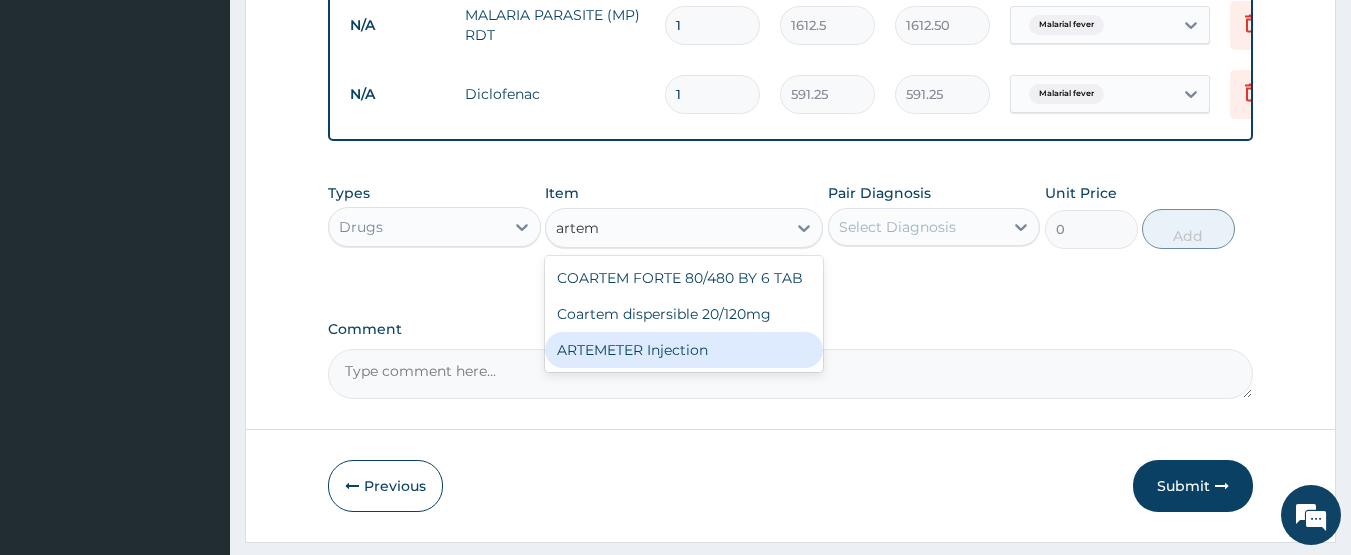 click on "ARTEMETER Injection" at bounding box center (684, 350) 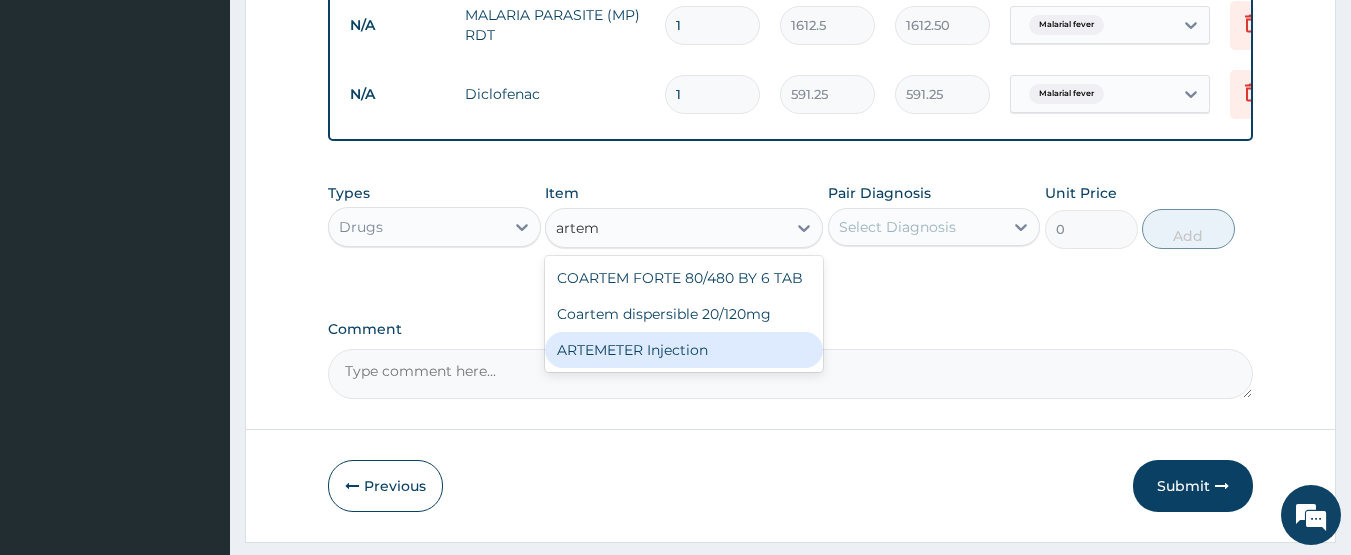 type 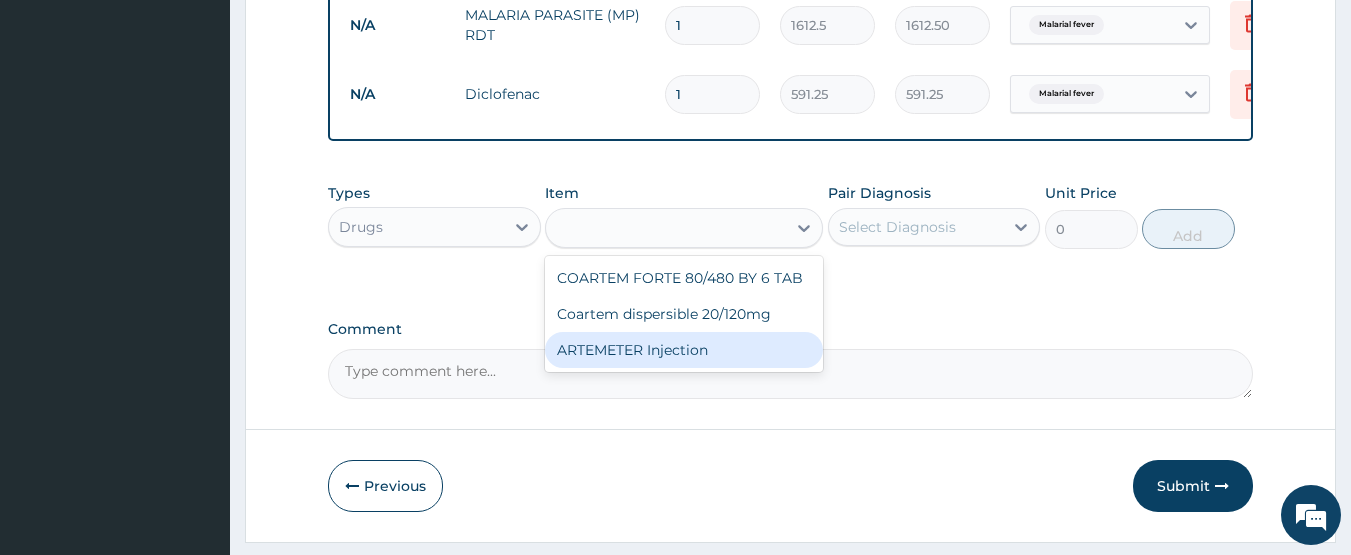 type on "946" 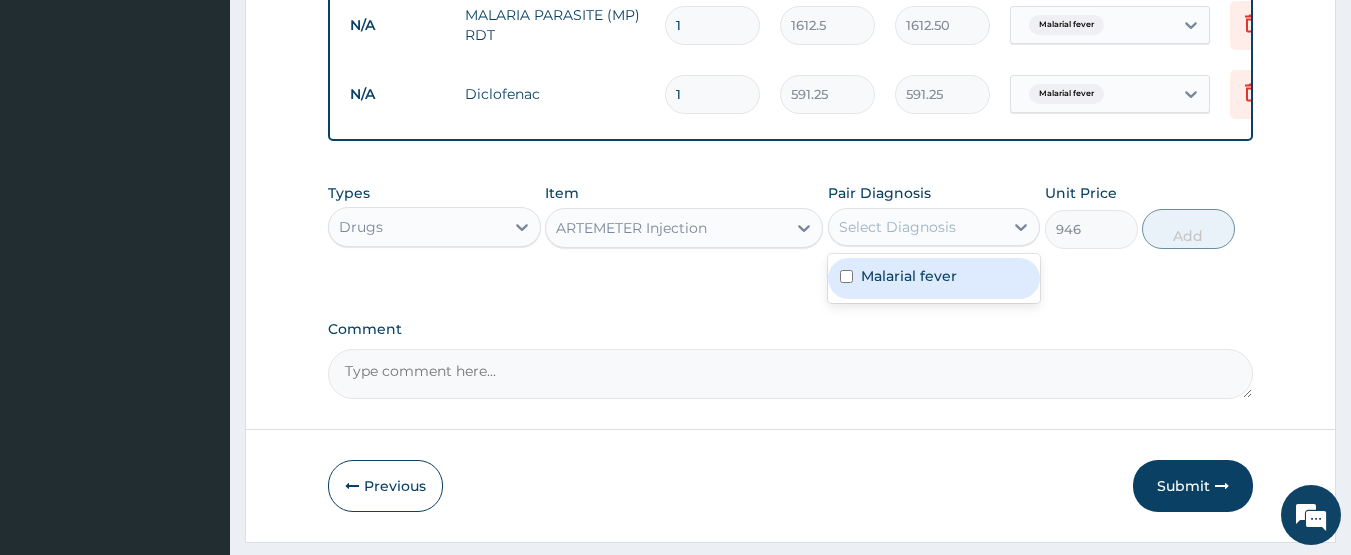 click on "Select Diagnosis" at bounding box center (897, 227) 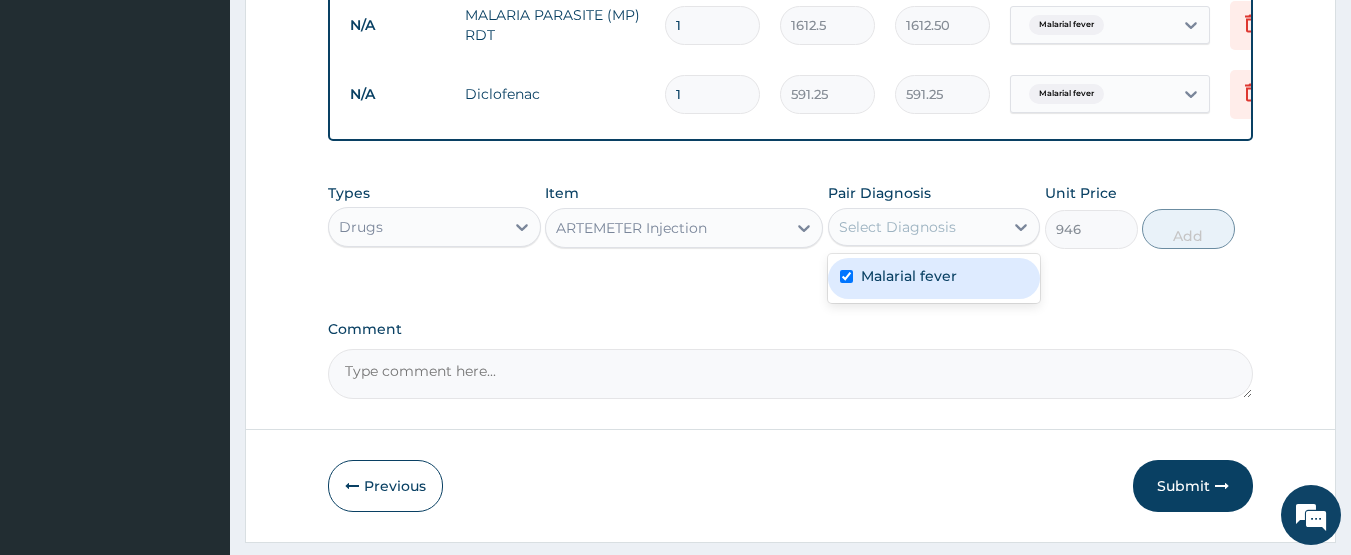 checkbox on "true" 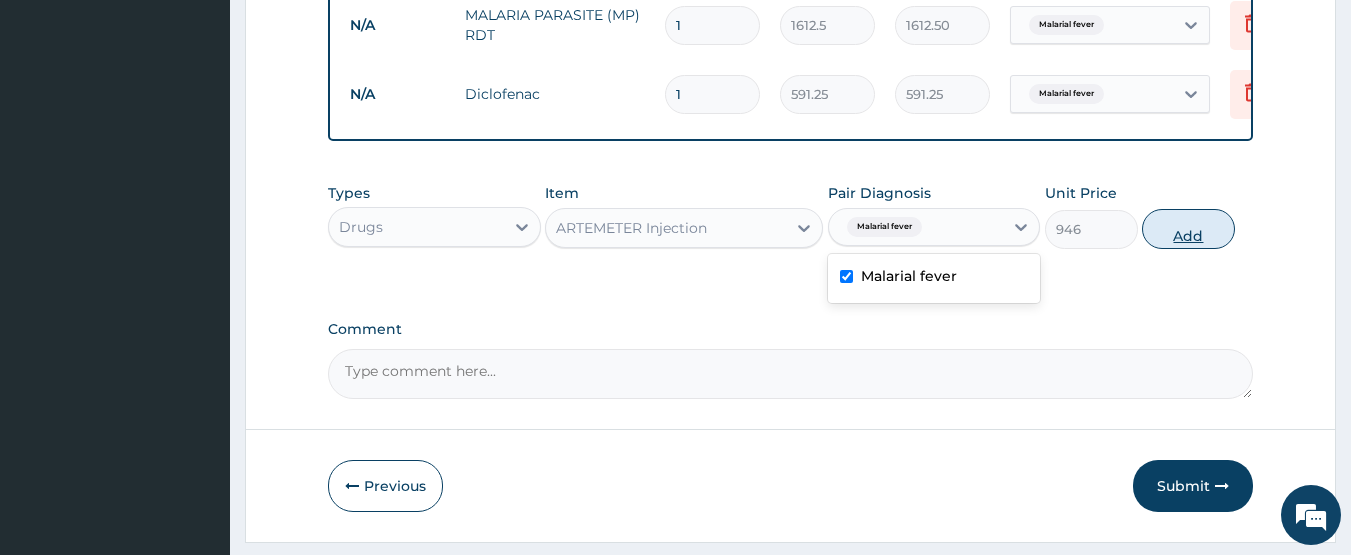 click on "Add" at bounding box center [1188, 229] 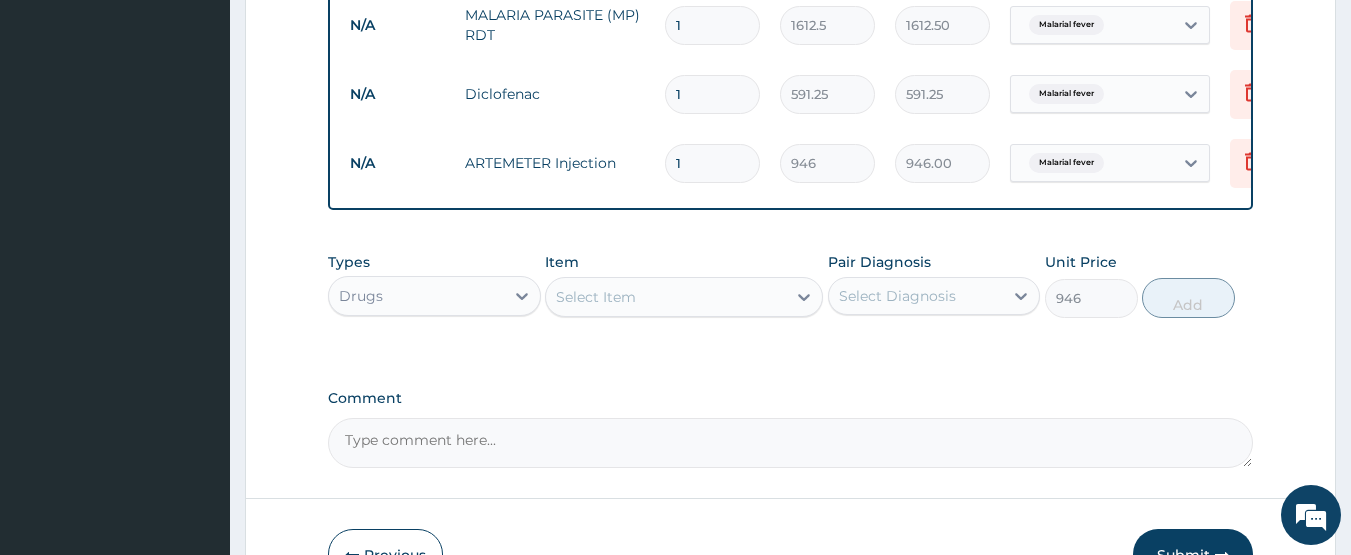 type on "0" 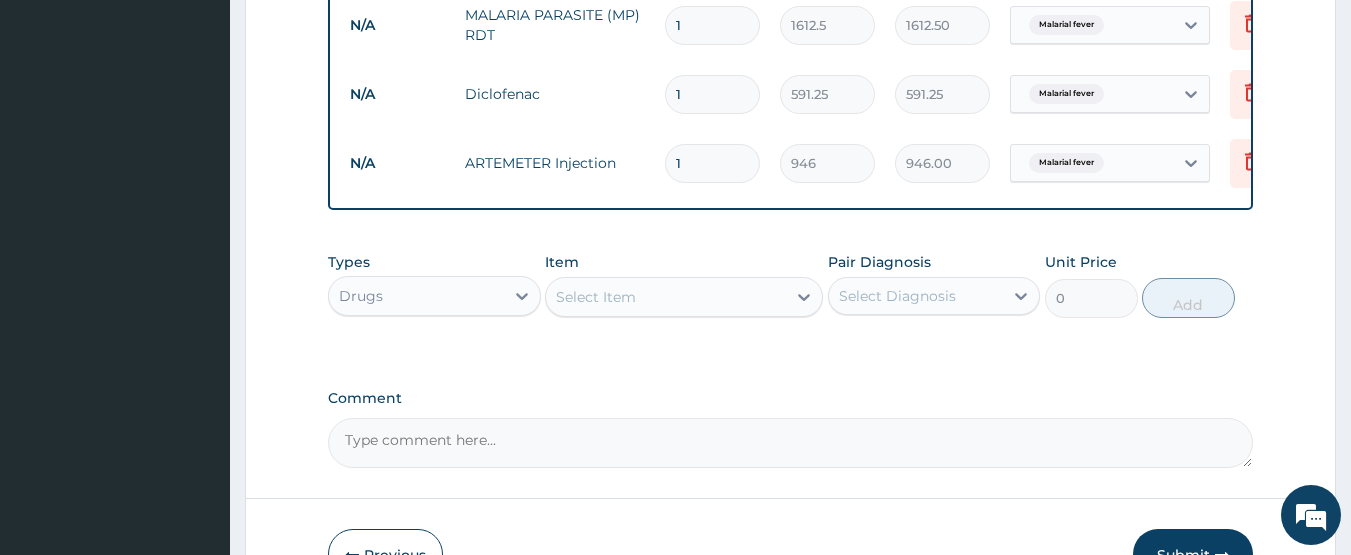 type 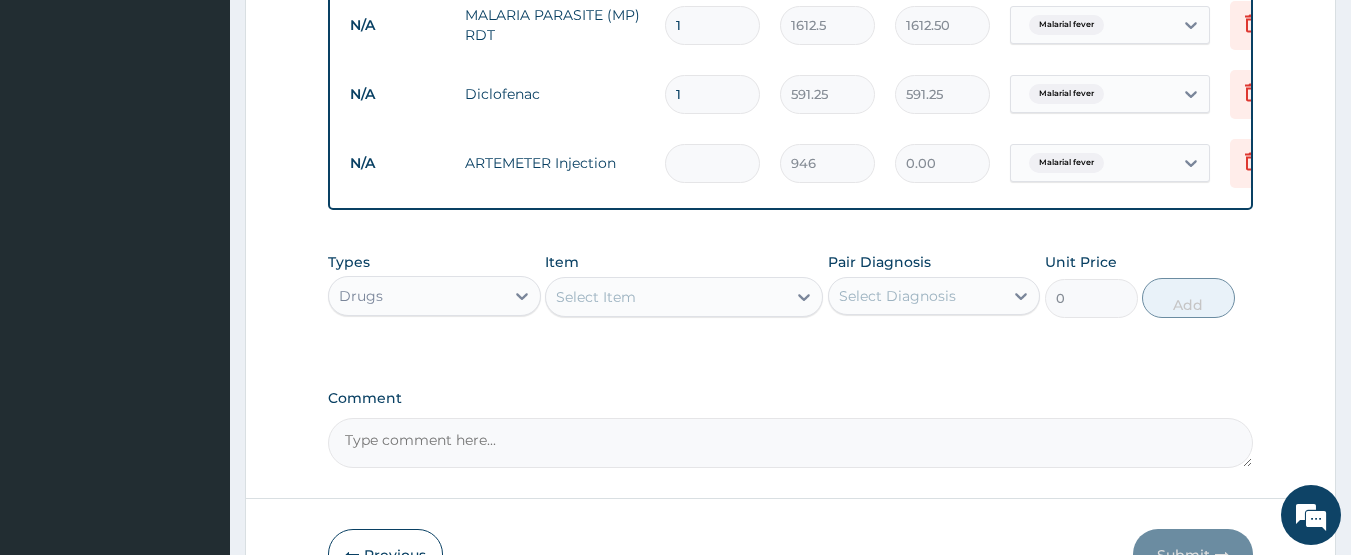 type on "6" 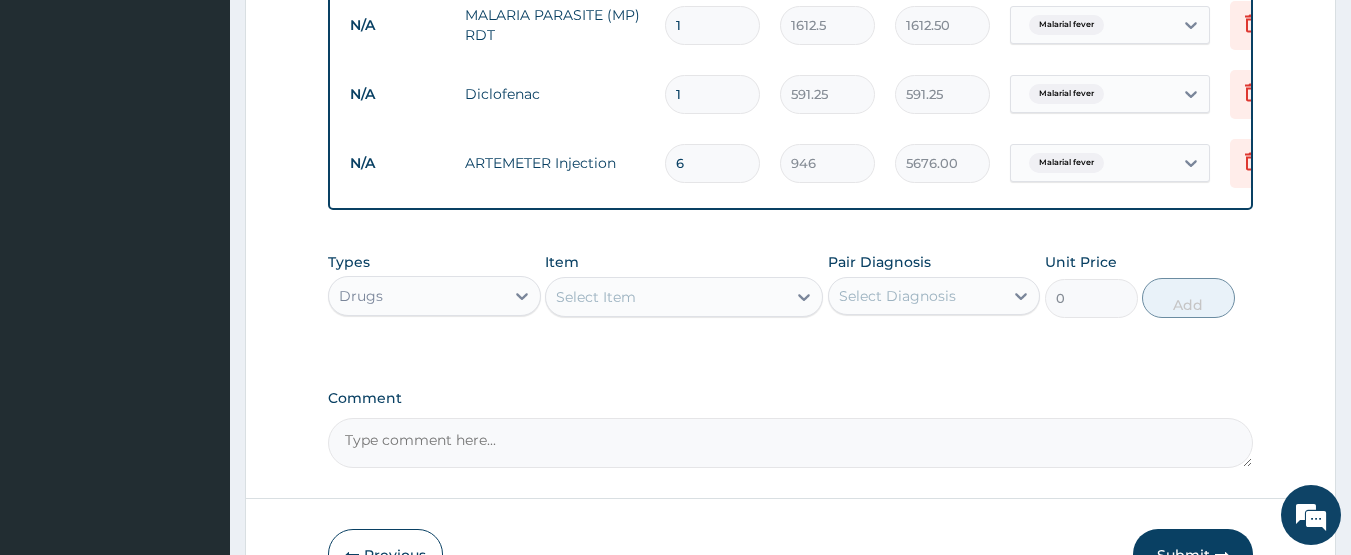 type on "6" 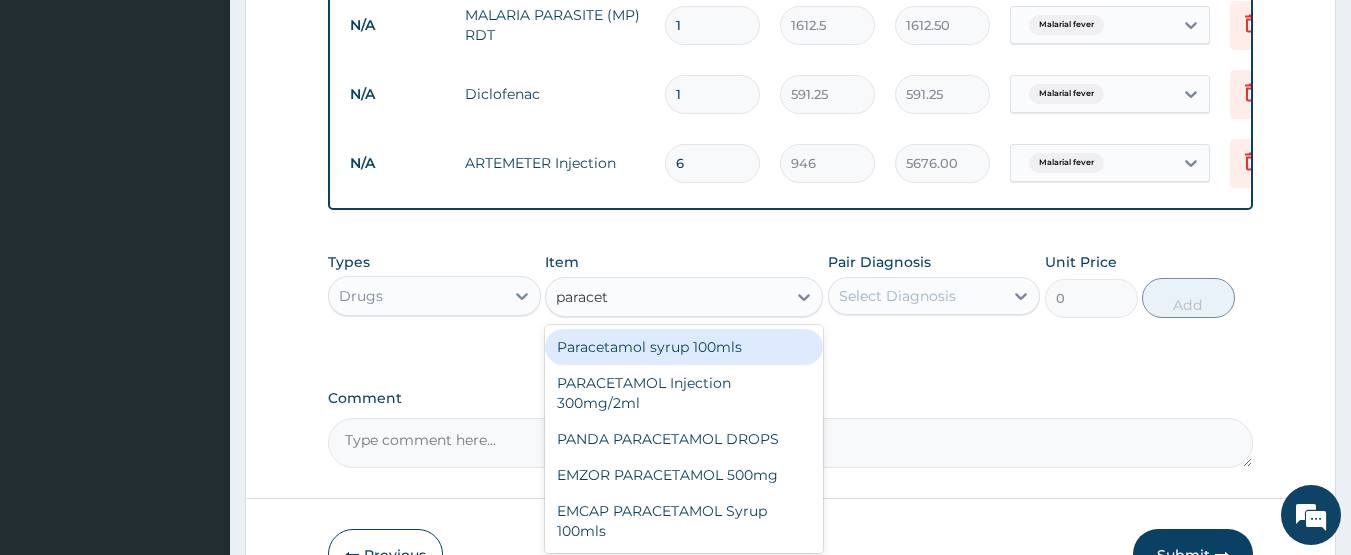 type on "paraceta" 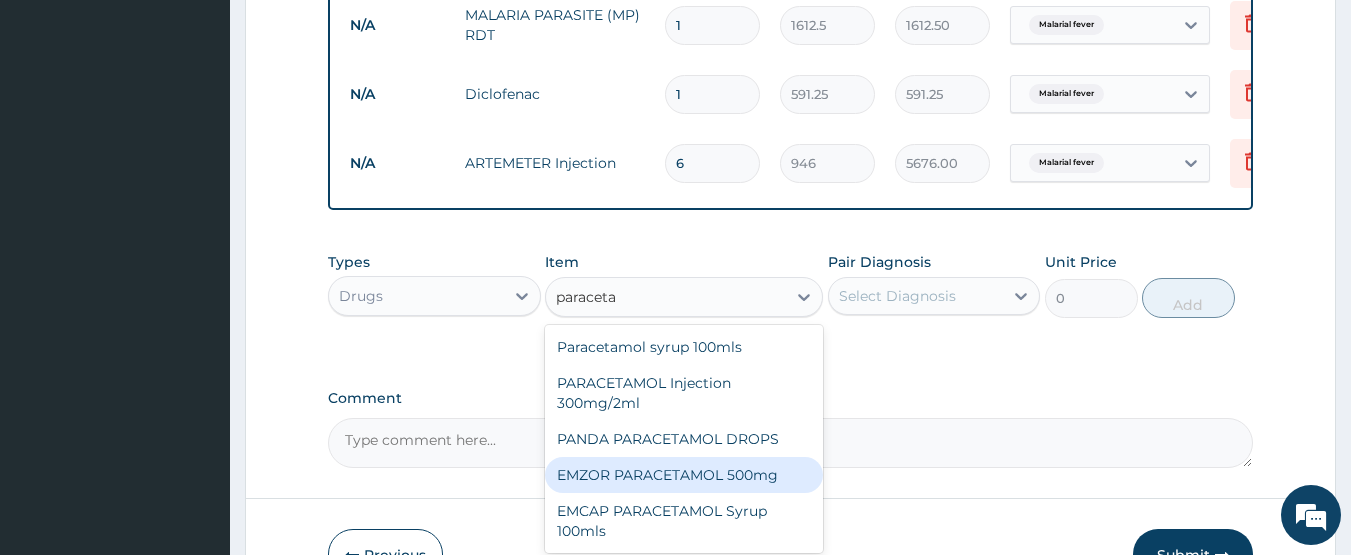 click on "EMZOR PARACETAMOL 500mg" at bounding box center (684, 475) 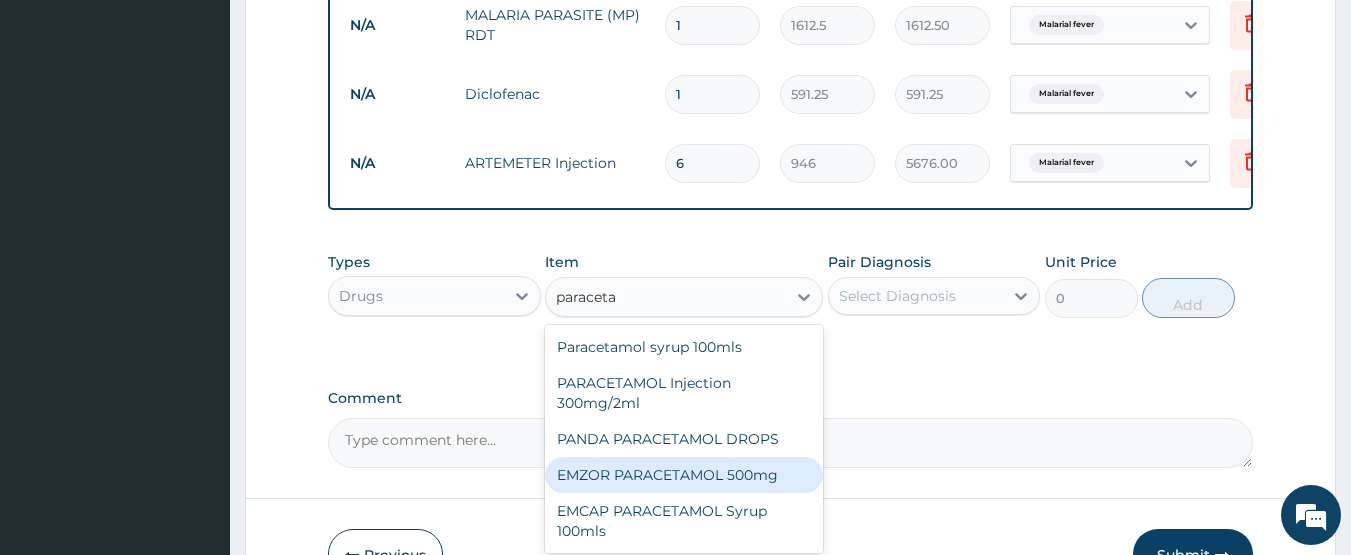 type 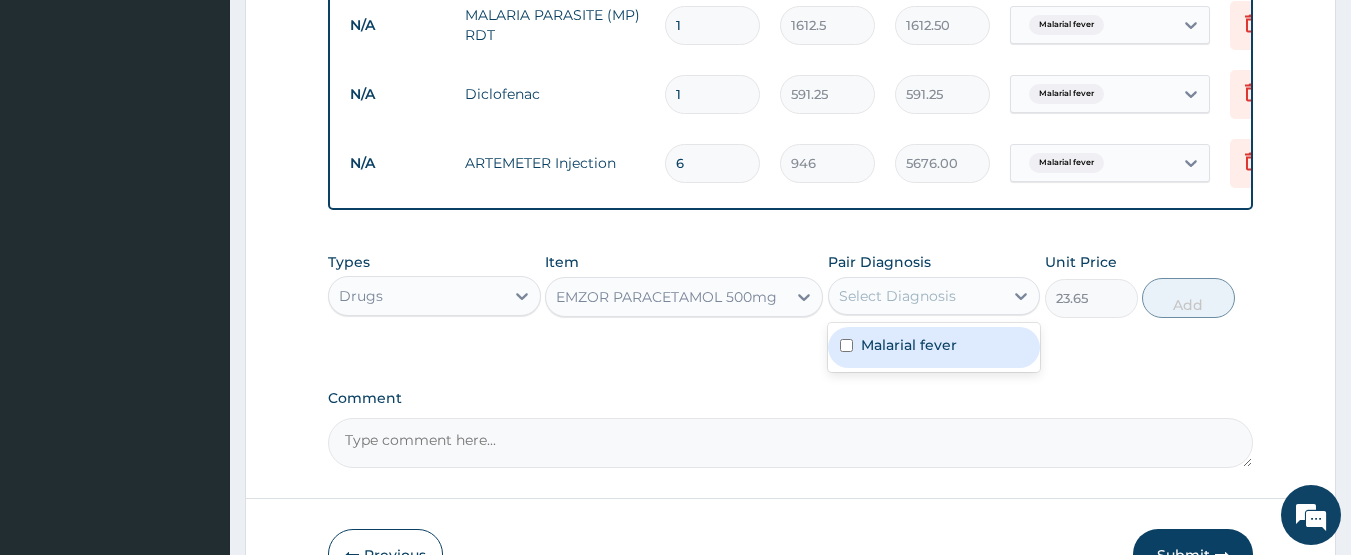 click on "Select Diagnosis" at bounding box center (897, 296) 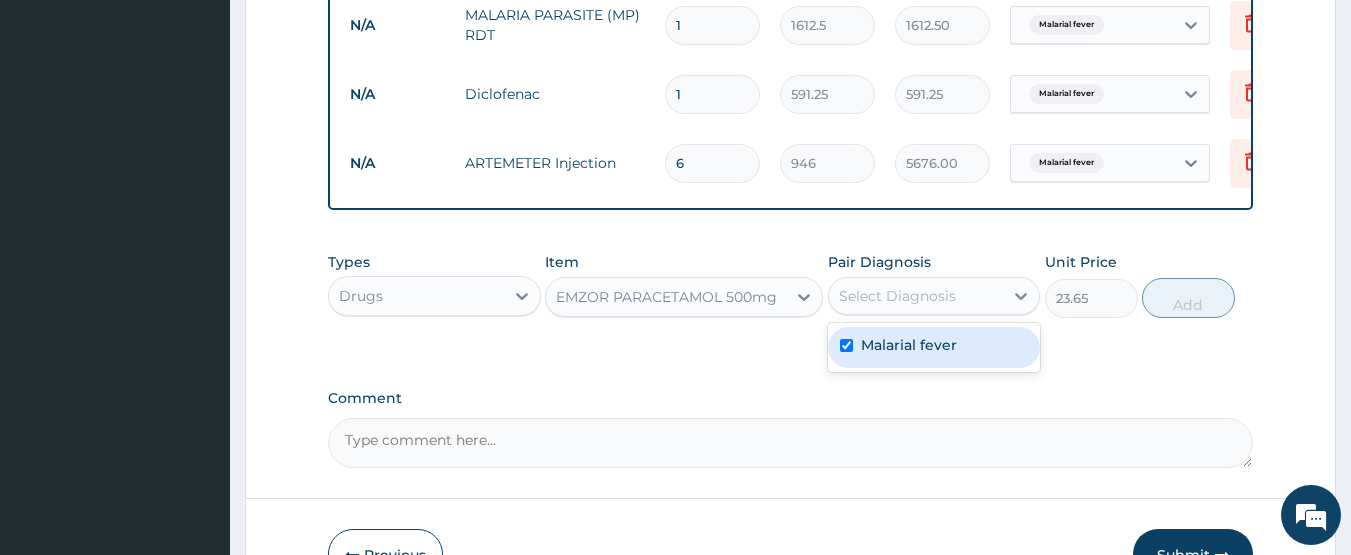 checkbox on "true" 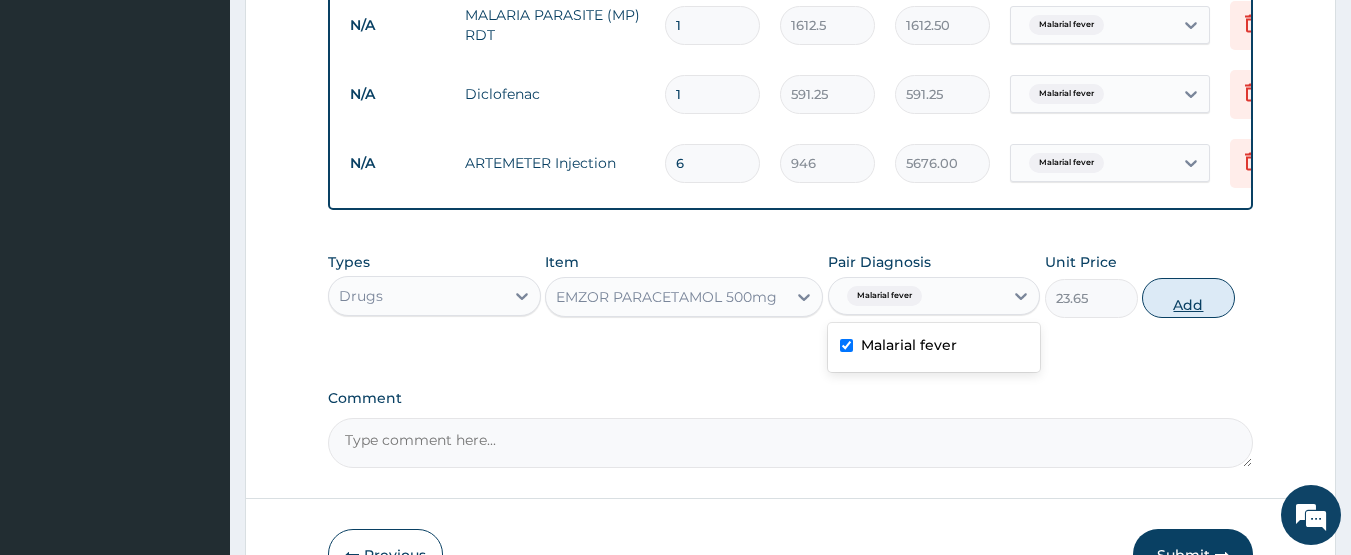 click on "Add" at bounding box center [1188, 298] 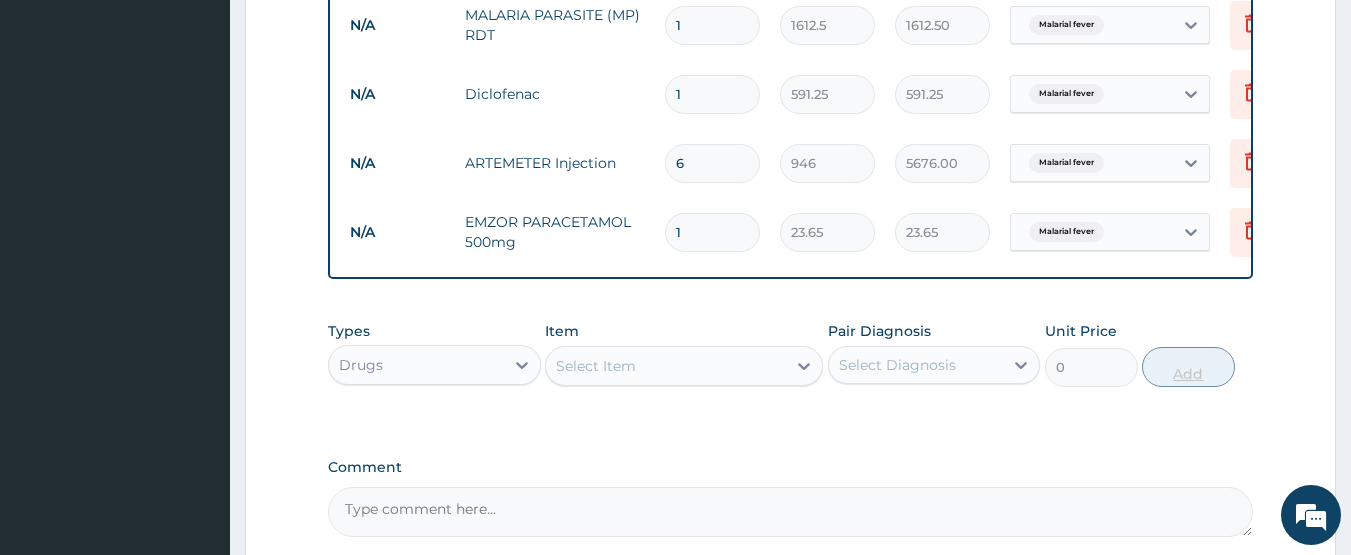 type on "18" 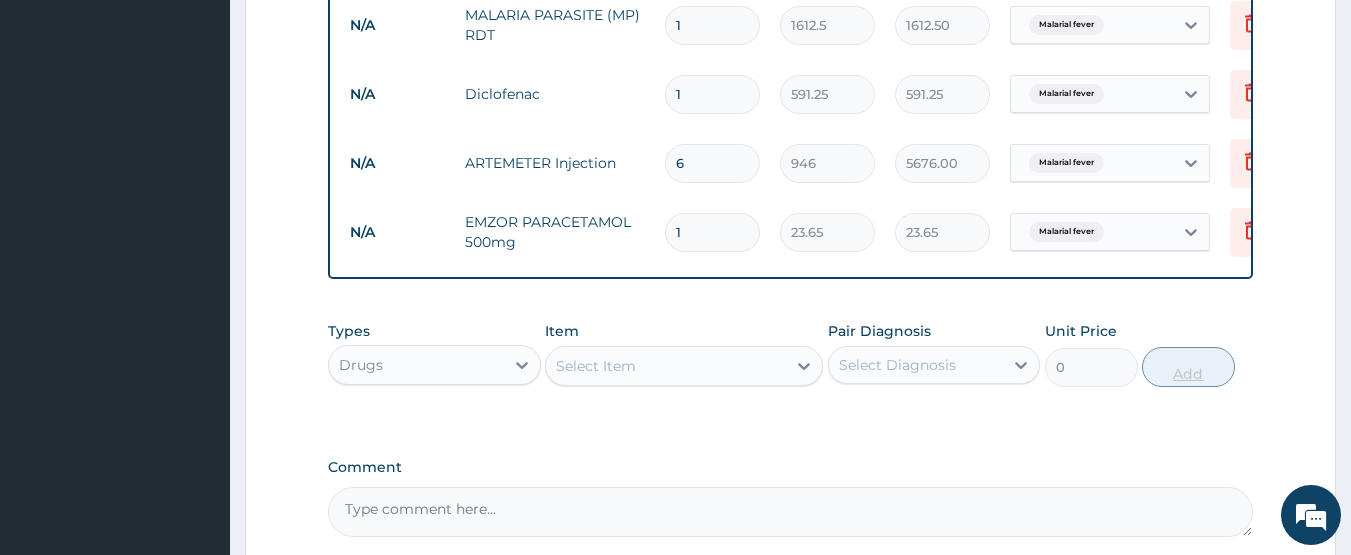 type on "425.70" 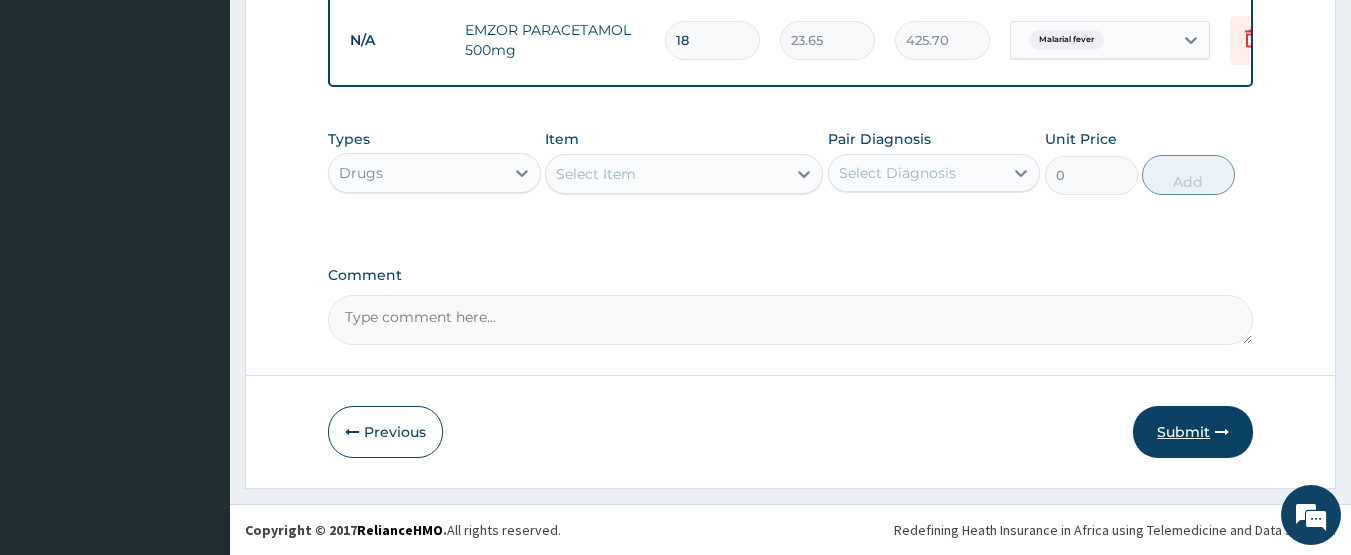 type on "18" 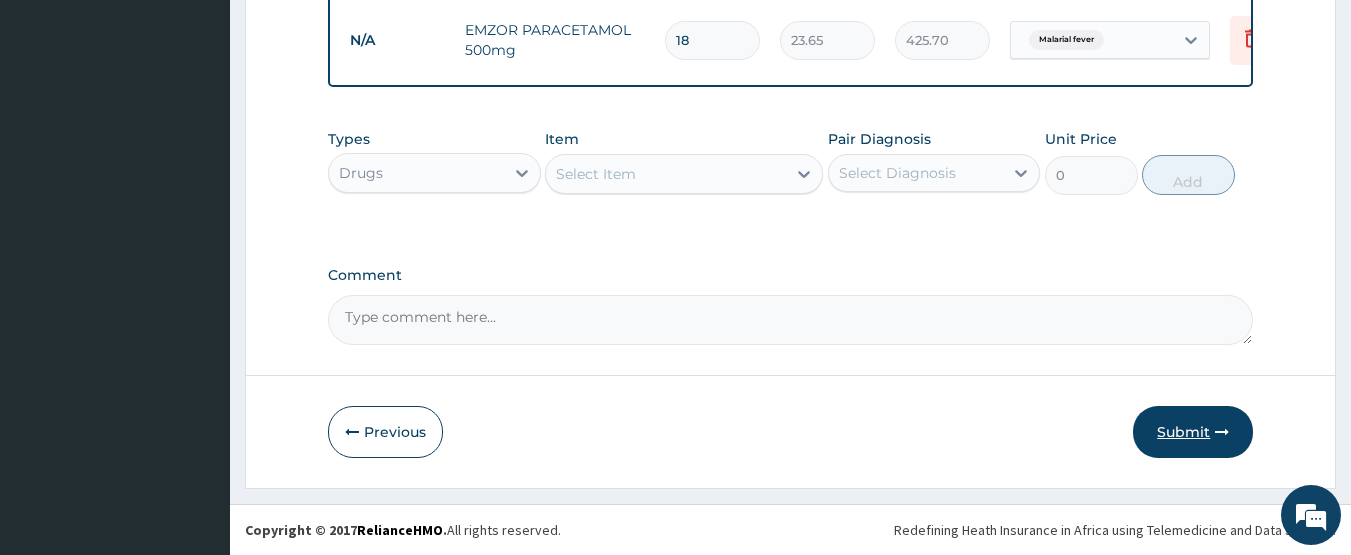 click on "Submit" at bounding box center [1193, 432] 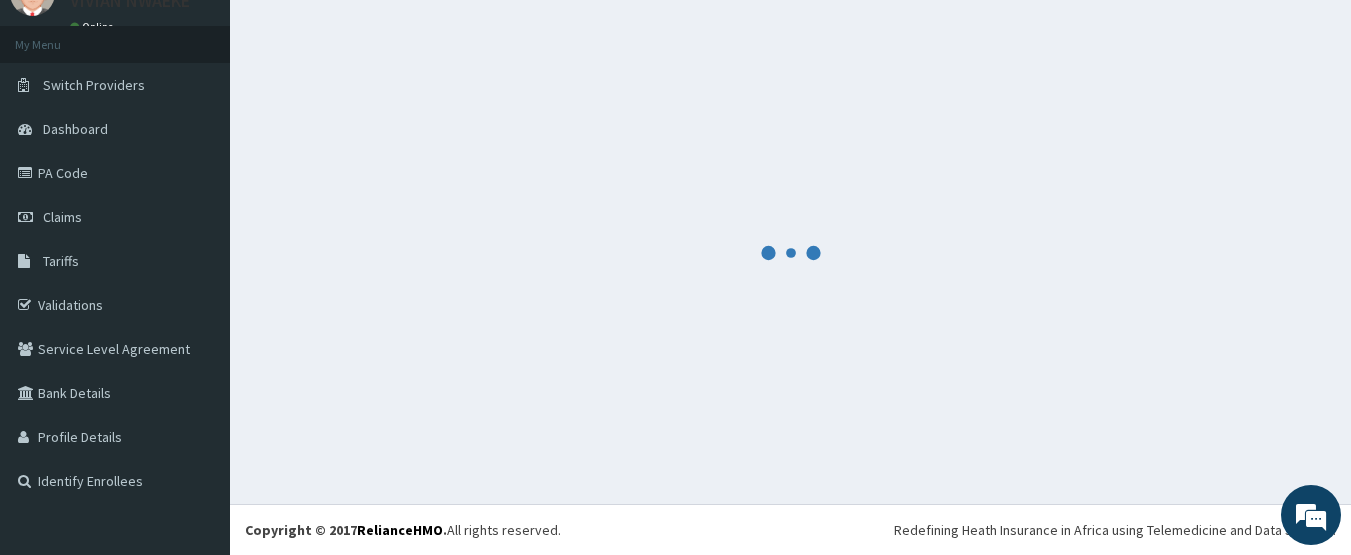 scroll, scrollTop: 89, scrollLeft: 0, axis: vertical 